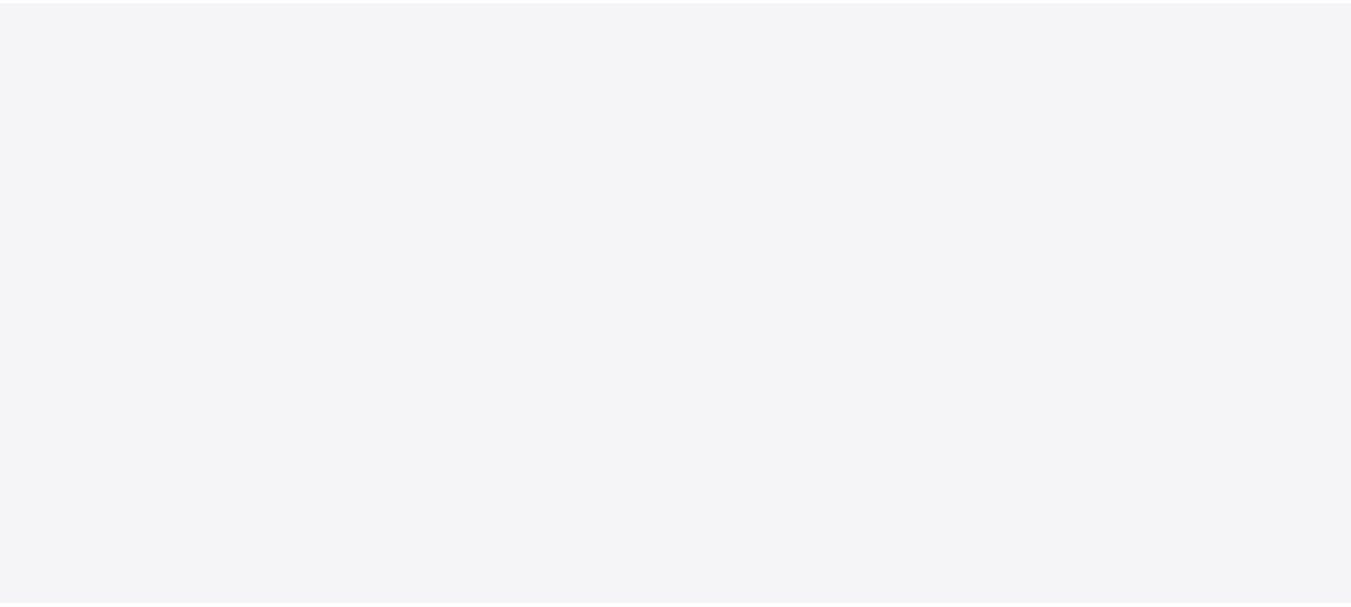 scroll, scrollTop: 0, scrollLeft: 0, axis: both 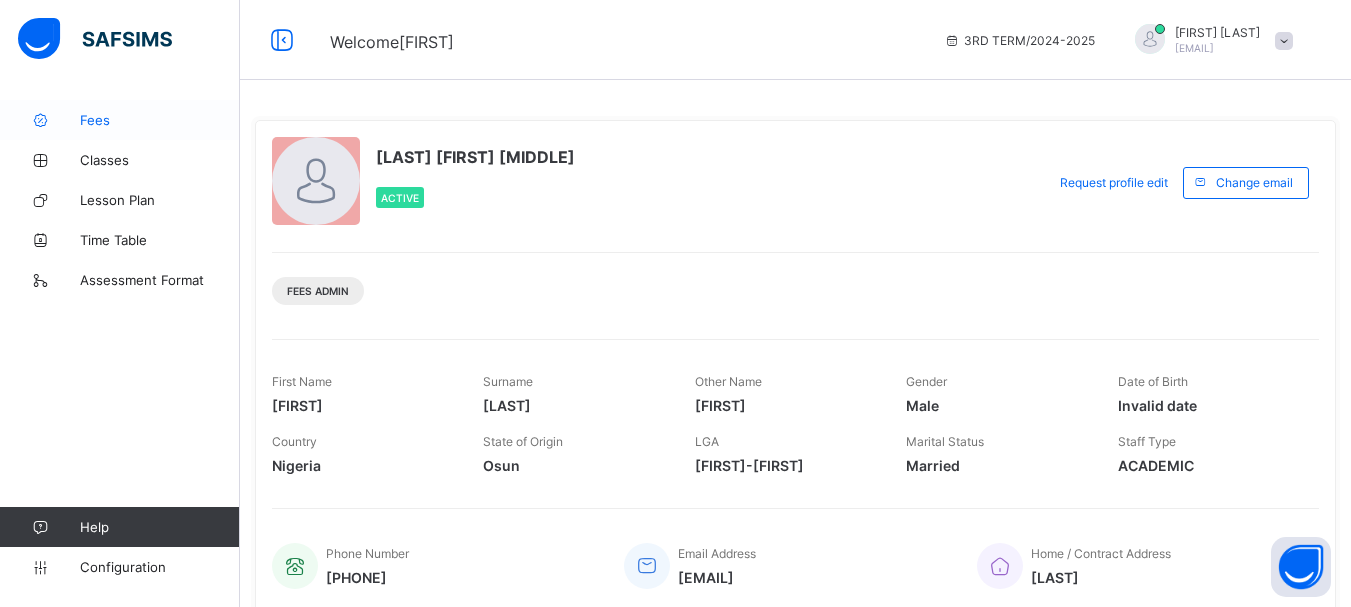 click on "Fees" at bounding box center (160, 120) 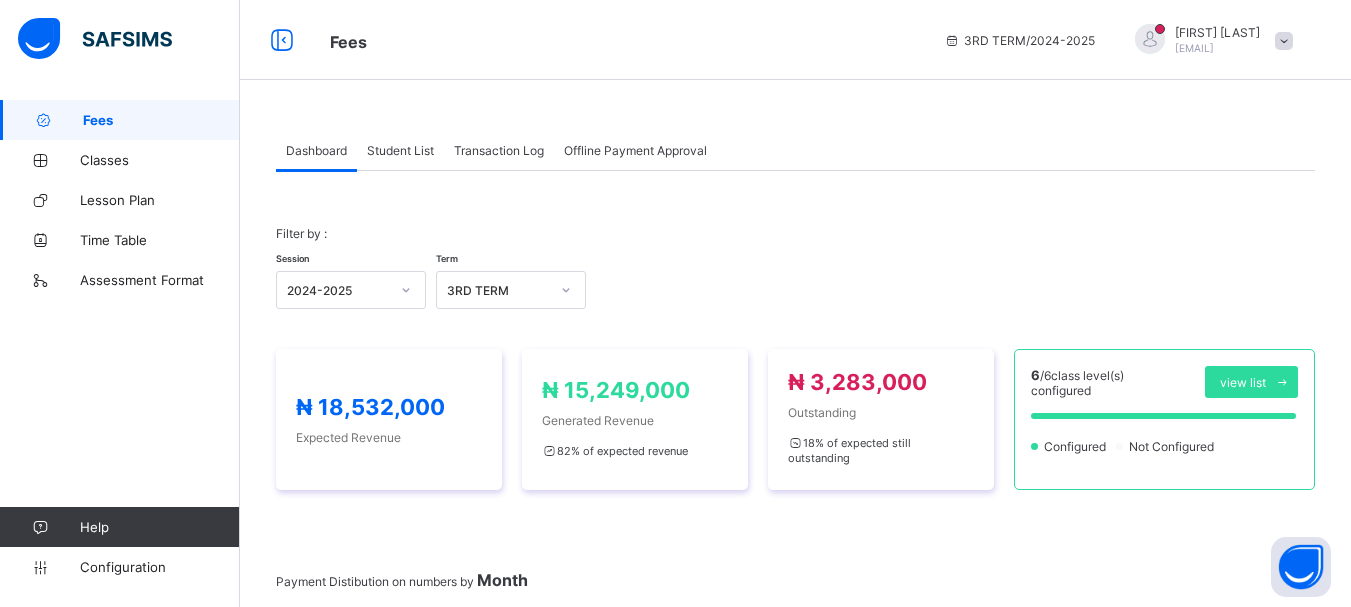 click on "Student List" at bounding box center (400, 150) 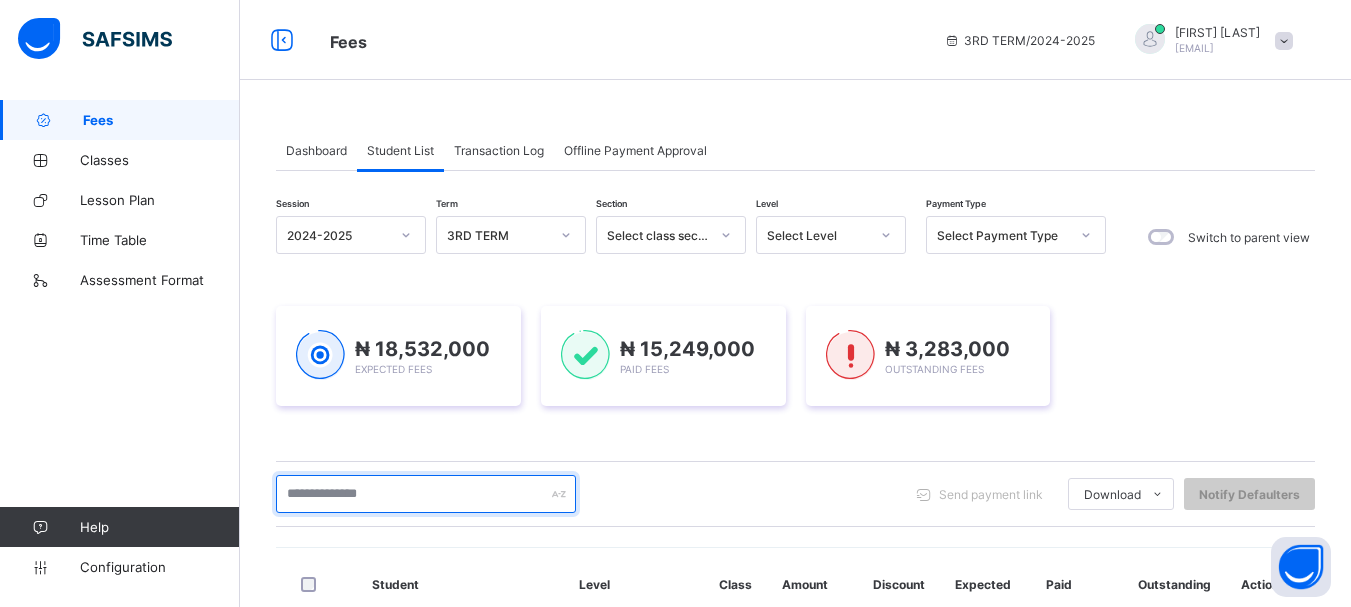 click at bounding box center (426, 494) 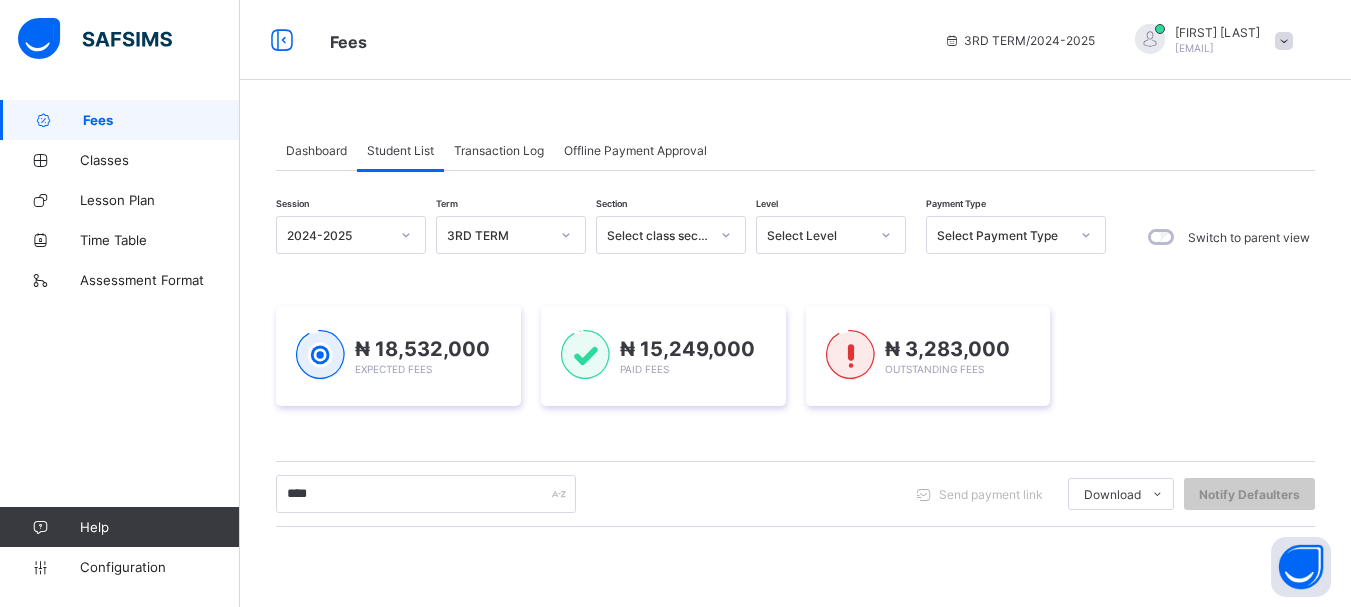 click on "Session 2024-2025 Term 3RD TERM Section Select class section Level Select Level Payment Type Select Payment Type Switch to parent view   ₦ 18,532,000   Expected Fees   ₦ 15,249,000 Paid Fees   ₦ 3,283,000 Outstanding Fees ****   Send payment link Download  Students Payment Students Payment Status Student Items Report Student Discount Report   Notify Defaulters   No records found There are currently no records." at bounding box center [795, 568] 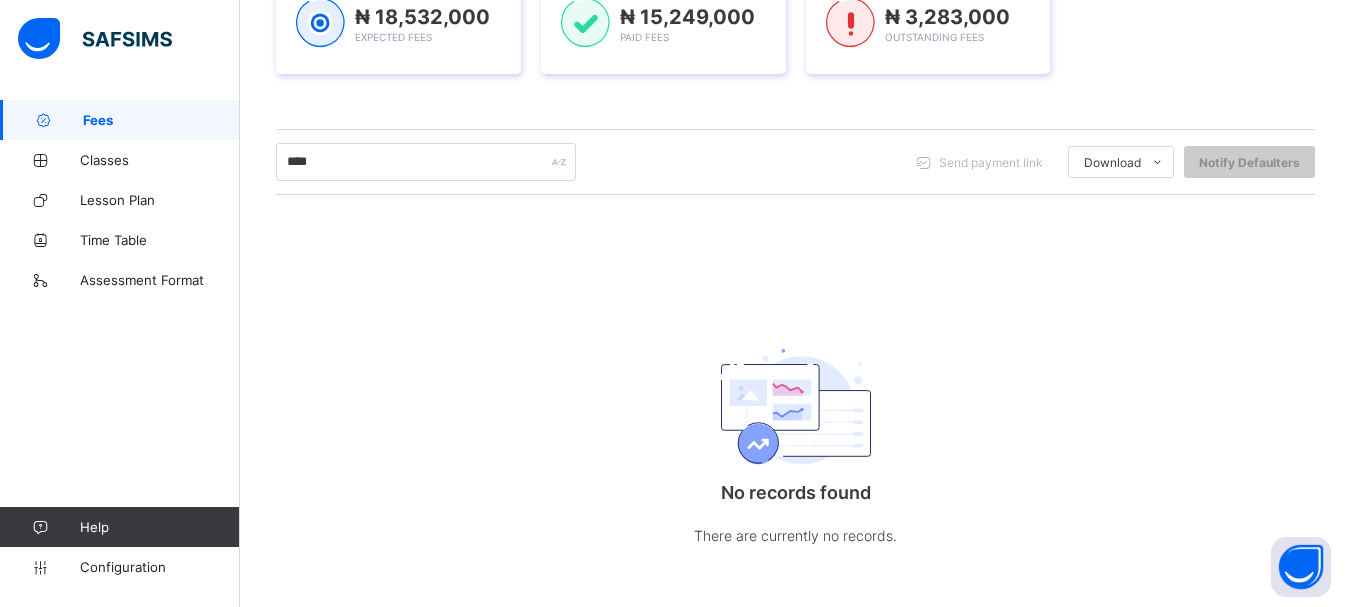 scroll, scrollTop: 344, scrollLeft: 0, axis: vertical 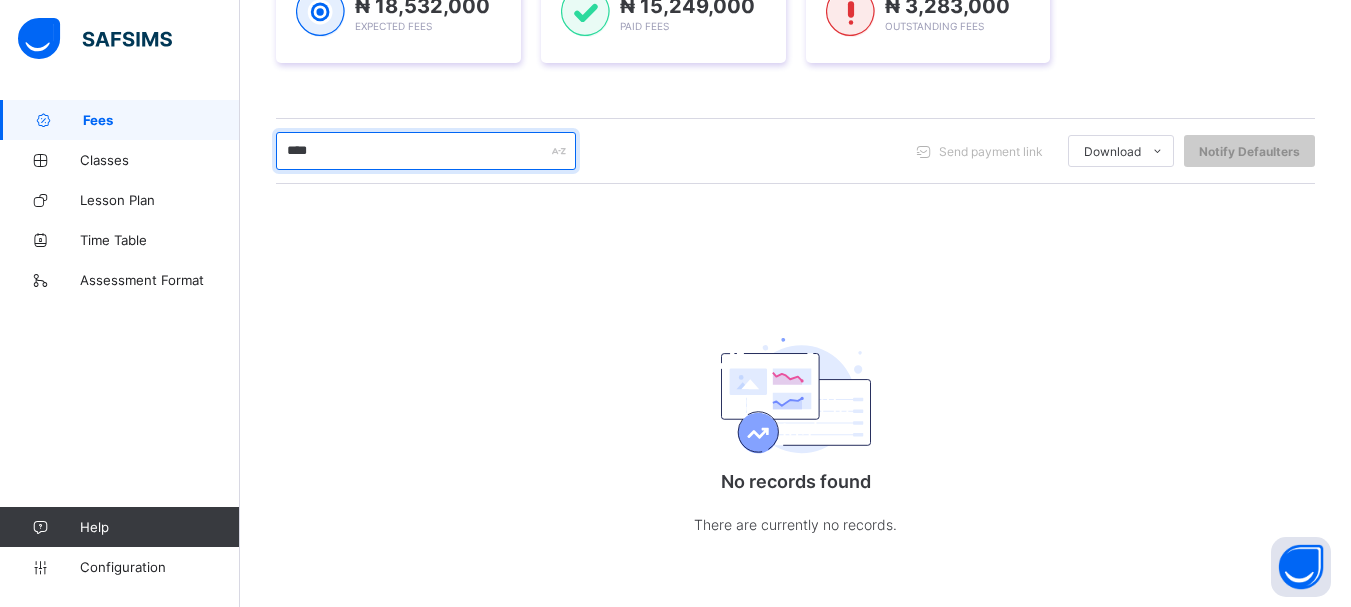 click on "****" at bounding box center [426, 151] 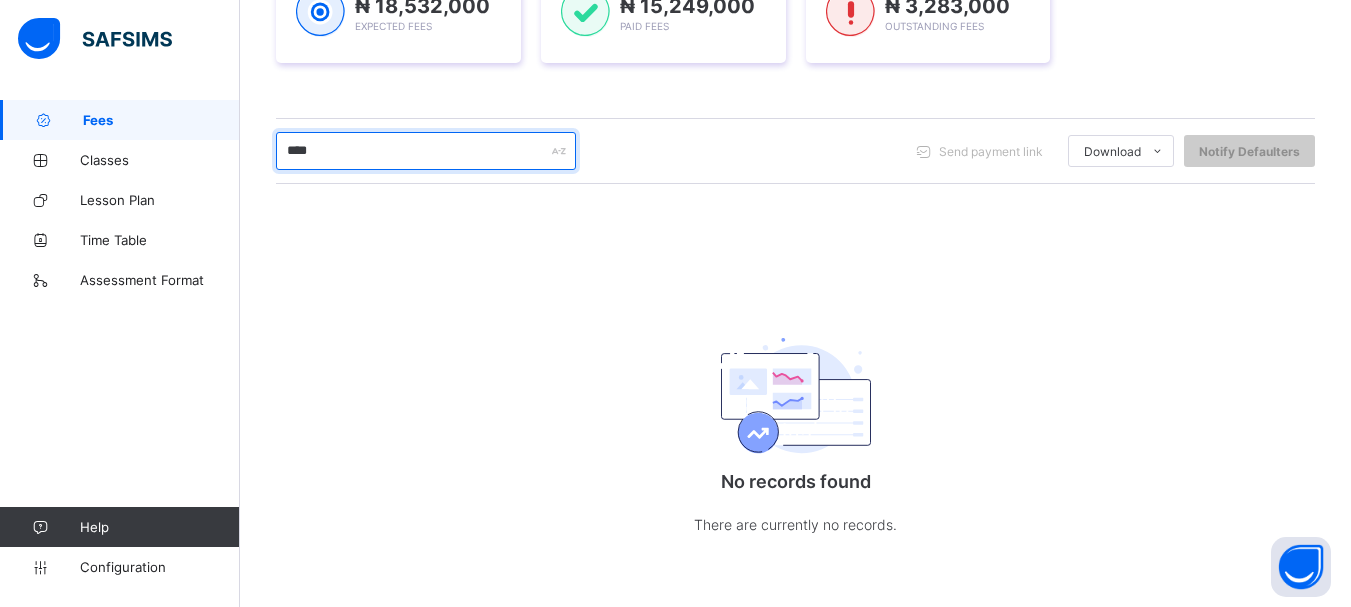 drag, startPoint x: 350, startPoint y: 147, endPoint x: 242, endPoint y: 148, distance: 108.00463 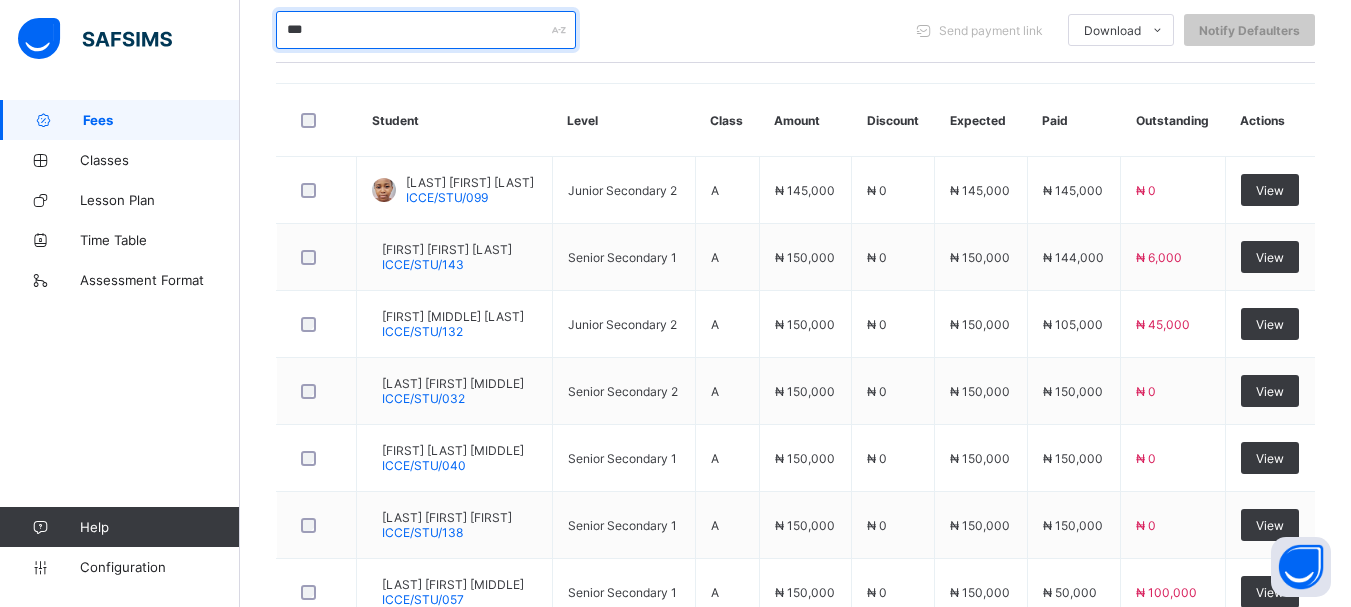 scroll, scrollTop: 140, scrollLeft: 0, axis: vertical 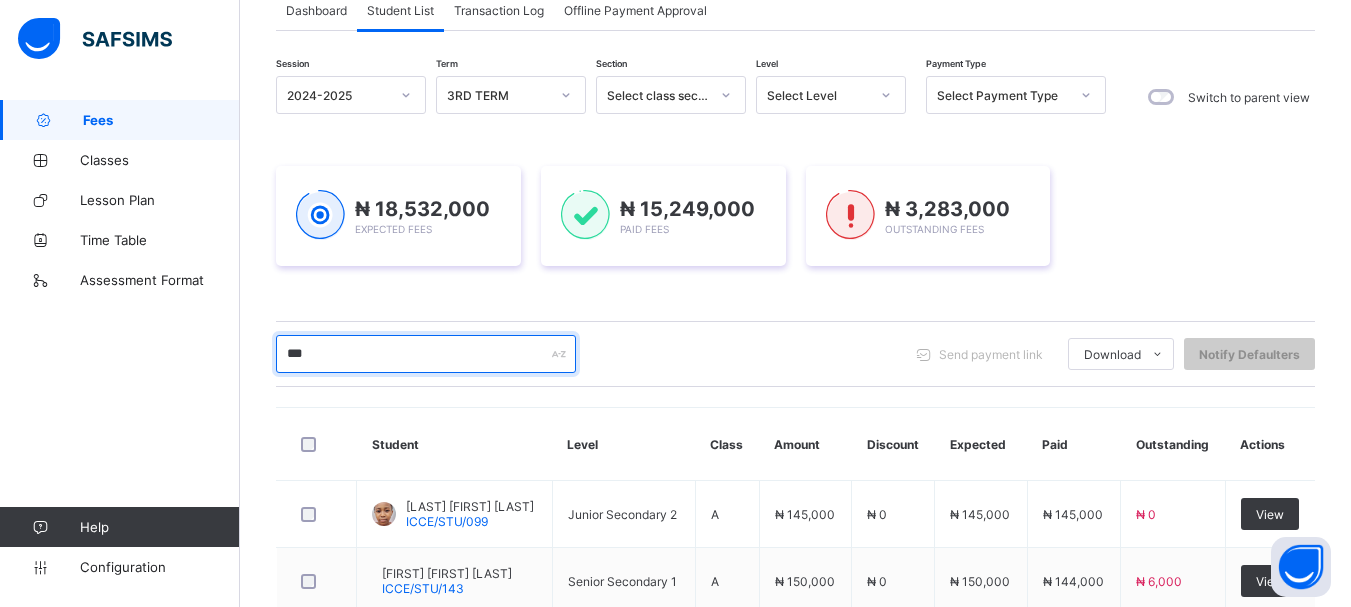click on "***" at bounding box center (426, 354) 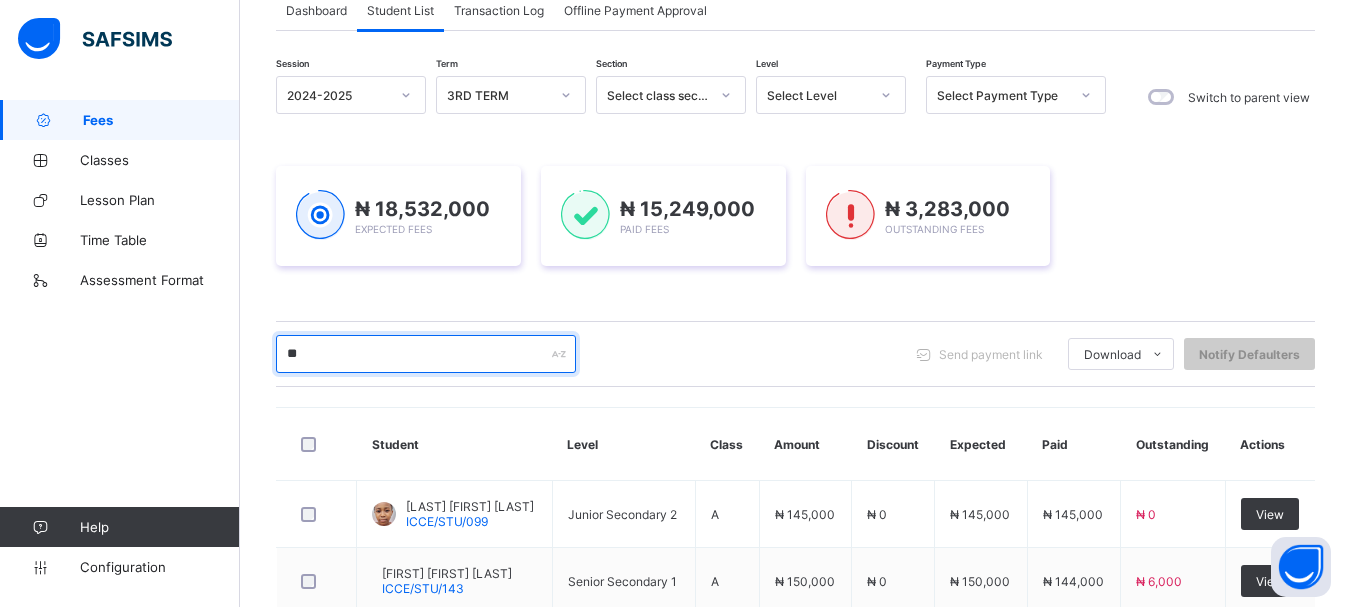 type on "*" 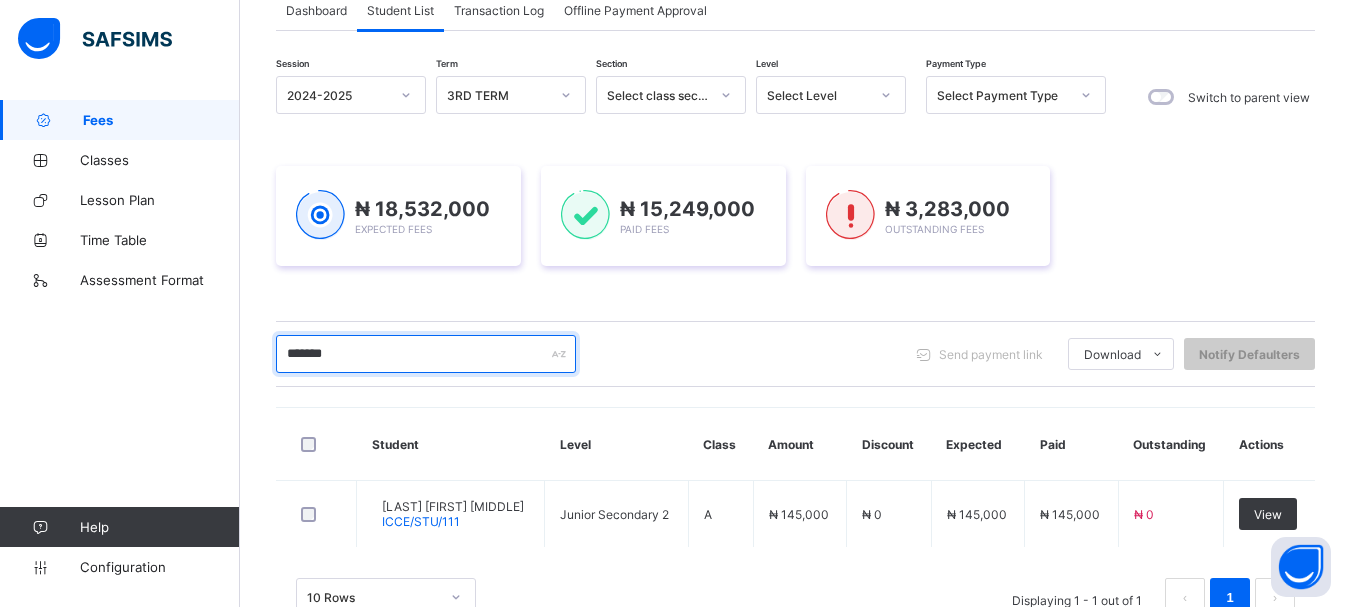 drag, startPoint x: 357, startPoint y: 352, endPoint x: 227, endPoint y: 350, distance: 130.01538 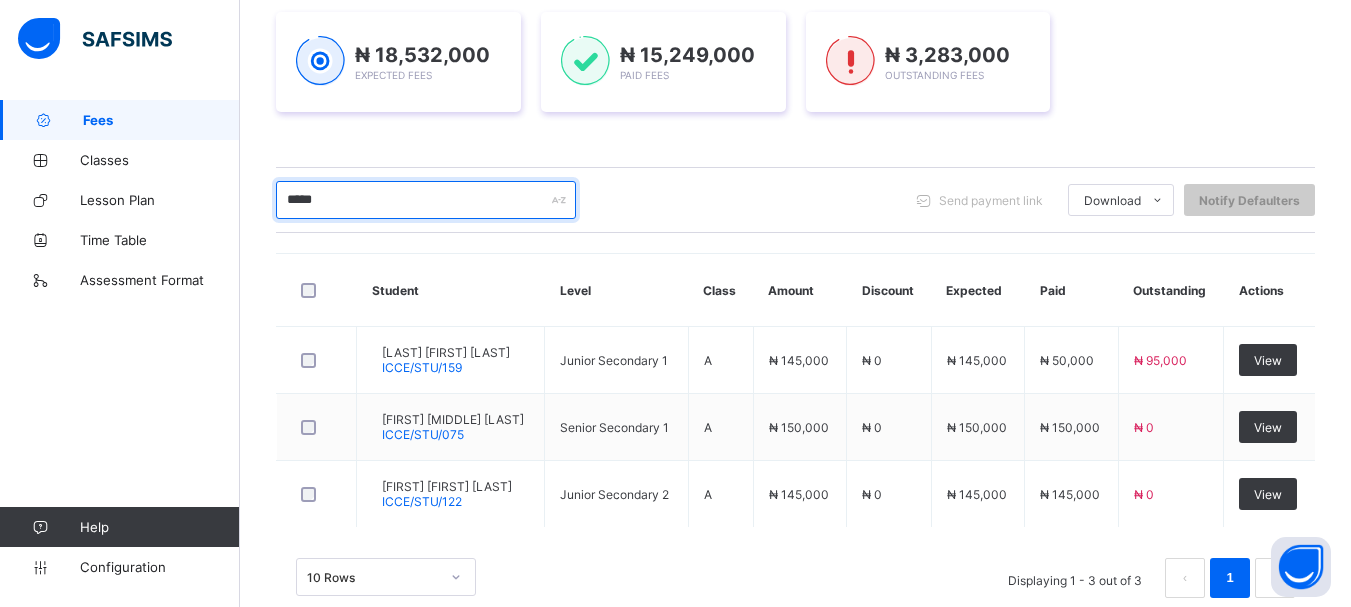 scroll, scrollTop: 335, scrollLeft: 0, axis: vertical 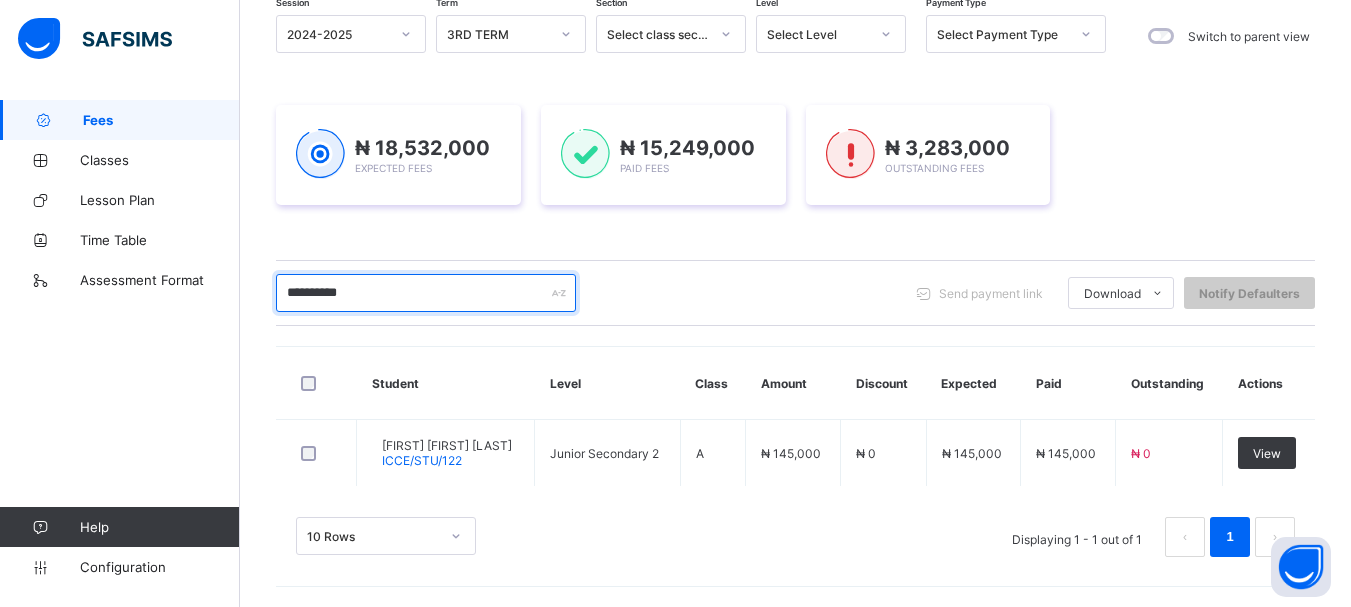 click on "**********" at bounding box center [426, 293] 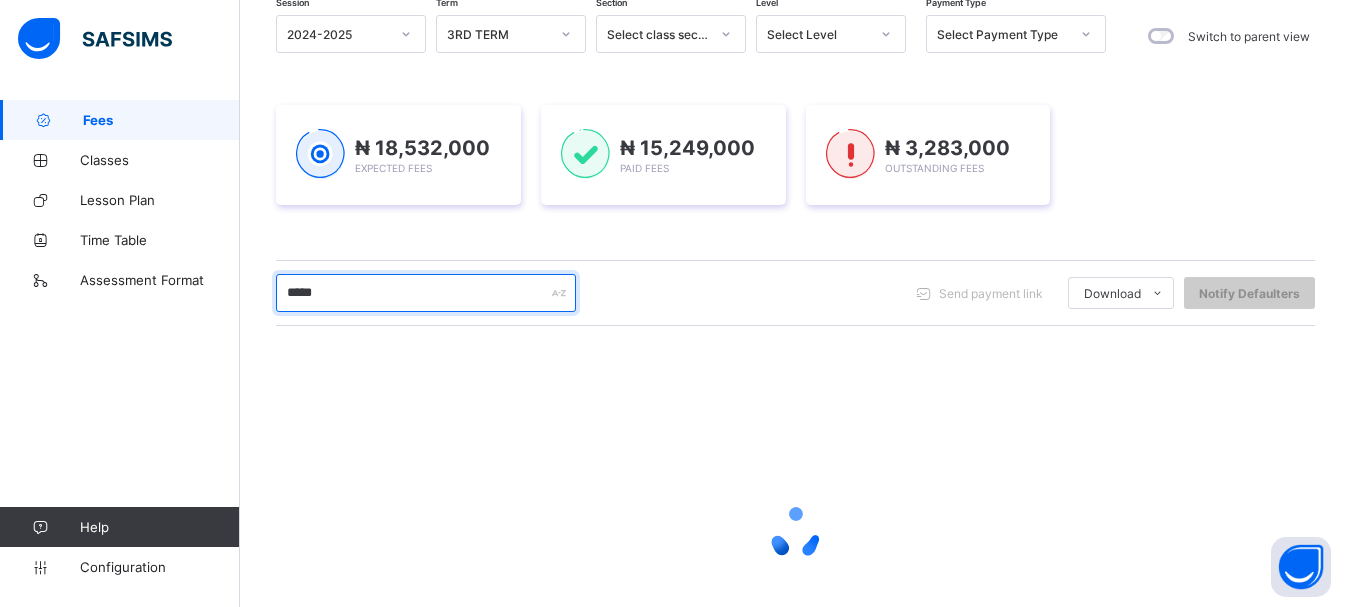 scroll, scrollTop: 335, scrollLeft: 0, axis: vertical 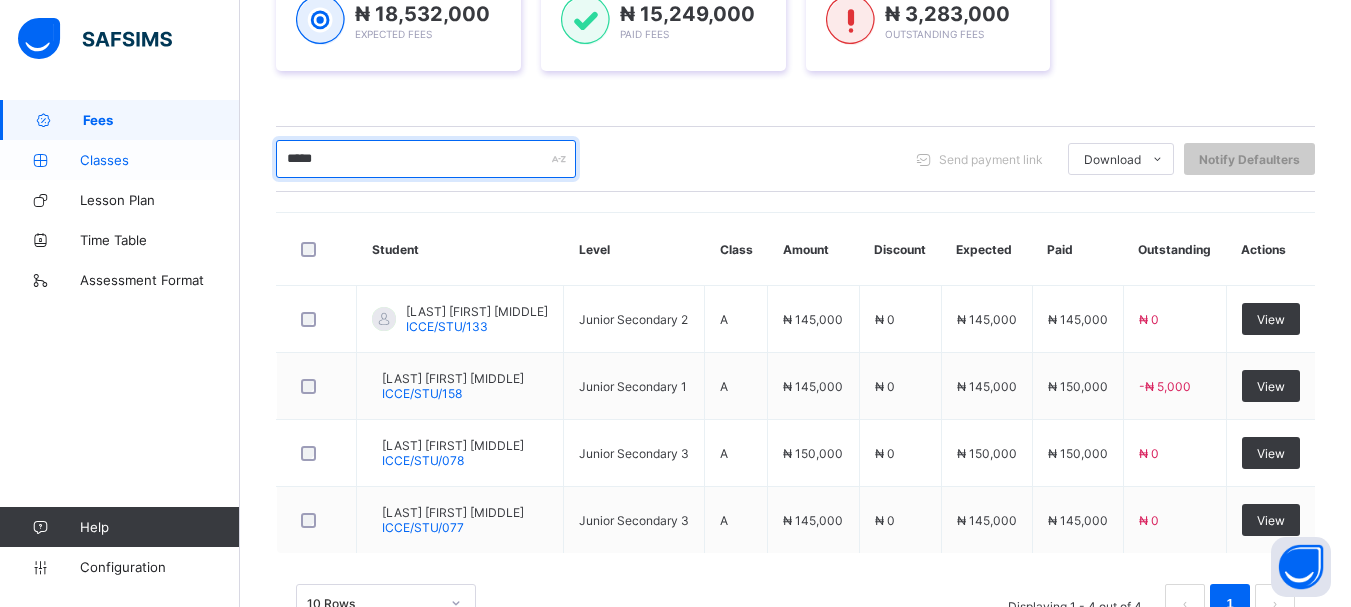 drag, startPoint x: 373, startPoint y: 166, endPoint x: 203, endPoint y: 162, distance: 170.04706 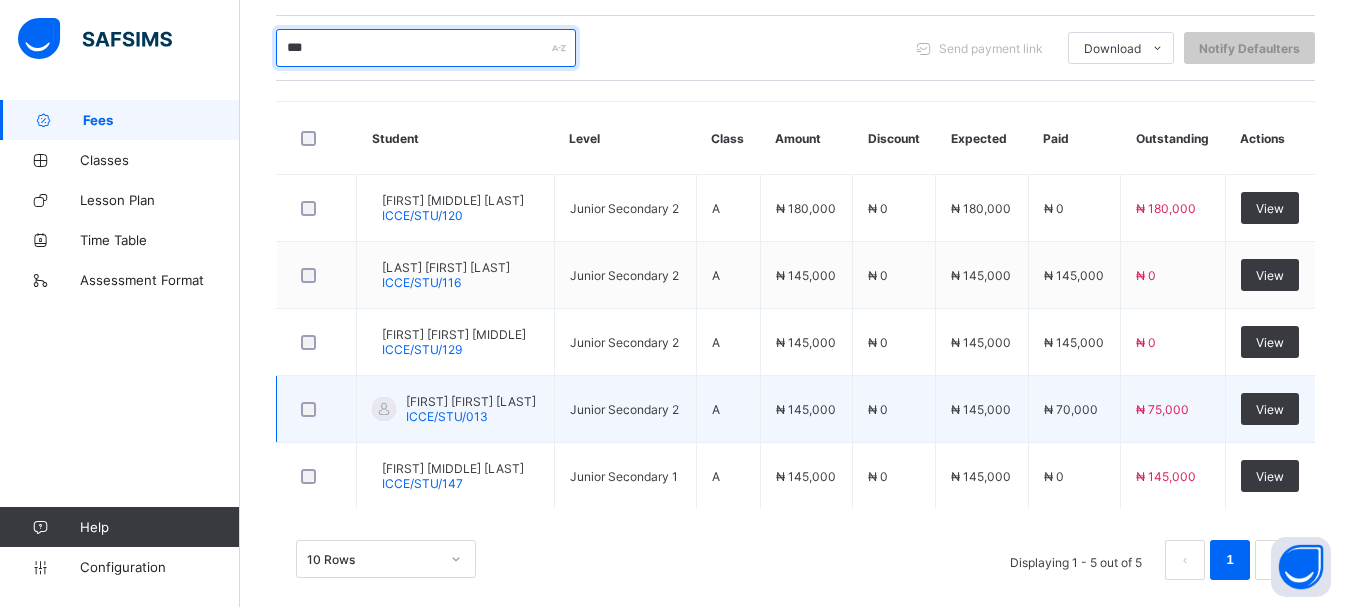 scroll, scrollTop: 472, scrollLeft: 0, axis: vertical 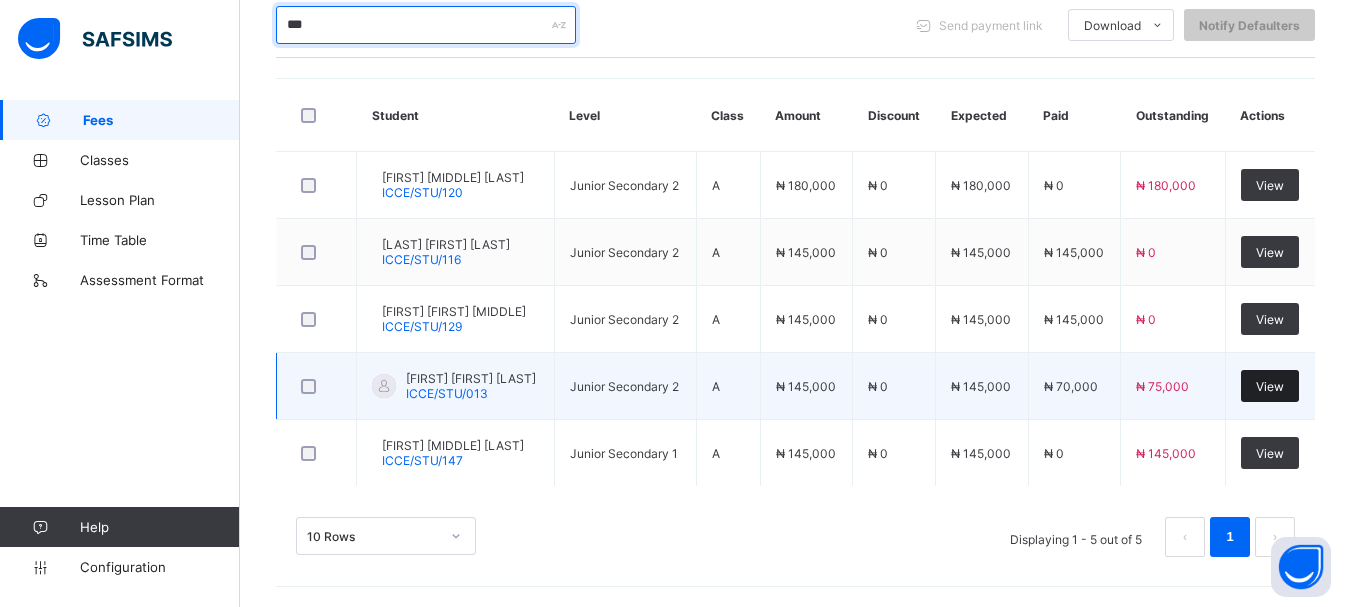 type on "***" 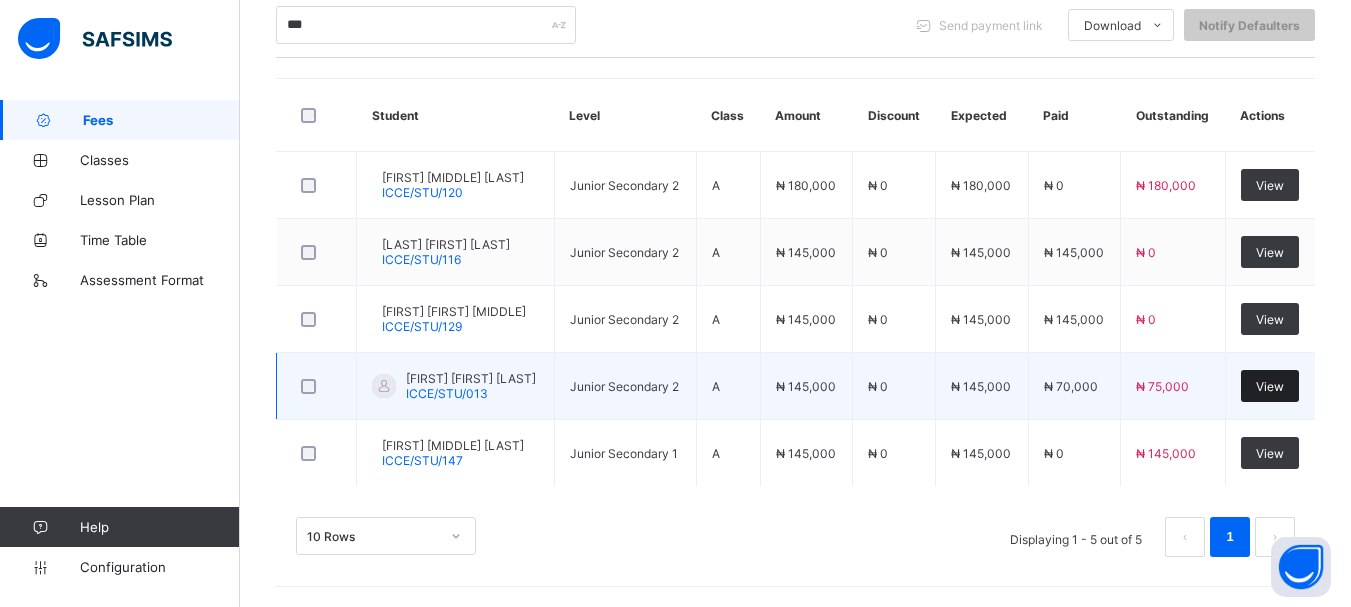 click on "View" at bounding box center [1270, 386] 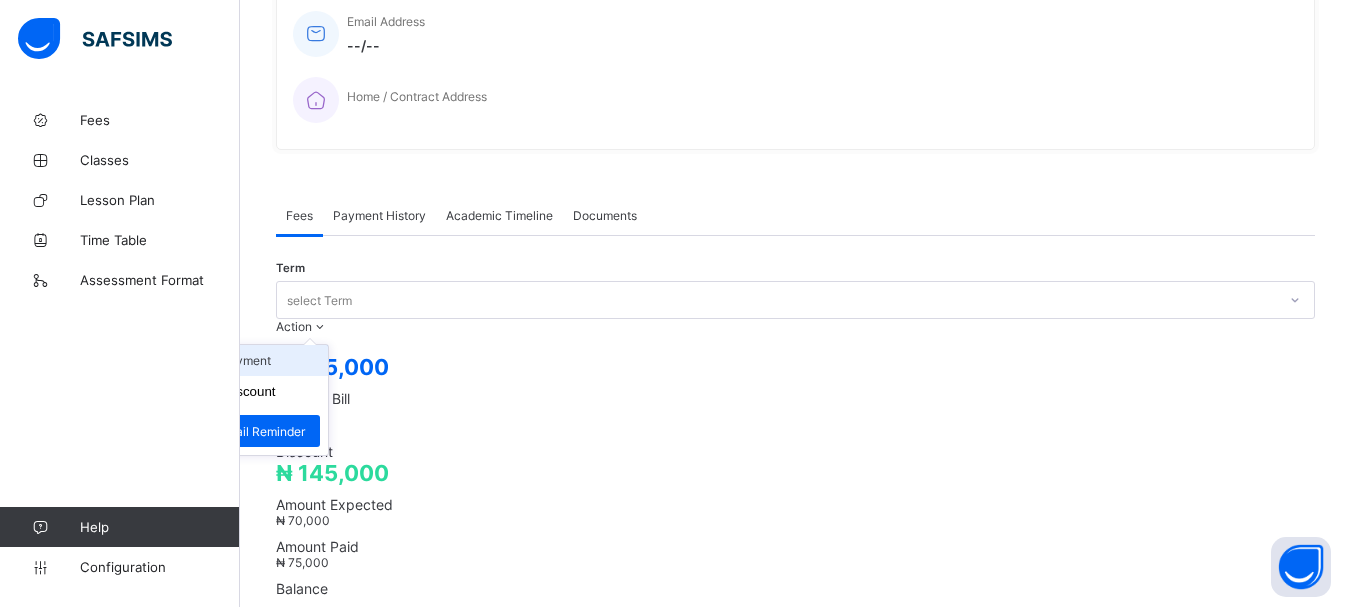 click on "Receive Payment" at bounding box center [246, 360] 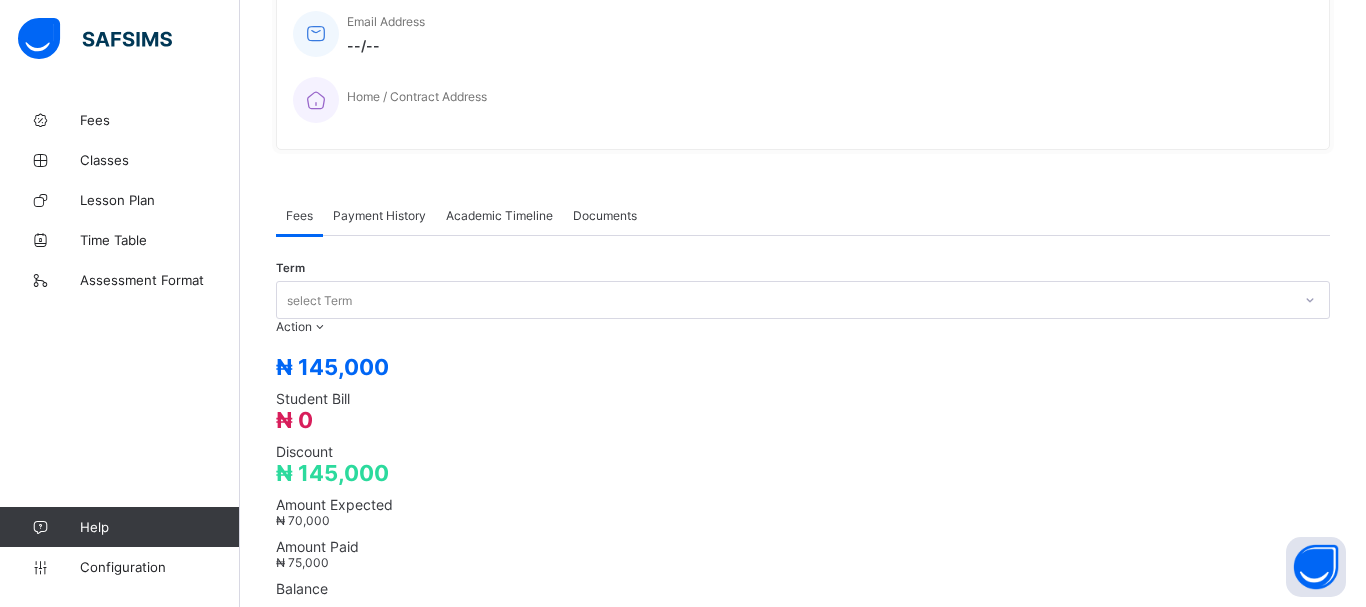 click on "Select bank" at bounding box center [672, 1320] 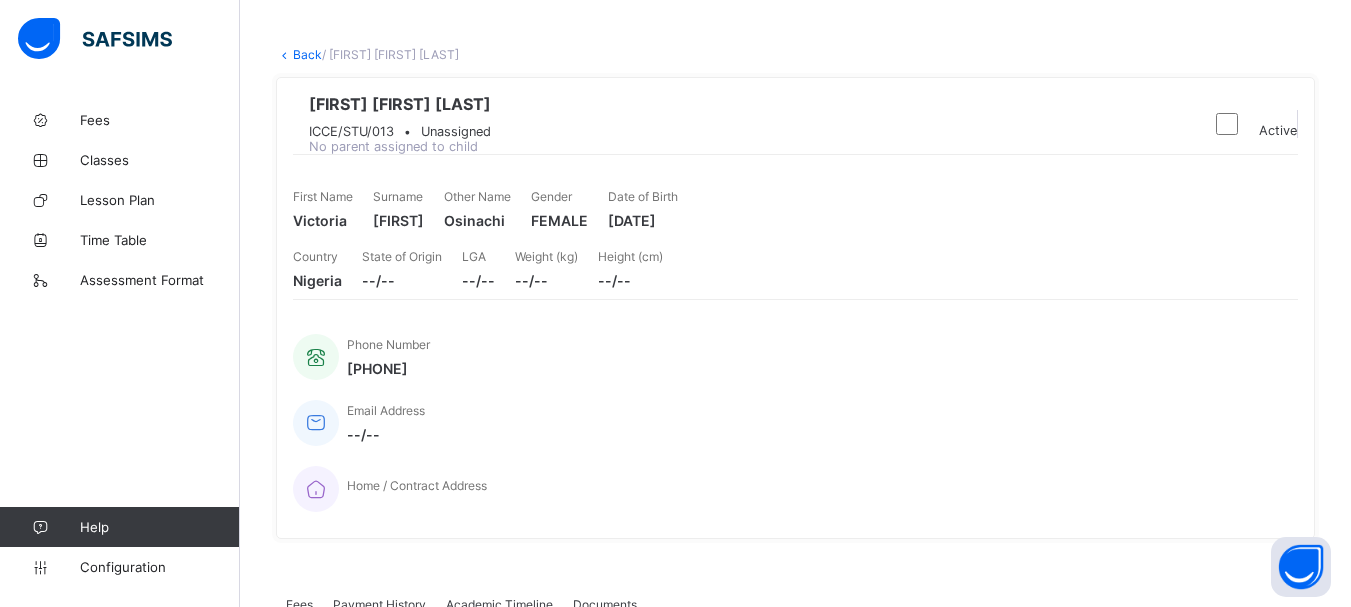 scroll, scrollTop: 0, scrollLeft: 0, axis: both 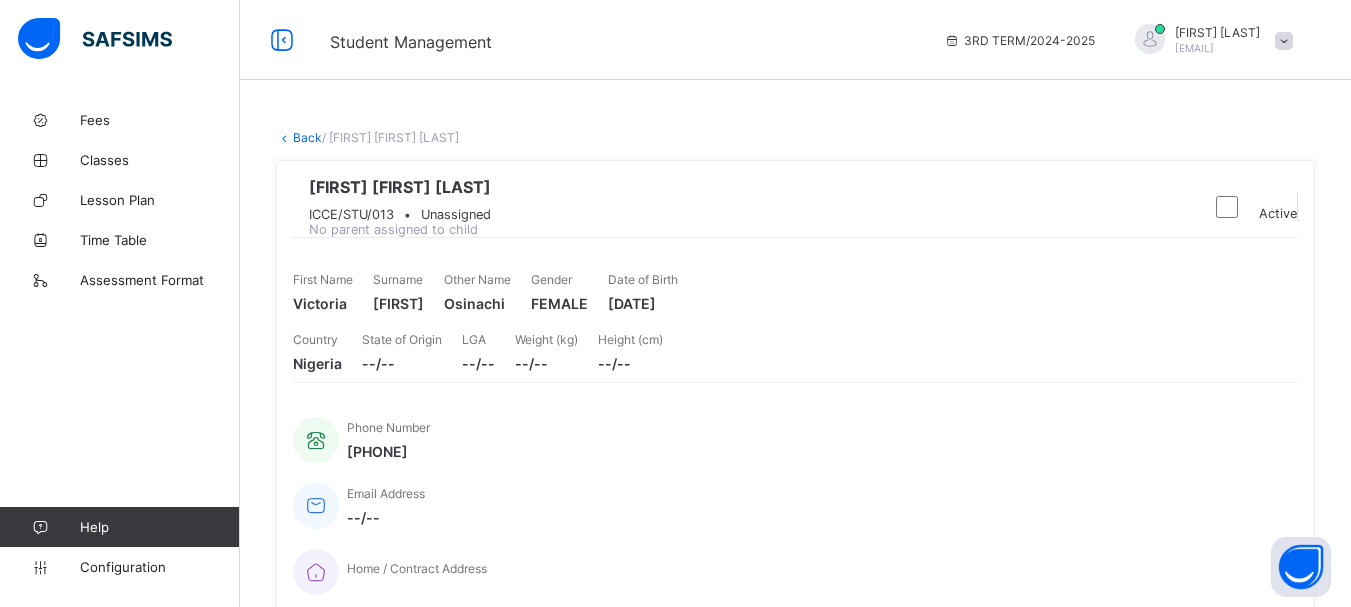 click on "Back" at bounding box center [307, 137] 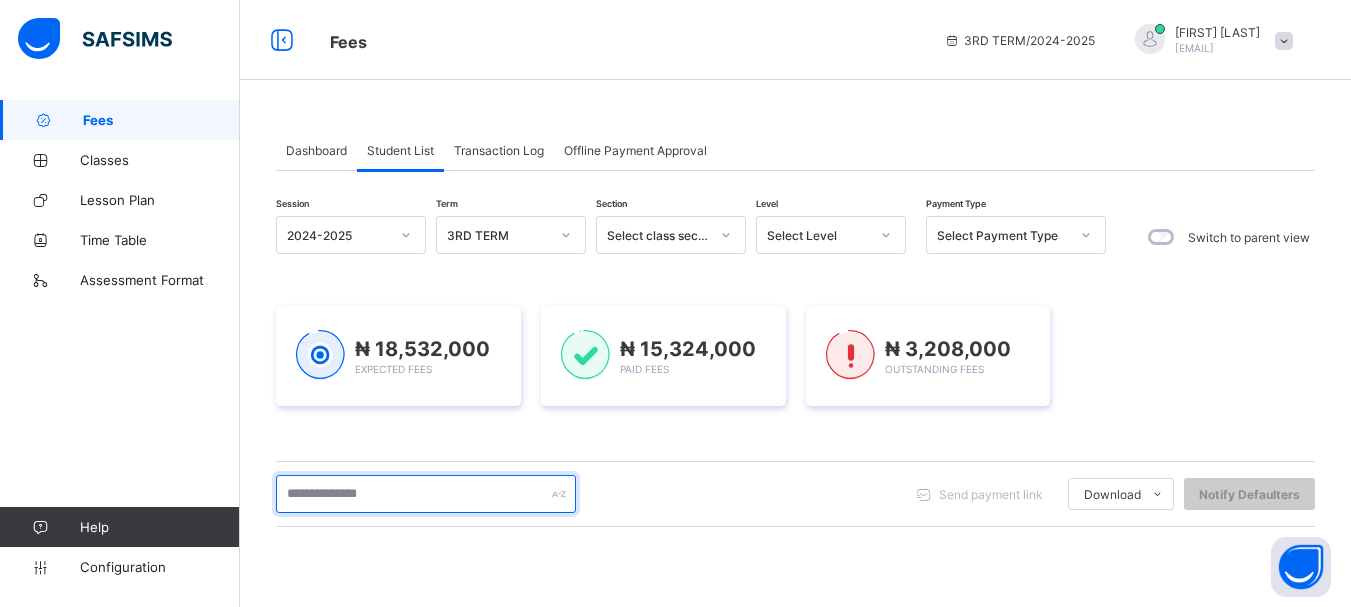 click at bounding box center [426, 494] 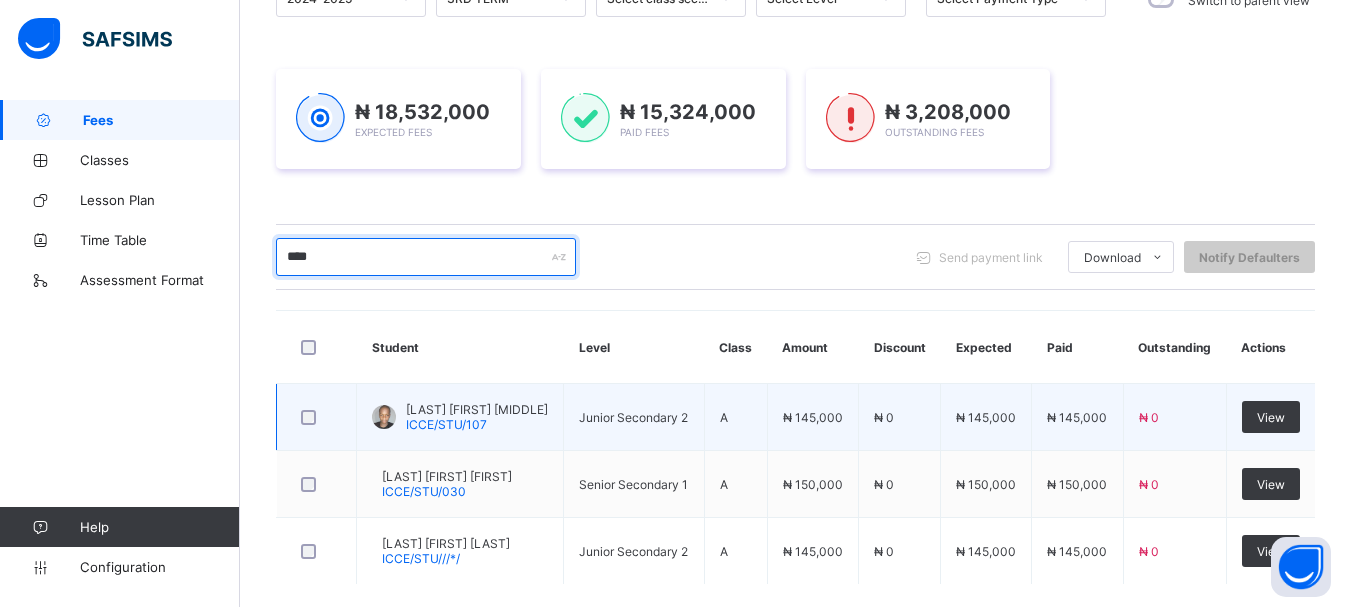 scroll, scrollTop: 267, scrollLeft: 0, axis: vertical 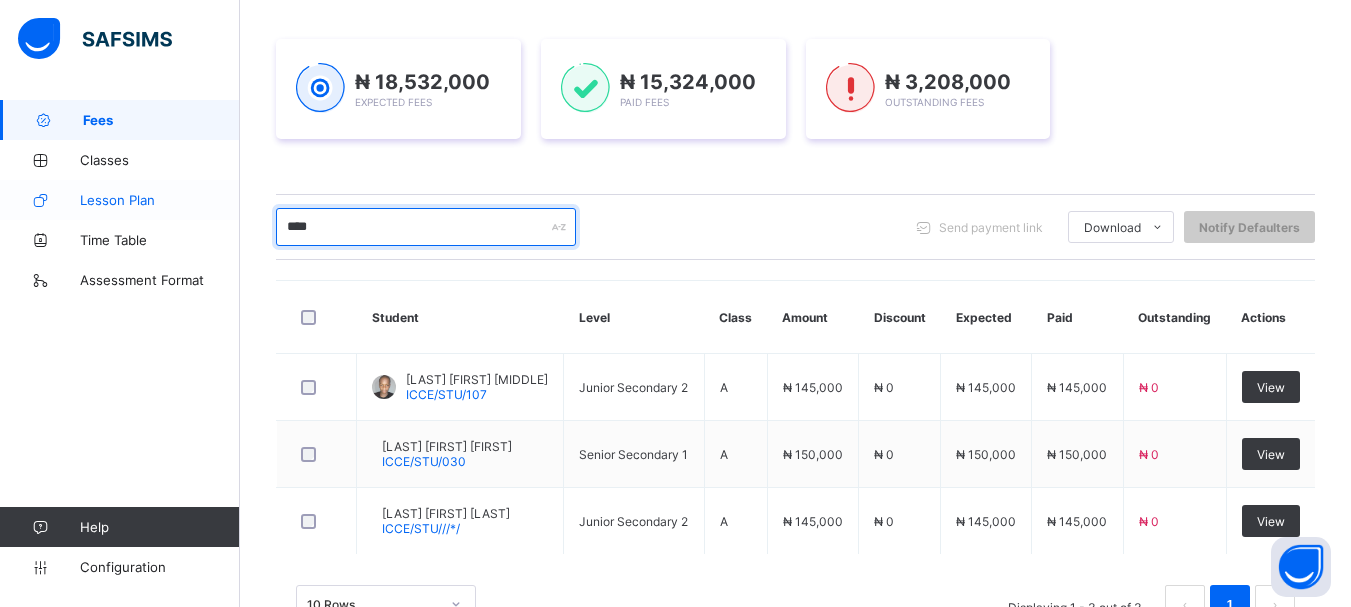 drag, startPoint x: 345, startPoint y: 220, endPoint x: 221, endPoint y: 219, distance: 124.004036 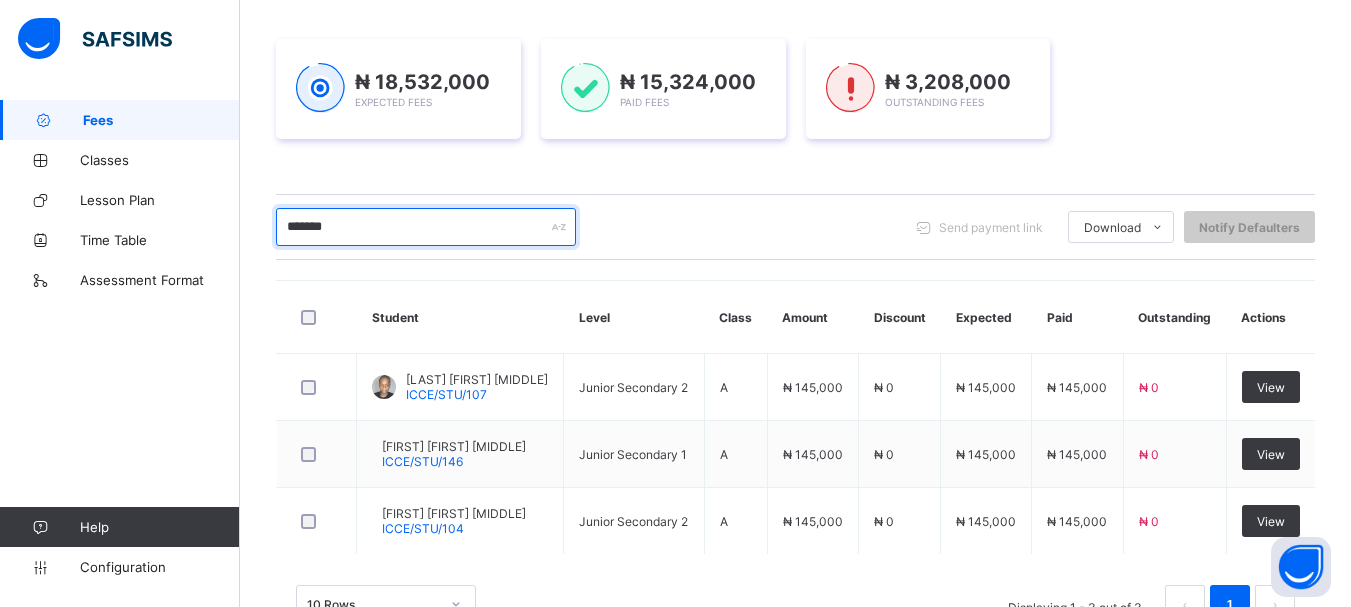 drag, startPoint x: 366, startPoint y: 228, endPoint x: 283, endPoint y: 209, distance: 85.146935 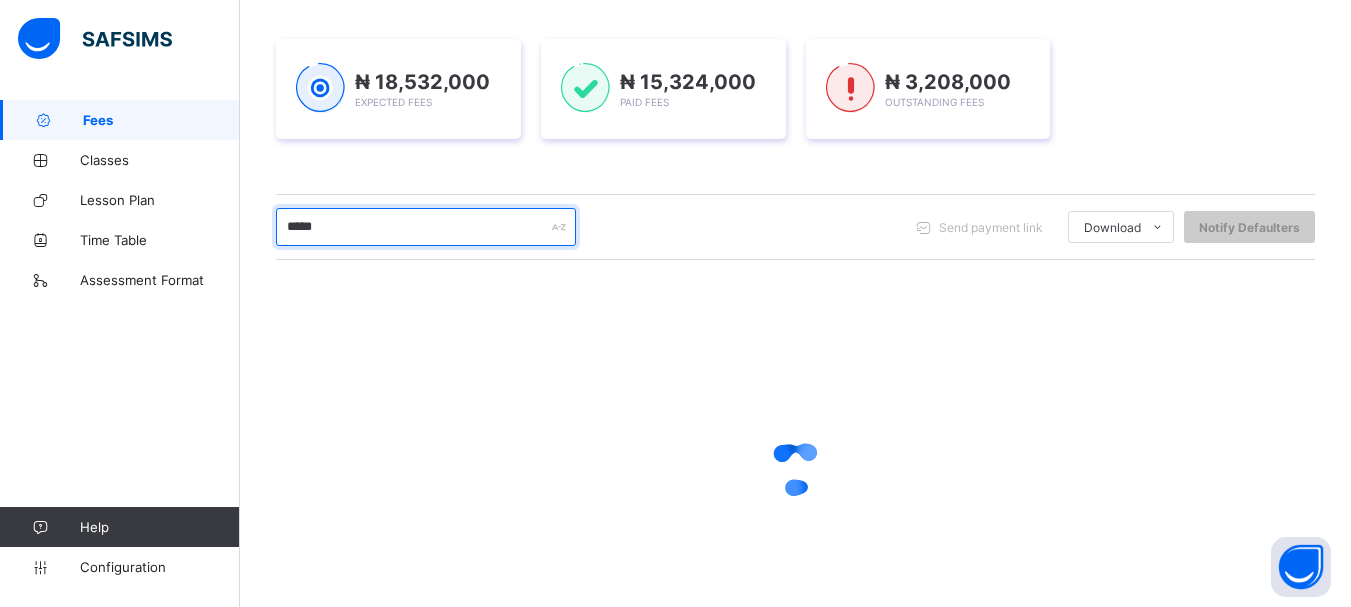 type on "*****" 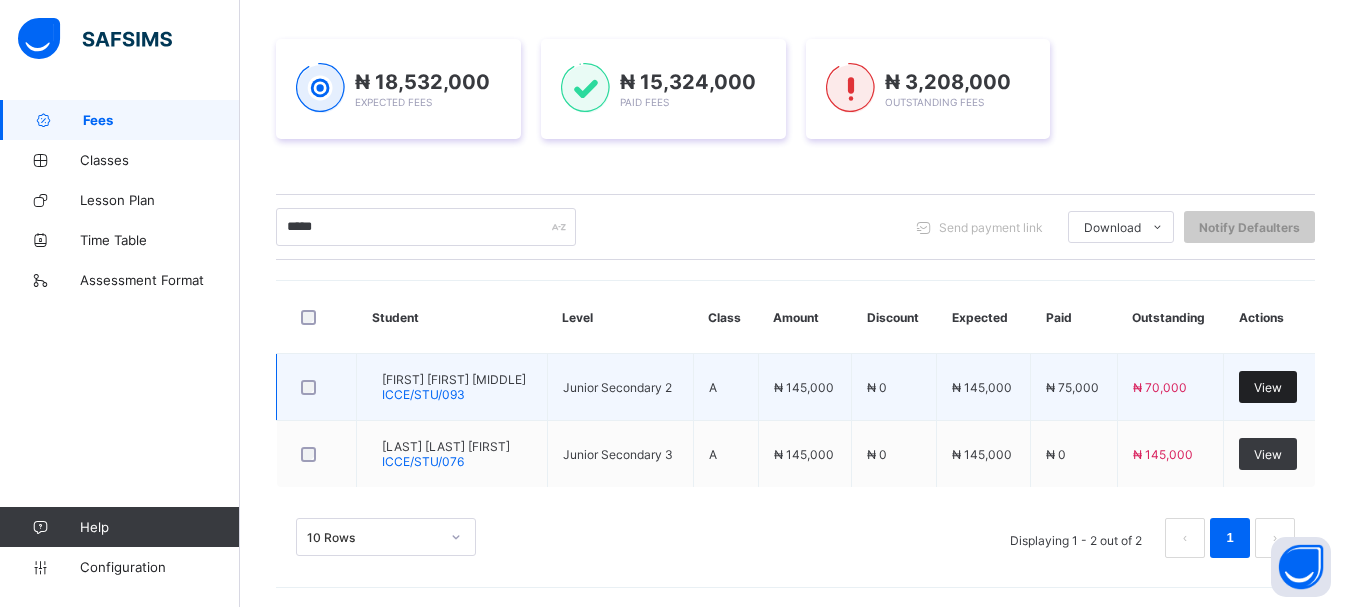 click on "View" at bounding box center [1268, 387] 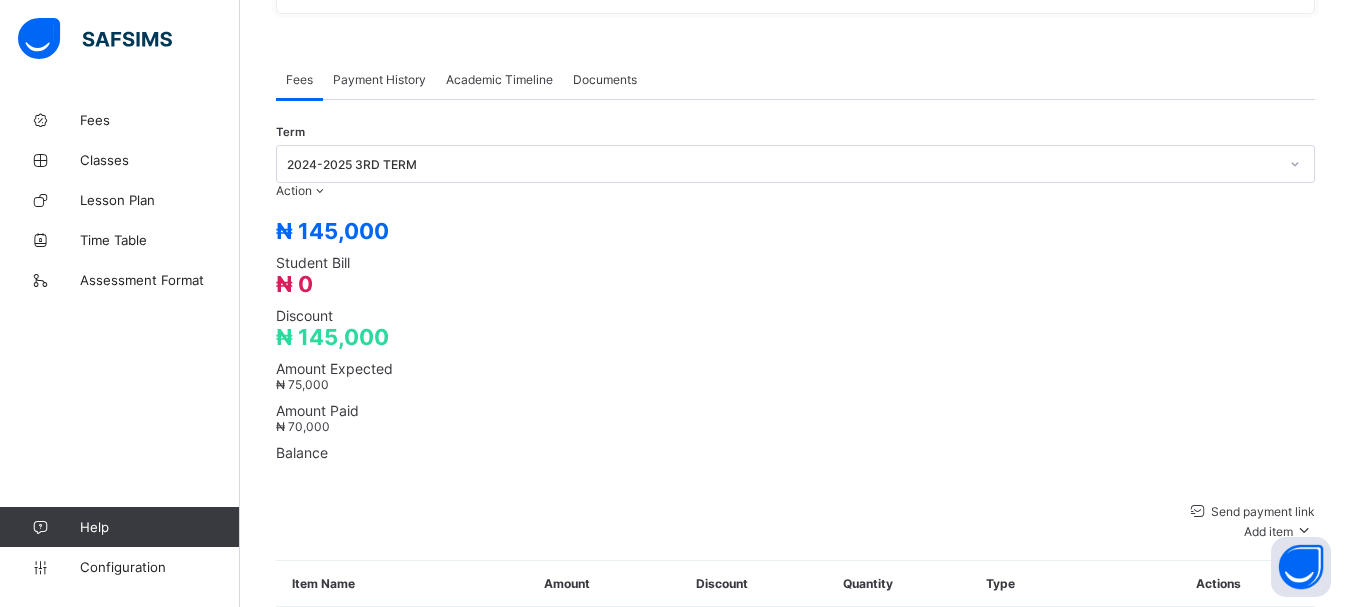 scroll, scrollTop: 533, scrollLeft: 0, axis: vertical 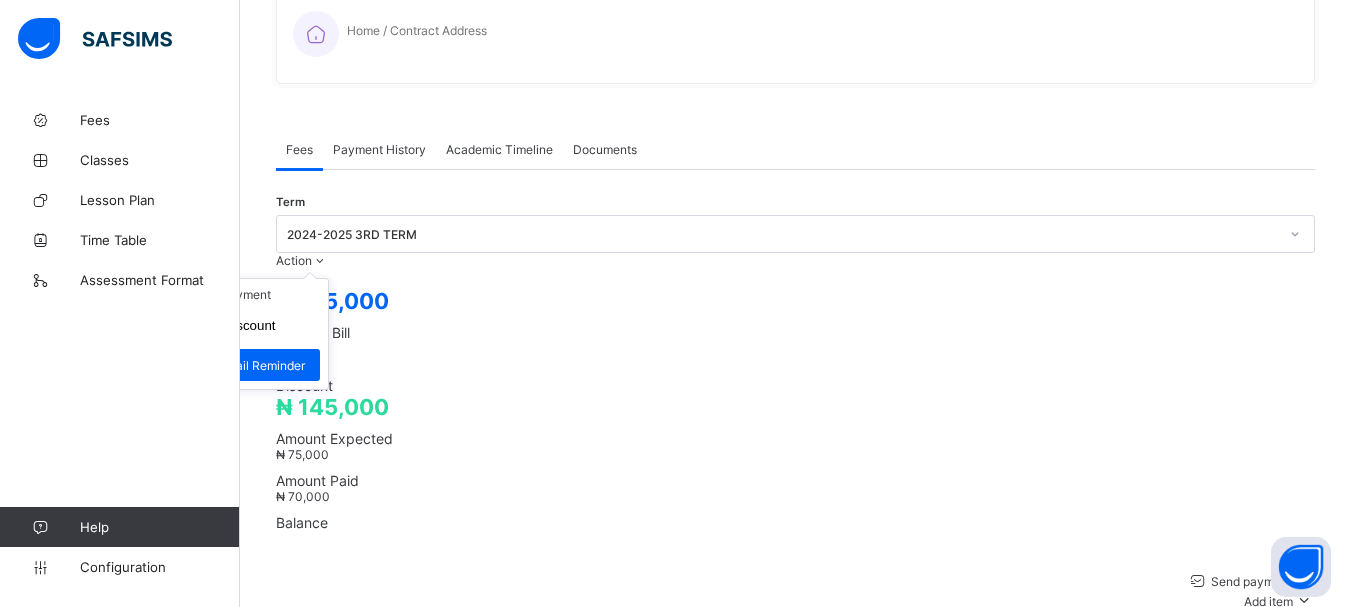 click on "Receive Payment Manage Discount Send Email Reminder" at bounding box center [246, 334] 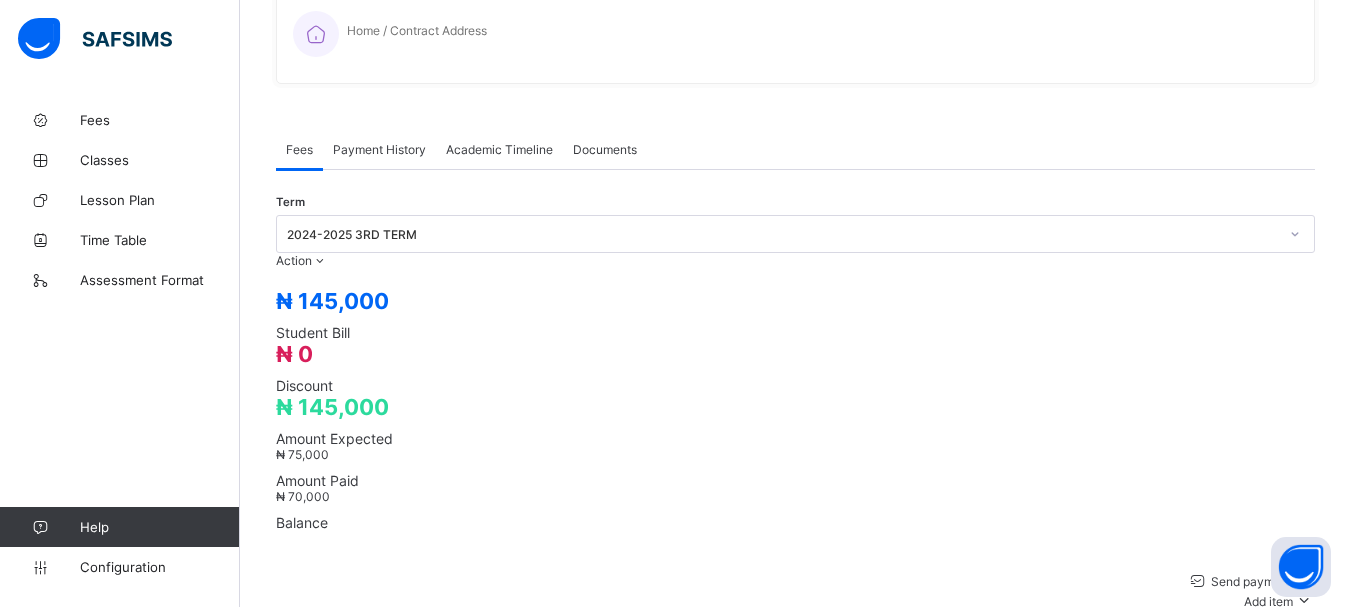 click on "Receive Payment" at bounding box center (0, 0) 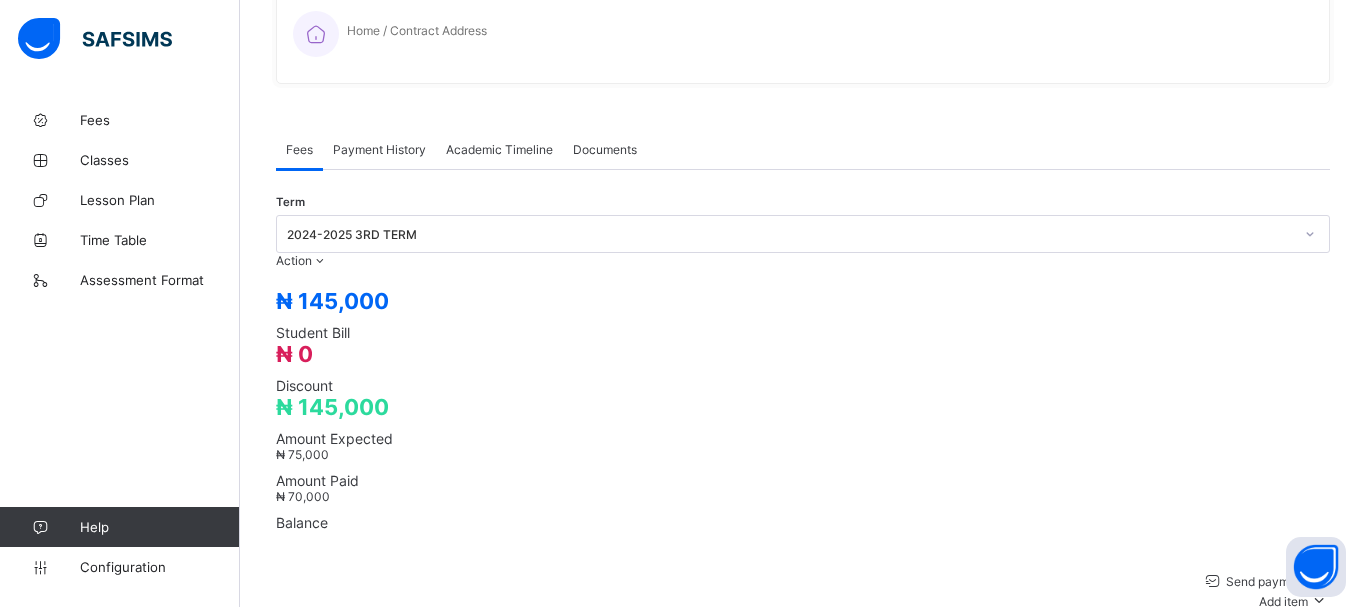 click on "Select bank" at bounding box center (784, 1254) 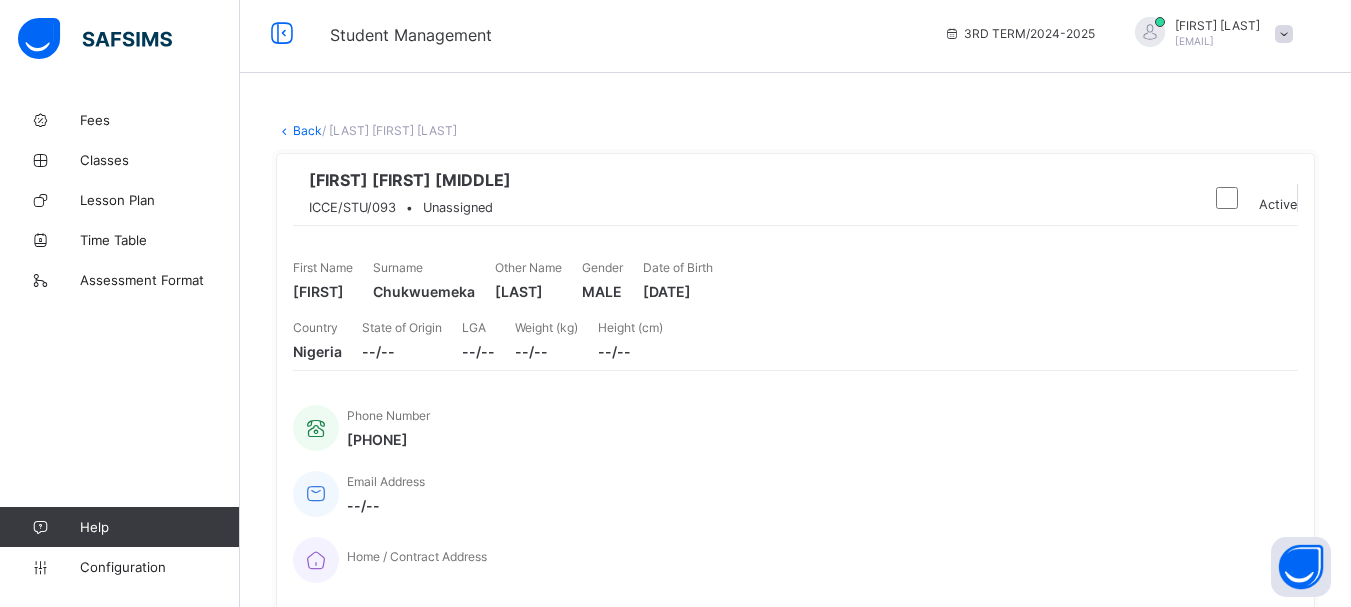 scroll, scrollTop: 0, scrollLeft: 0, axis: both 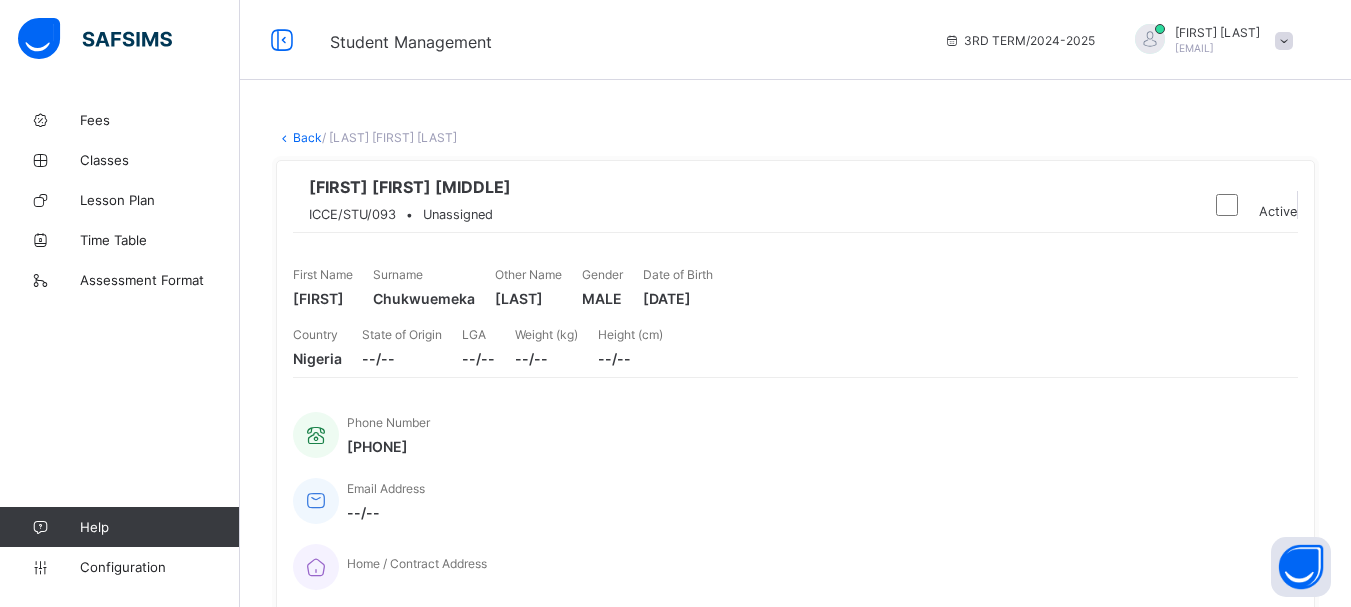 click on "Back" at bounding box center (307, 137) 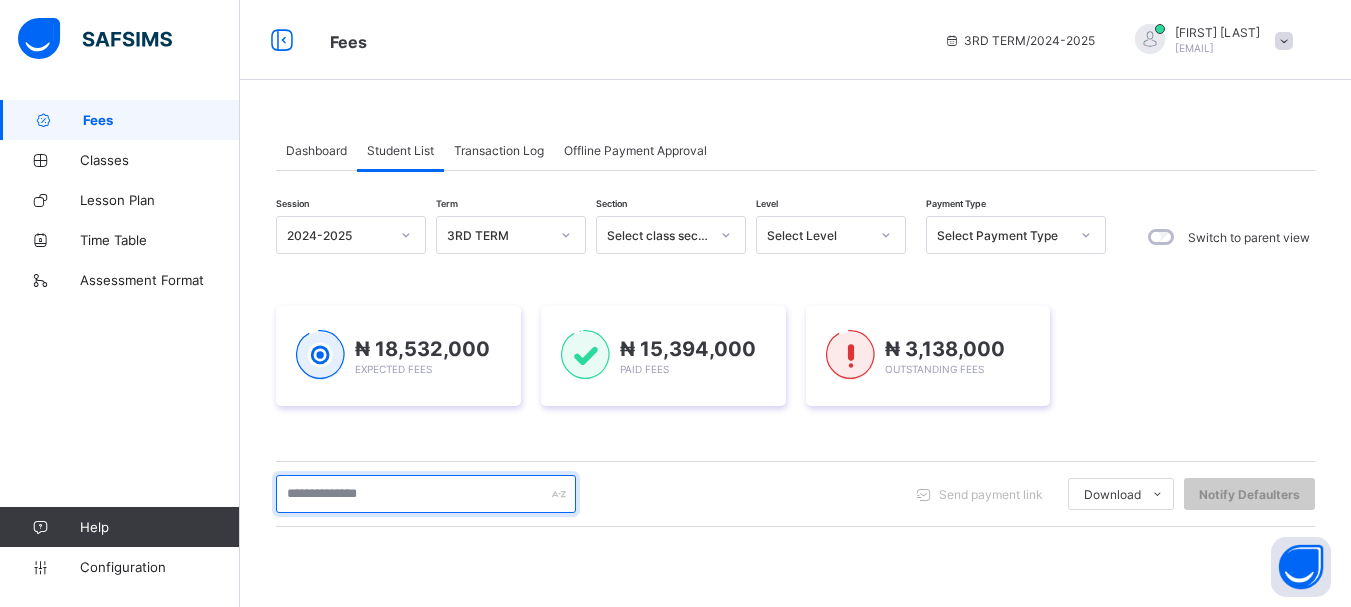 click at bounding box center [426, 494] 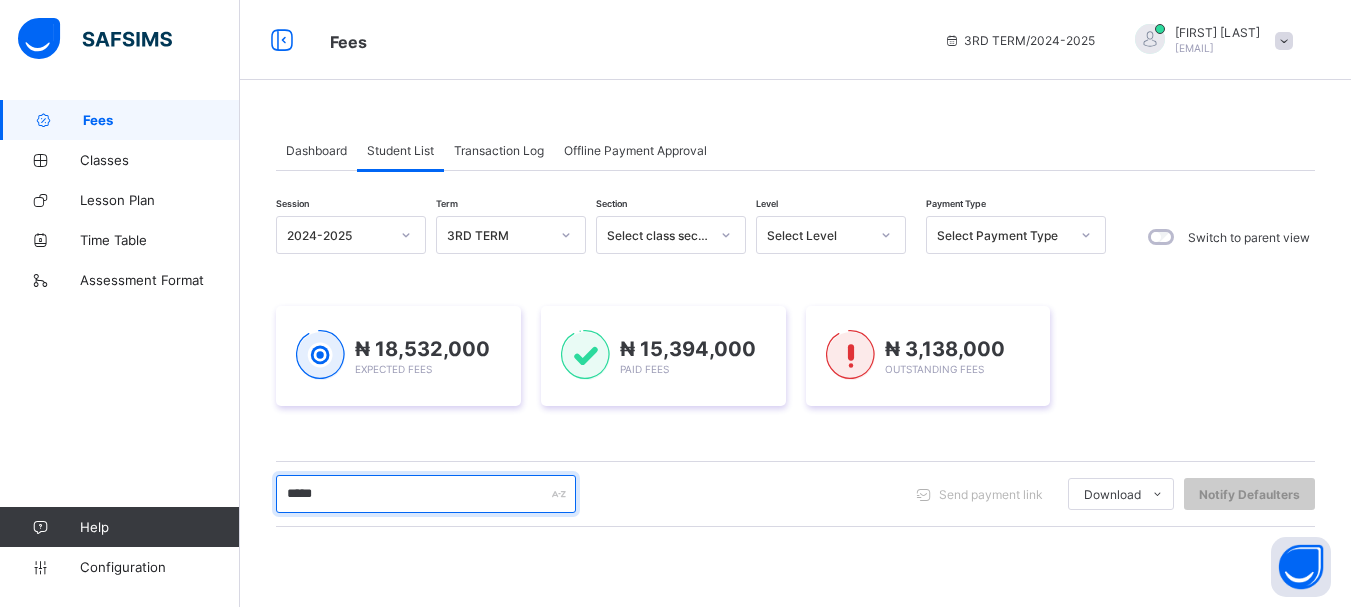 click on "*****" at bounding box center [426, 494] 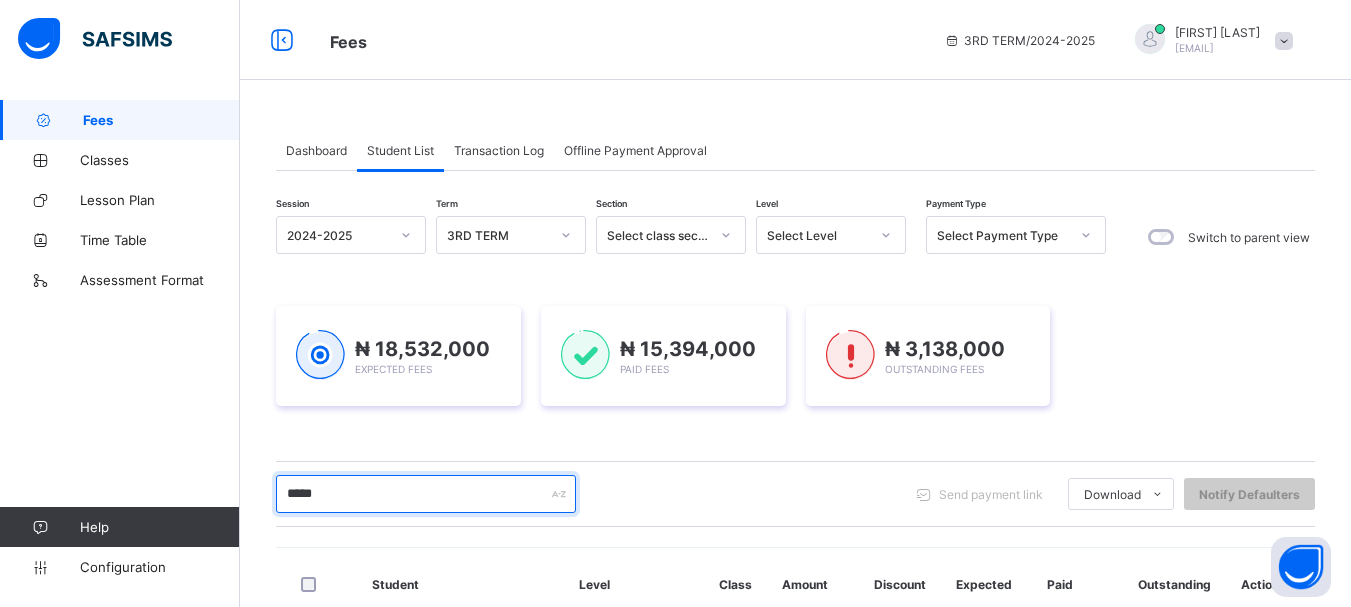 type on "*****" 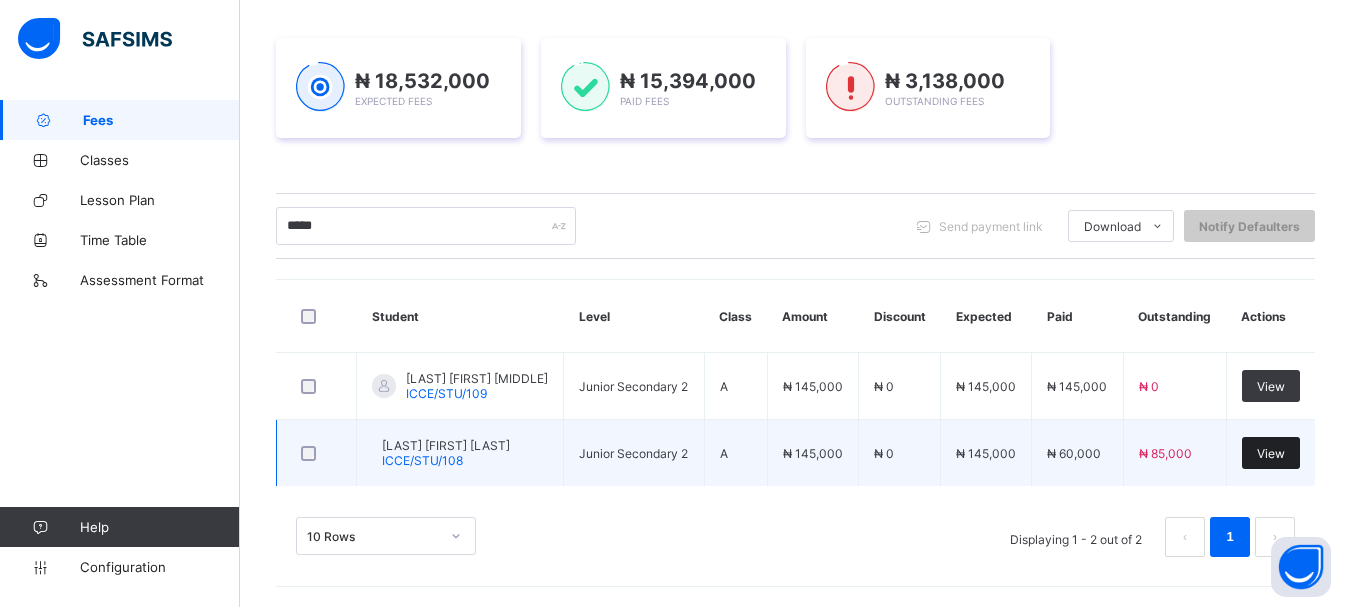 click on "View" at bounding box center (1271, 453) 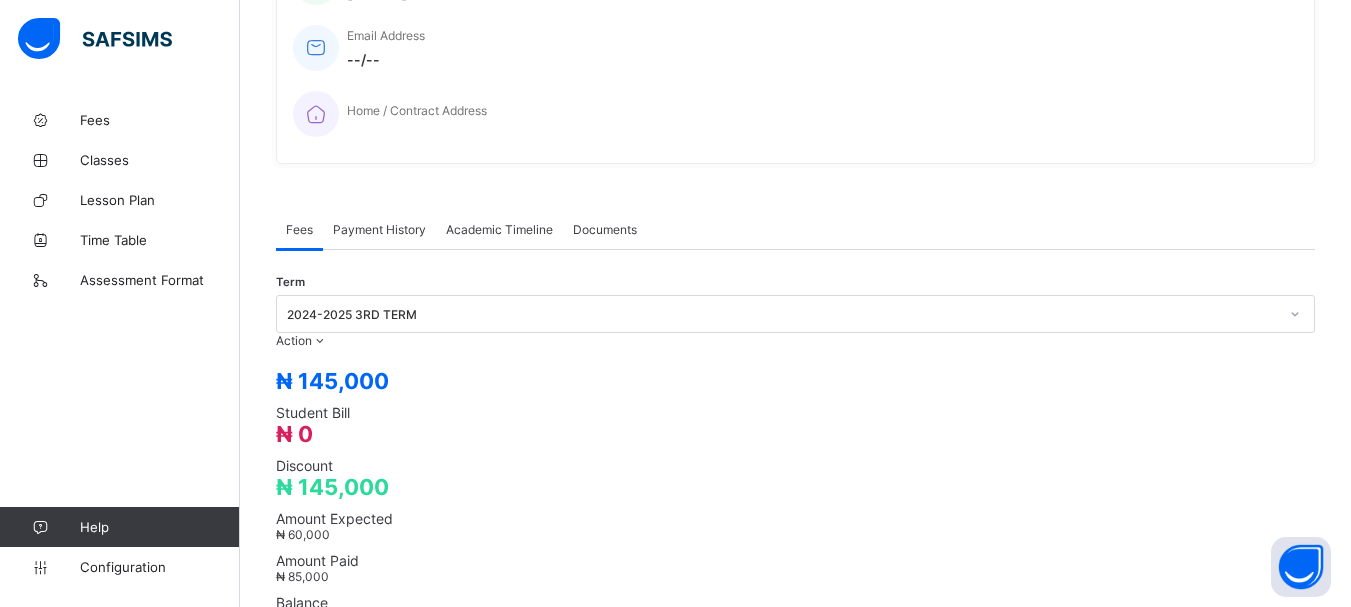 scroll, scrollTop: 533, scrollLeft: 0, axis: vertical 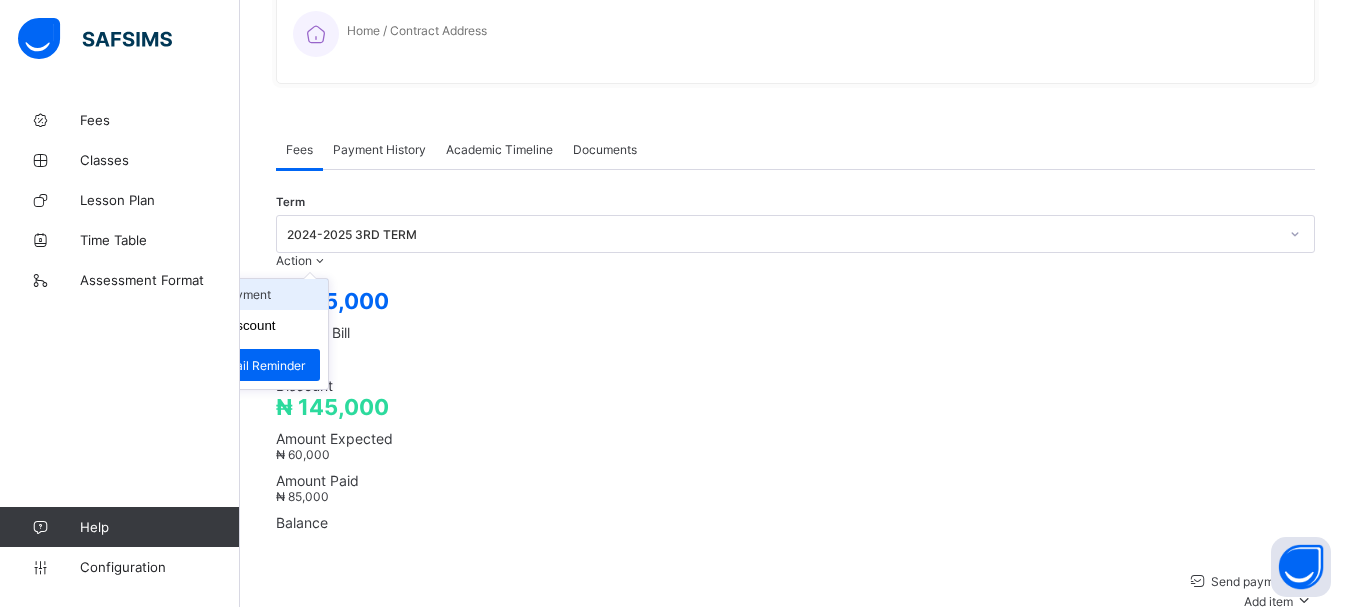 click on "Receive Payment" at bounding box center (246, 294) 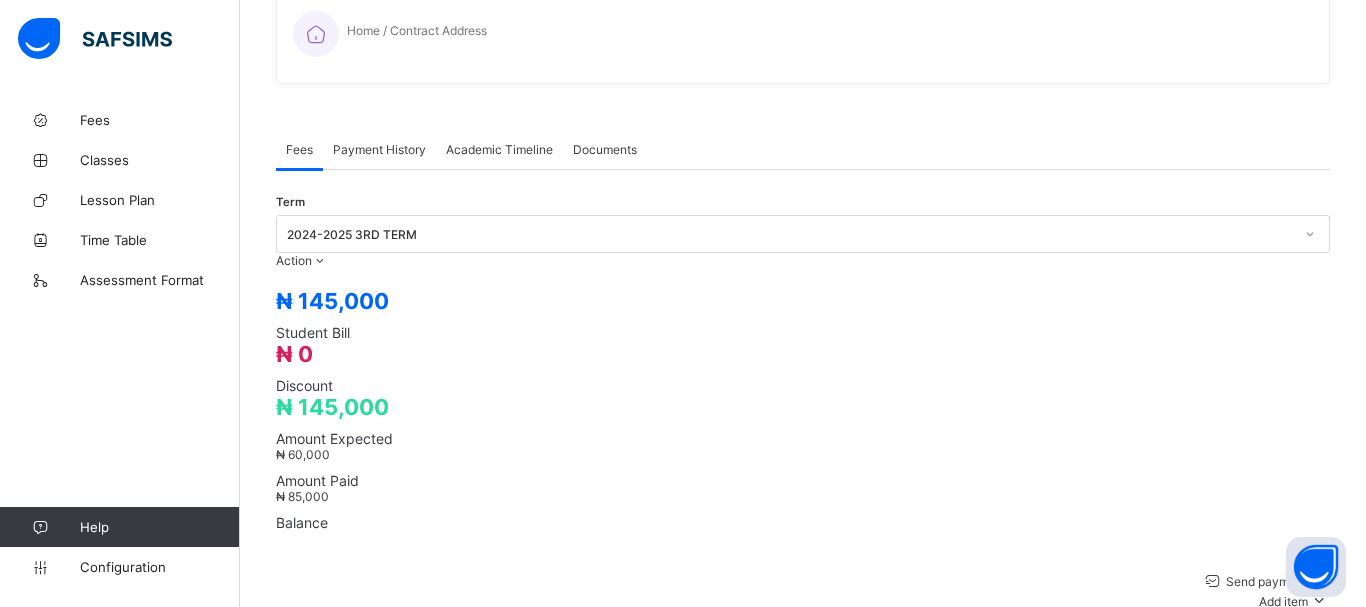 click on "Select bank" at bounding box center [784, 1254] 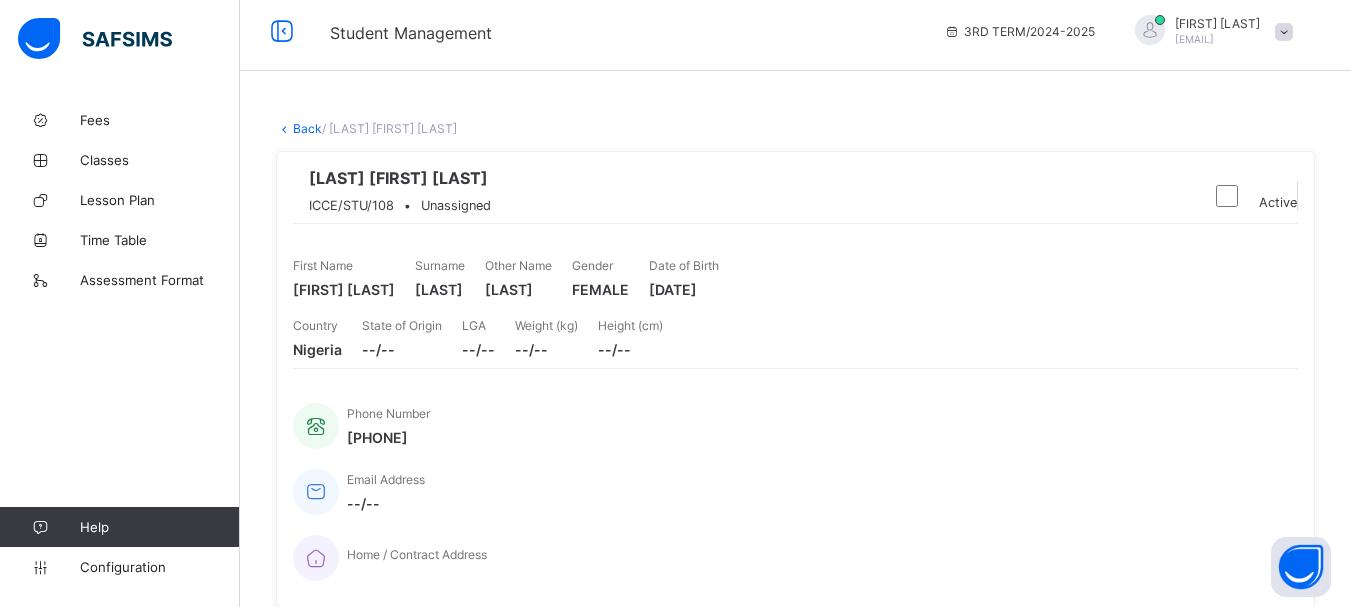 scroll, scrollTop: 0, scrollLeft: 0, axis: both 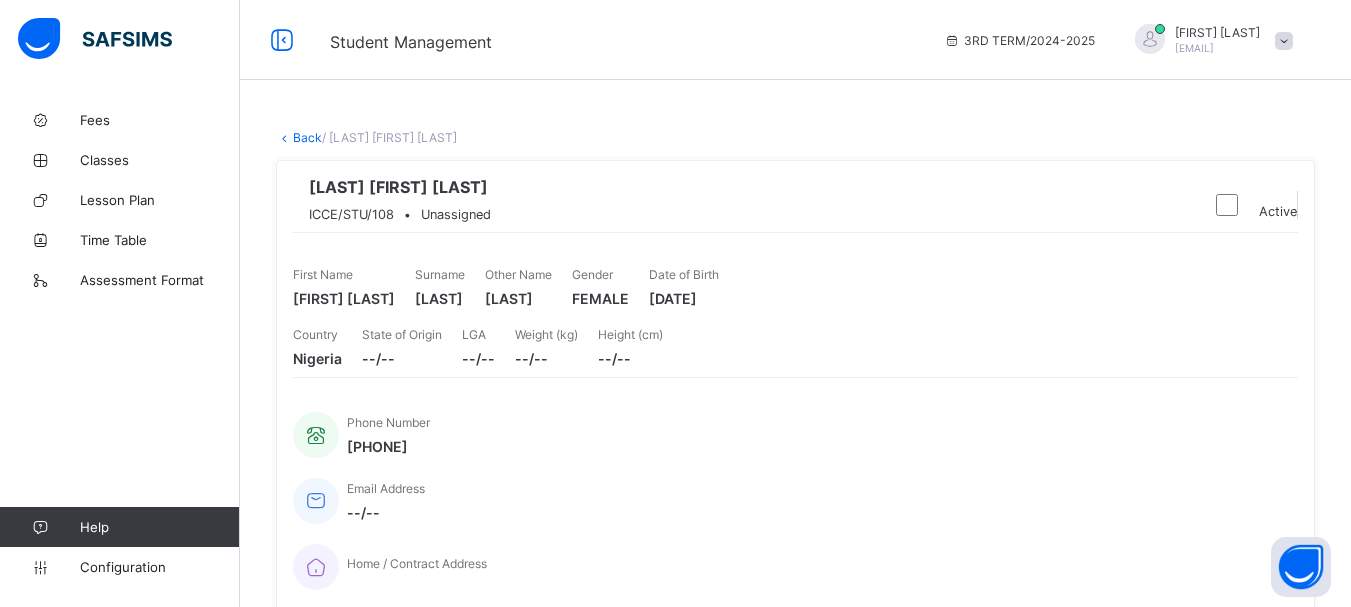 click on "Back" at bounding box center [307, 137] 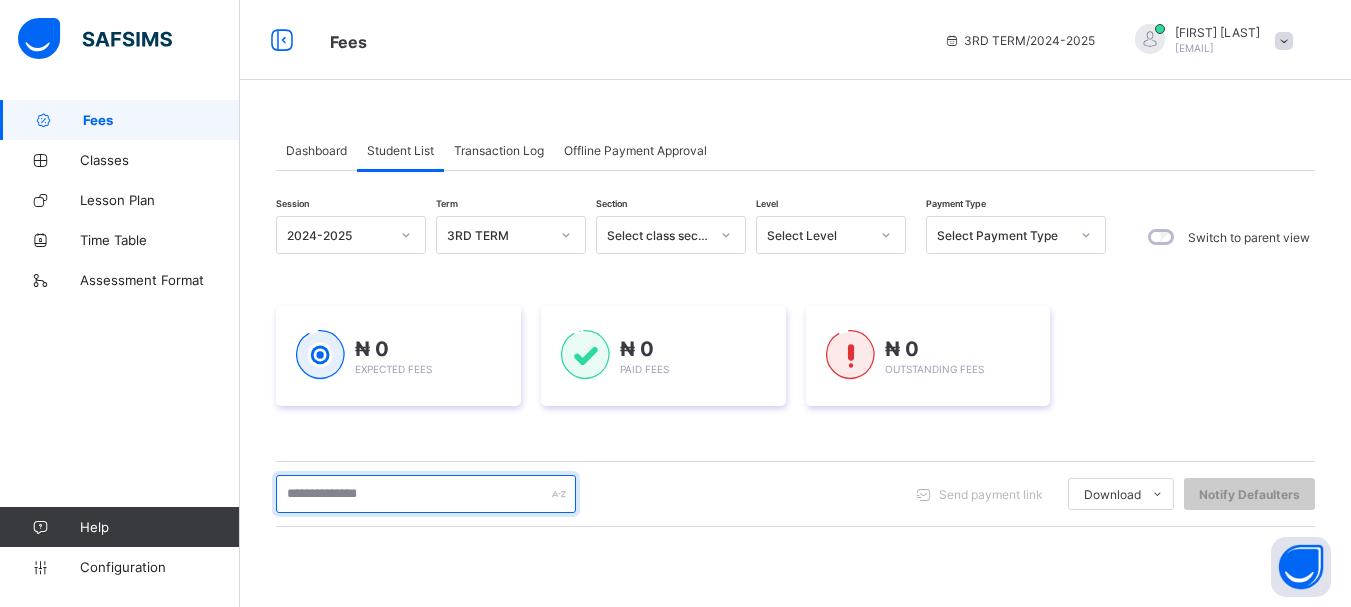 click at bounding box center [426, 494] 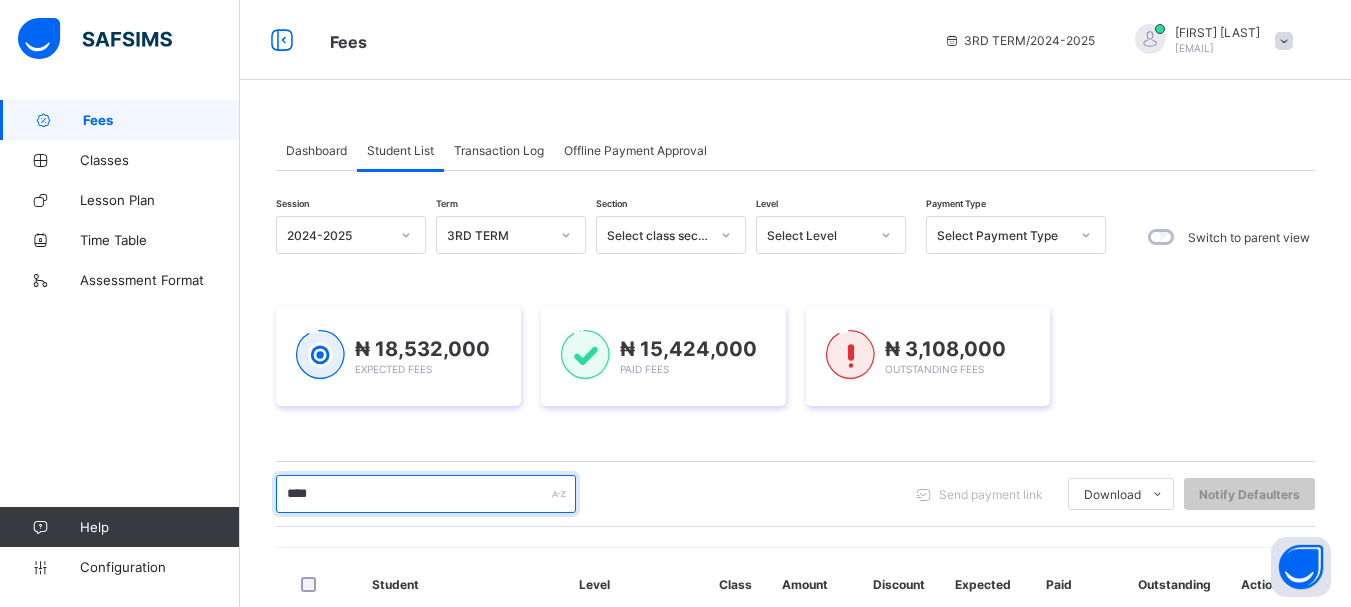 click on "****" at bounding box center [426, 494] 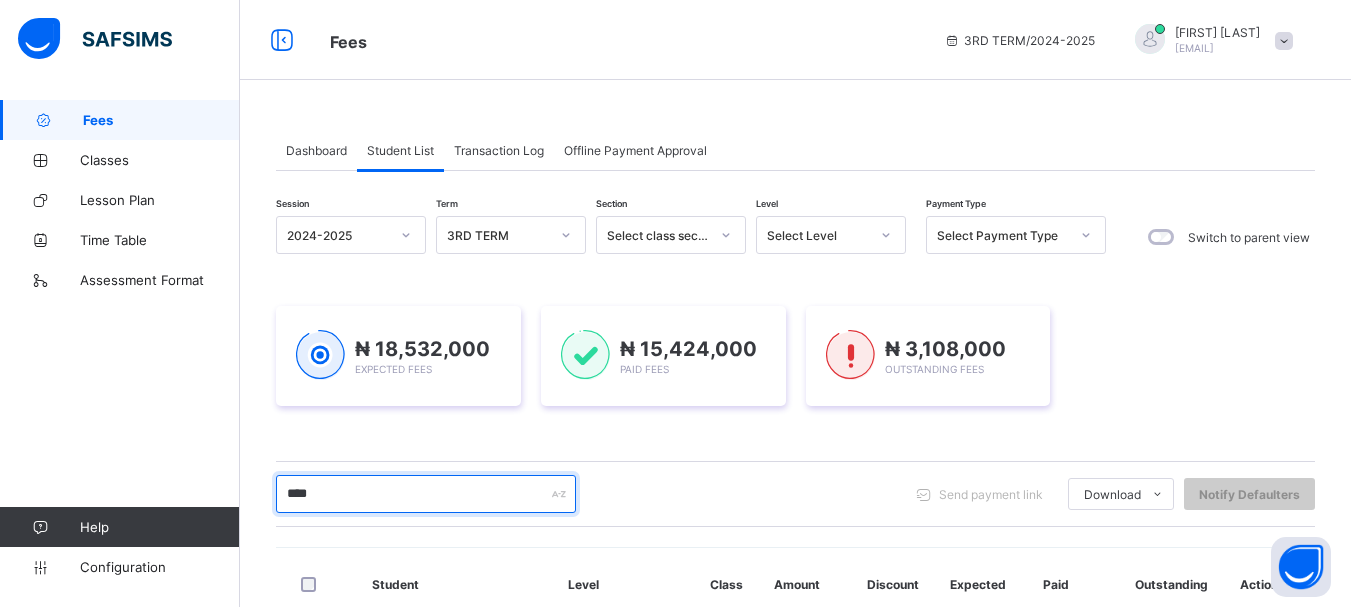 scroll, scrollTop: 204, scrollLeft: 0, axis: vertical 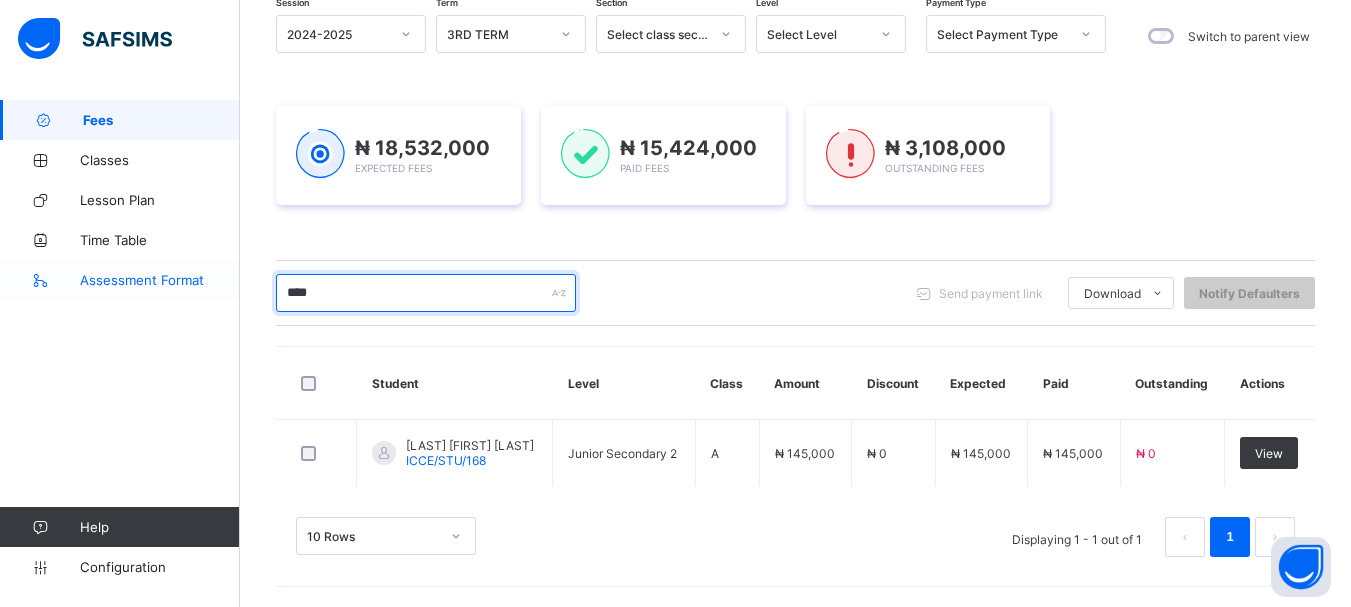 drag, startPoint x: 346, startPoint y: 287, endPoint x: 232, endPoint y: 281, distance: 114.15778 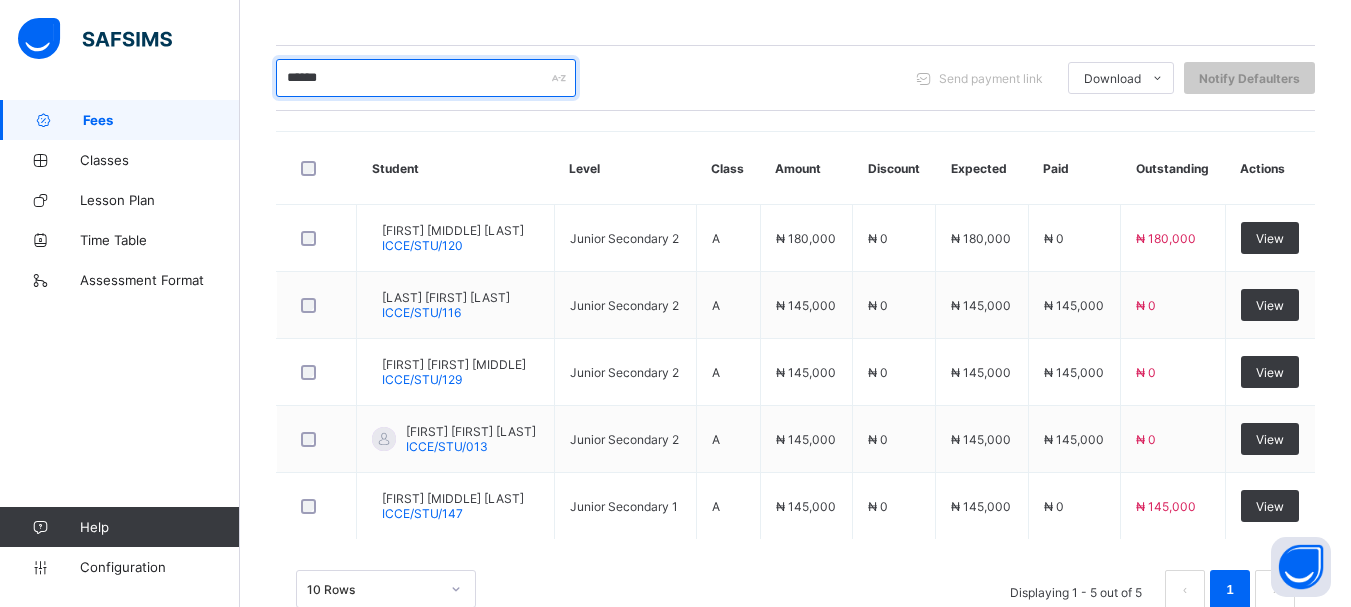 scroll, scrollTop: 471, scrollLeft: 0, axis: vertical 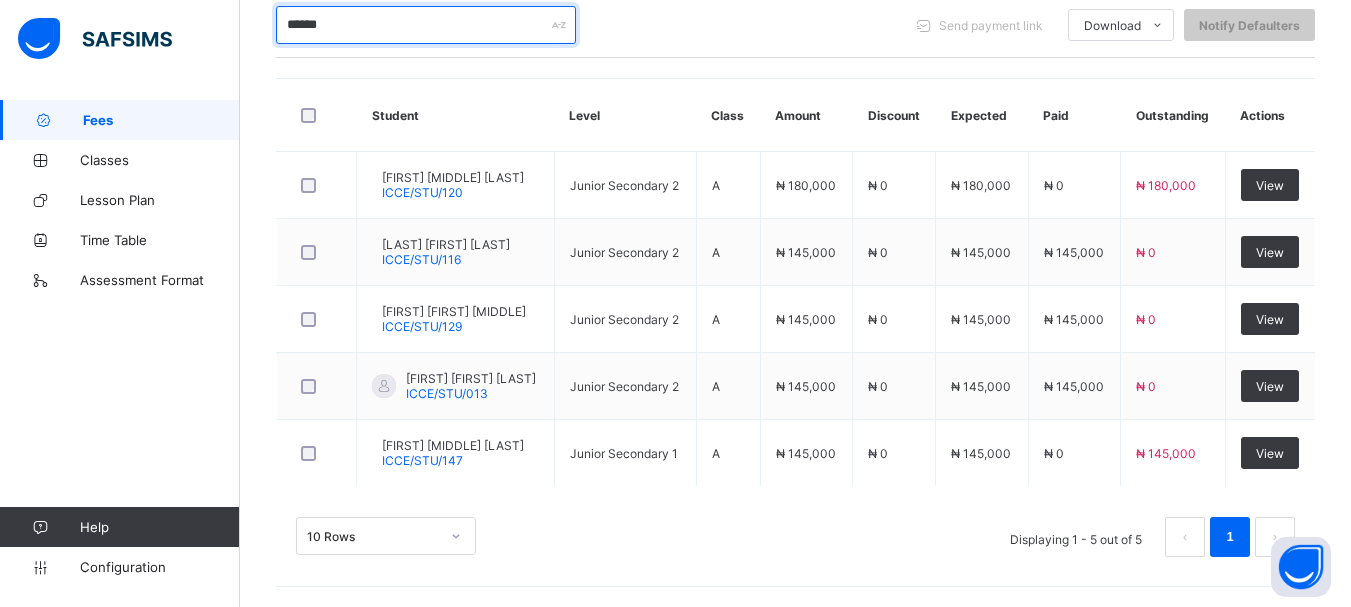 drag, startPoint x: 341, startPoint y: 18, endPoint x: 288, endPoint y: 31, distance: 54.571056 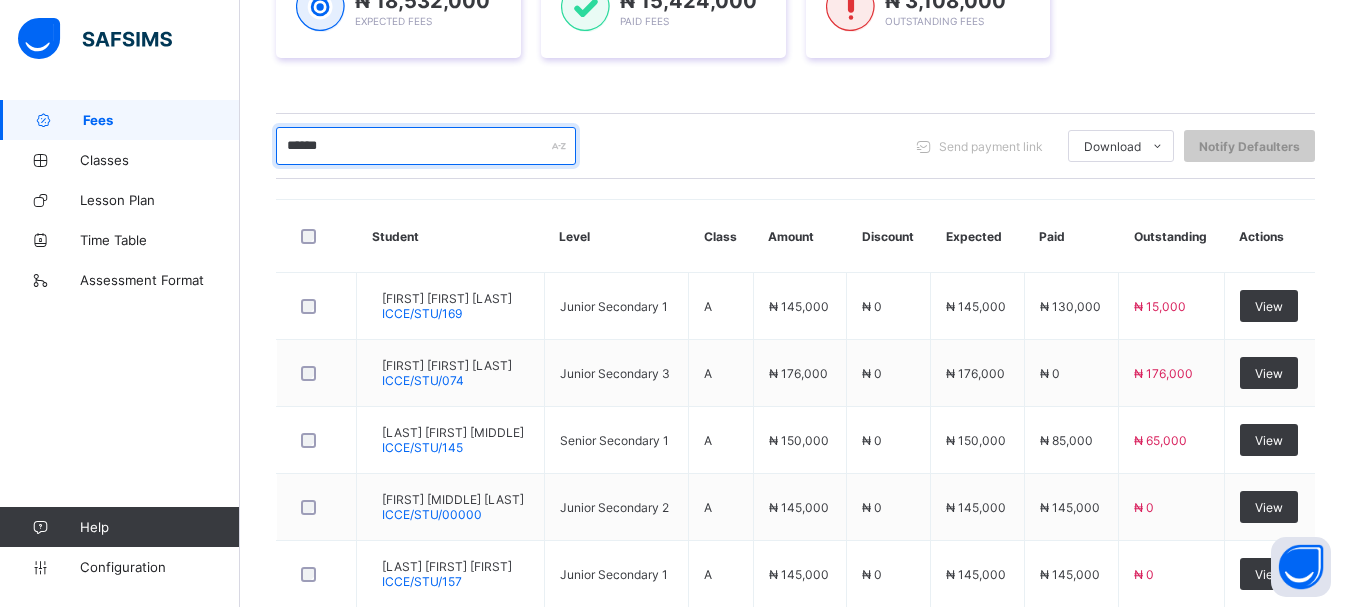 scroll, scrollTop: 471, scrollLeft: 0, axis: vertical 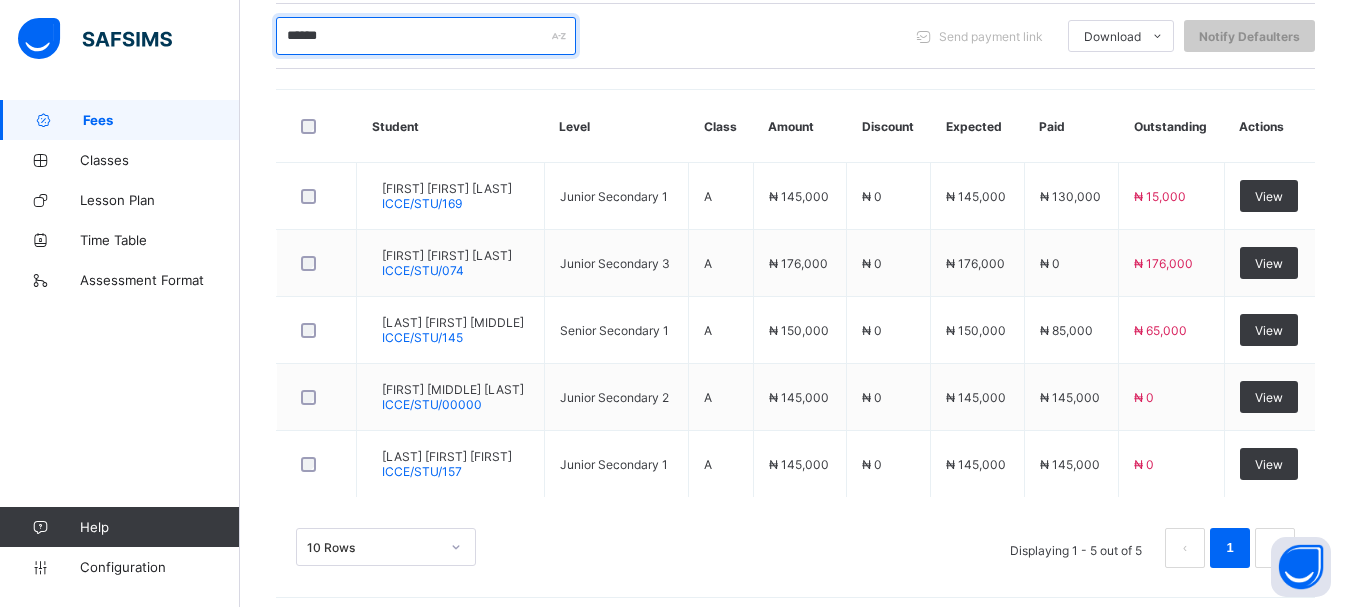 drag, startPoint x: 360, startPoint y: 24, endPoint x: 259, endPoint y: 26, distance: 101.0198 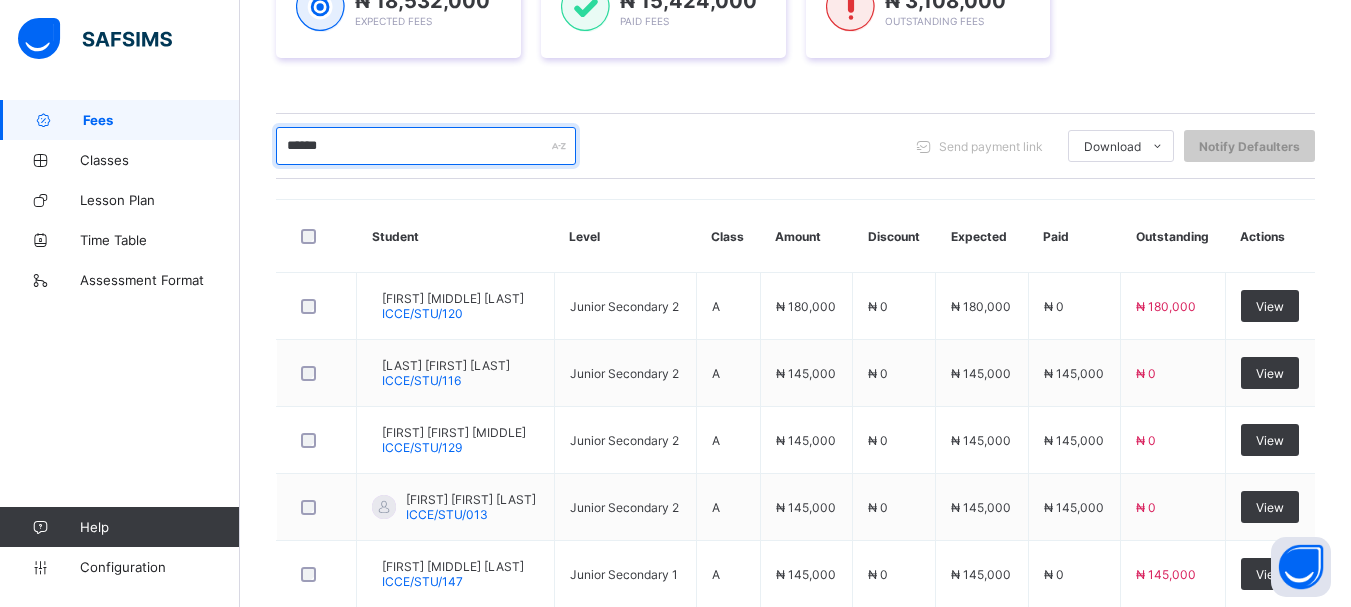 scroll, scrollTop: 458, scrollLeft: 0, axis: vertical 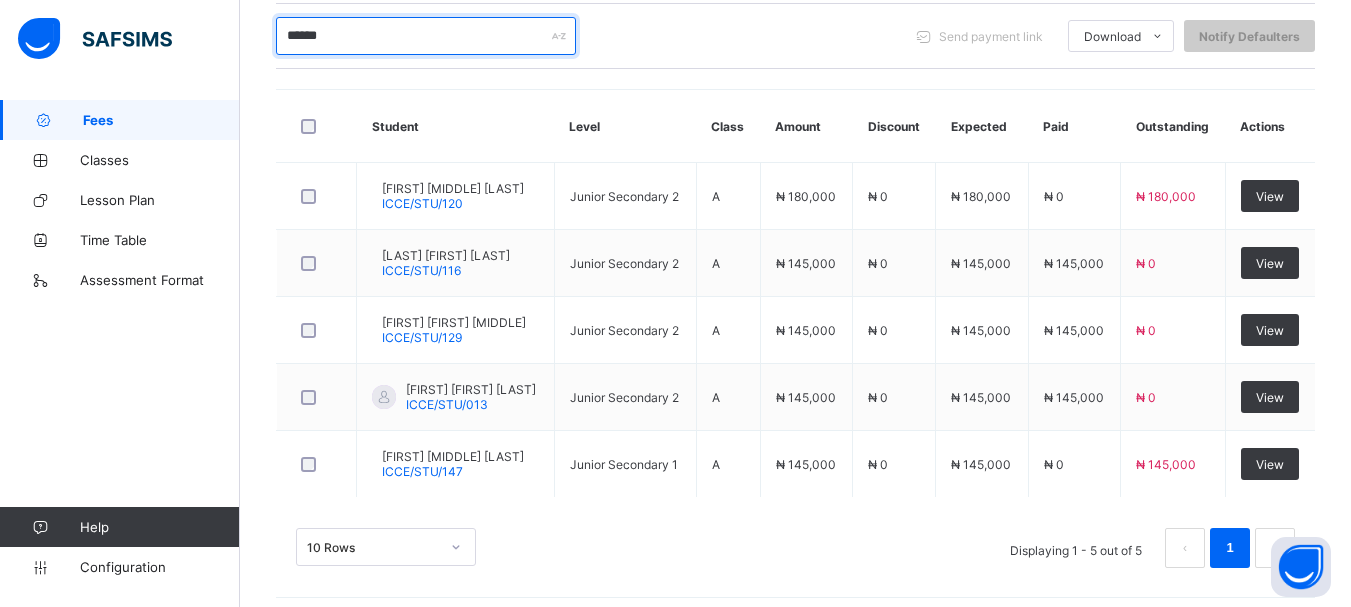 drag, startPoint x: 344, startPoint y: 35, endPoint x: 237, endPoint y: 34, distance: 107.00467 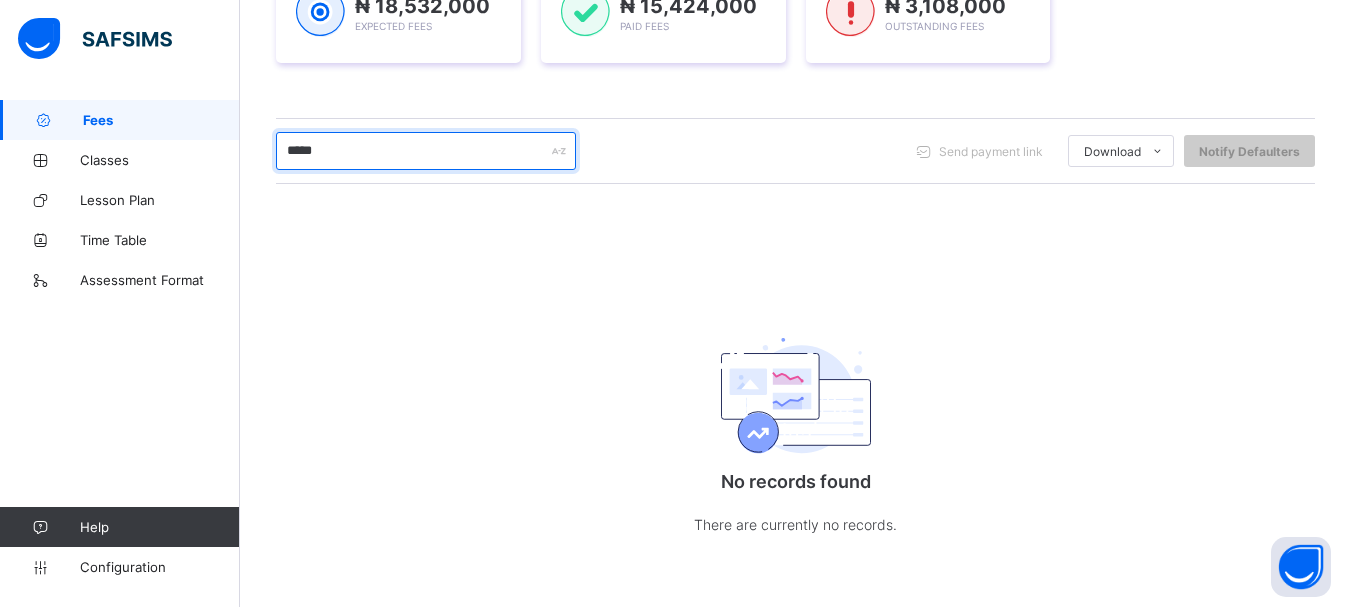 scroll, scrollTop: 344, scrollLeft: 0, axis: vertical 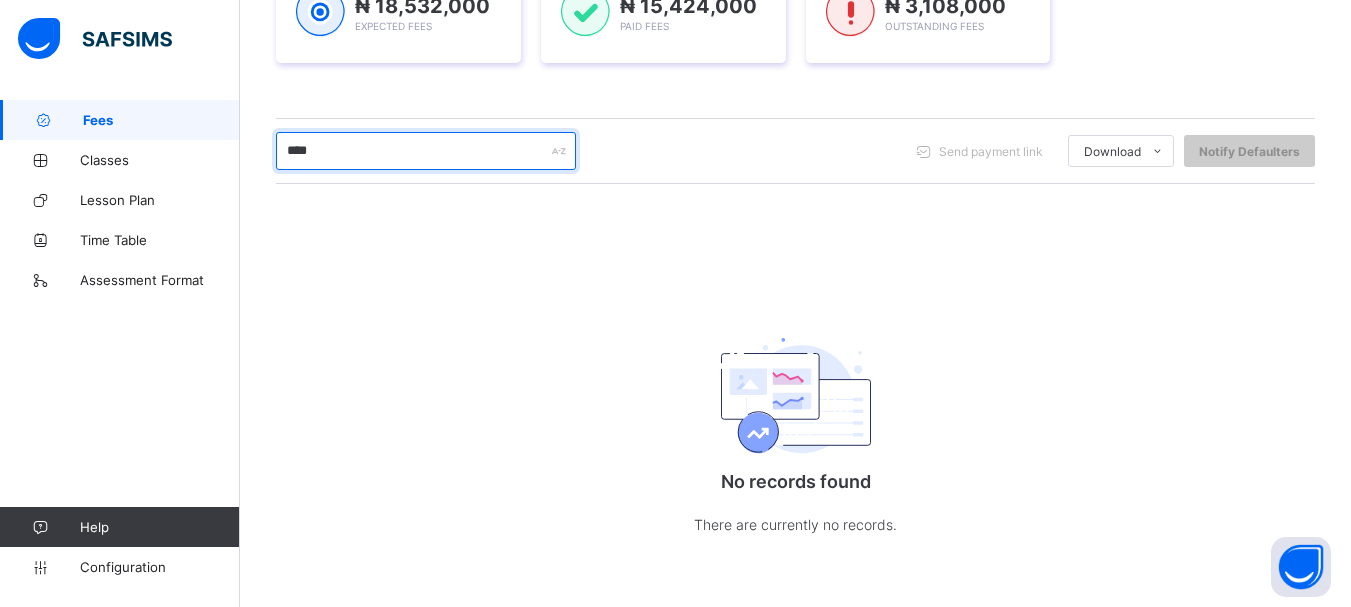 drag, startPoint x: 403, startPoint y: 151, endPoint x: 266, endPoint y: 148, distance: 137.03284 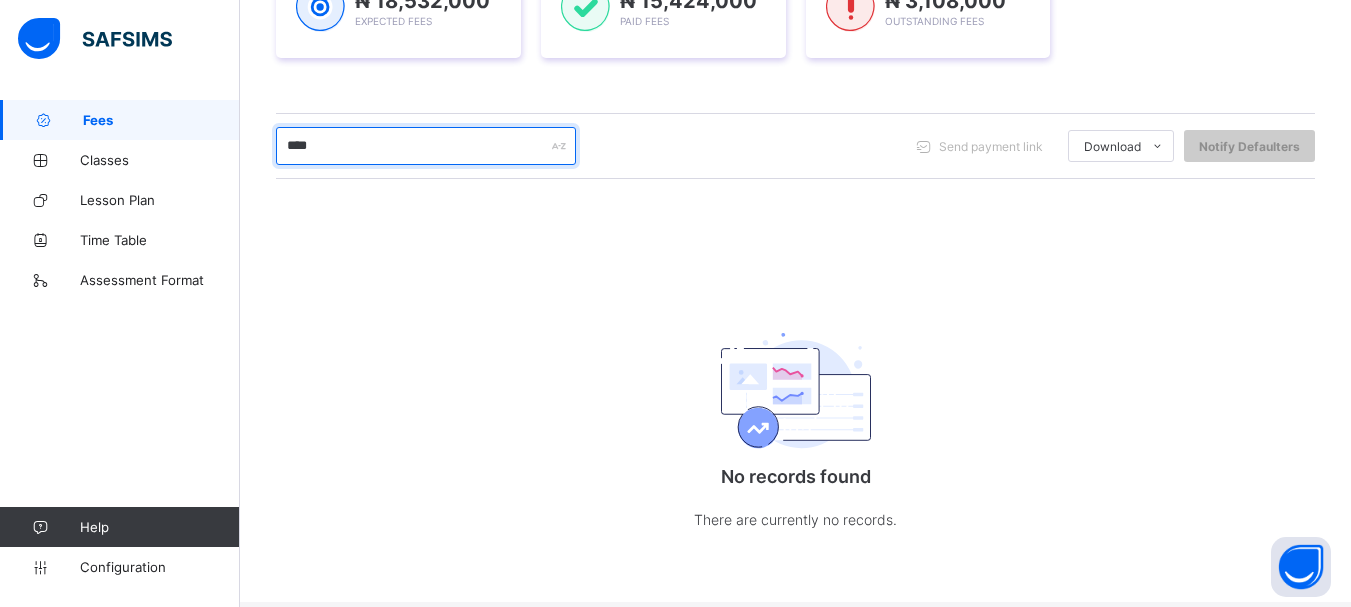 scroll, scrollTop: 344, scrollLeft: 0, axis: vertical 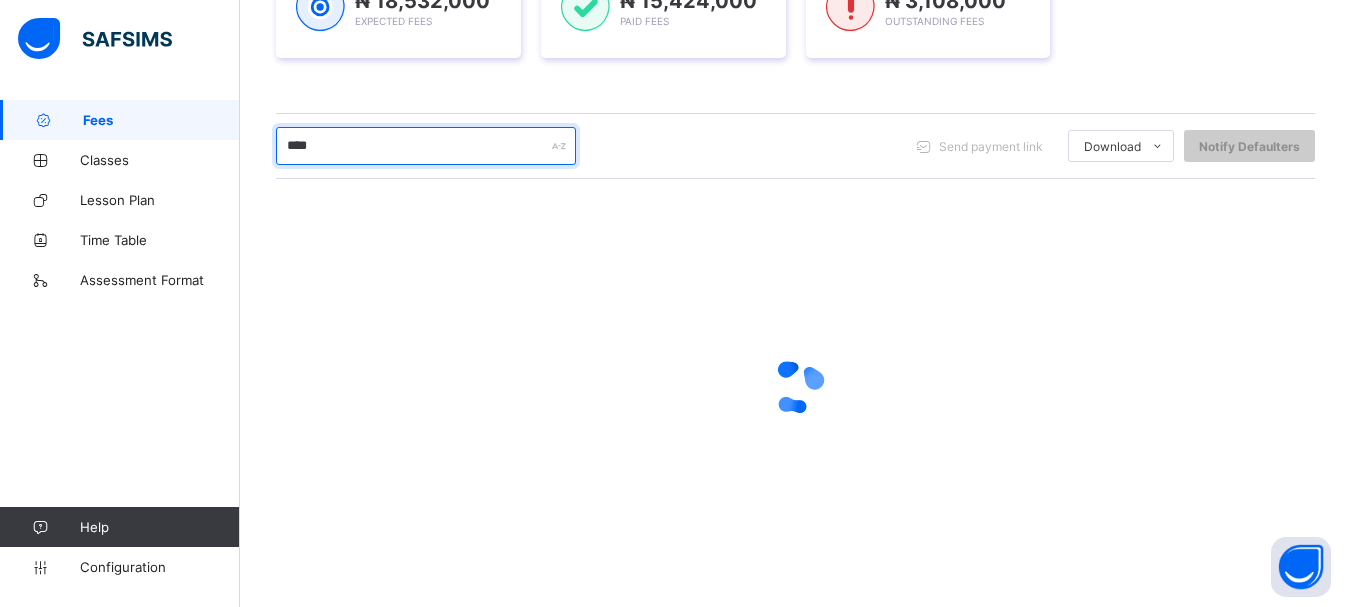 type on "*****" 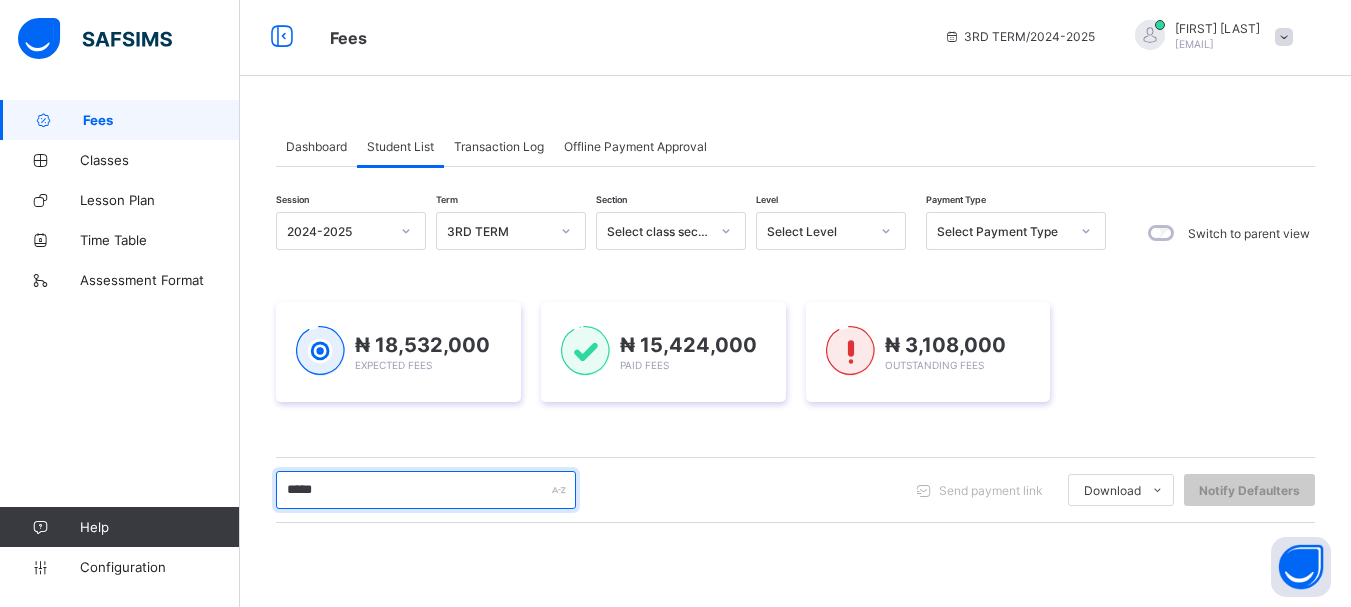 scroll, scrollTop: 0, scrollLeft: 0, axis: both 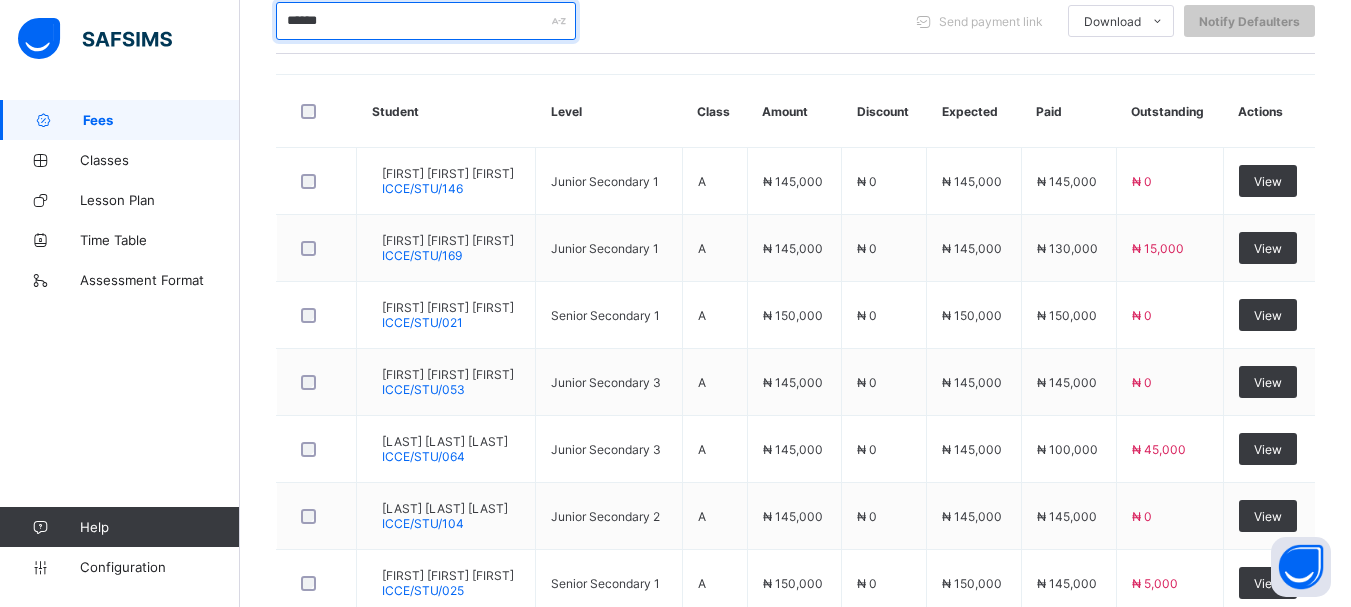 drag, startPoint x: 363, startPoint y: 28, endPoint x: 224, endPoint y: 64, distance: 143.58621 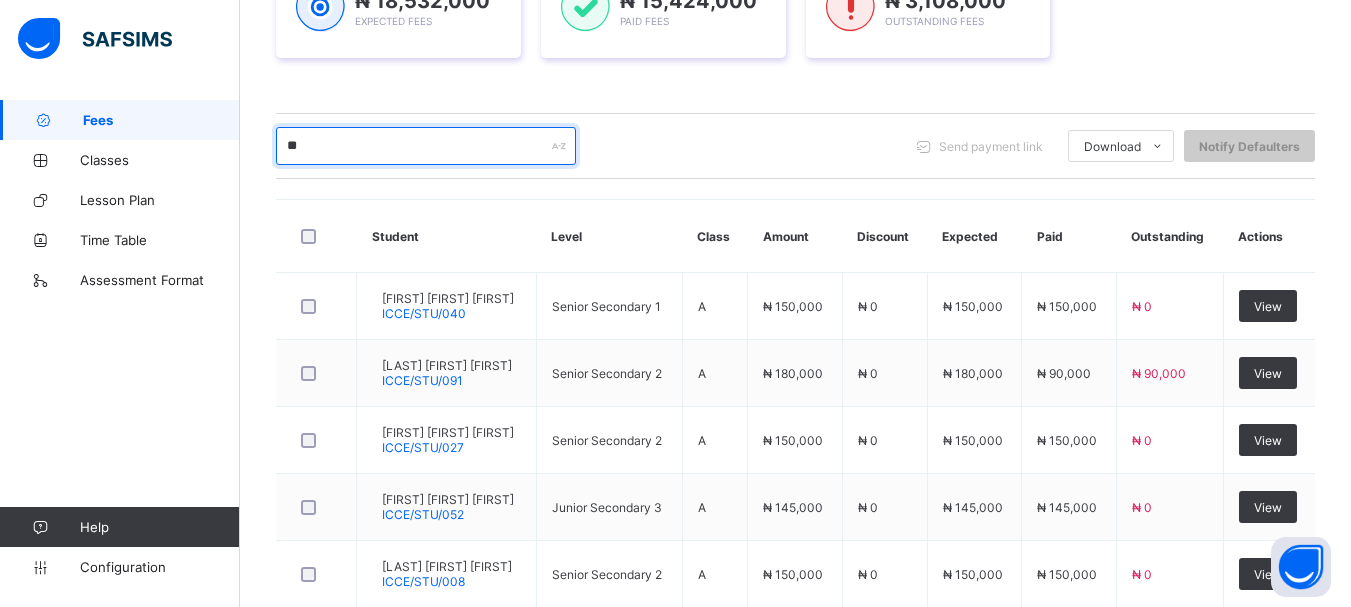scroll, scrollTop: 473, scrollLeft: 0, axis: vertical 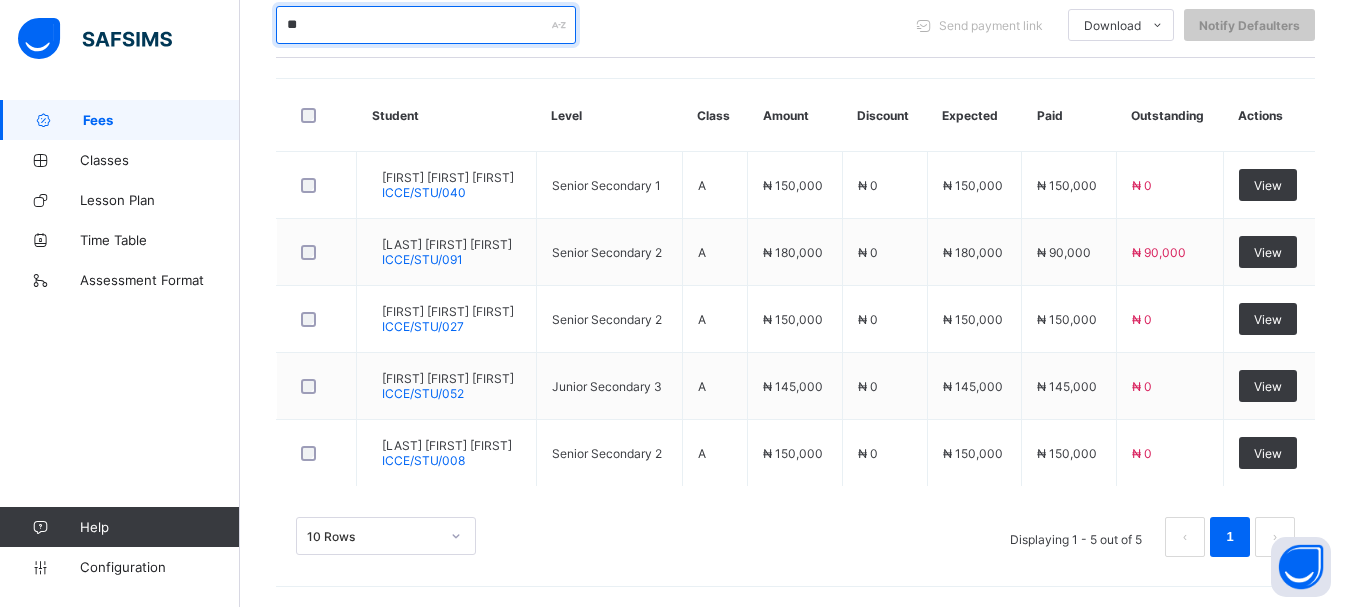 drag, startPoint x: 355, startPoint y: 23, endPoint x: 273, endPoint y: 20, distance: 82.05486 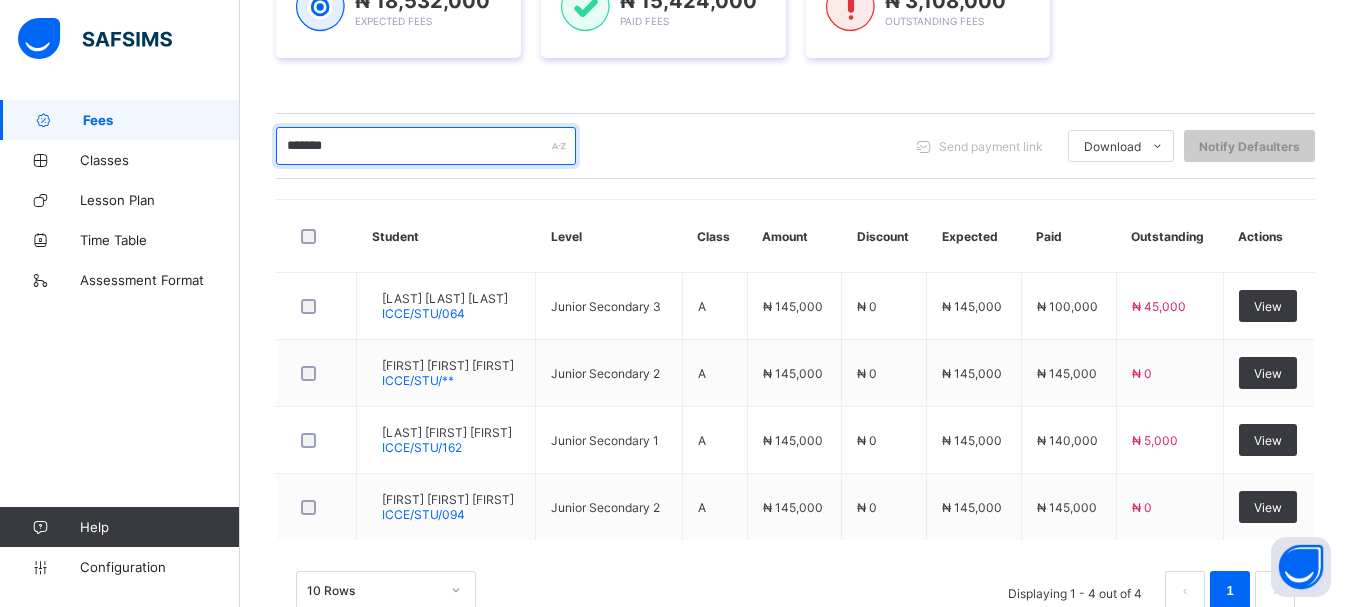 scroll, scrollTop: 405, scrollLeft: 0, axis: vertical 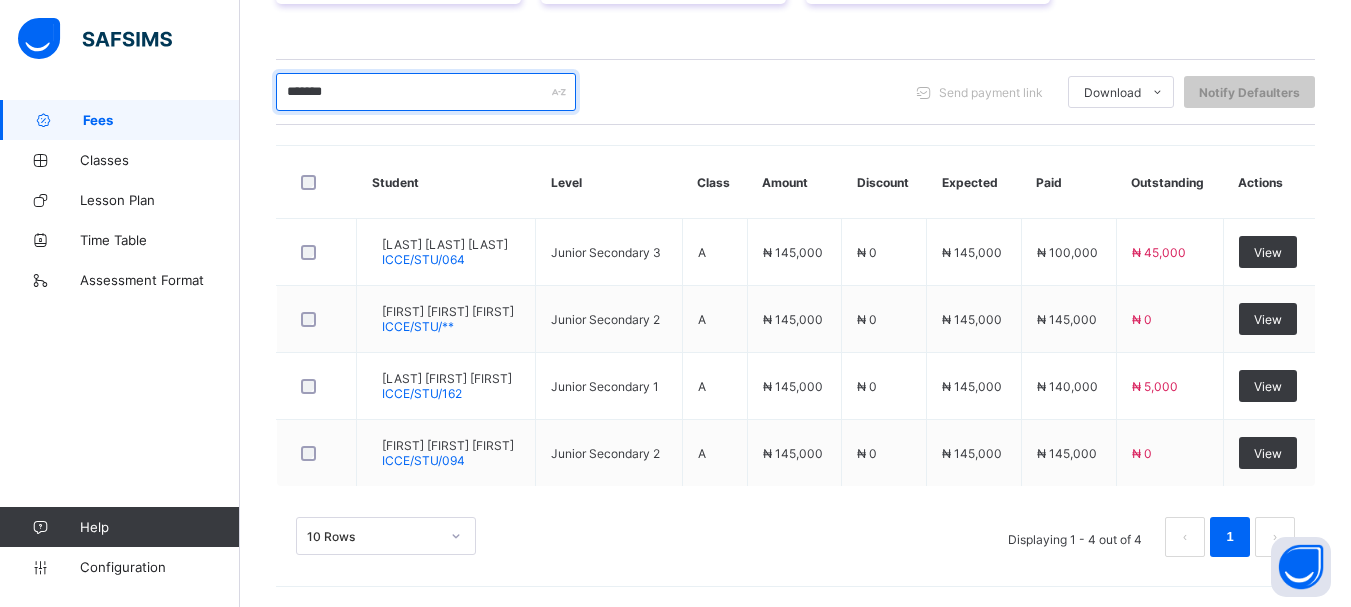drag, startPoint x: 361, startPoint y: 90, endPoint x: 215, endPoint y: 87, distance: 146.03082 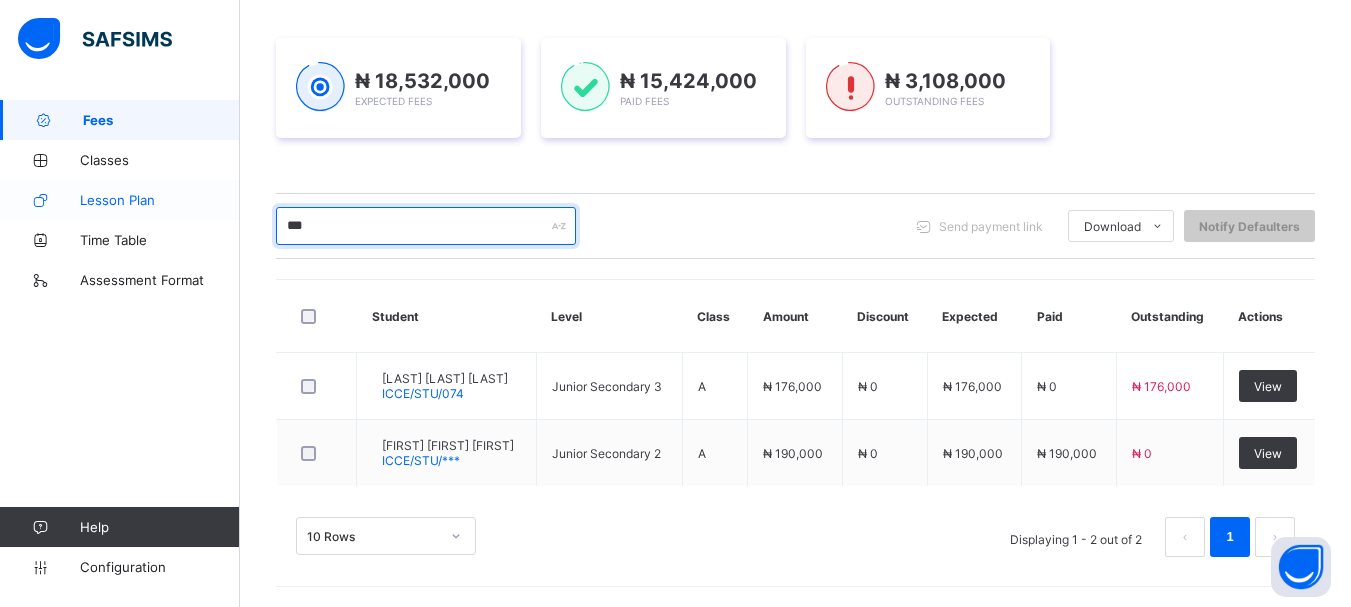 scroll, scrollTop: 271, scrollLeft: 0, axis: vertical 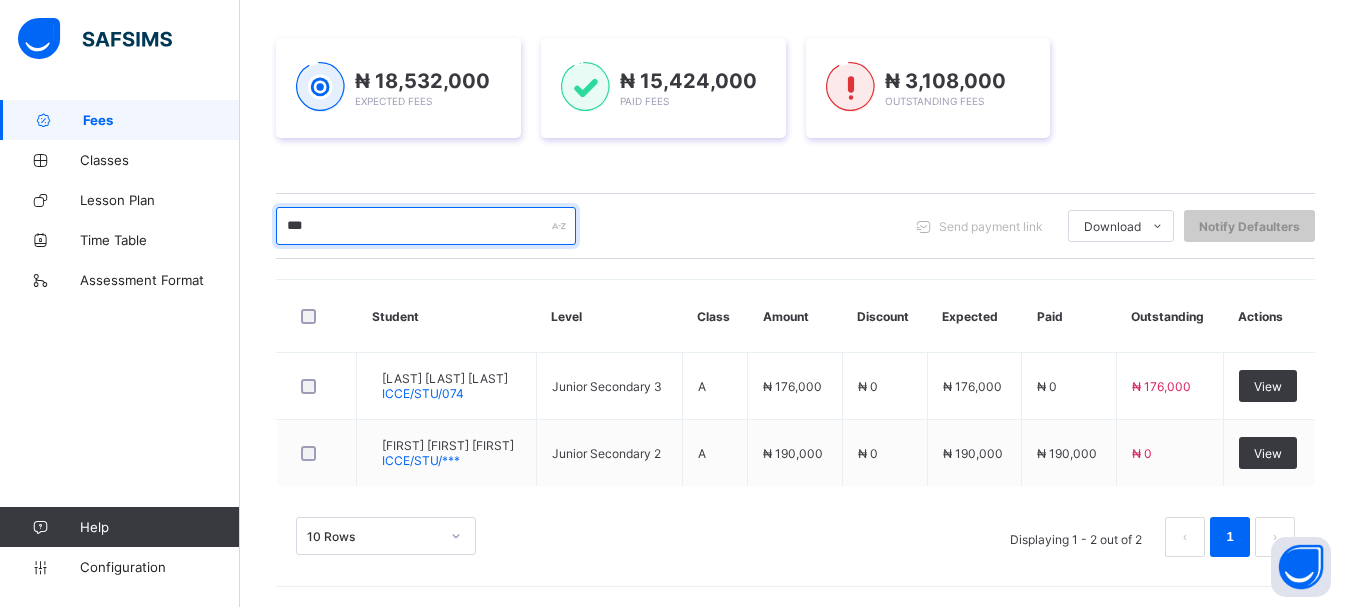 drag, startPoint x: 360, startPoint y: 222, endPoint x: 265, endPoint y: 241, distance: 96.88137 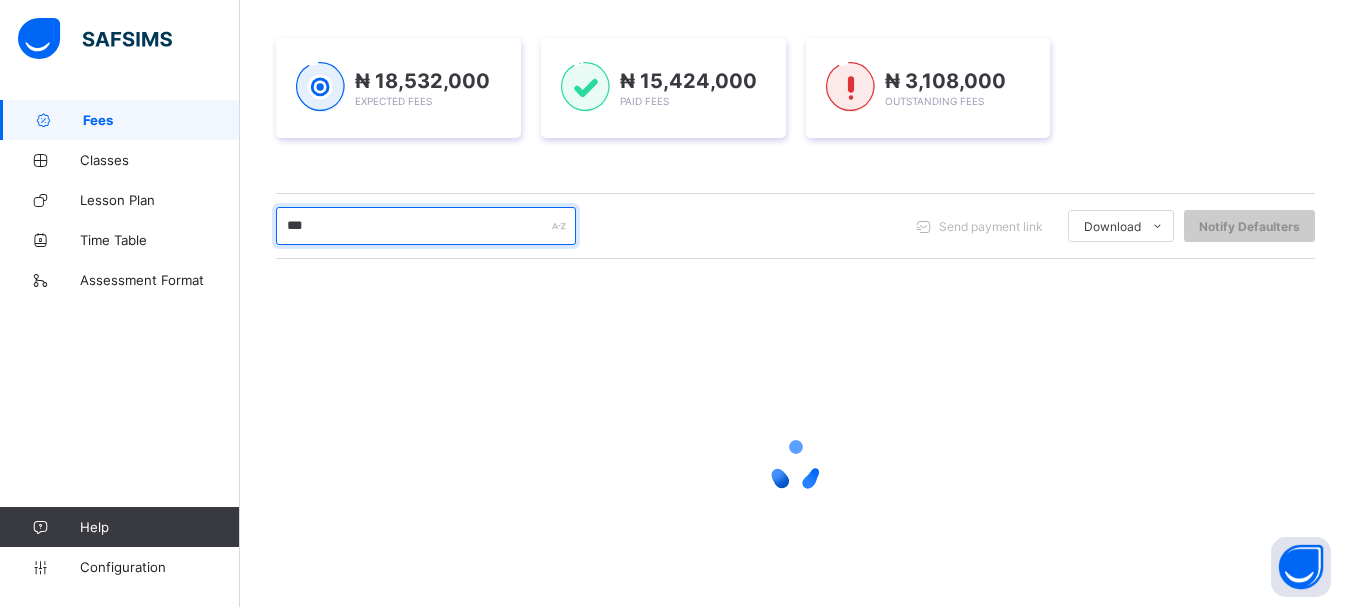 scroll, scrollTop: 348, scrollLeft: 0, axis: vertical 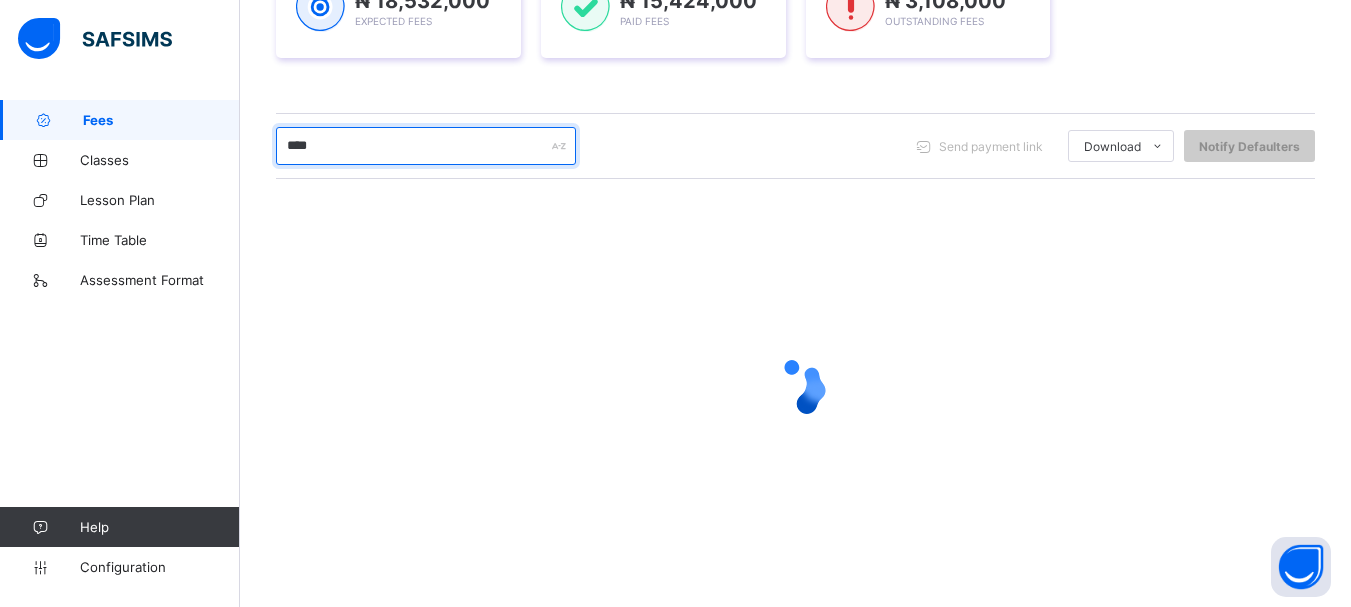 click on "****" at bounding box center (426, 146) 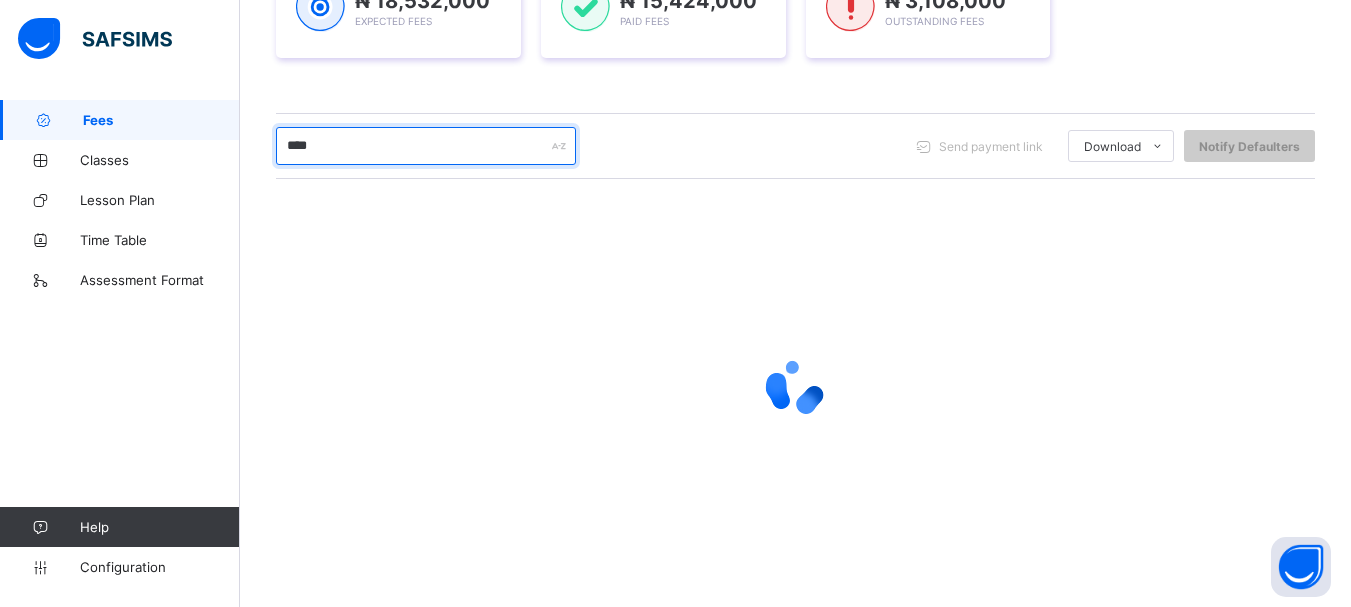 drag, startPoint x: 376, startPoint y: 149, endPoint x: 243, endPoint y: 177, distance: 135.91542 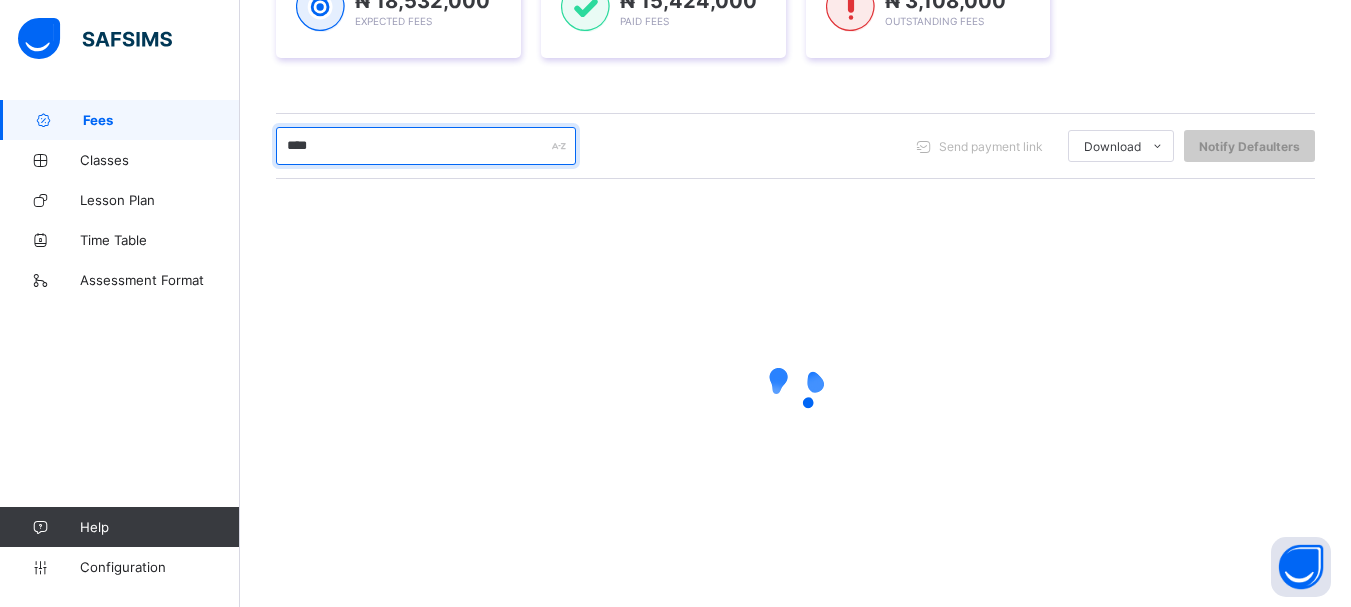 click on "Dashboard Student List Transaction Log Offline Payment Approval Student List More Options    Filter by :  Session 2024-2025 Term 3RD TERM   ₦ 18,532,000   Expected Revenue   ₦ 15,424,000   Generated Revenue 83 % of expected revenue   ₦ 3,108,000   Outstanding 17 % of expected still outstanding 6 / 6  class level(s) configured   view list Configured Not Configured Payment Distibution on numbers by   Month Payment Breakdown on paid and outstanding by   Class Level  ×  Fees Configuration Status Below are the list of class levels and their configuration status   JS 1   Junior Secondary 1 Configured   JS 2   Junior Secondary 2 Configured   JS 3   Junior Secondary 3 Configured   SS 1   Senior Secondary 1 Configured   SS 2   Senior Secondary 2 Configured   SS 3   Senior Secondary 3 Configured Cancel Finish Configuration Session 2024-2025 Term 3RD TERM Section Select class section Level Select Level Payment Type Select Payment Type Switch to parent view   ₦ 18,532,000   Expected Fees   ₦ 15,424,000   ****" at bounding box center [795, 179] 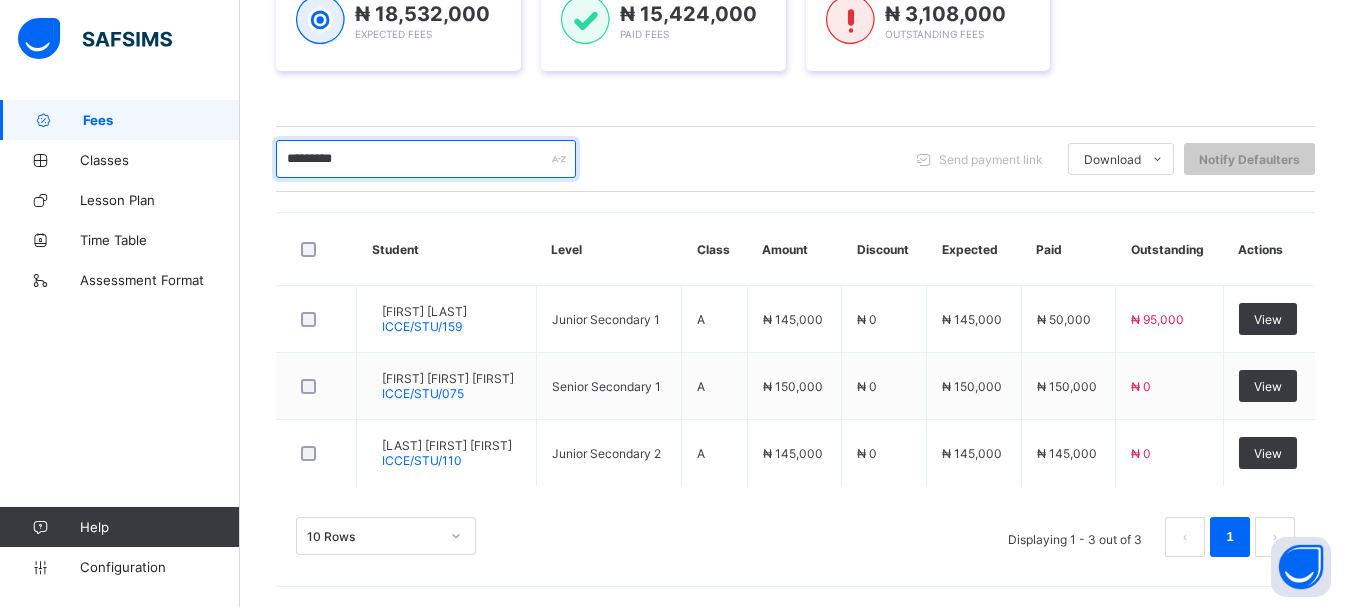 scroll, scrollTop: 338, scrollLeft: 0, axis: vertical 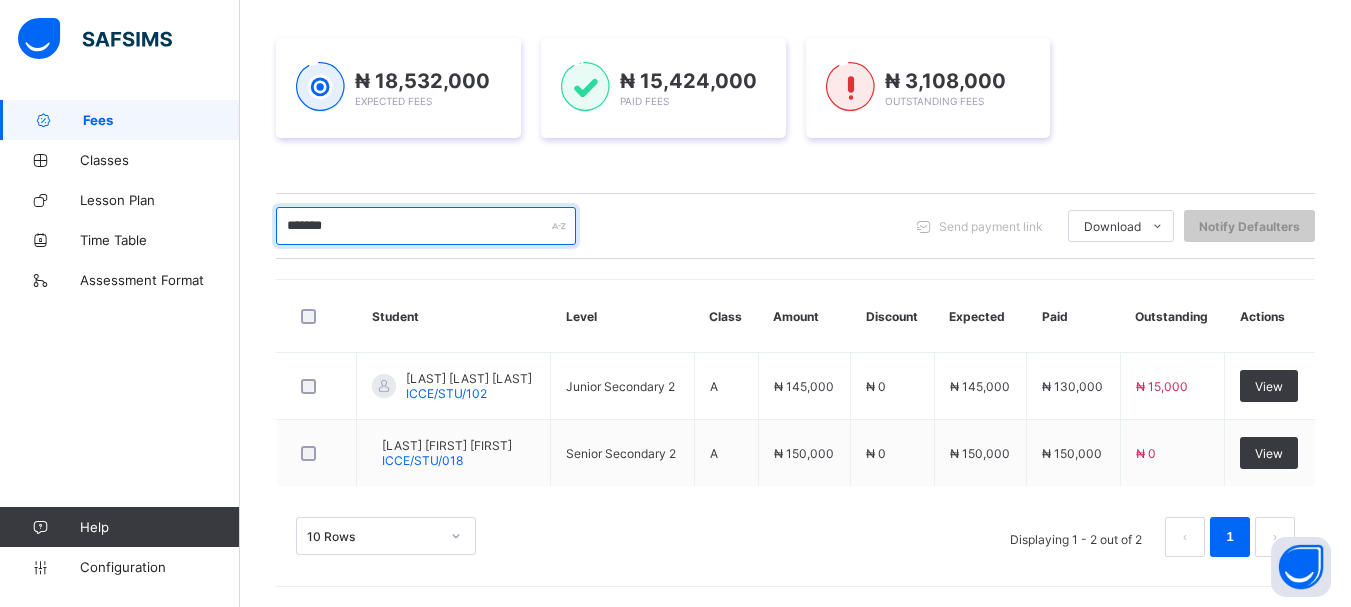 type on "*******" 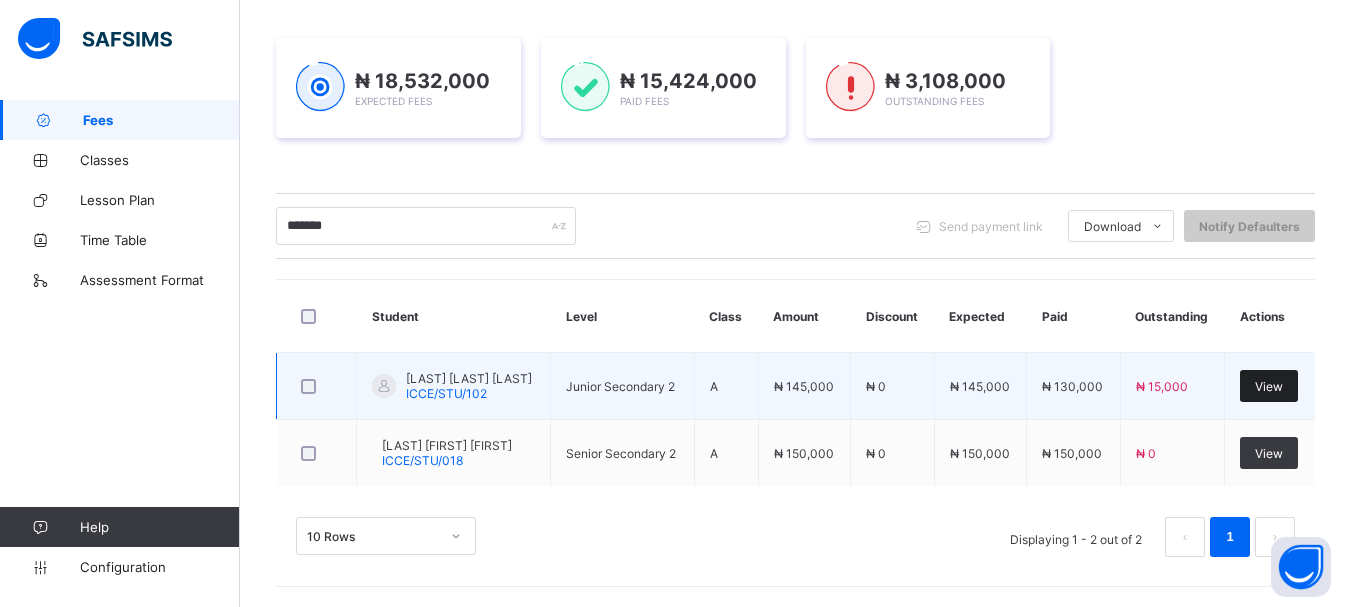click on "View" at bounding box center [1269, 386] 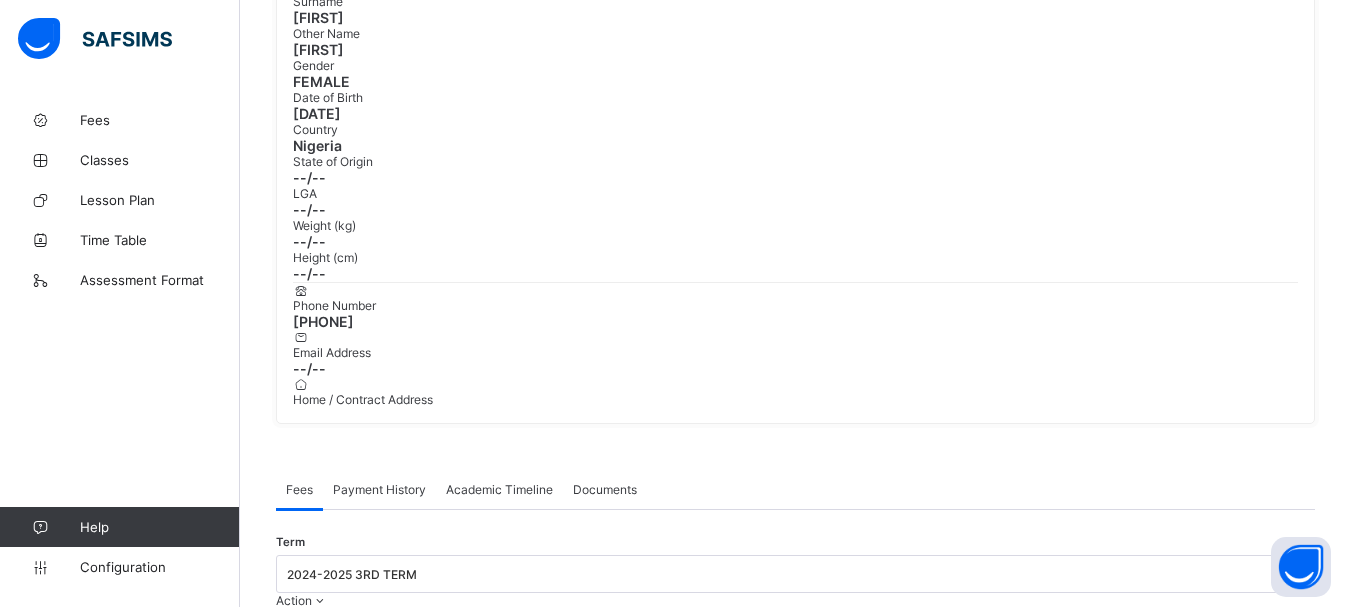 click on "Action" at bounding box center [294, 600] 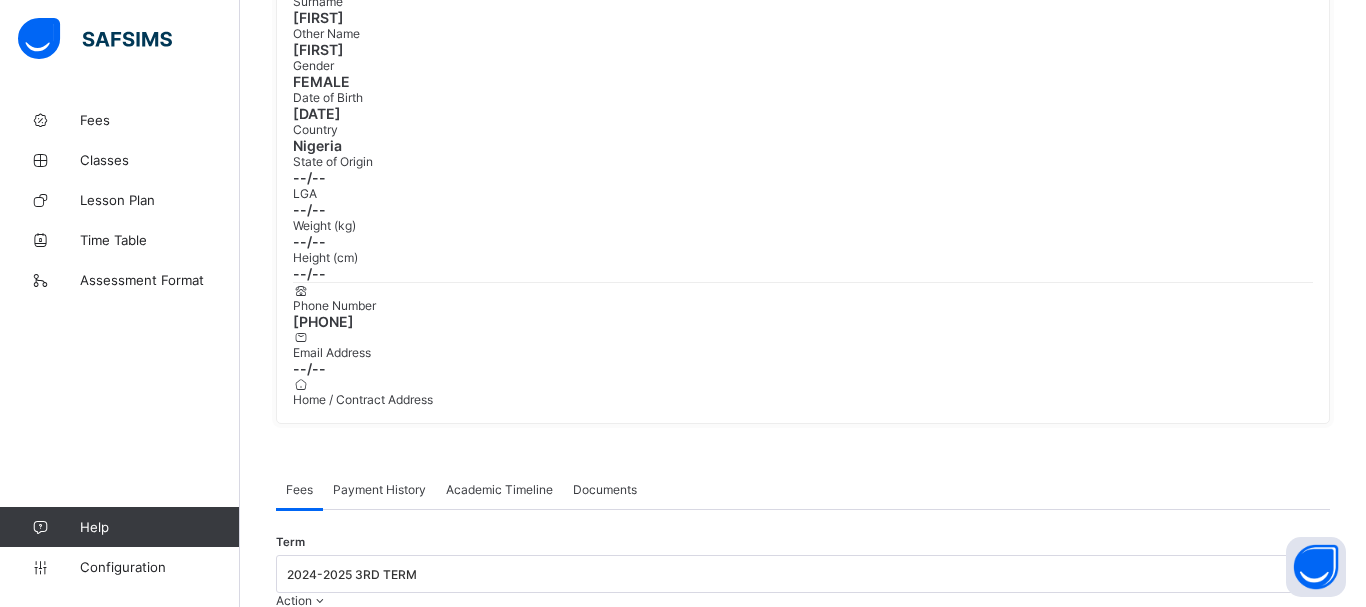 drag, startPoint x: 612, startPoint y: 298, endPoint x: 612, endPoint y: 309, distance: 11 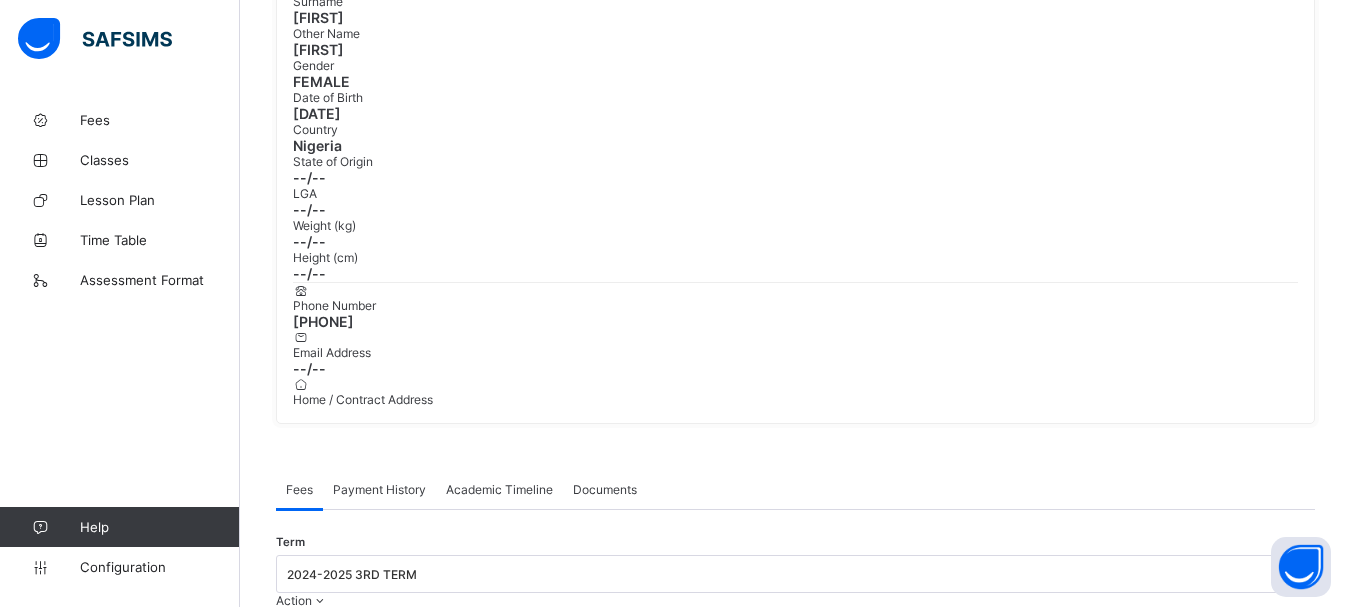 scroll, scrollTop: 0, scrollLeft: 0, axis: both 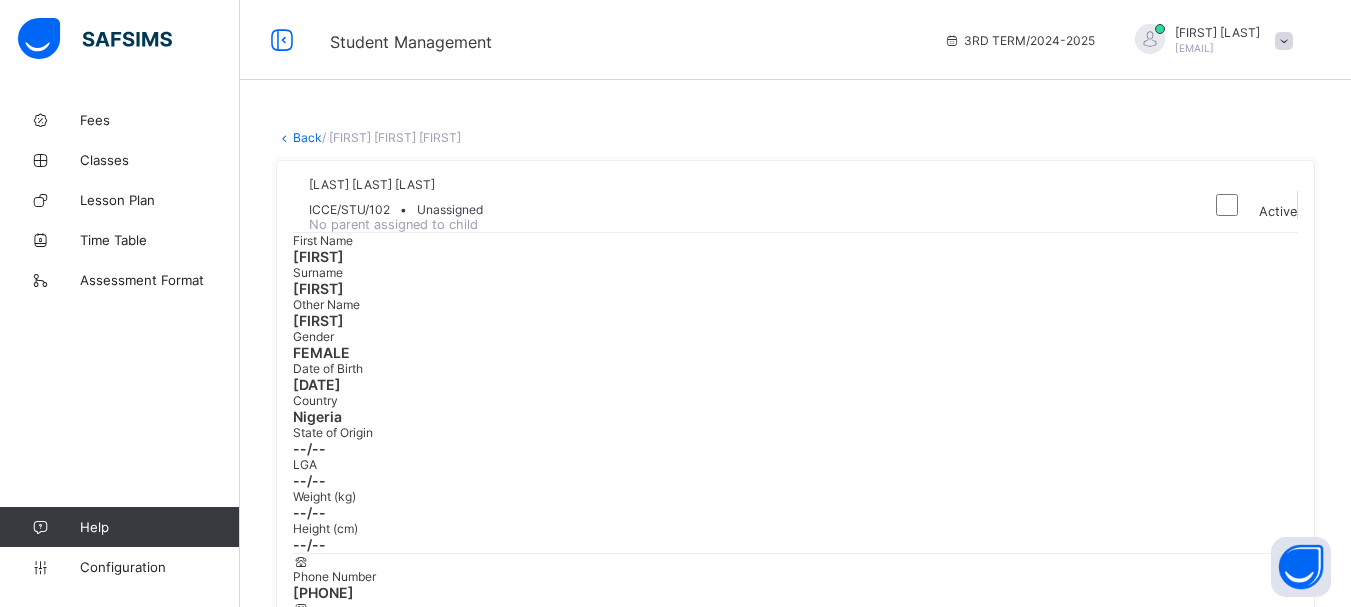 click on "× Delete Document This action would delete the document with name:    from the system. Are you sure you want to carry on? Cancel Yes, Delete Document Back  / [FIRST] [FIRST] [FIRST] [FIRST] [FIRST] [ALPHANUMERIC_ID] •  Unassigned   No parent assigned to child    Active  First Name [FIRST]  Surname [LAST] Other Name [FIRST] Gender FEMALE Date of Birth [DATE] Country Nigeria State of Origin --/-- LGA --/-- Weight (kg) --/-- Height (cm) --/-- Phone Number [PHONE] Email Address --/-- Home / Contract Address Fees Payment History Academic Timeline Documents Fees More Options   Term 2024-2025 3RD TERM Action Receive Payment Manage Discount Send Email Reminder   ₦ 145,000   Student Bill   ₦ 0   Discount   ₦ 145,000   Amount Expected   ₦ 145,000   Amount Paid   ₦ 0   Balance   Send payment link Add item Optional items Special bill Item Name Amount Discount Quantity Type Actions School Fees   ₦ 60,000 ₦ 0 1 COMPULSORY Feeding for 90Days   ₦ 60,000 ₦ 0 1 COMPULSORY   ₦ 15,000 1" at bounding box center [795, 869] 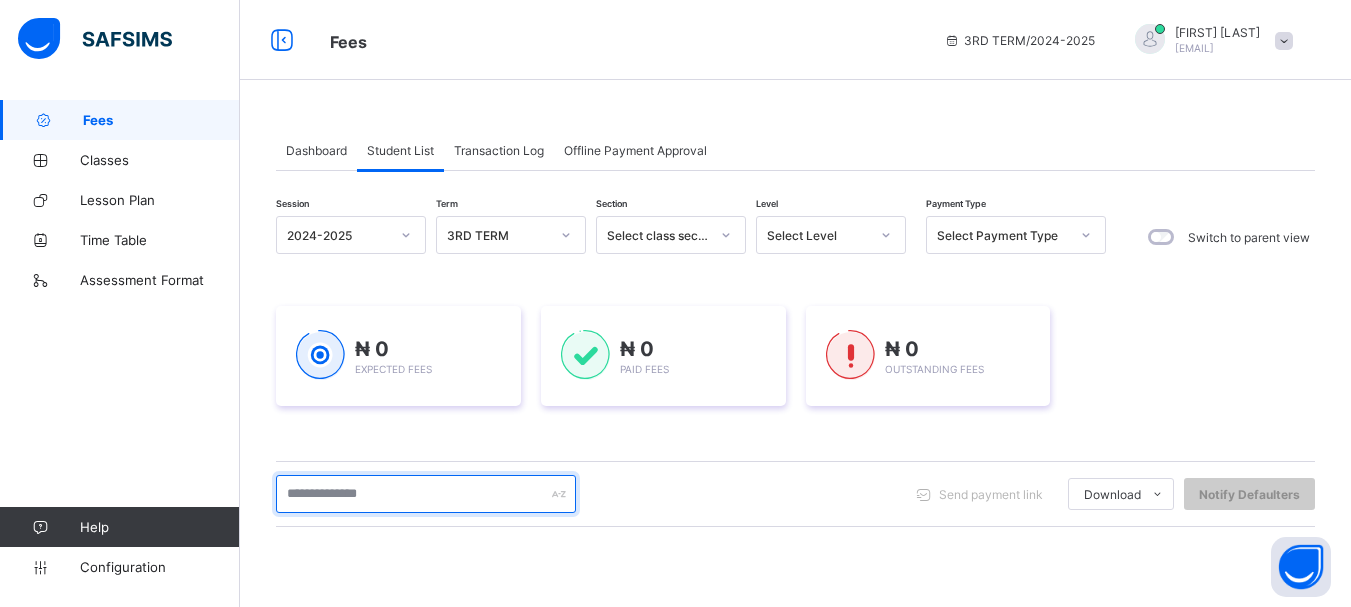 click at bounding box center (426, 494) 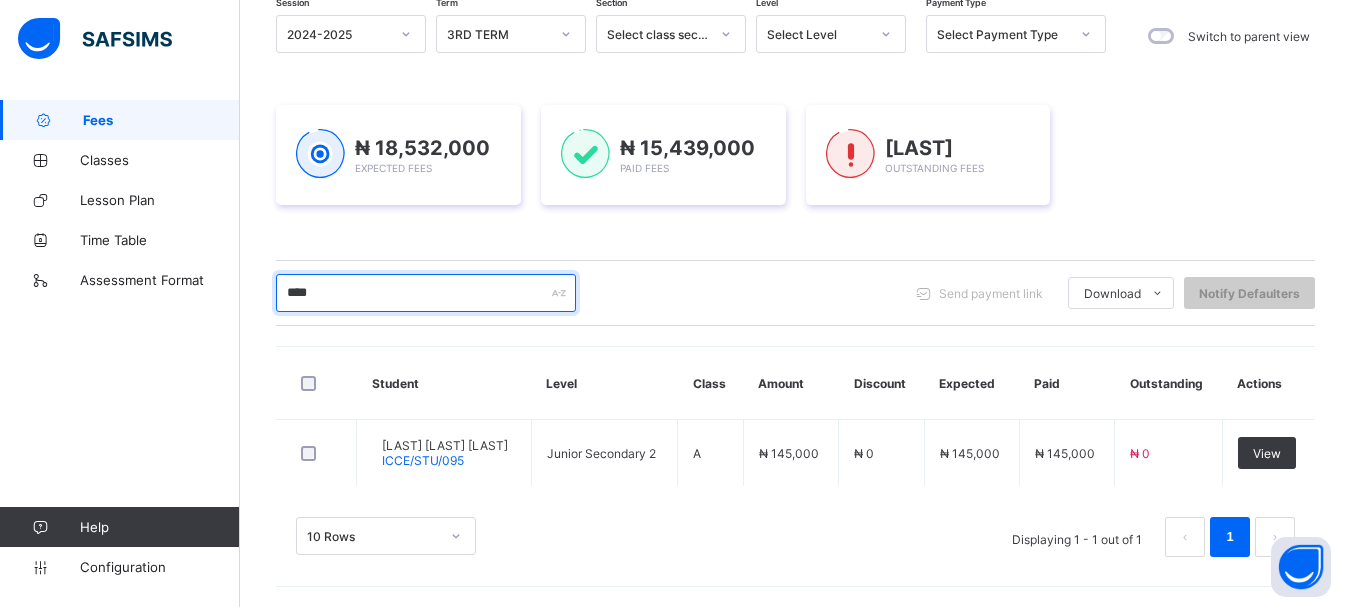 scroll, scrollTop: 204, scrollLeft: 0, axis: vertical 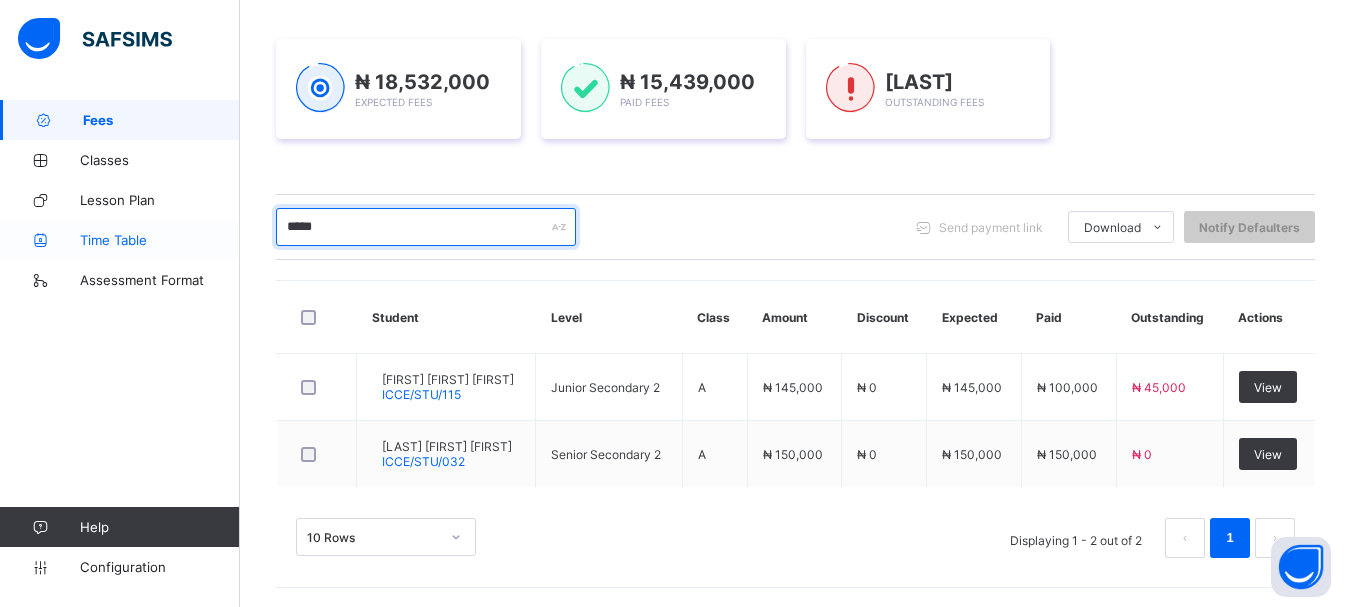 drag, startPoint x: 388, startPoint y: 231, endPoint x: 225, endPoint y: 248, distance: 163.88411 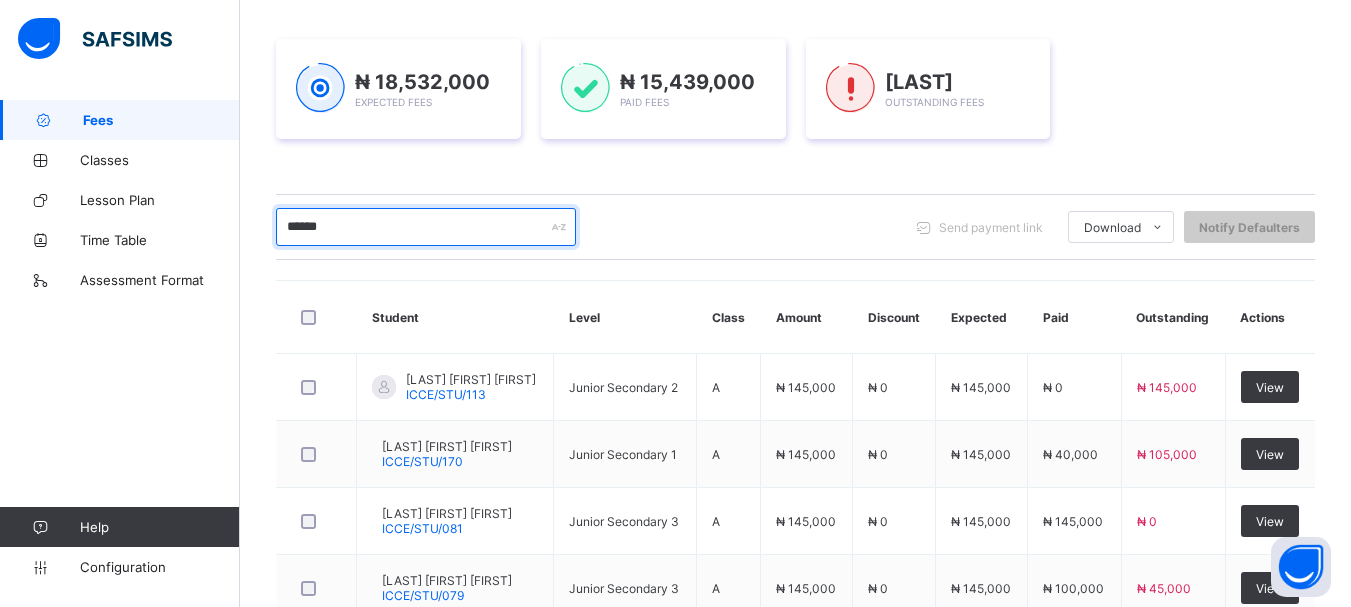 type on "*****" 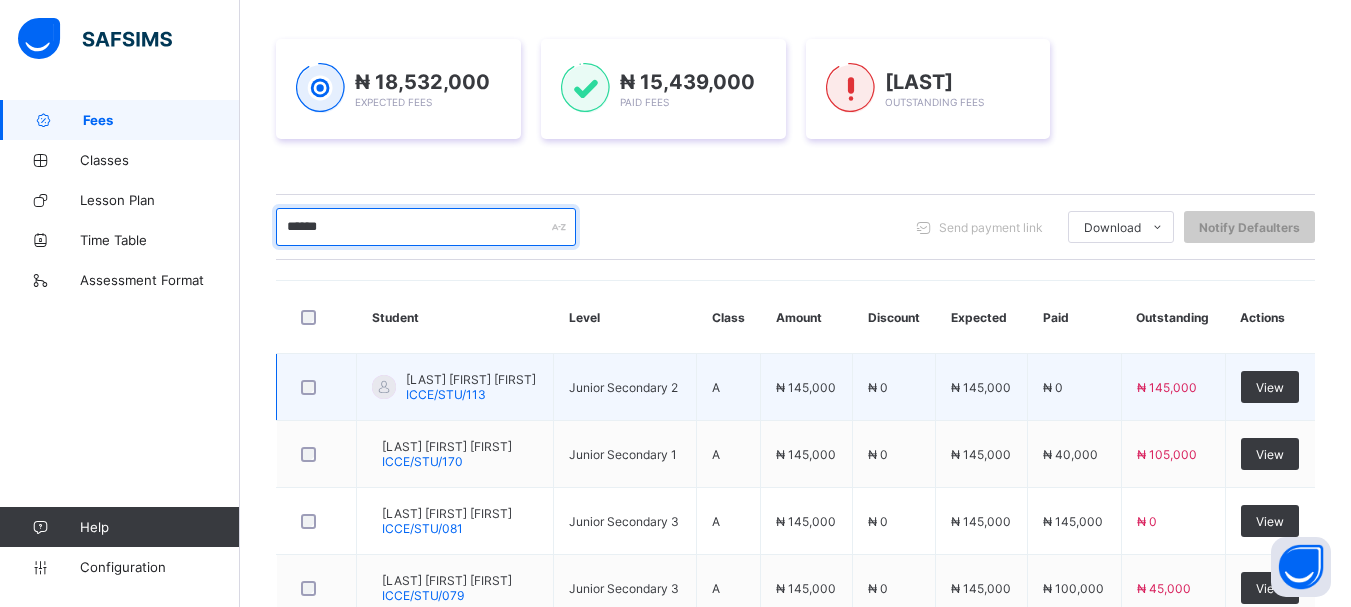 scroll, scrollTop: 533, scrollLeft: 0, axis: vertical 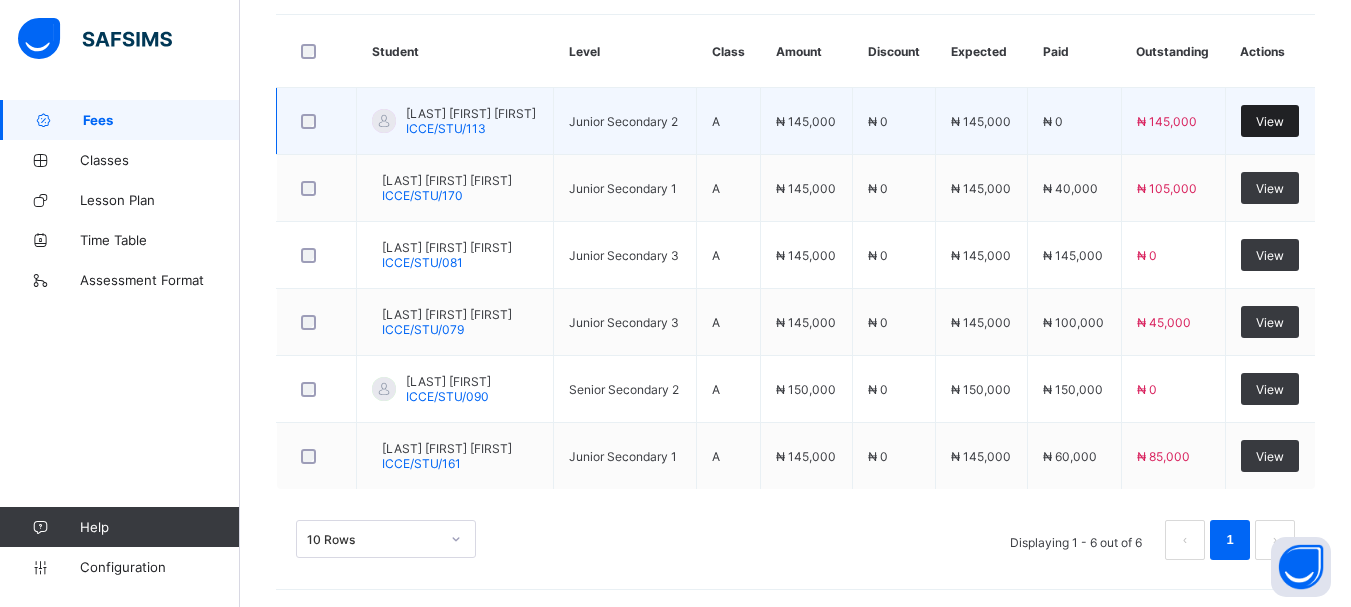click on "View" at bounding box center [1270, 121] 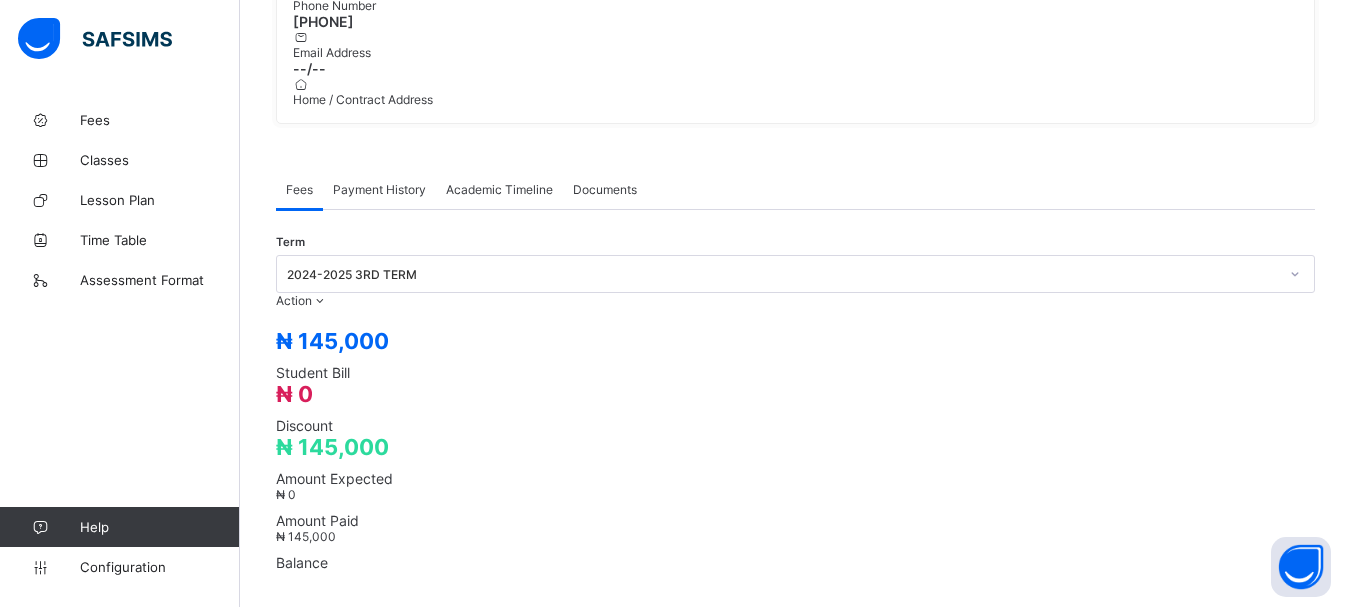 scroll, scrollTop: 533, scrollLeft: 0, axis: vertical 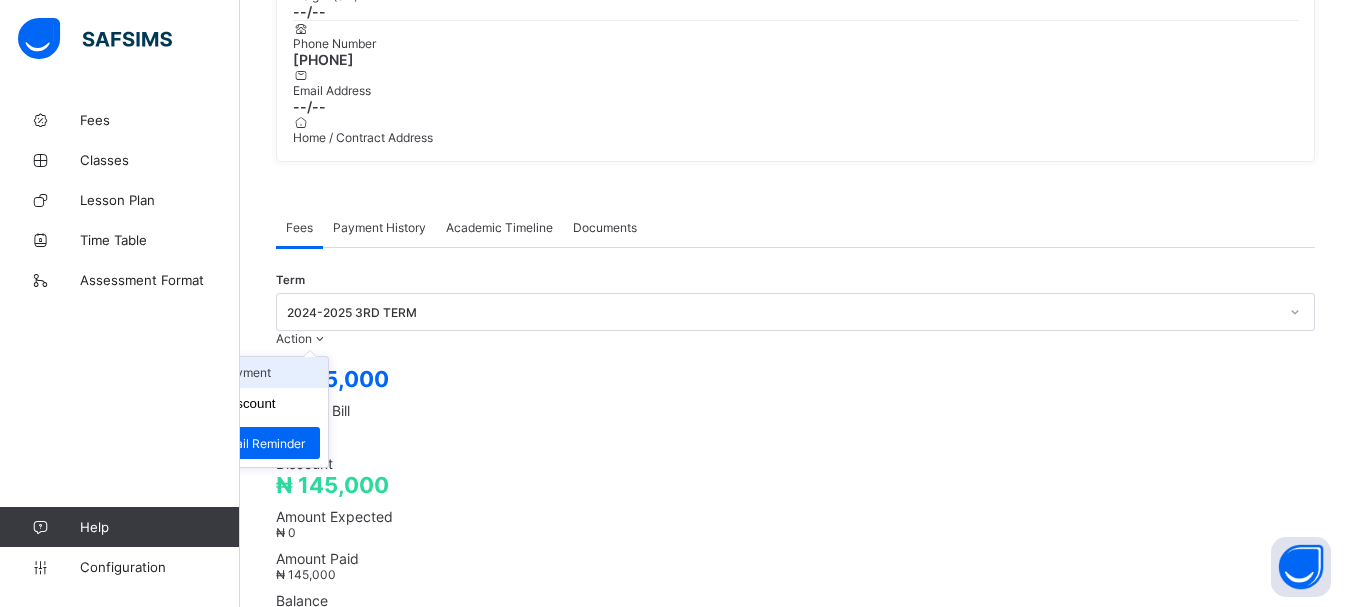 click on "Receive Payment" at bounding box center (246, 372) 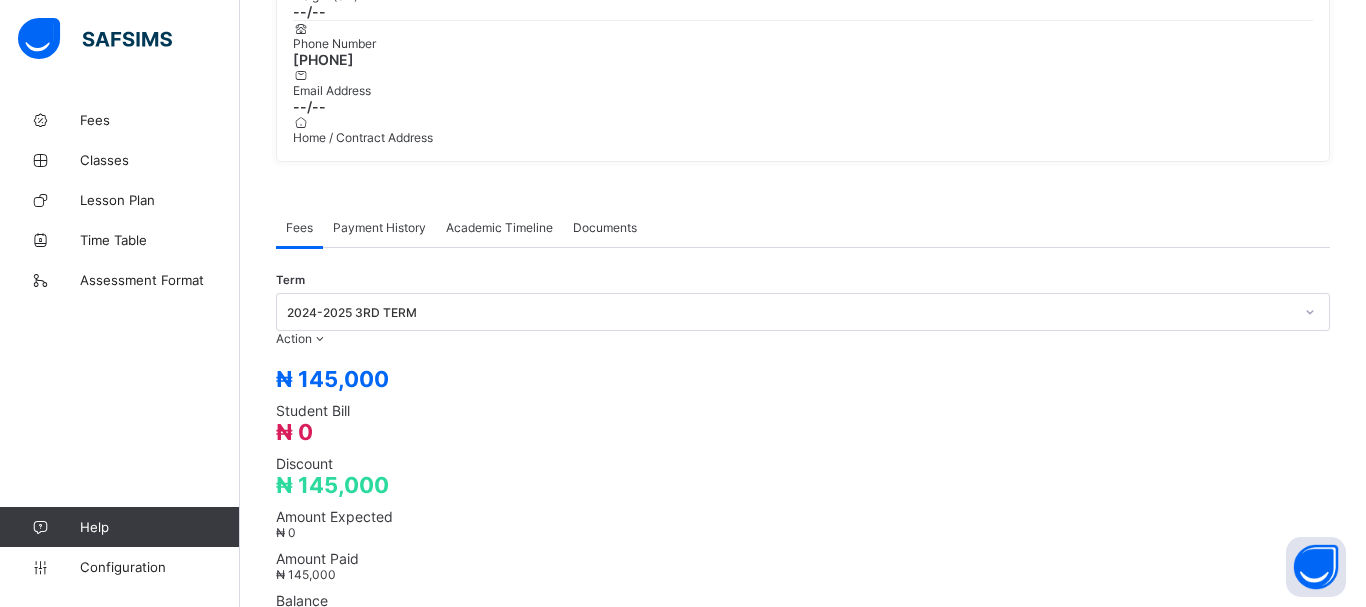 click on "Select bank" at bounding box center [784, 1332] 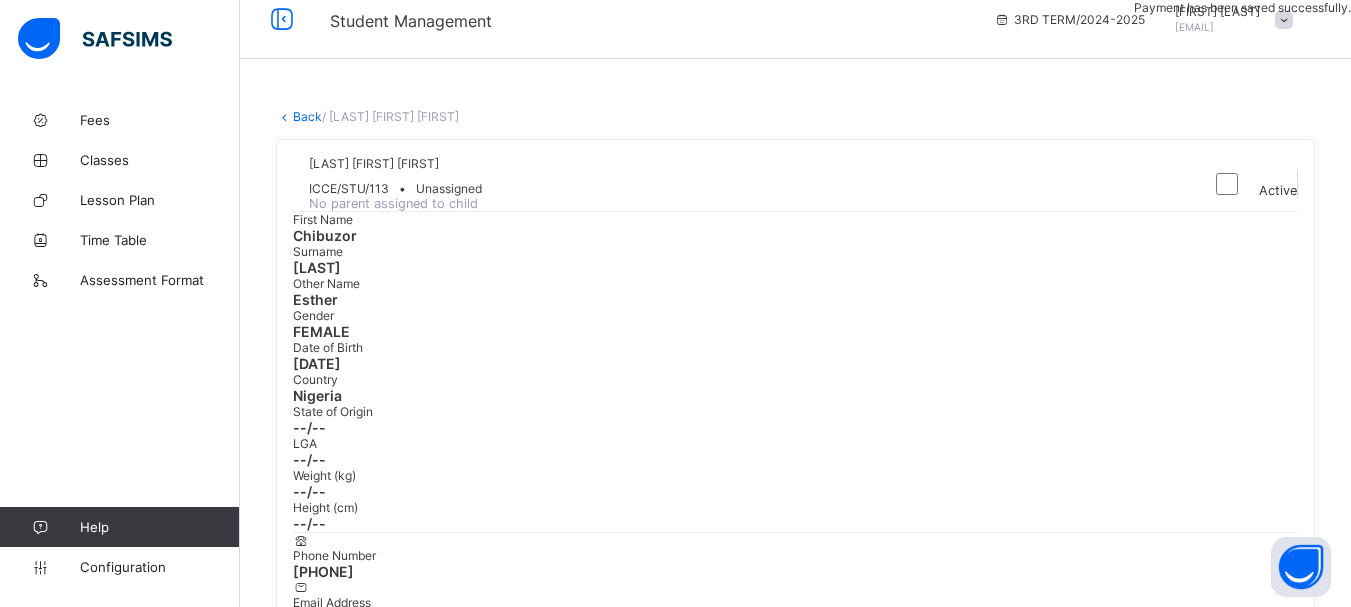 scroll, scrollTop: 0, scrollLeft: 0, axis: both 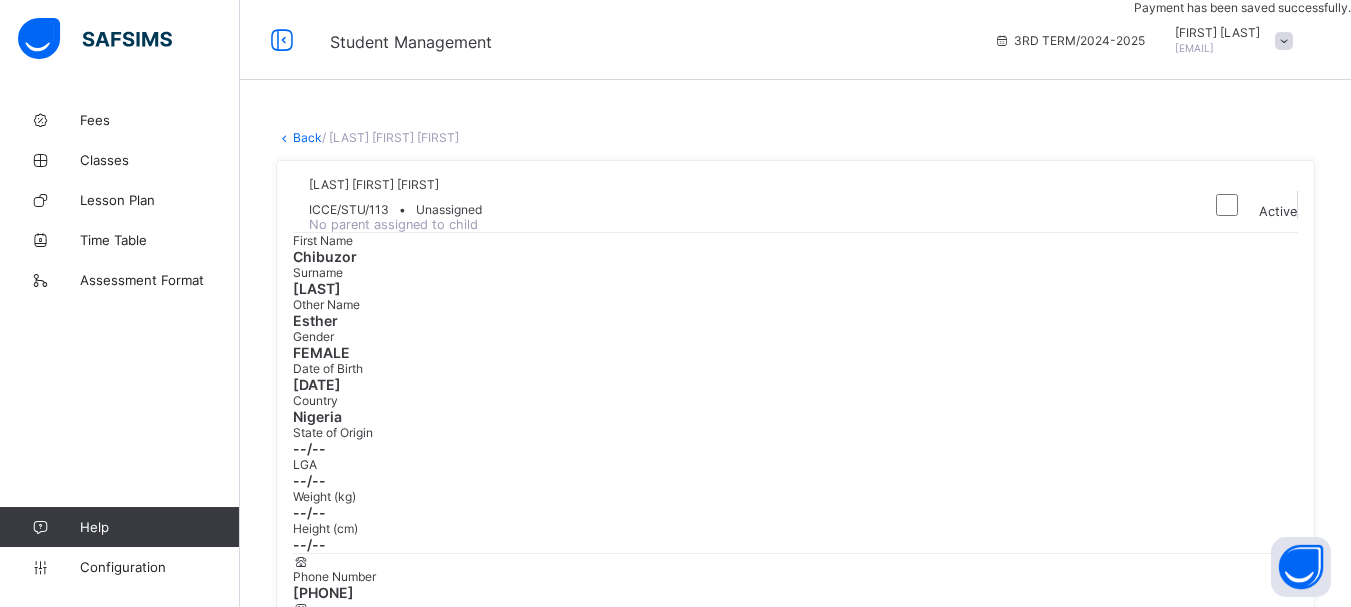 click on "Back" at bounding box center (307, 137) 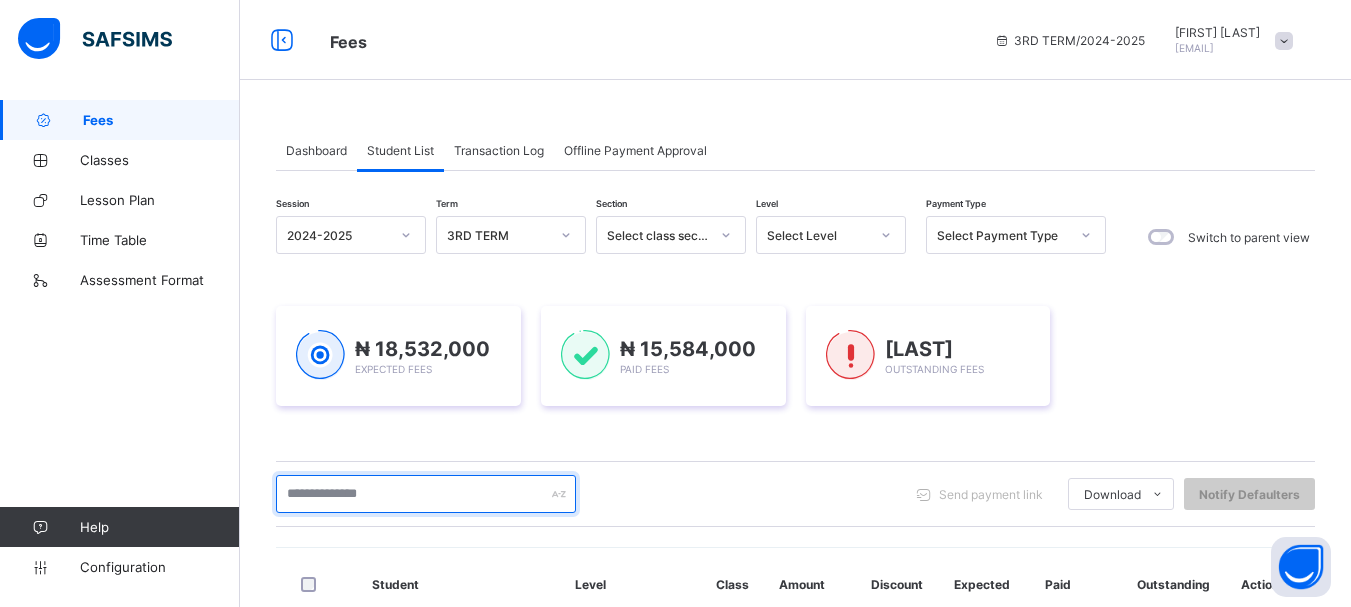 click at bounding box center [426, 494] 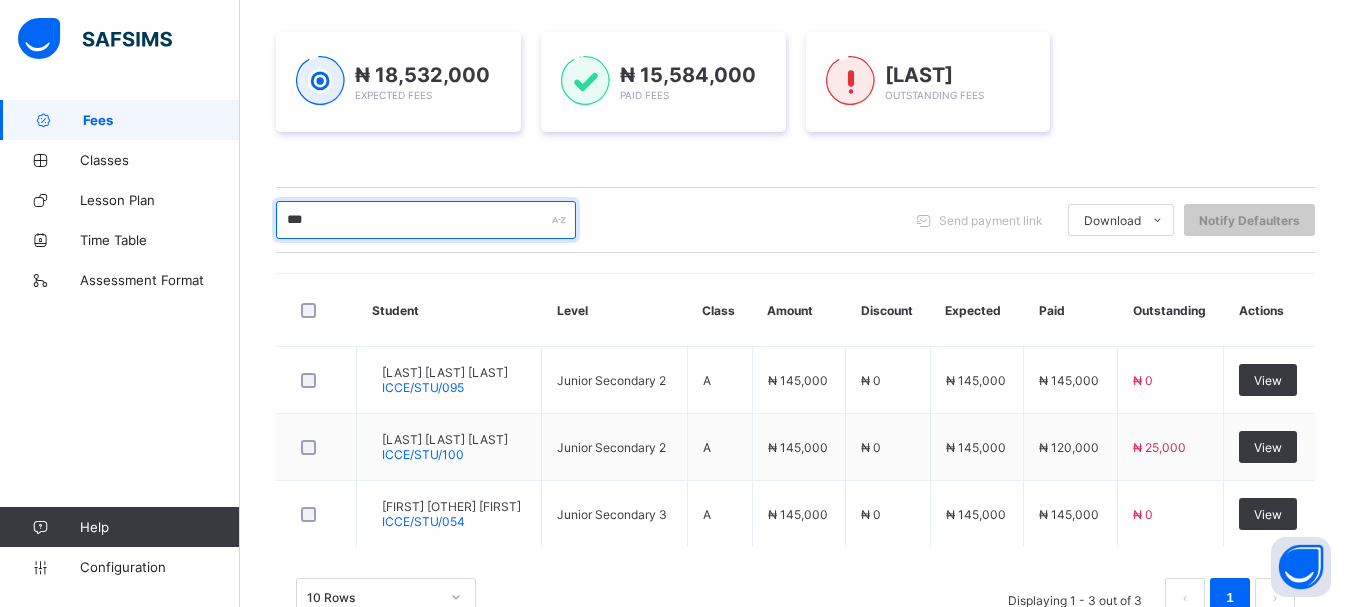 scroll, scrollTop: 341, scrollLeft: 0, axis: vertical 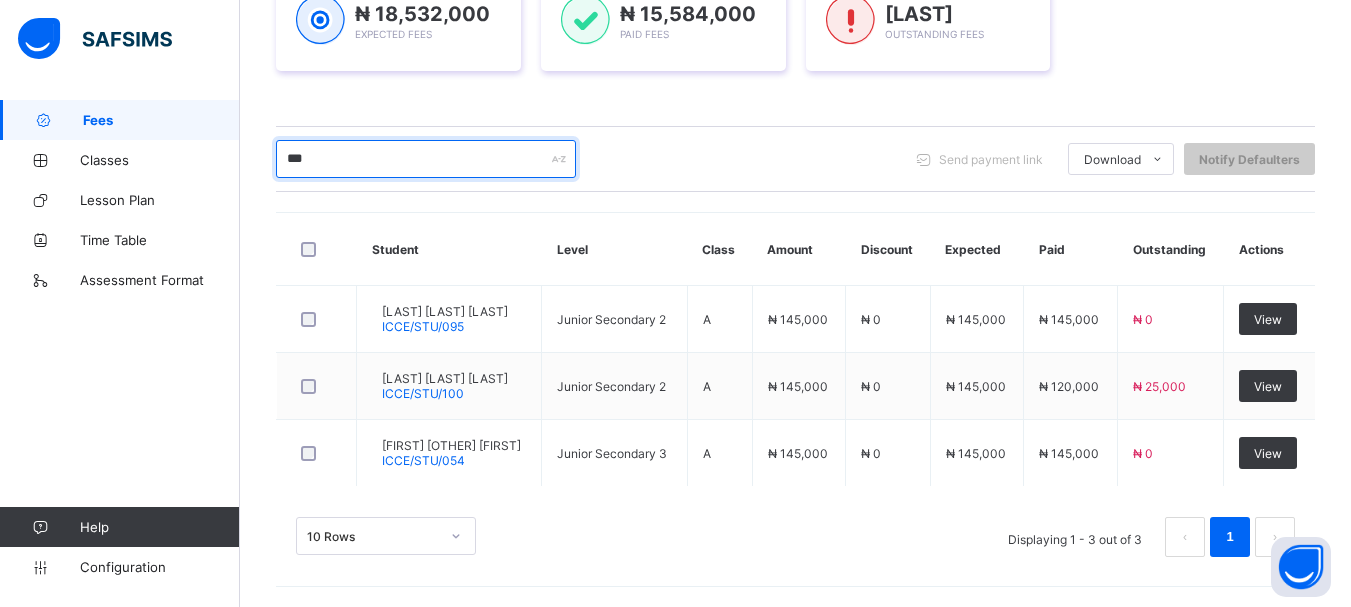 drag, startPoint x: 340, startPoint y: 158, endPoint x: 258, endPoint y: 147, distance: 82.73451 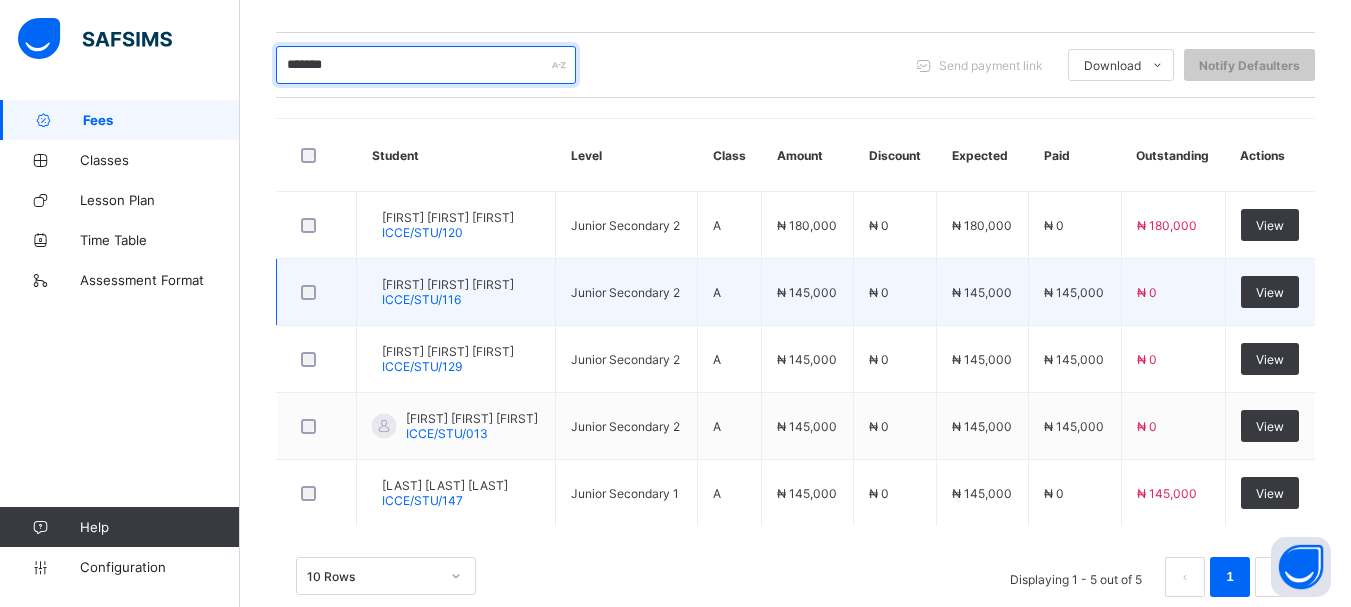 scroll, scrollTop: 472, scrollLeft: 0, axis: vertical 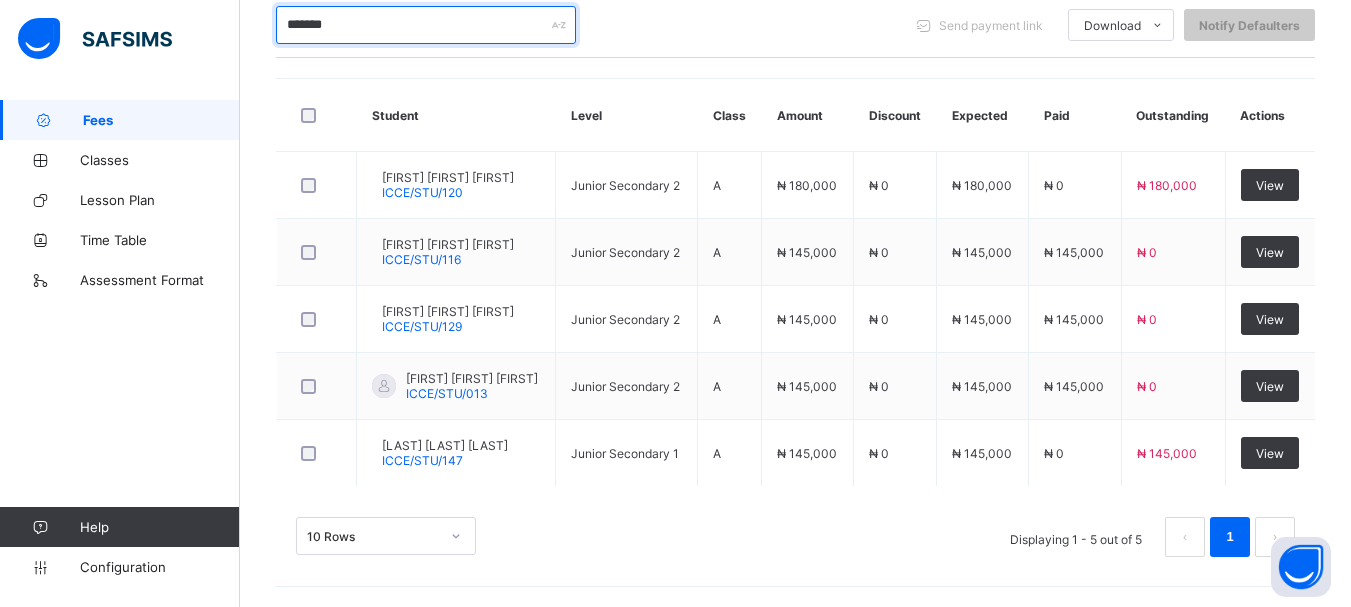 type on "*******" 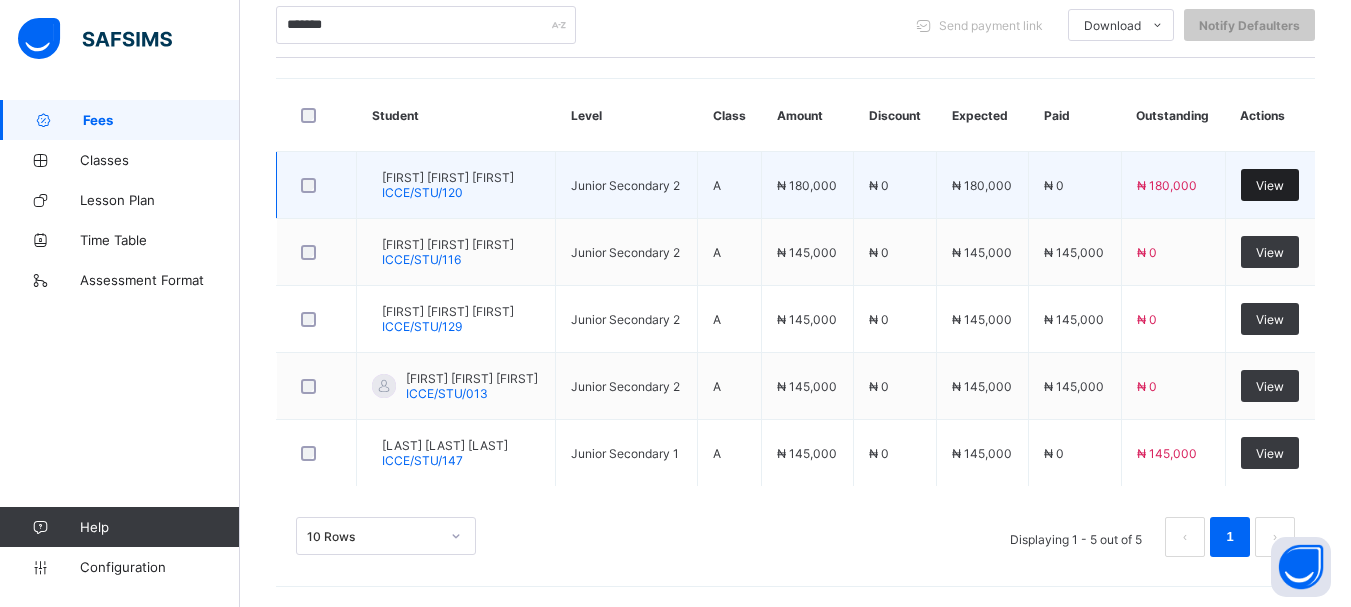 click on "View" at bounding box center [1270, 185] 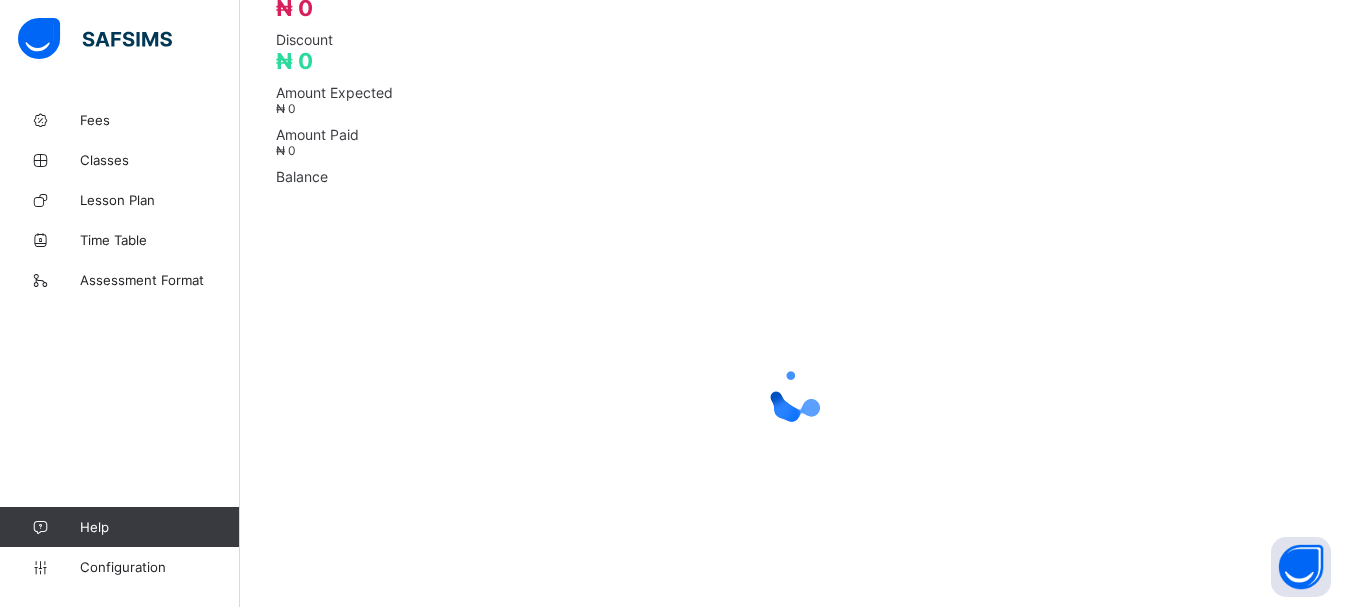 scroll, scrollTop: 0, scrollLeft: 0, axis: both 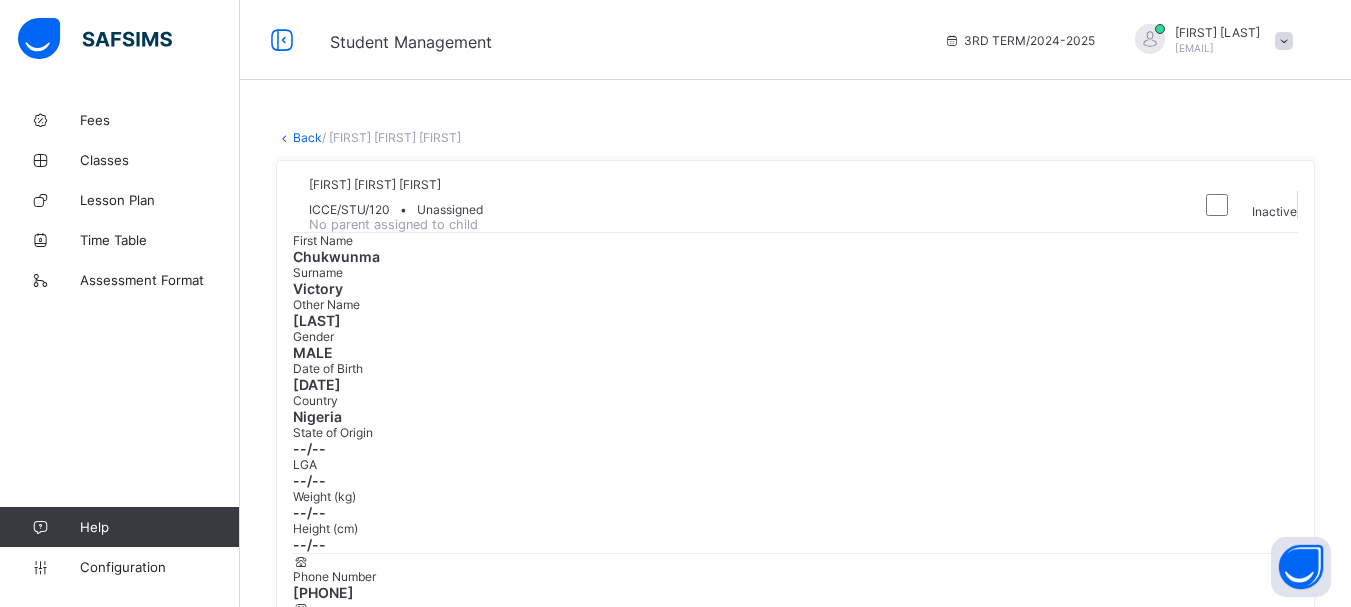 click on "Back" at bounding box center (307, 137) 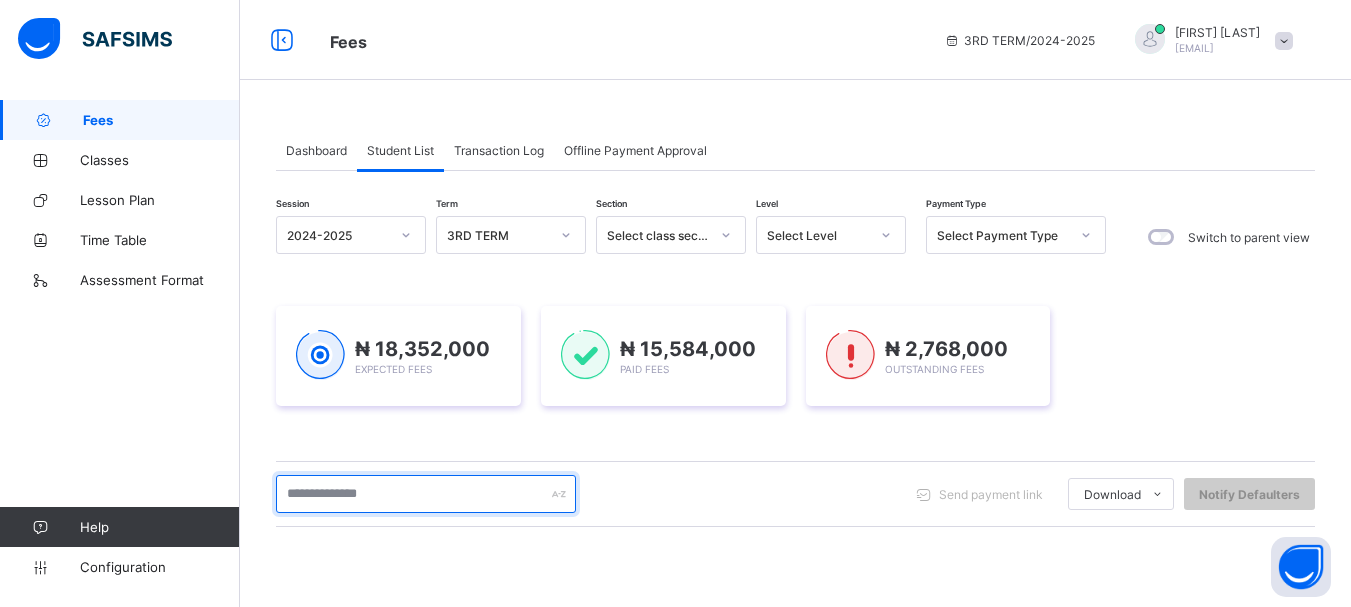 click at bounding box center [426, 494] 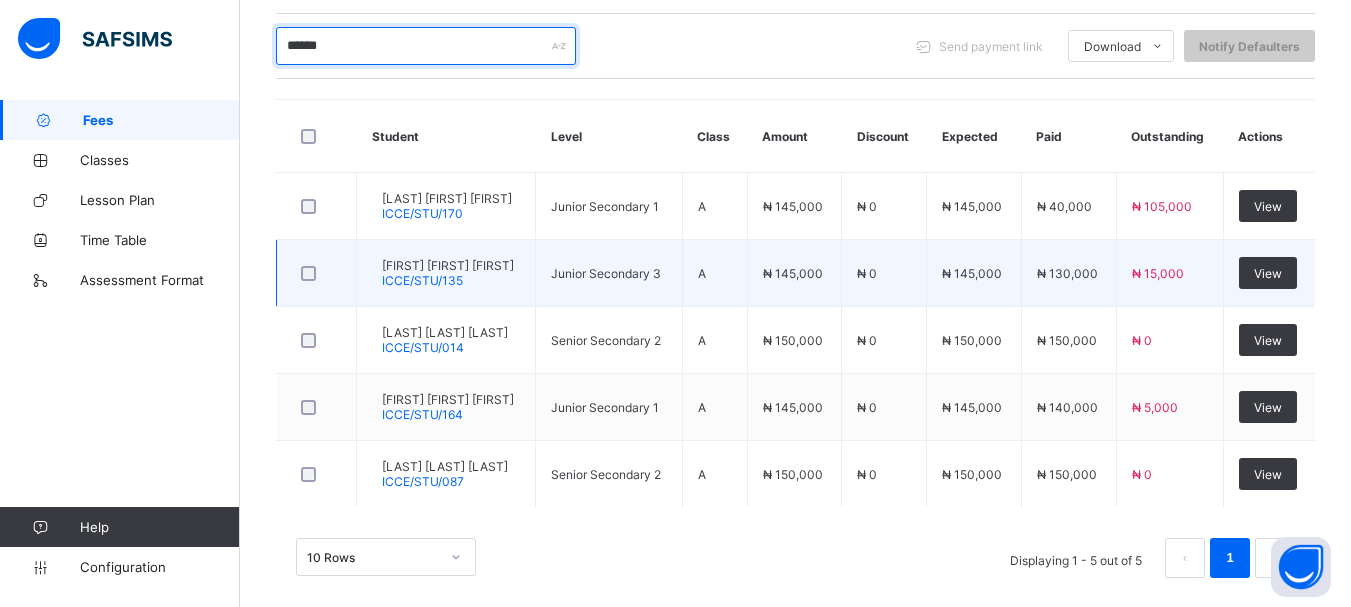 scroll, scrollTop: 472, scrollLeft: 0, axis: vertical 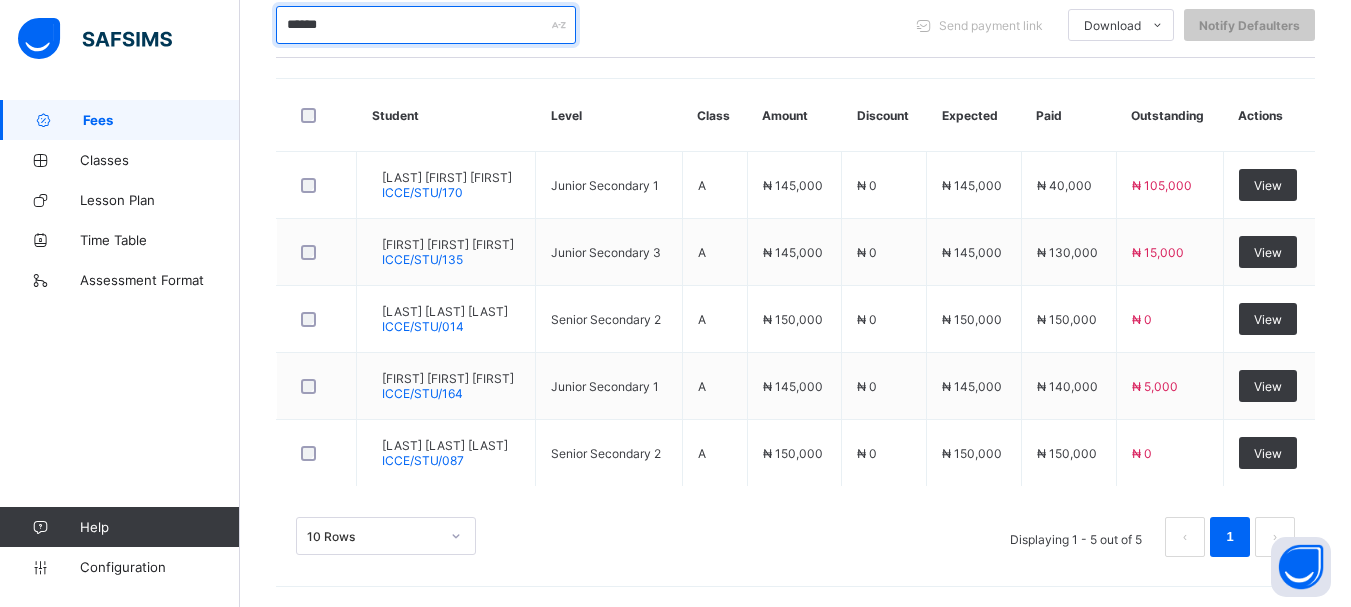 drag, startPoint x: 372, startPoint y: 28, endPoint x: 224, endPoint y: 36, distance: 148.21606 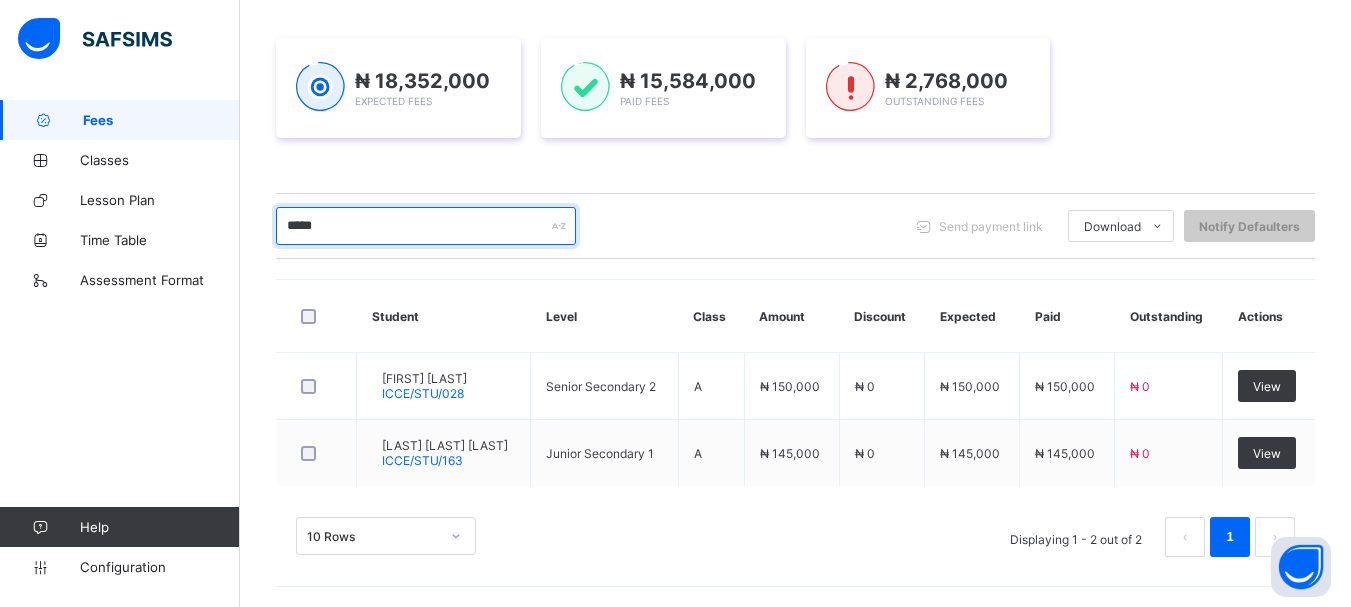 scroll, scrollTop: 271, scrollLeft: 0, axis: vertical 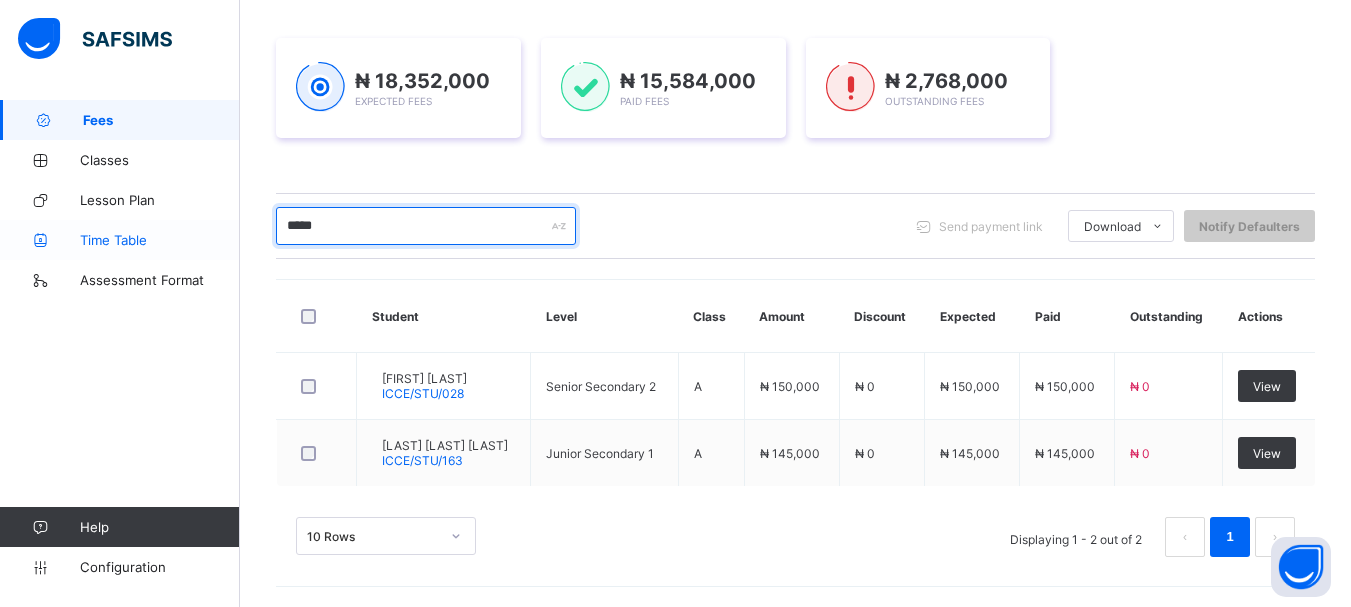 drag, startPoint x: 356, startPoint y: 229, endPoint x: 217, endPoint y: 247, distance: 140.16063 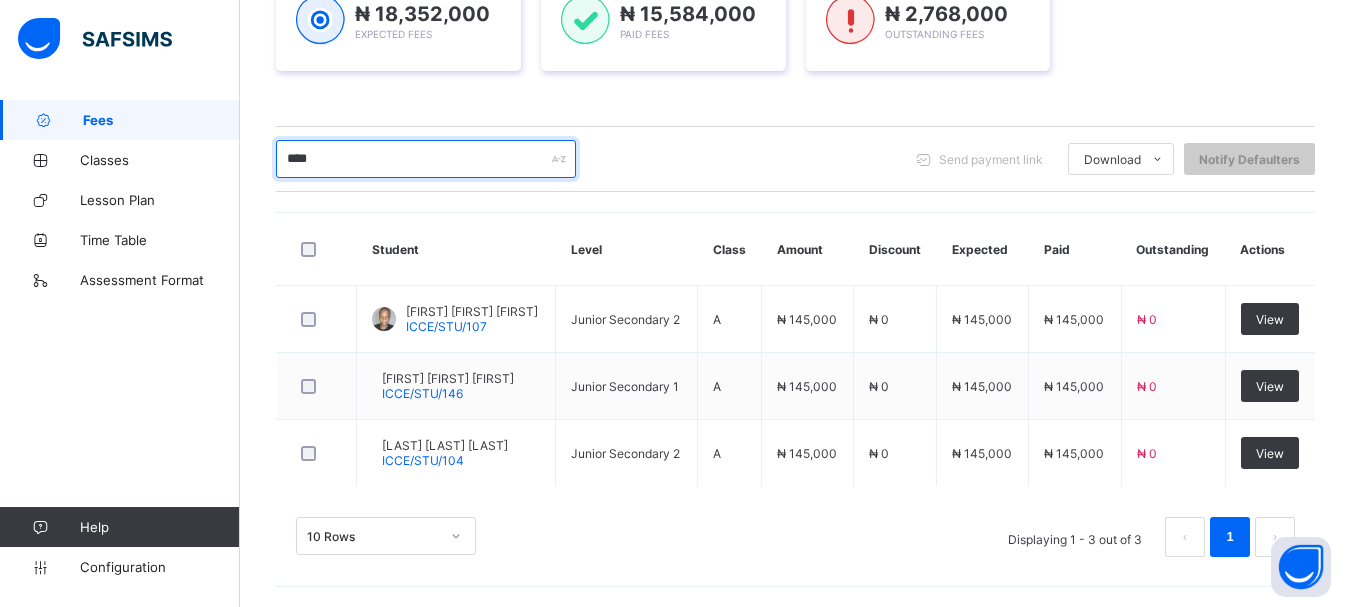 scroll, scrollTop: 335, scrollLeft: 0, axis: vertical 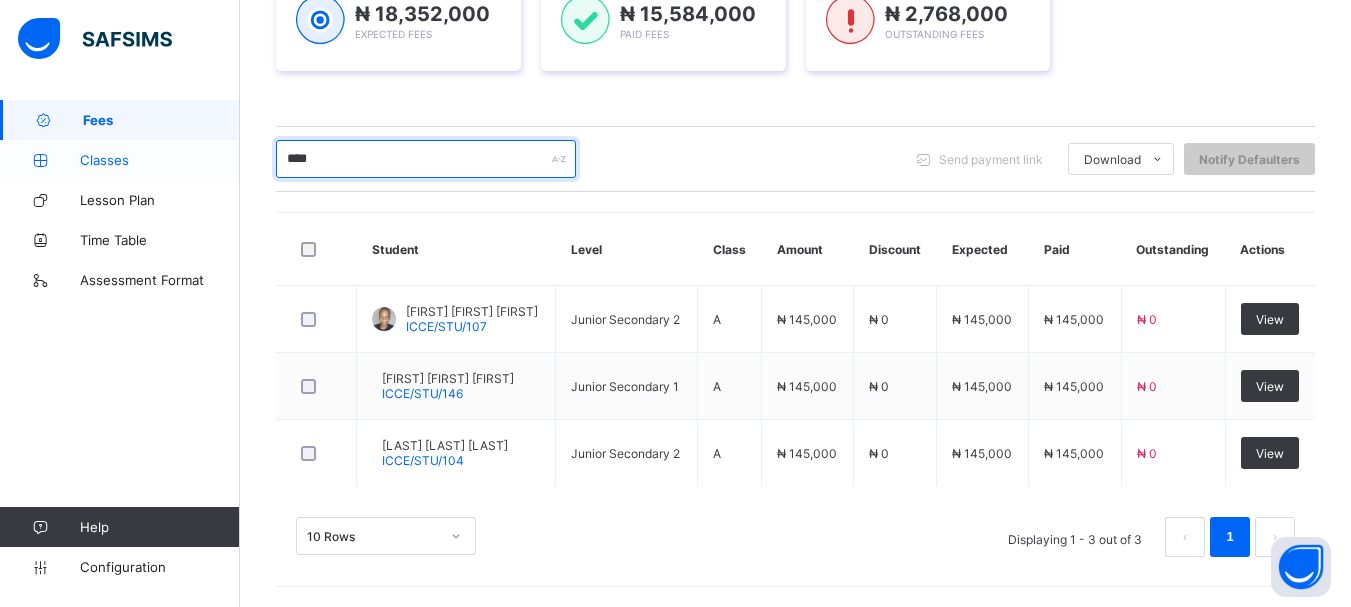 drag, startPoint x: 345, startPoint y: 163, endPoint x: 224, endPoint y: 161, distance: 121.016525 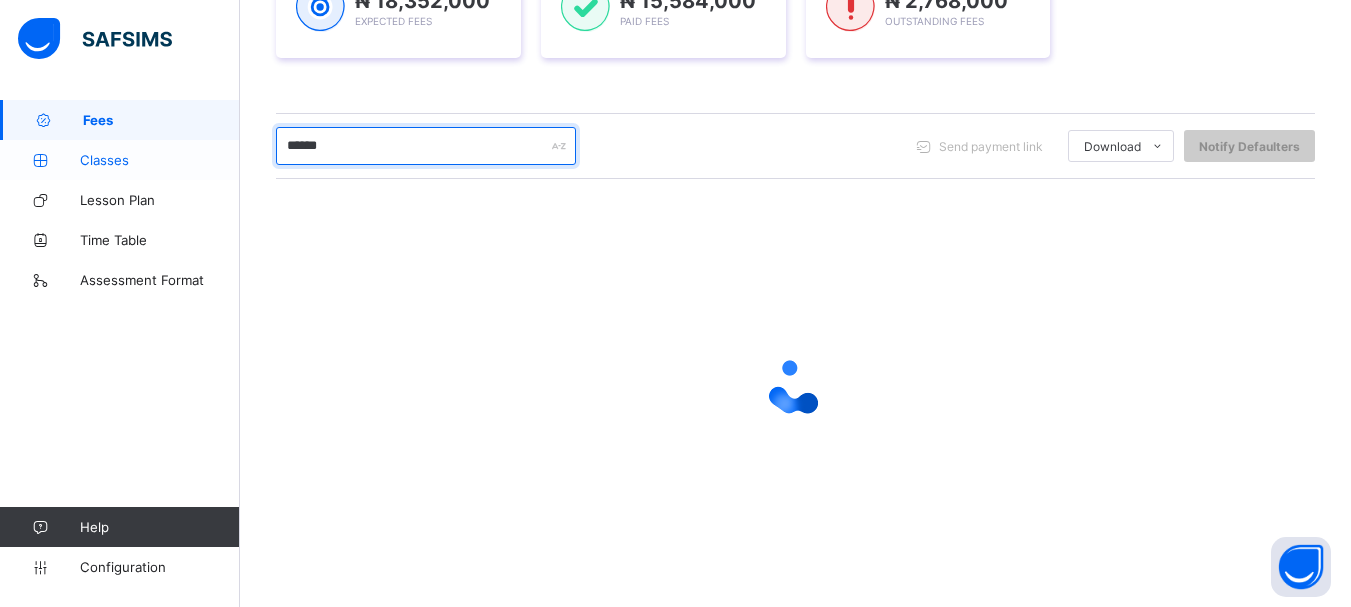 scroll, scrollTop: 268, scrollLeft: 0, axis: vertical 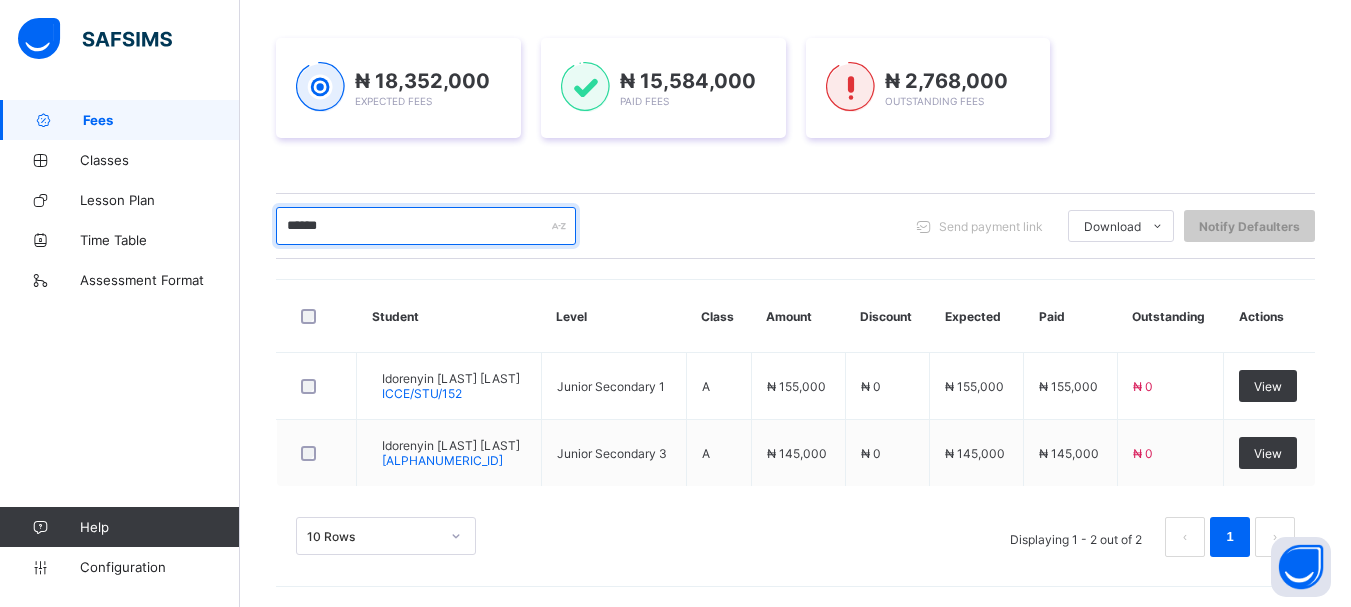 drag, startPoint x: 350, startPoint y: 235, endPoint x: 245, endPoint y: 228, distance: 105.23308 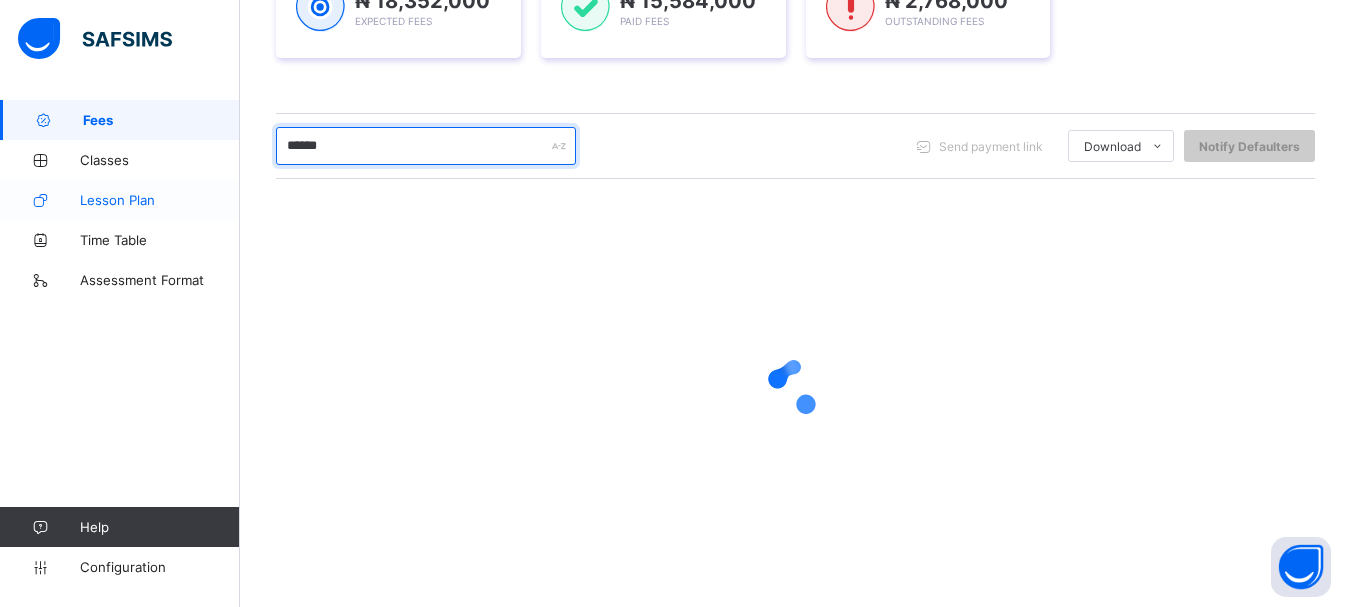 scroll, scrollTop: 472, scrollLeft: 0, axis: vertical 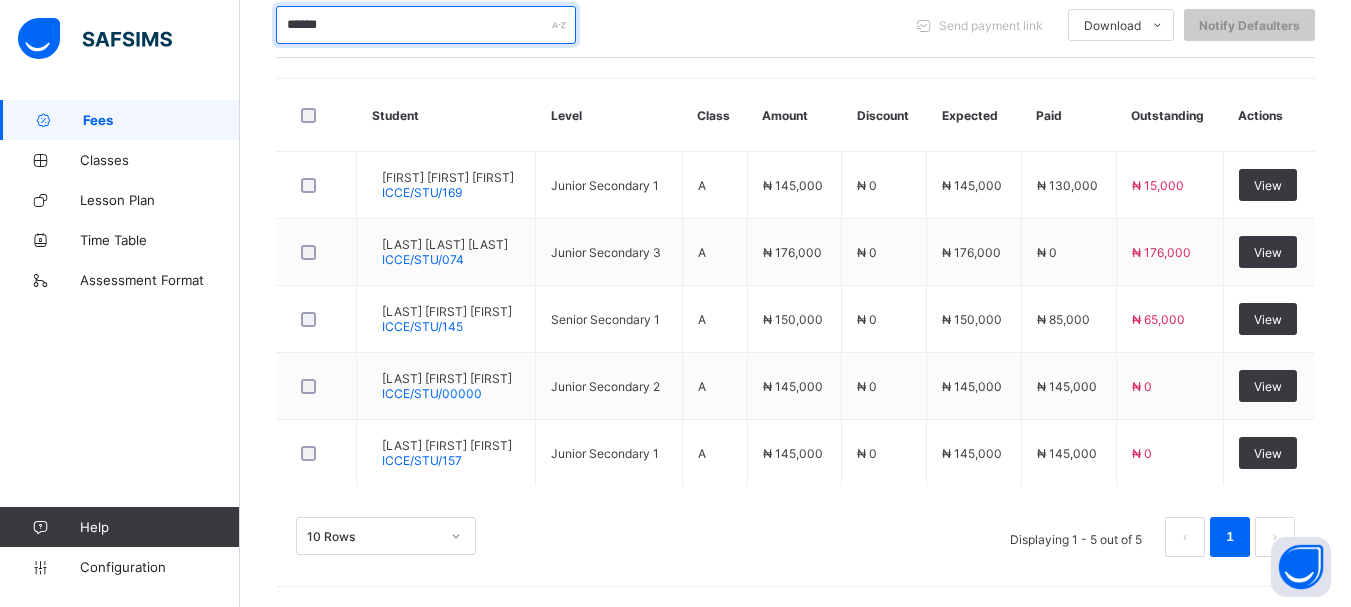 drag, startPoint x: 222, startPoint y: 47, endPoint x: 209, endPoint y: 48, distance: 13.038404 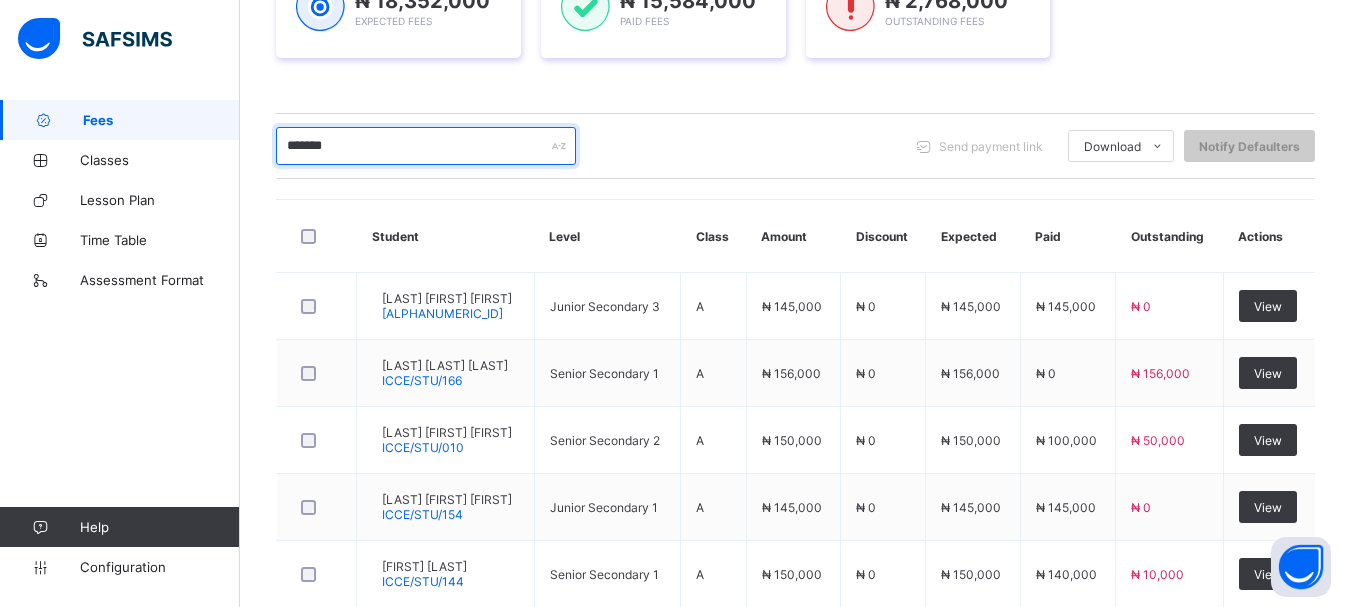 scroll, scrollTop: 472, scrollLeft: 0, axis: vertical 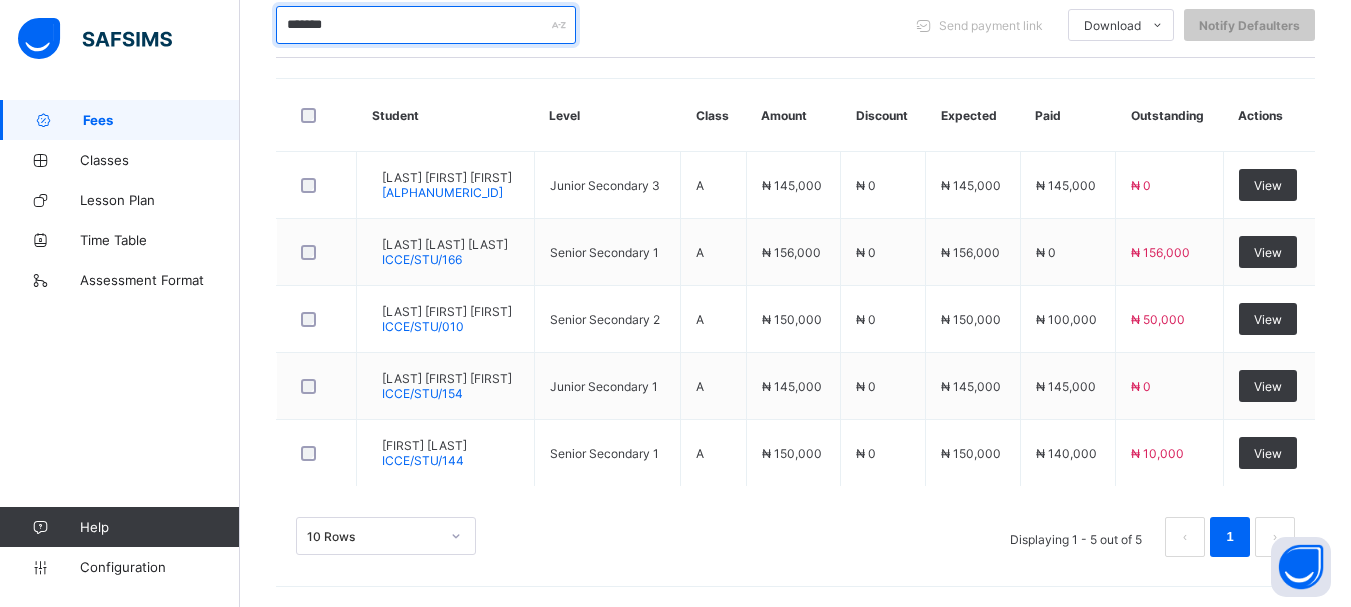 drag, startPoint x: 358, startPoint y: 19, endPoint x: 246, endPoint y: 33, distance: 112.871605 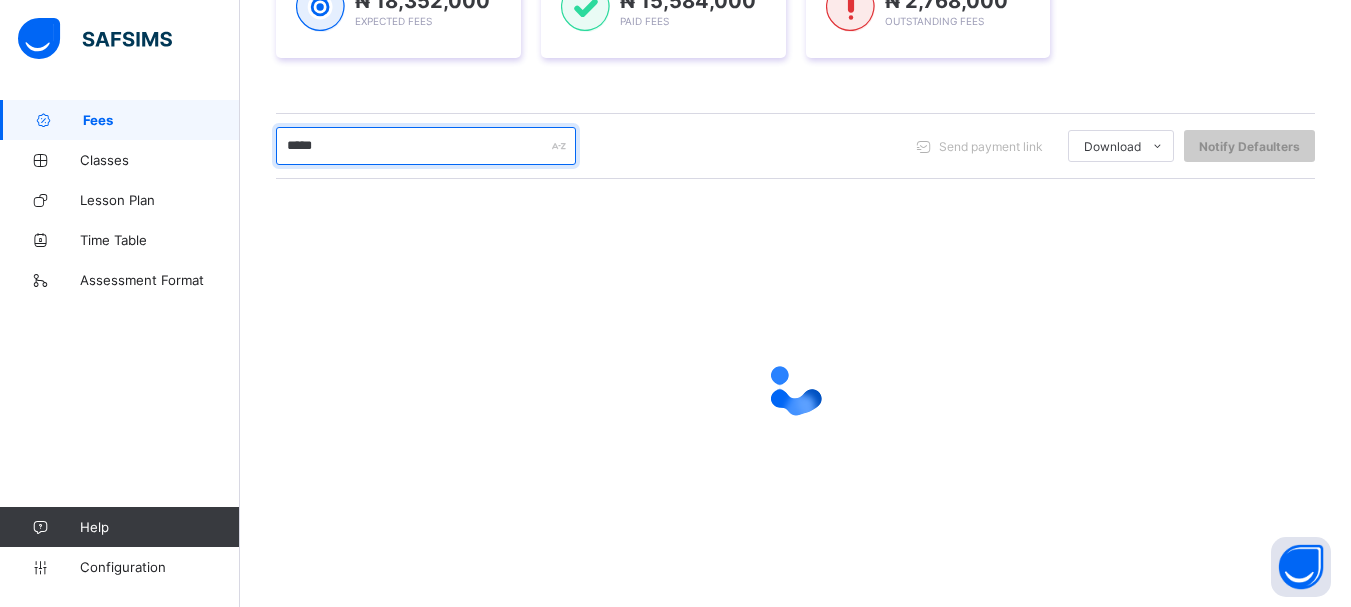 scroll, scrollTop: 204, scrollLeft: 0, axis: vertical 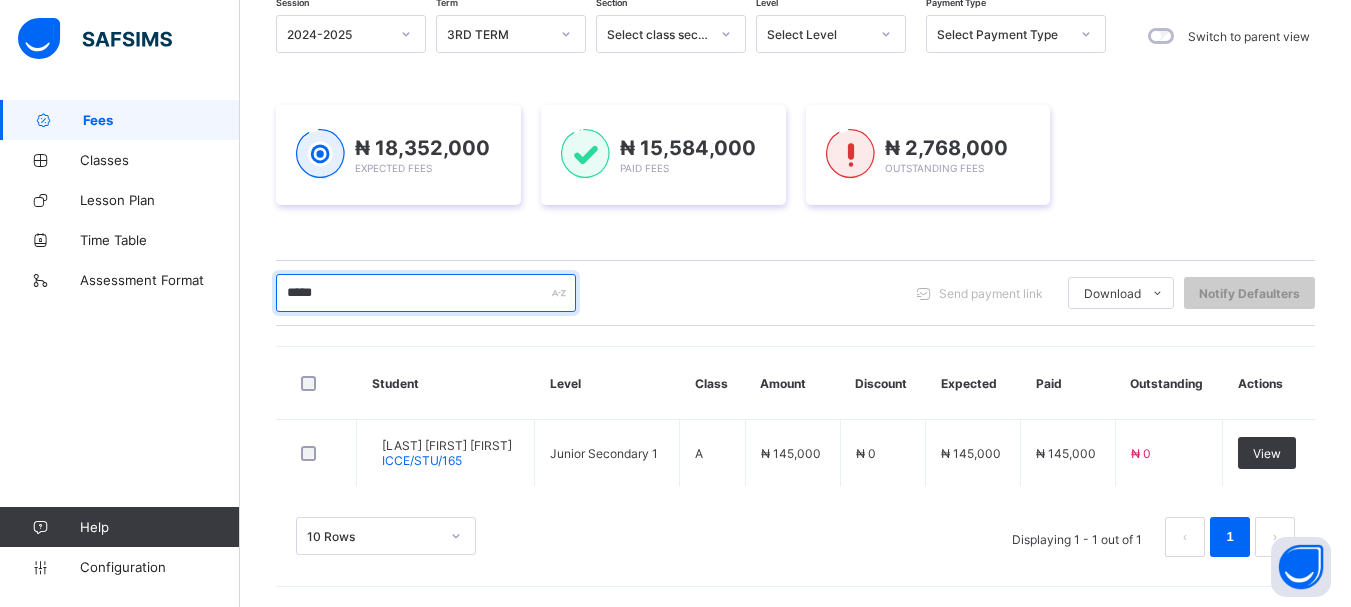 drag, startPoint x: 371, startPoint y: 283, endPoint x: 216, endPoint y: 312, distance: 157.68958 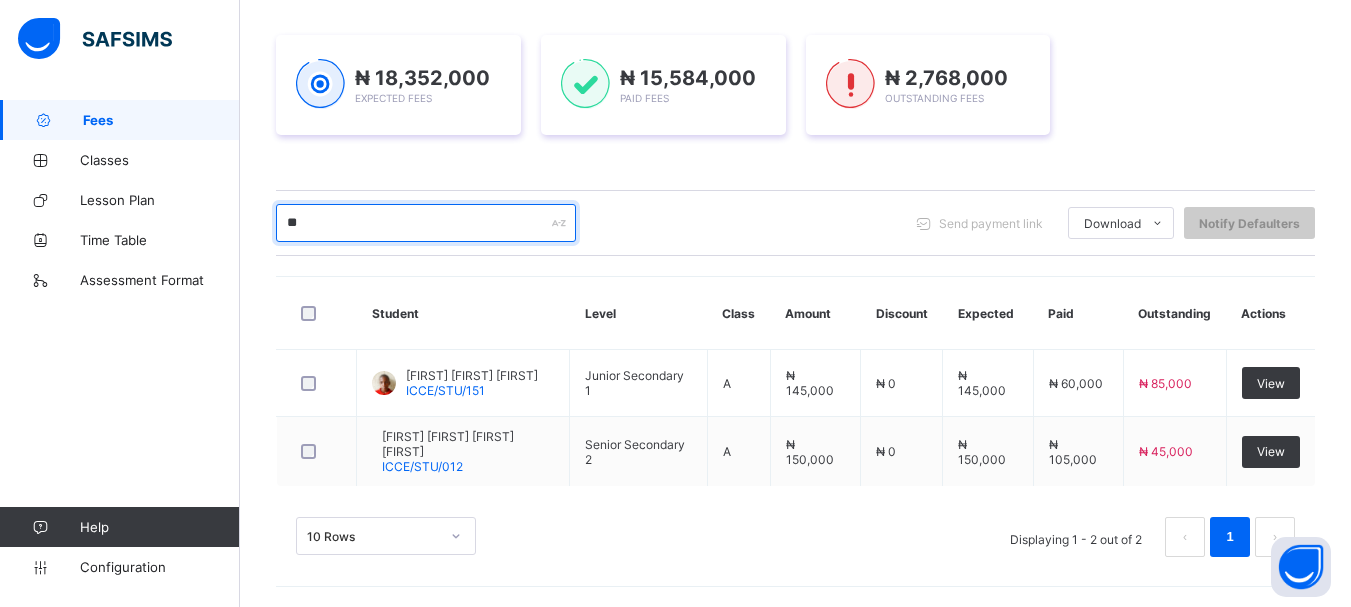 scroll, scrollTop: 274, scrollLeft: 0, axis: vertical 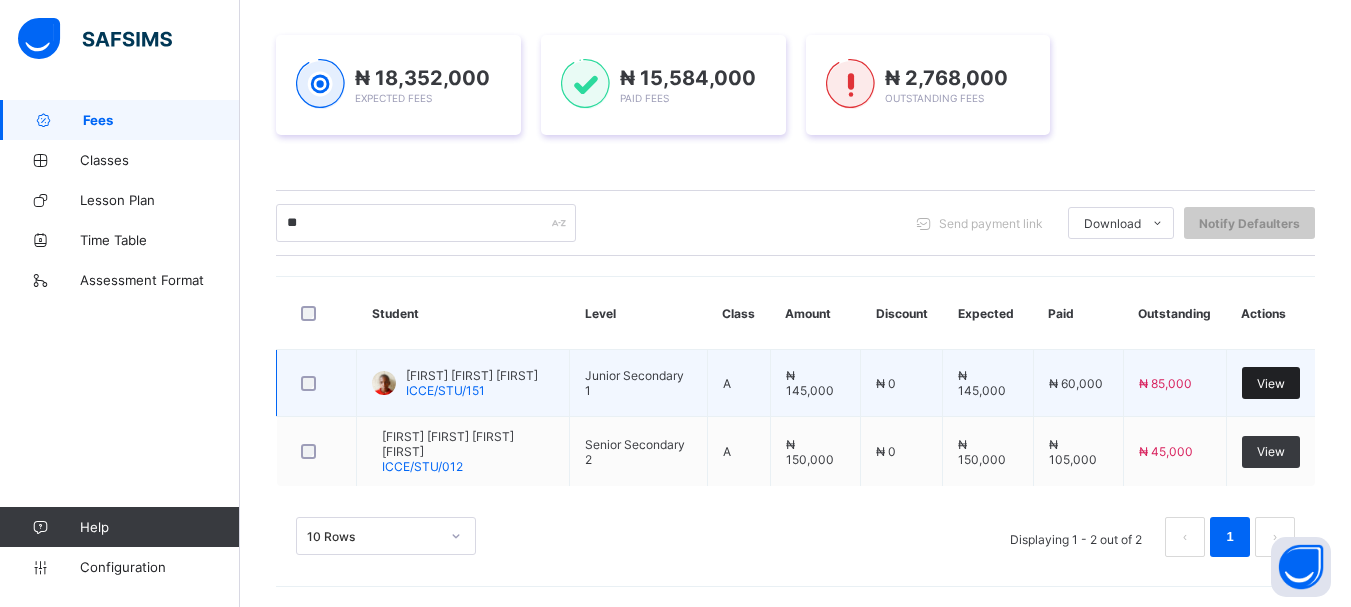 click on "View" at bounding box center (1271, 383) 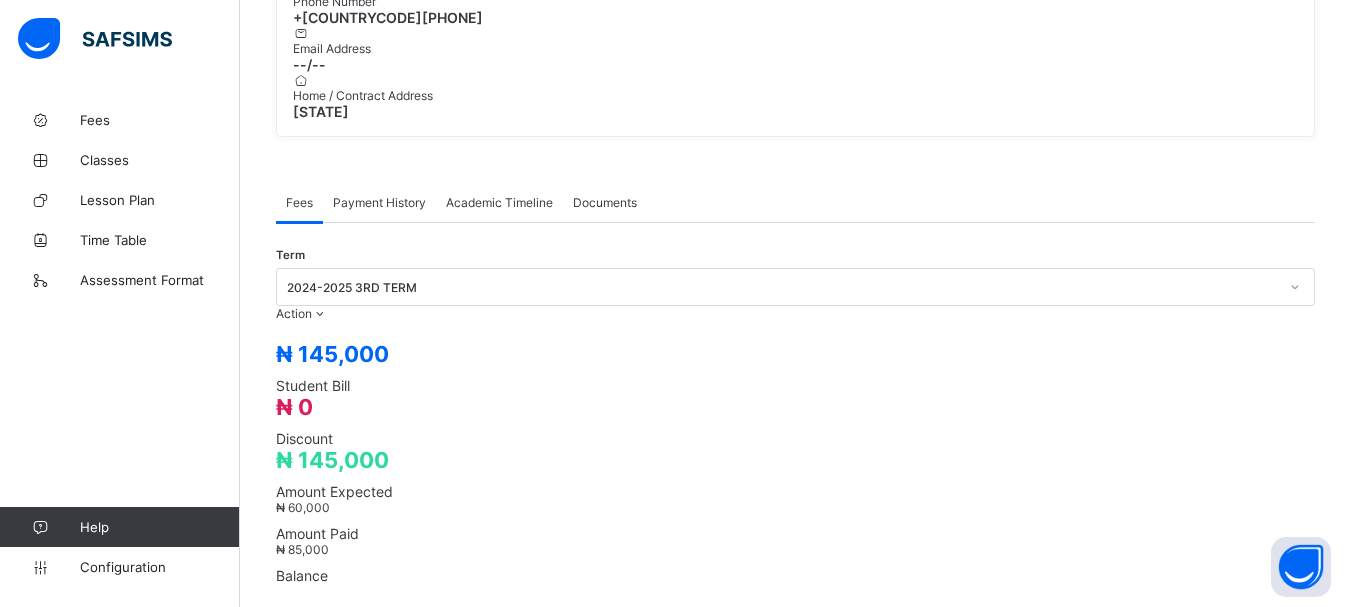 scroll, scrollTop: 533, scrollLeft: 0, axis: vertical 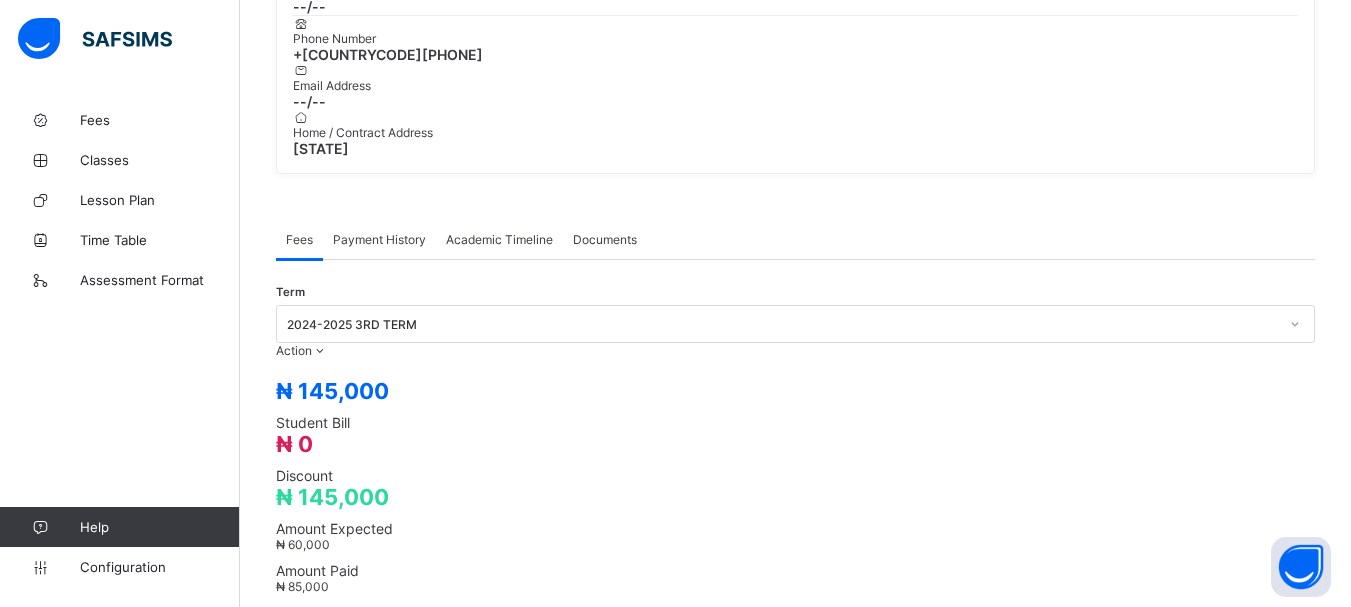 click on "Receive Payment" at bounding box center (0, 0) 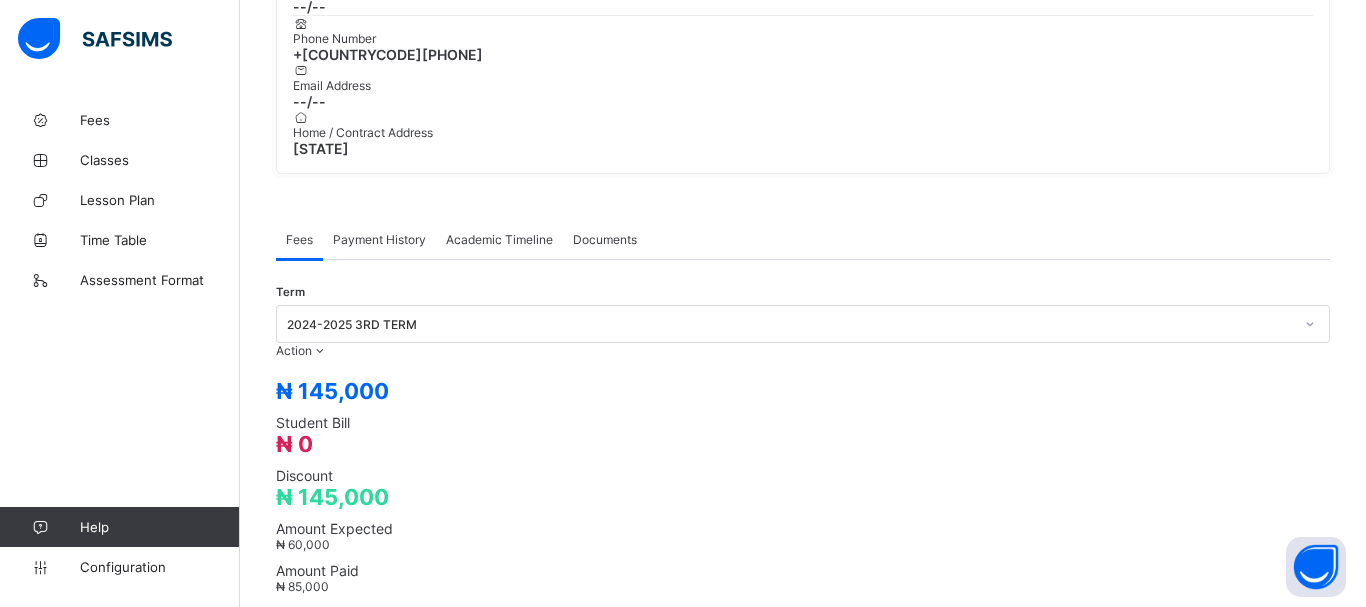 click on "Select bank" at bounding box center (784, 1344) 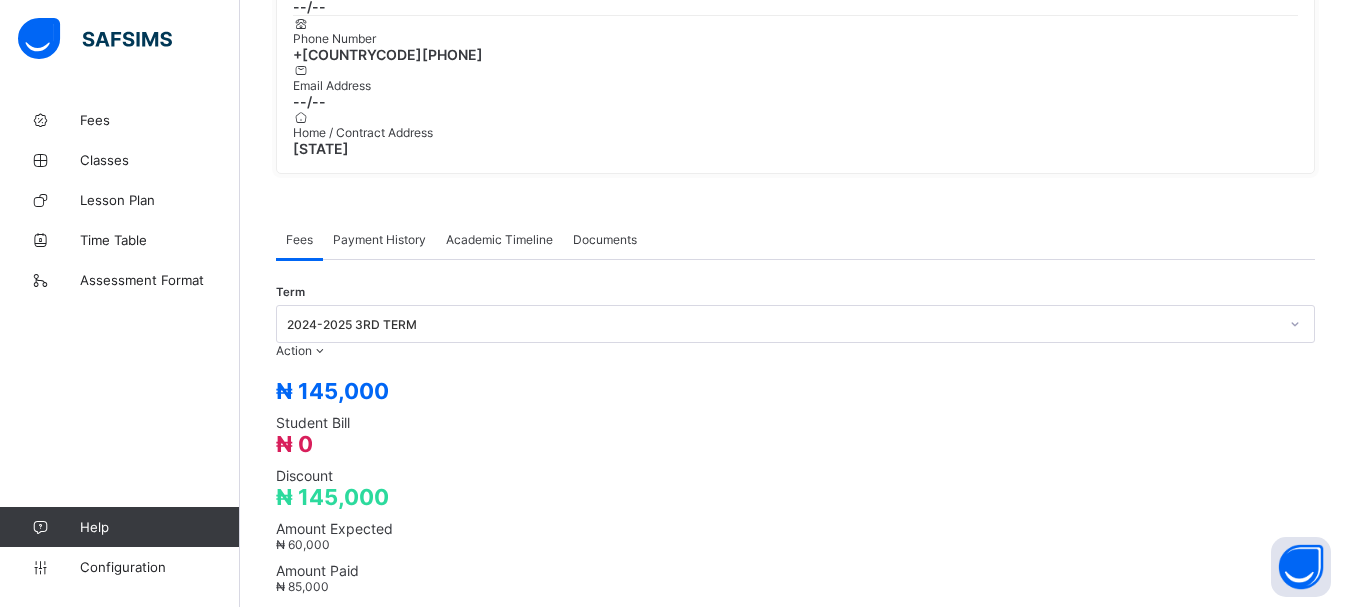 click on "****" at bounding box center [795, 1388] 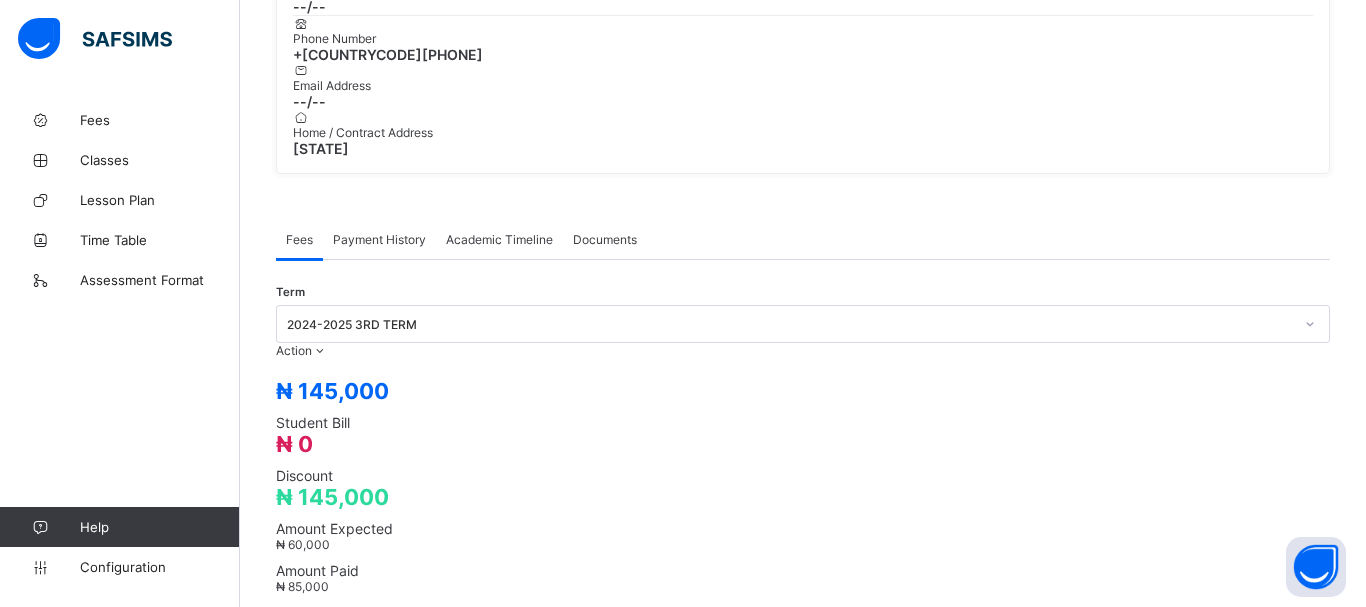 type on "*****" 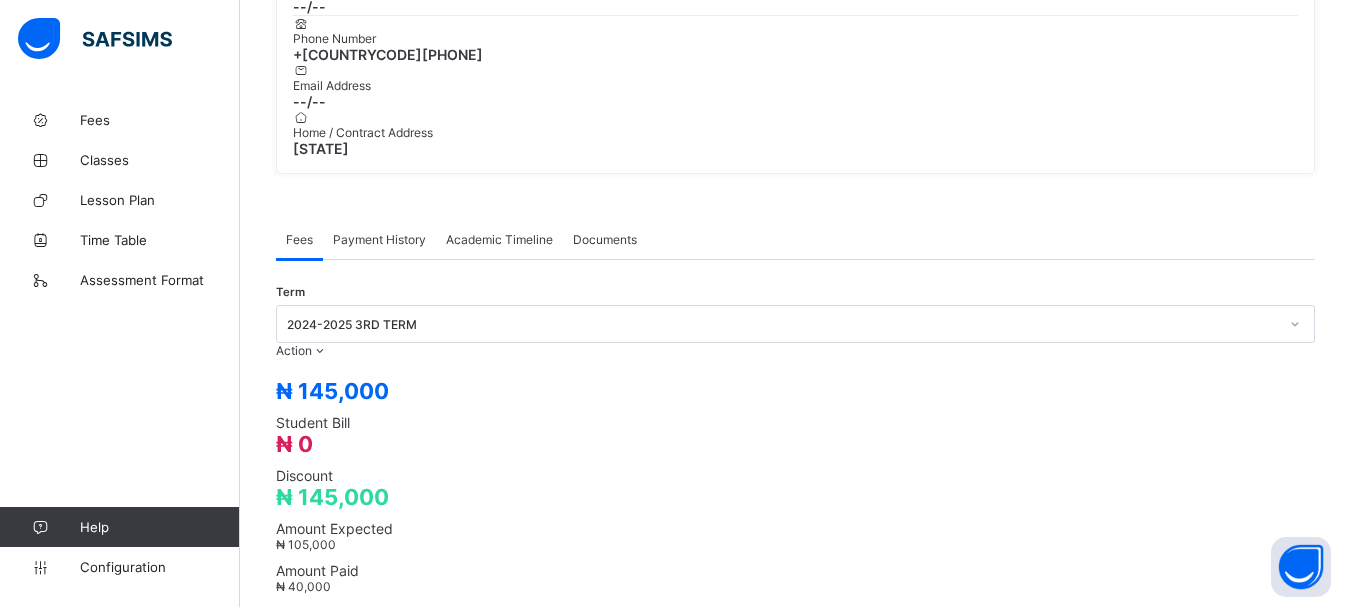 scroll, scrollTop: 0, scrollLeft: 0, axis: both 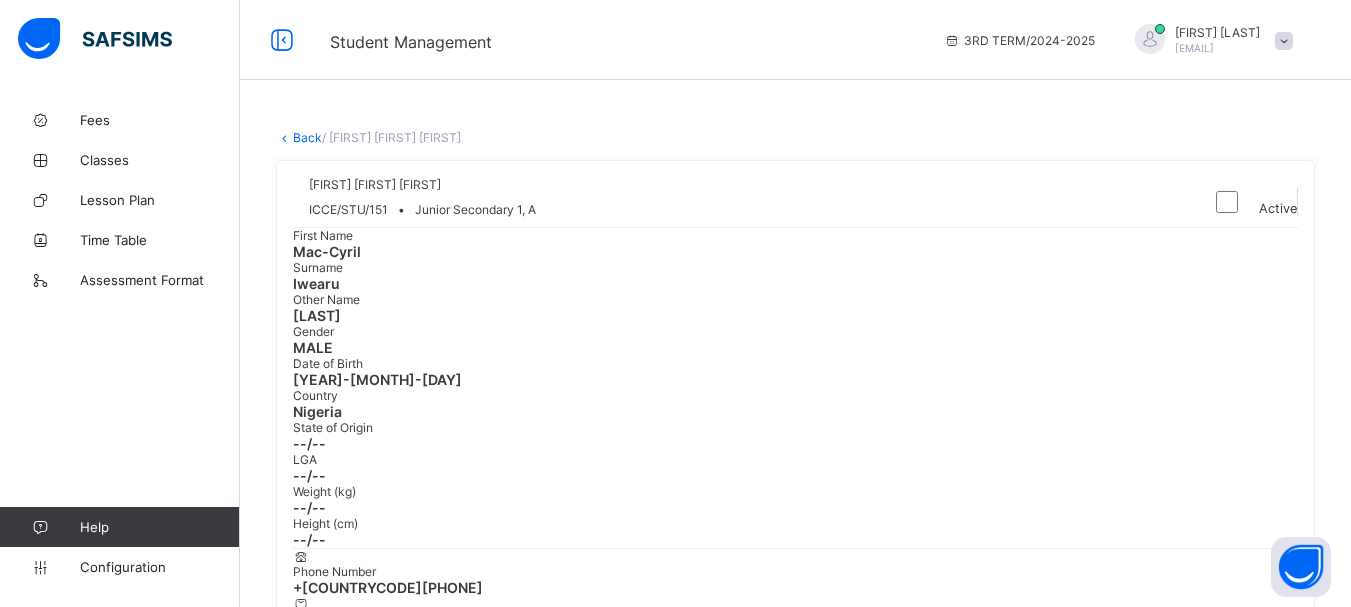click on "Back" at bounding box center (307, 137) 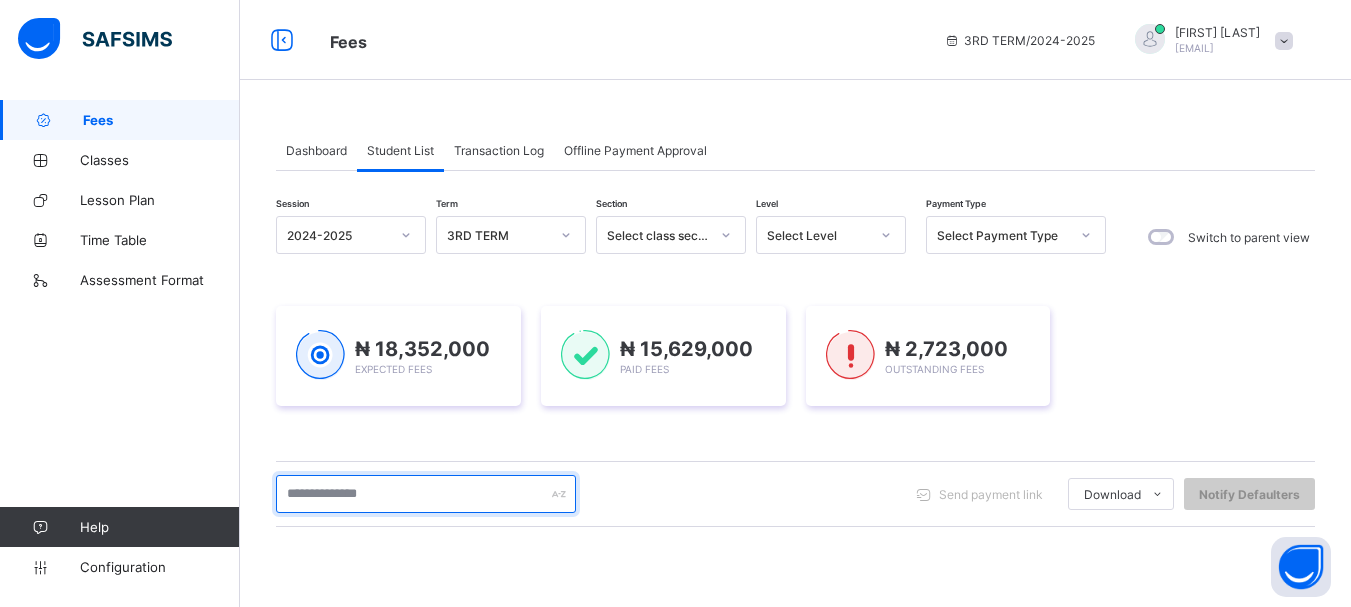 click at bounding box center [426, 494] 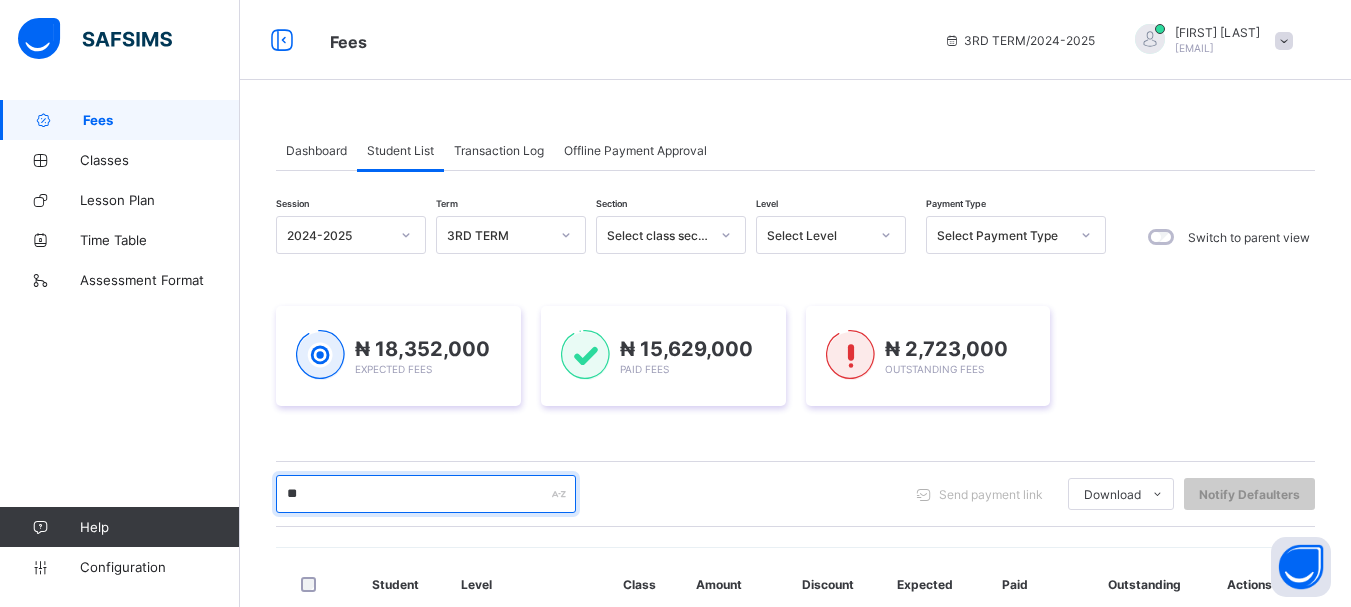 type on "***" 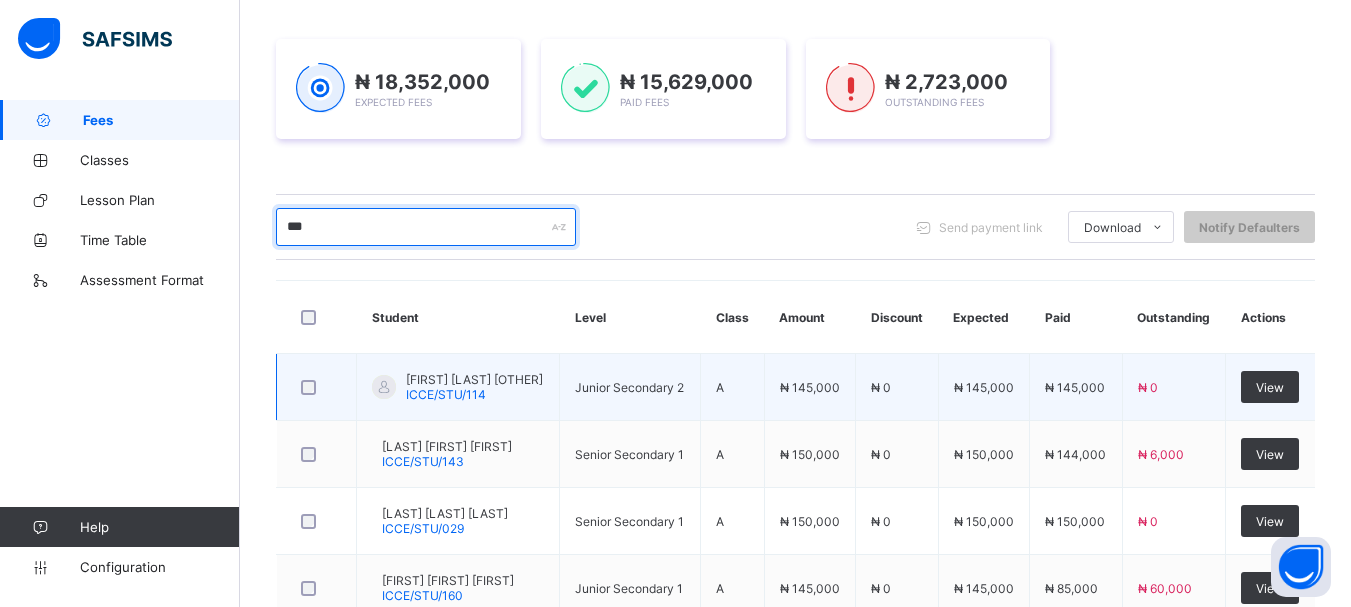scroll, scrollTop: 402, scrollLeft: 0, axis: vertical 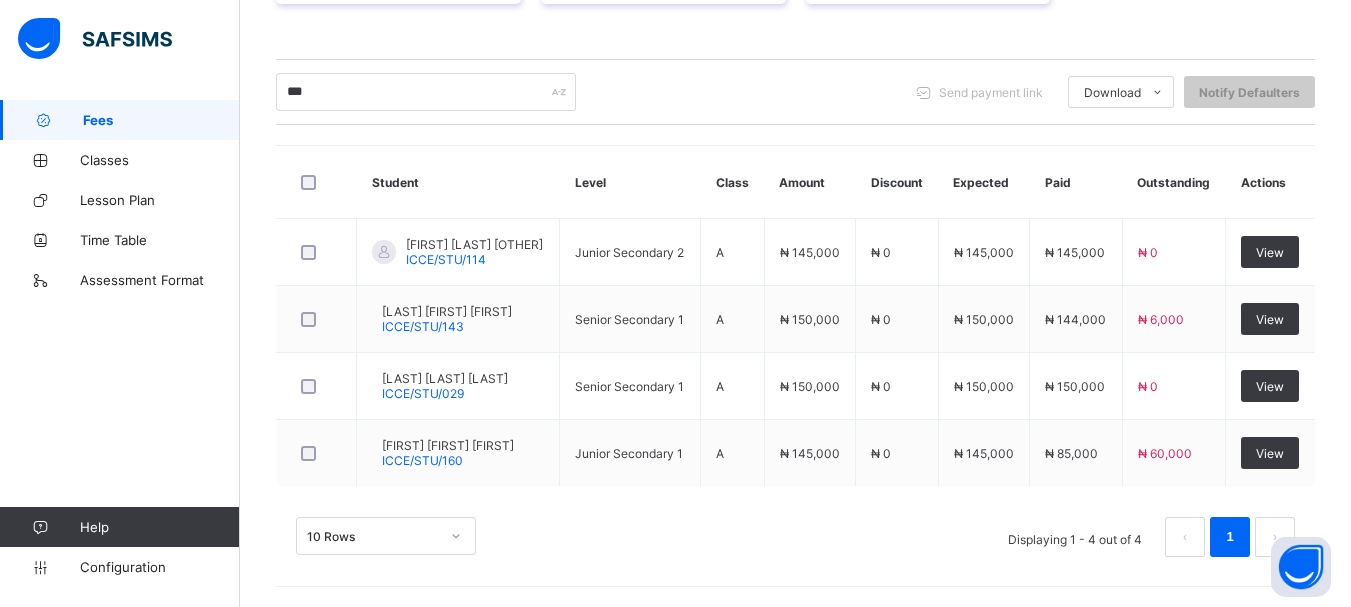 drag, startPoint x: 1277, startPoint y: 447, endPoint x: 485, endPoint y: 56, distance: 883.2582 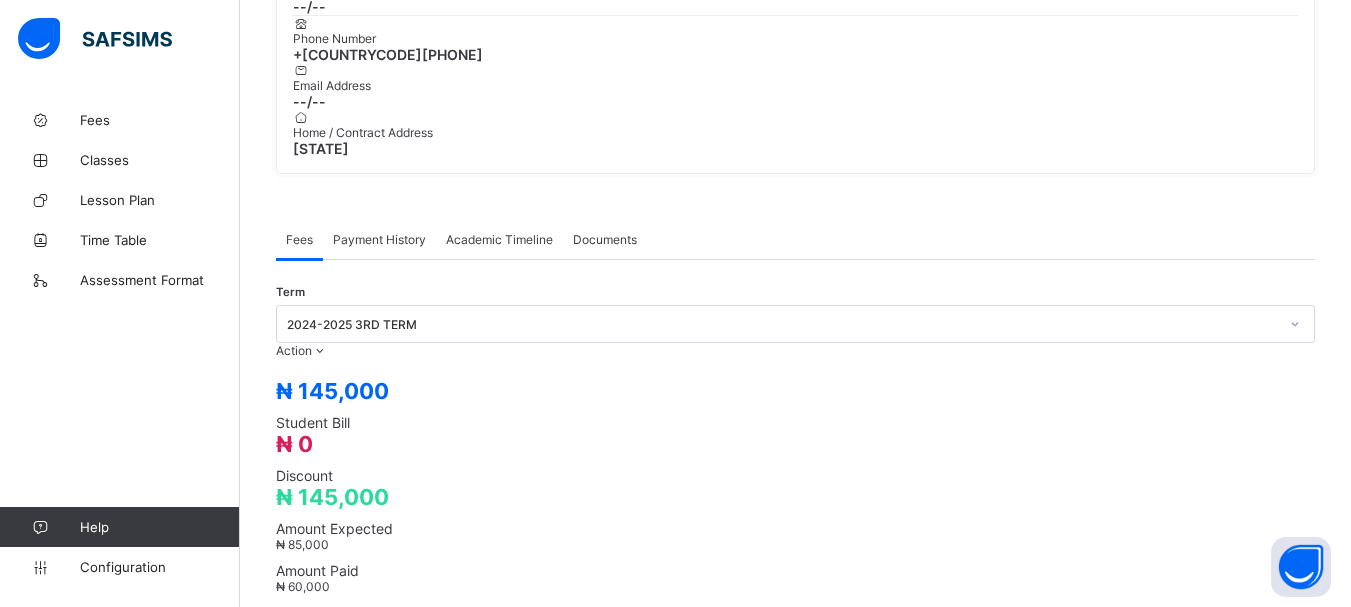 scroll, scrollTop: 0, scrollLeft: 0, axis: both 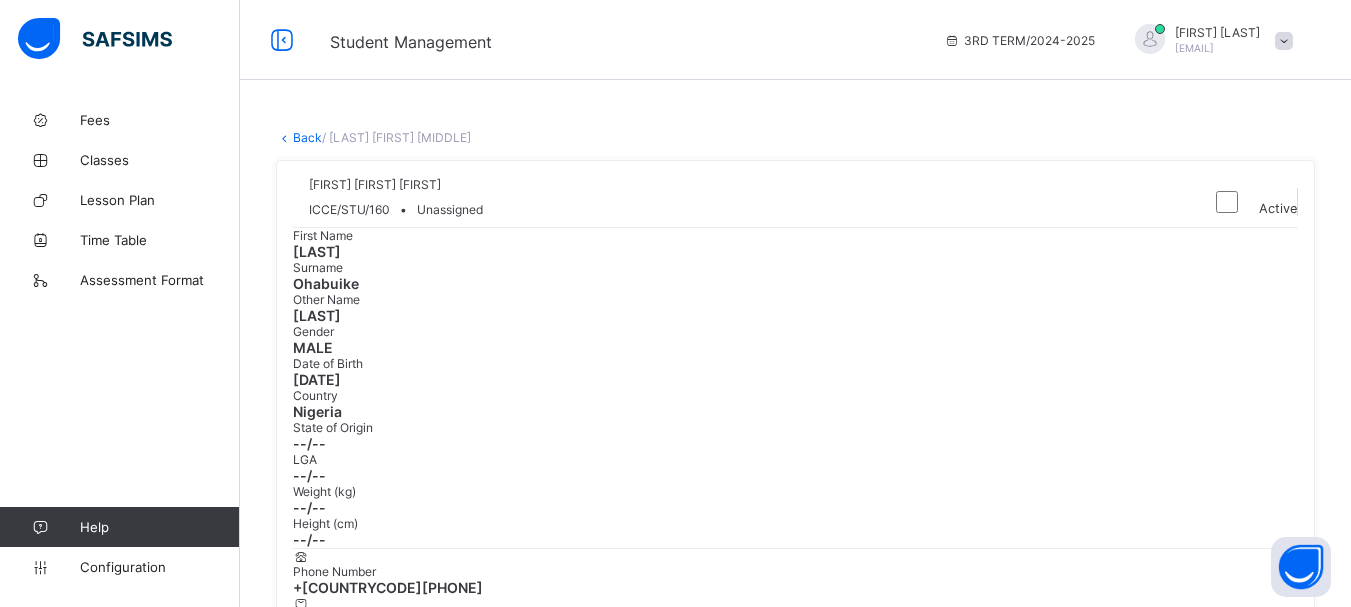 click on "Back" at bounding box center (307, 137) 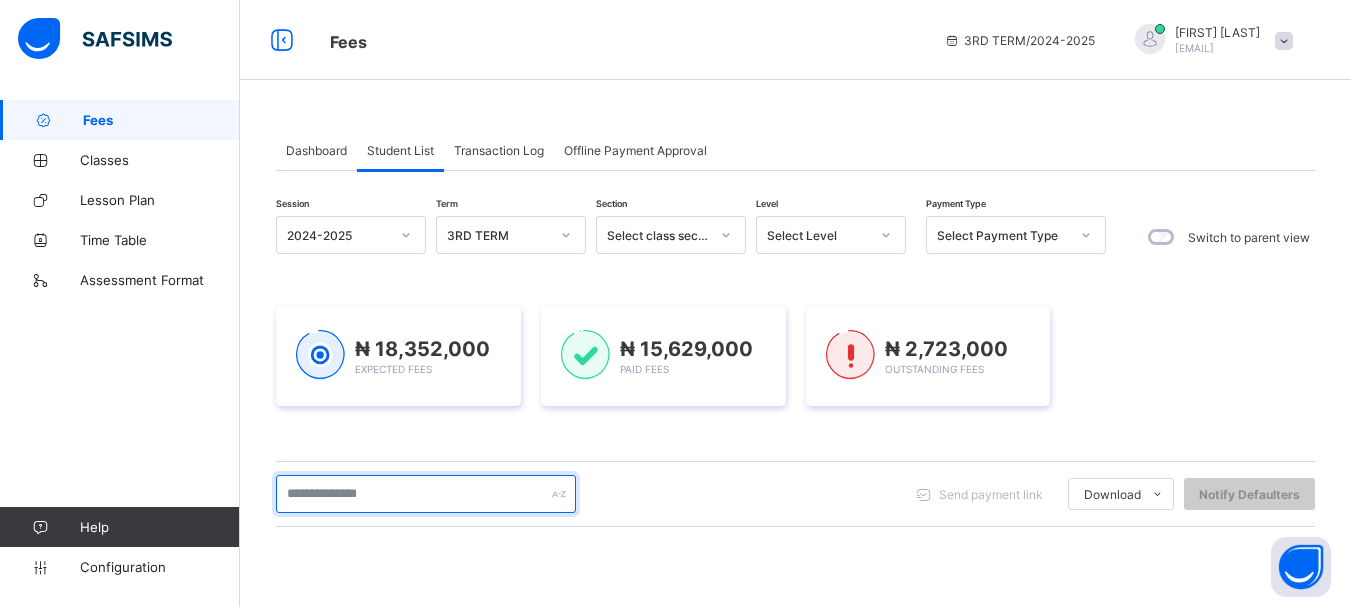 click at bounding box center (426, 494) 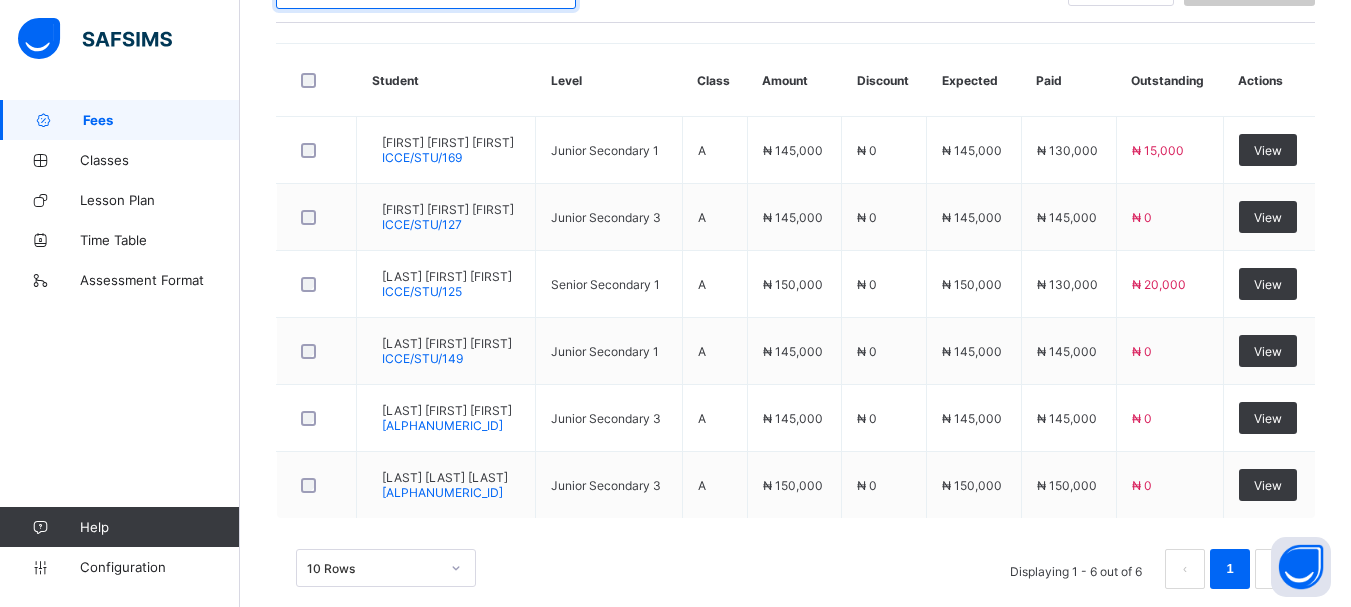 scroll, scrollTop: 533, scrollLeft: 0, axis: vertical 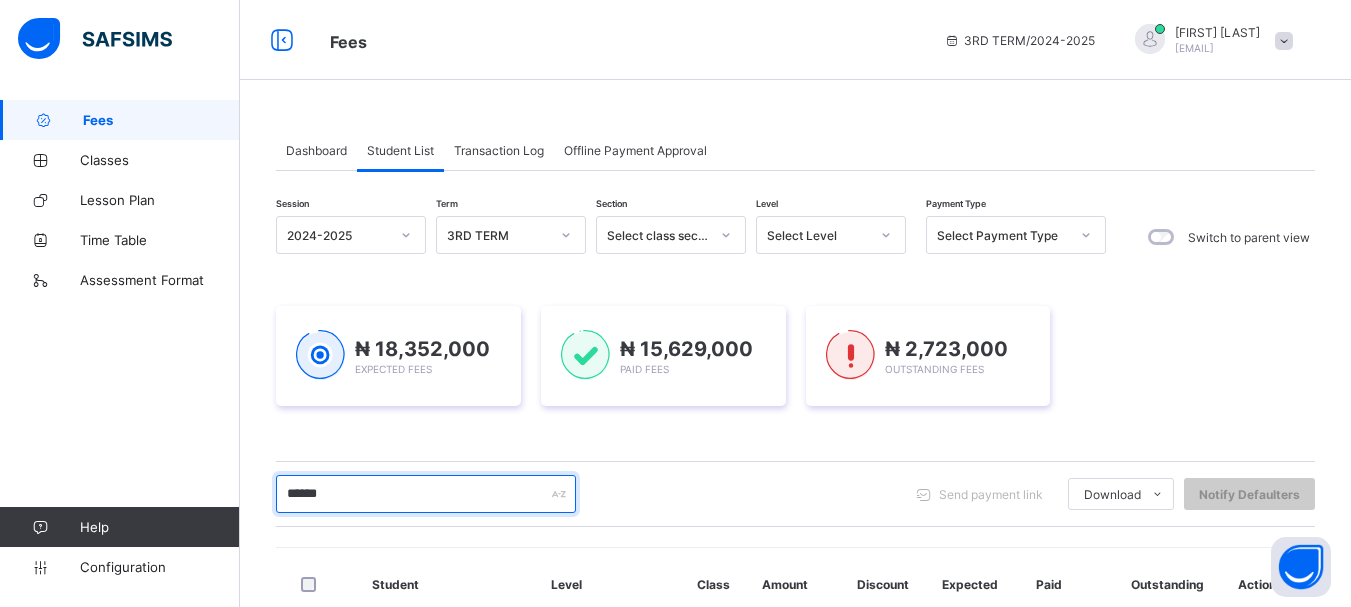 drag, startPoint x: 365, startPoint y: 490, endPoint x: 230, endPoint y: 530, distance: 140.80128 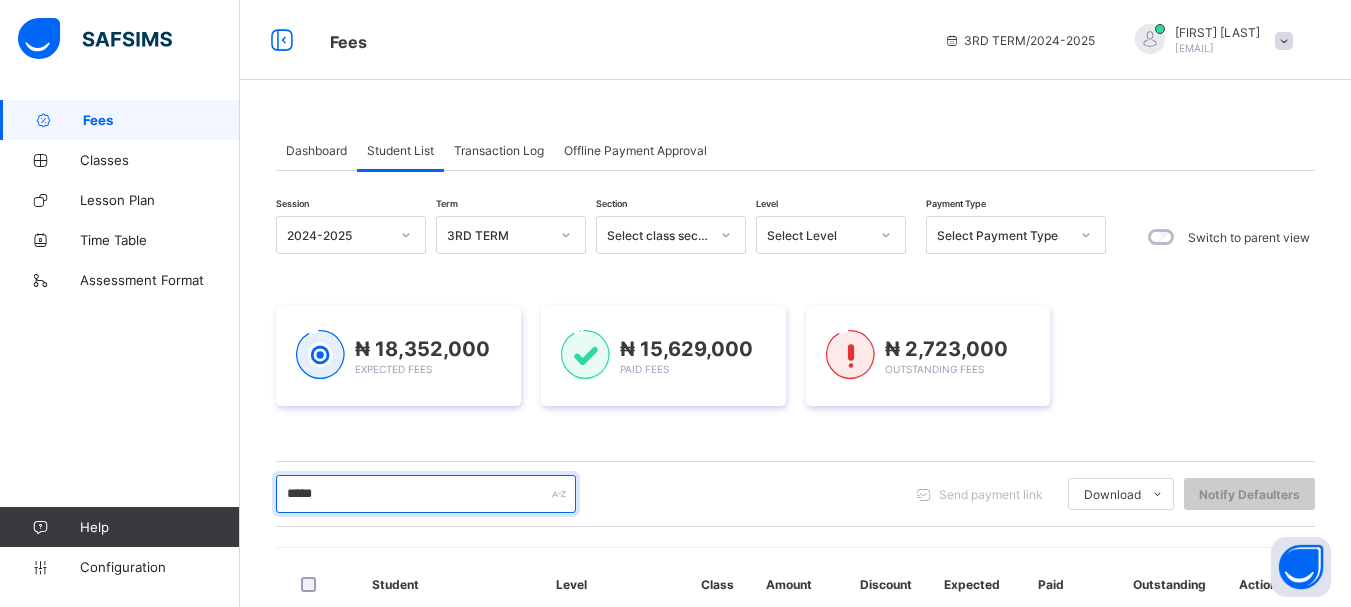 scroll, scrollTop: 267, scrollLeft: 0, axis: vertical 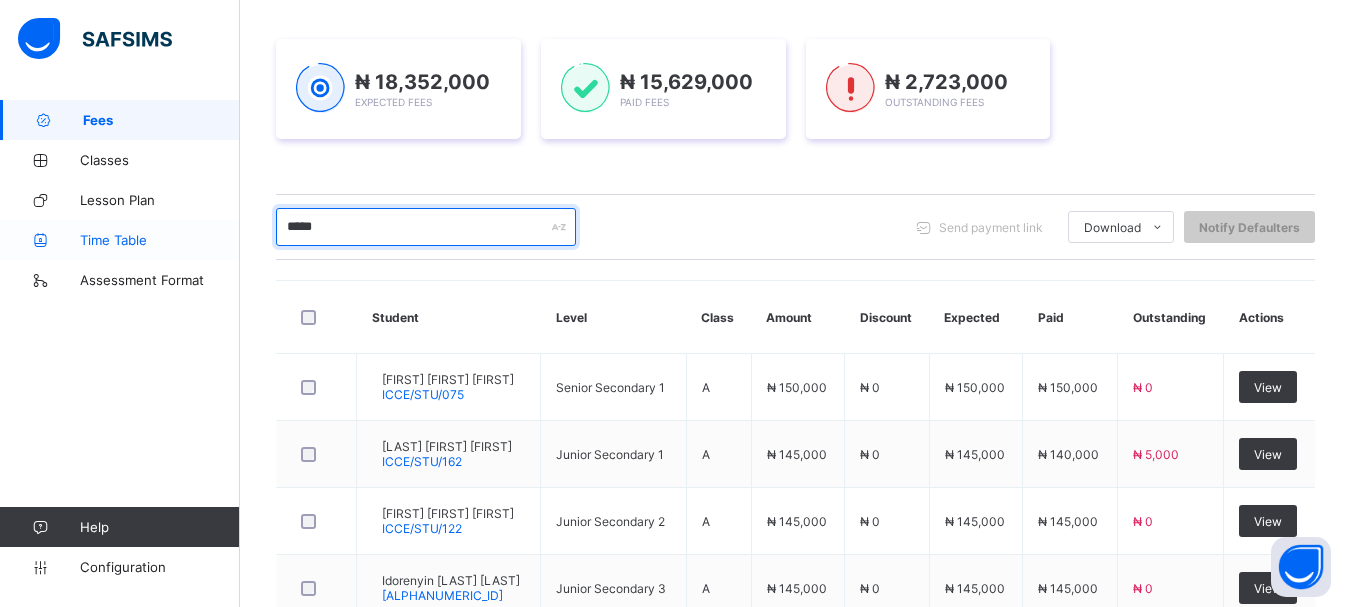 drag, startPoint x: 342, startPoint y: 224, endPoint x: 230, endPoint y: 226, distance: 112.01785 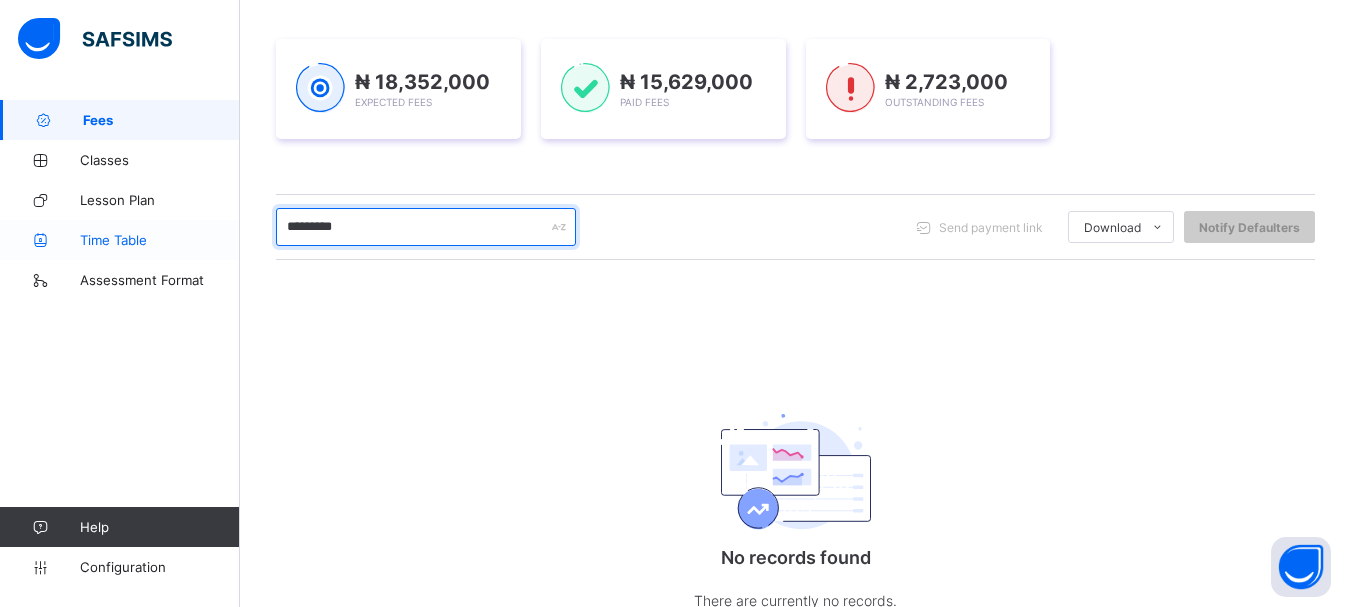 drag, startPoint x: 366, startPoint y: 221, endPoint x: 236, endPoint y: 234, distance: 130.64838 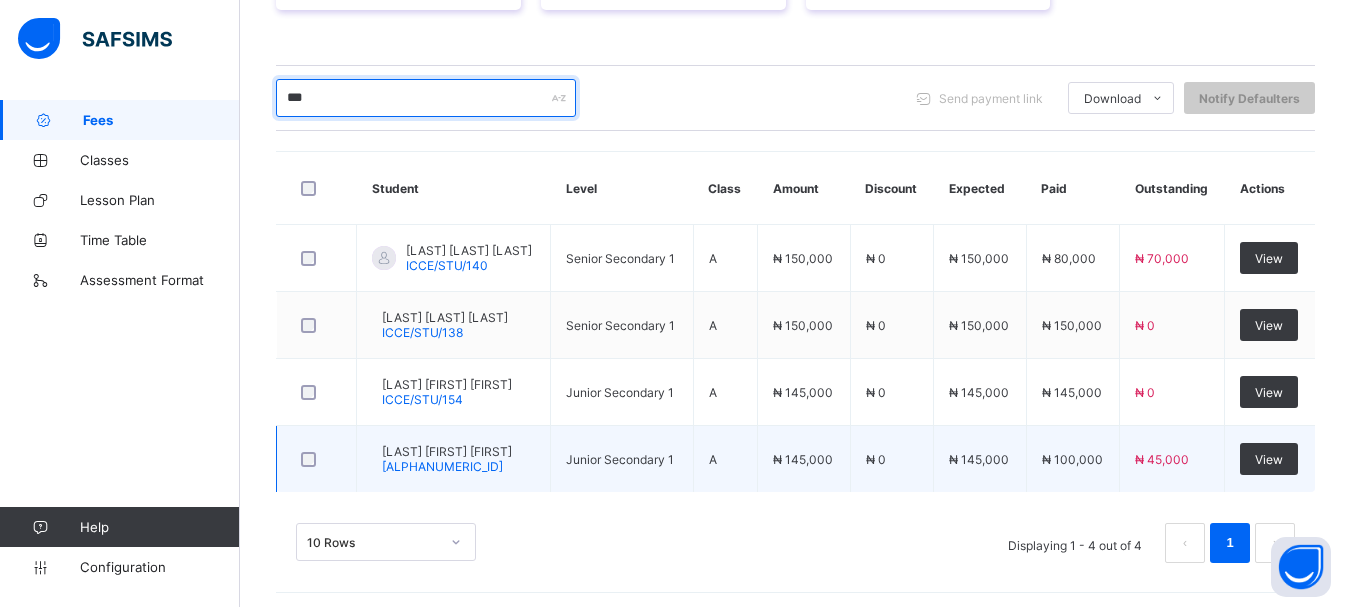 scroll, scrollTop: 408, scrollLeft: 0, axis: vertical 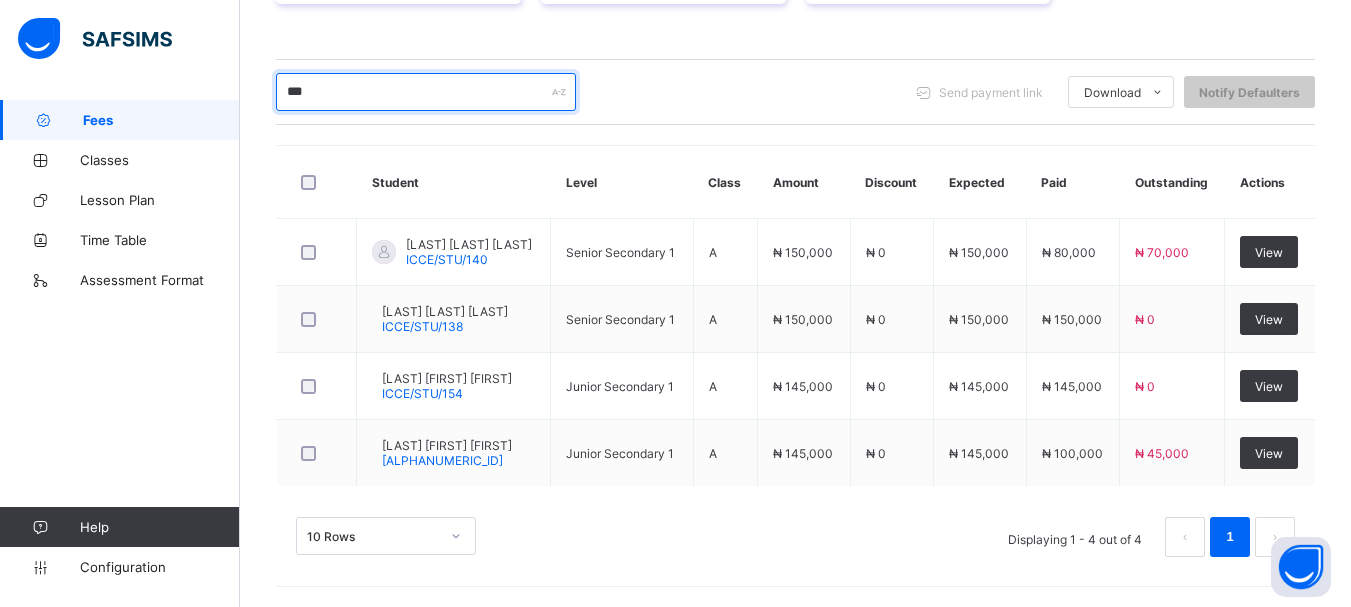 type on "***" 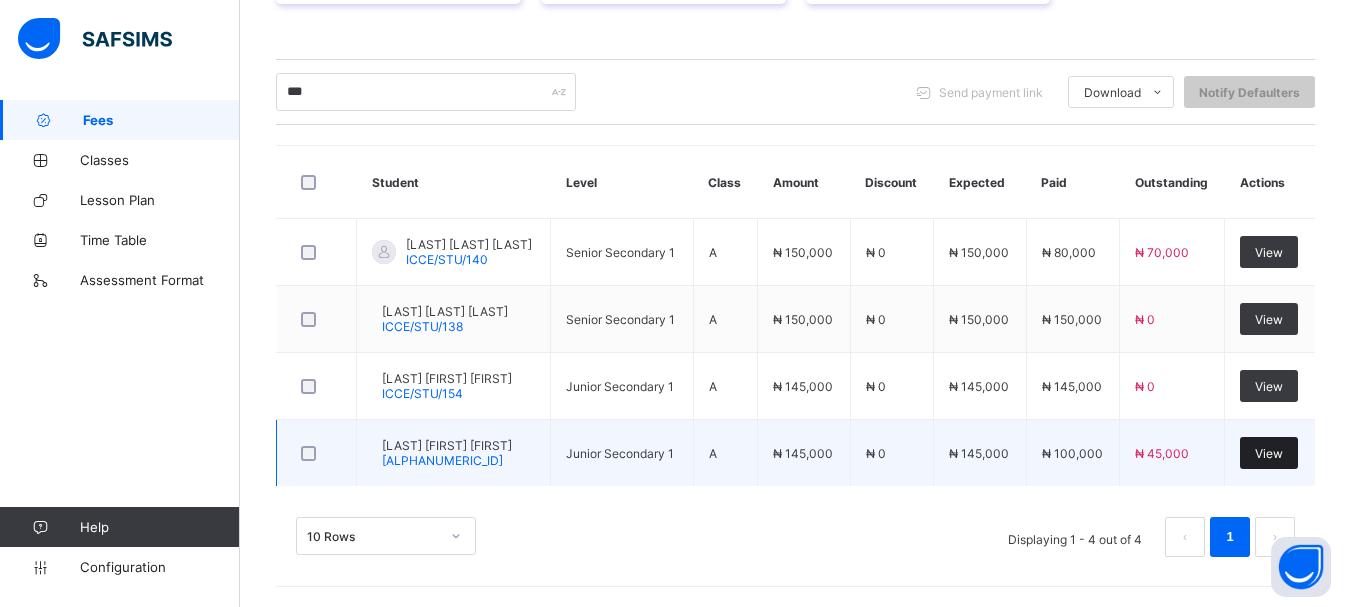 click on "View" at bounding box center (1269, 453) 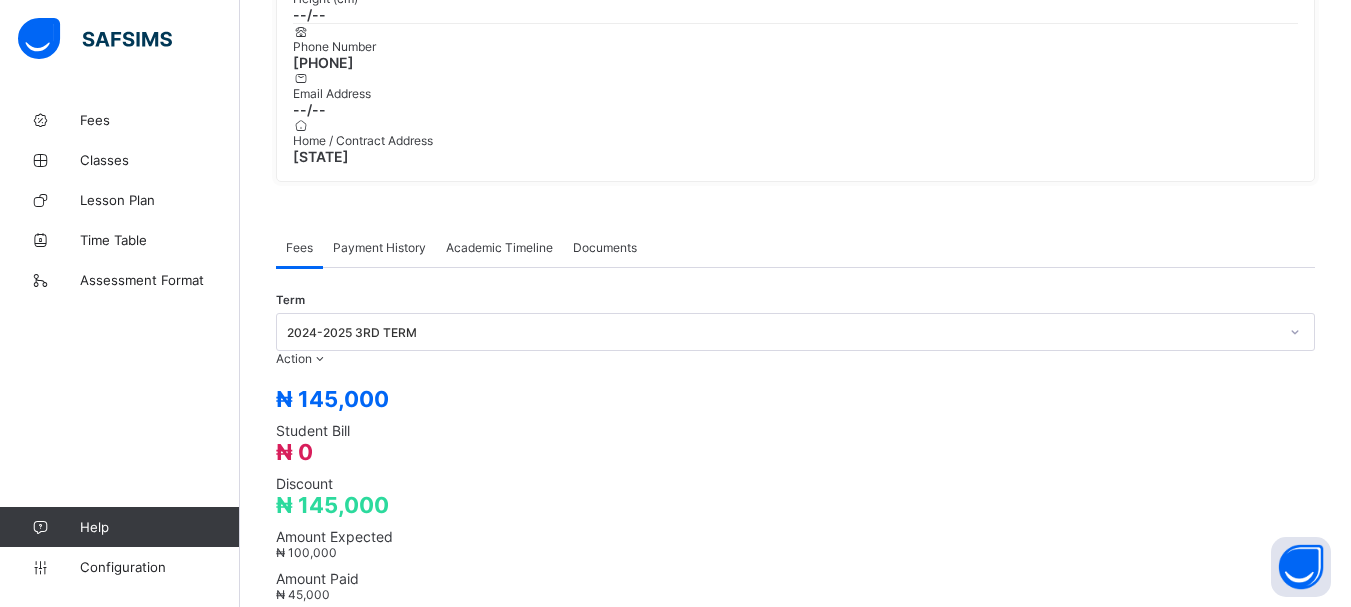 scroll, scrollTop: 533, scrollLeft: 0, axis: vertical 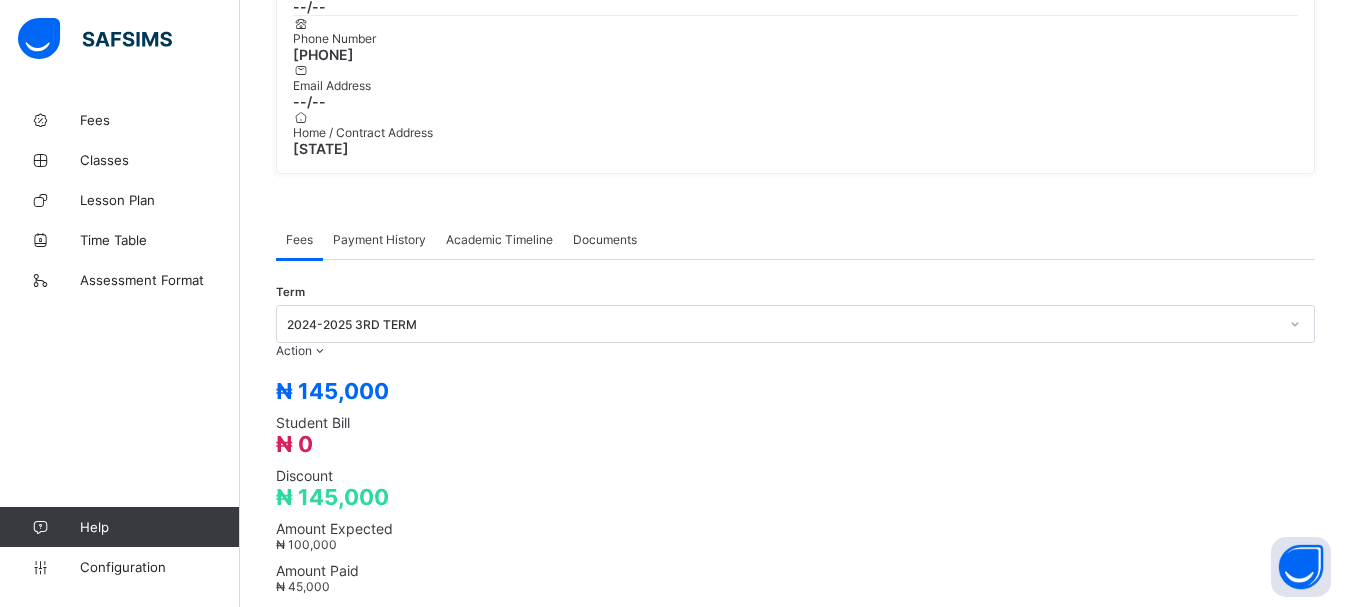 click on "Receive Payment" at bounding box center [0, 0] 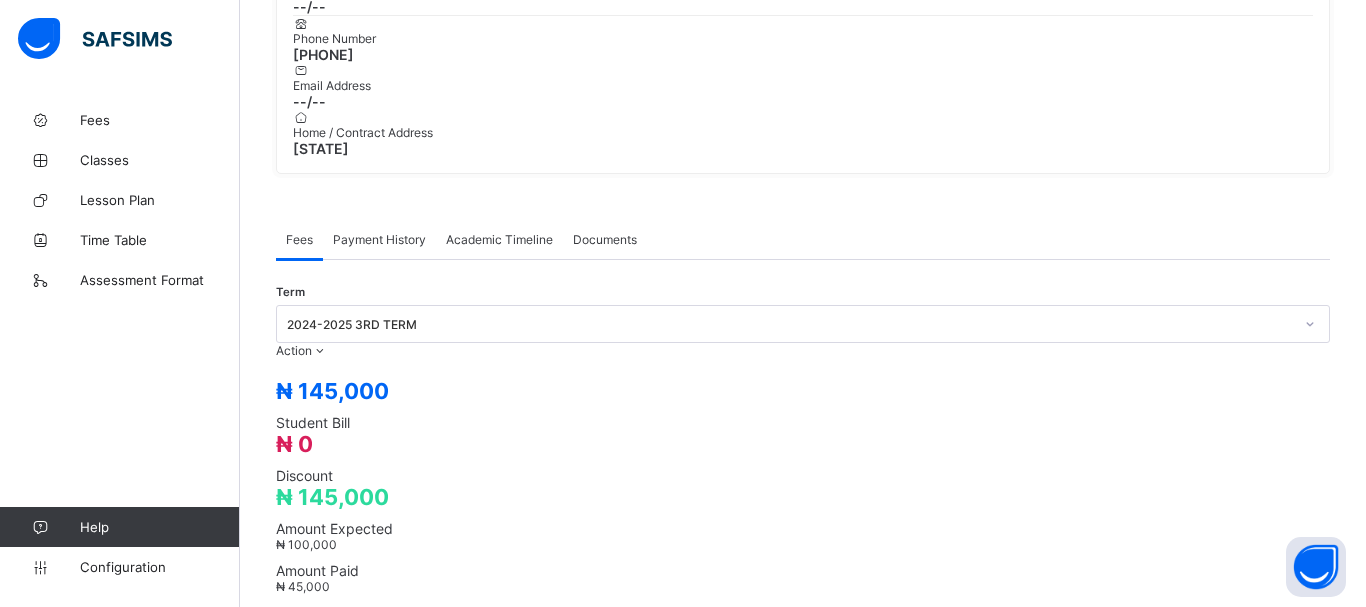 click on "Select bank" at bounding box center [784, 1344] 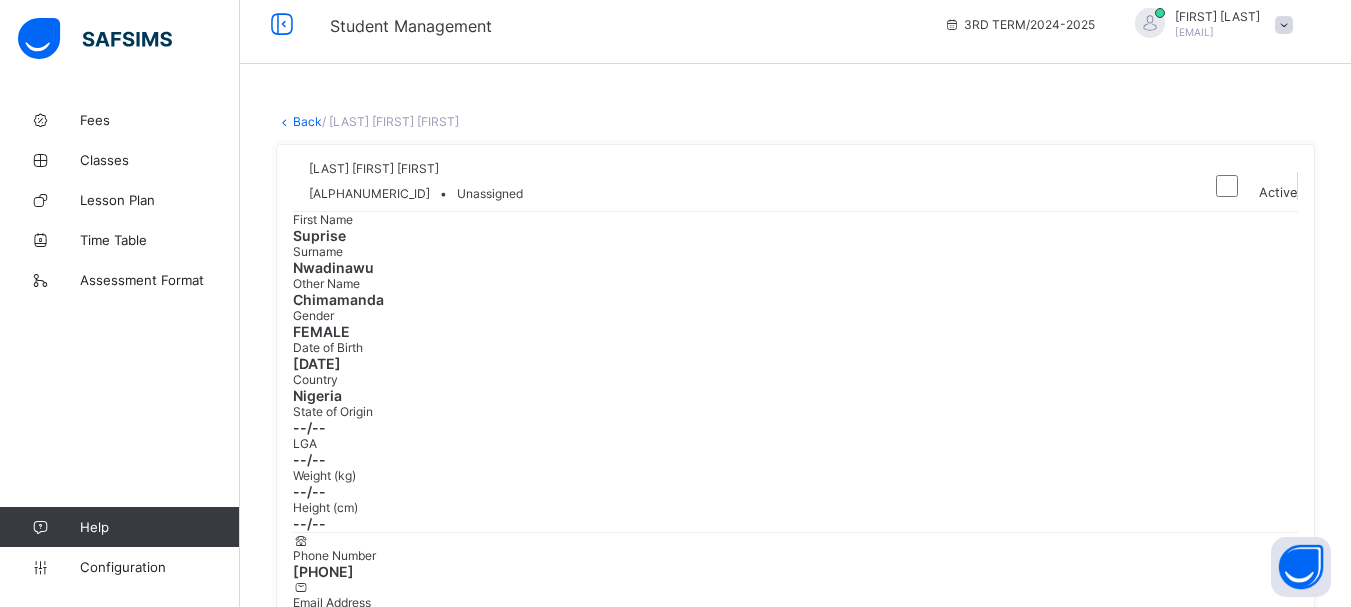 scroll, scrollTop: 0, scrollLeft: 0, axis: both 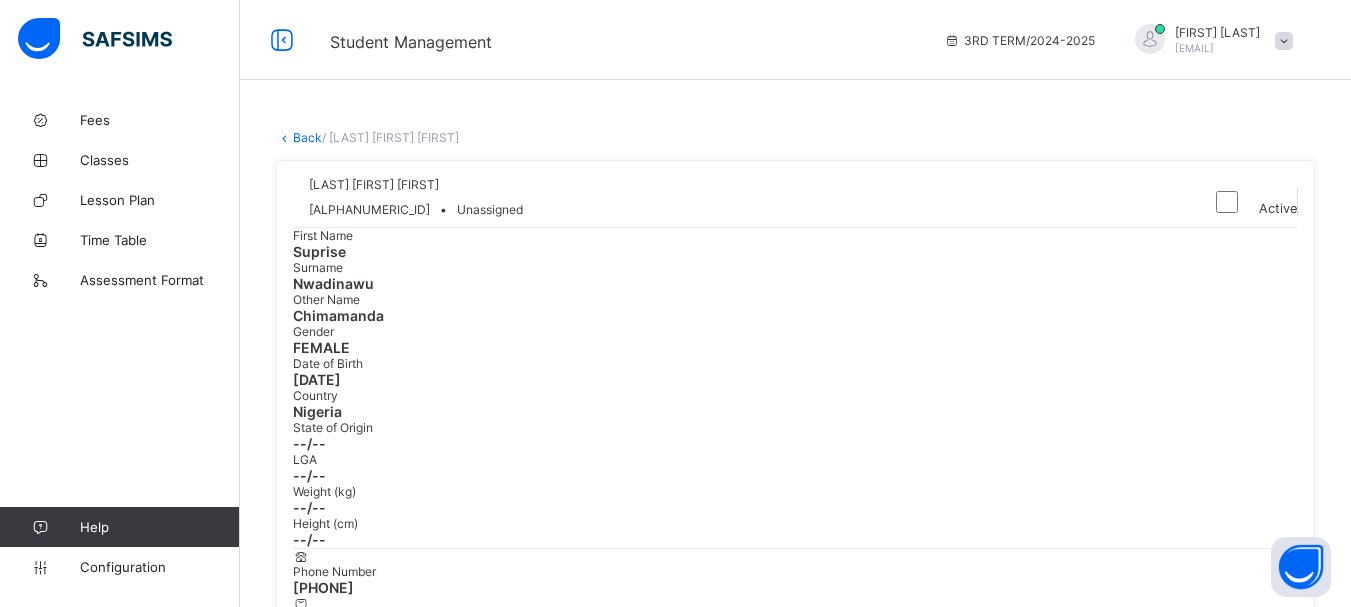 click on "Back" at bounding box center [307, 137] 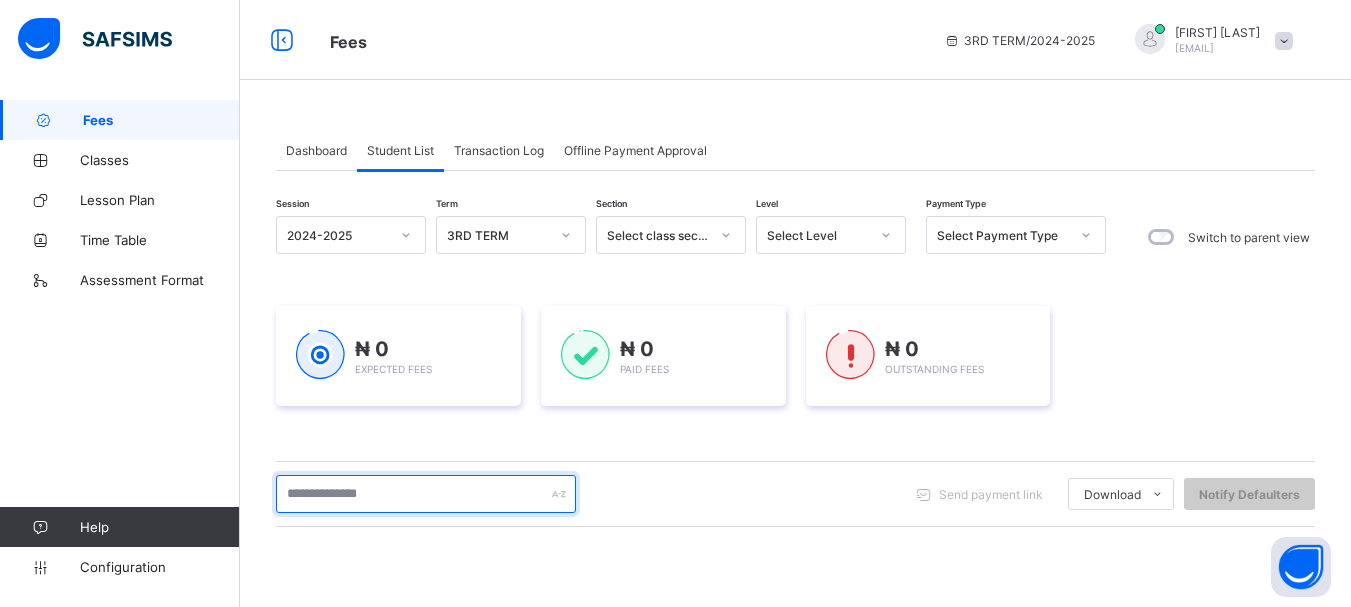 click at bounding box center (426, 494) 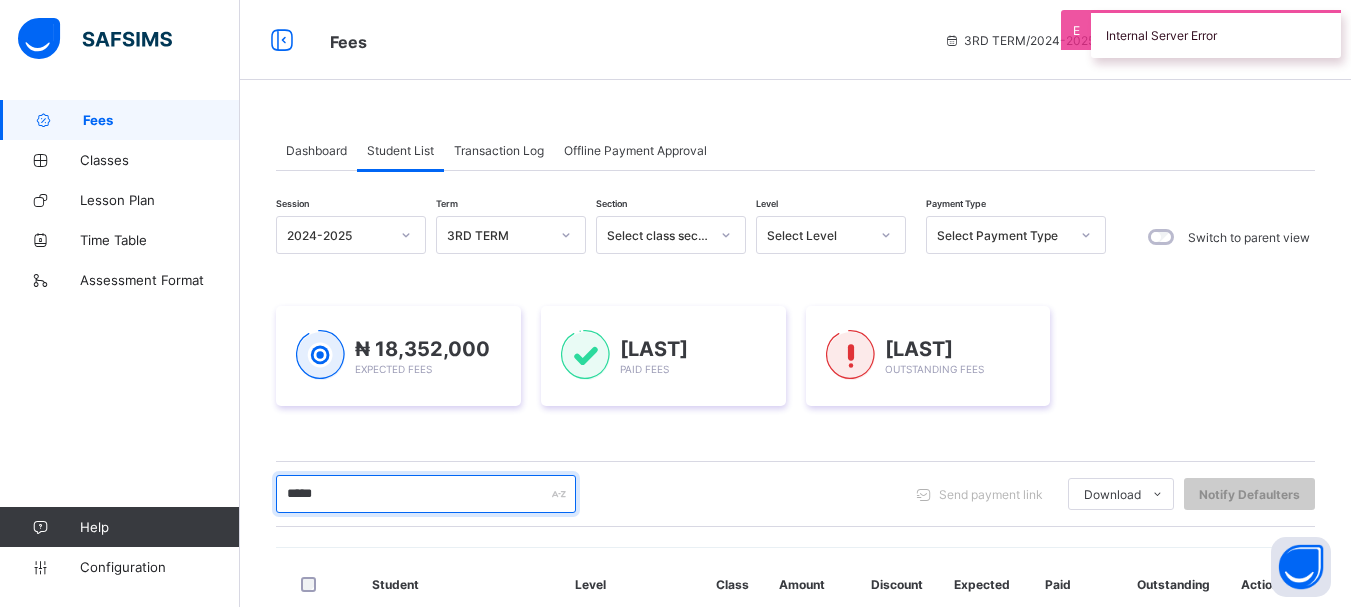 scroll, scrollTop: 533, scrollLeft: 0, axis: vertical 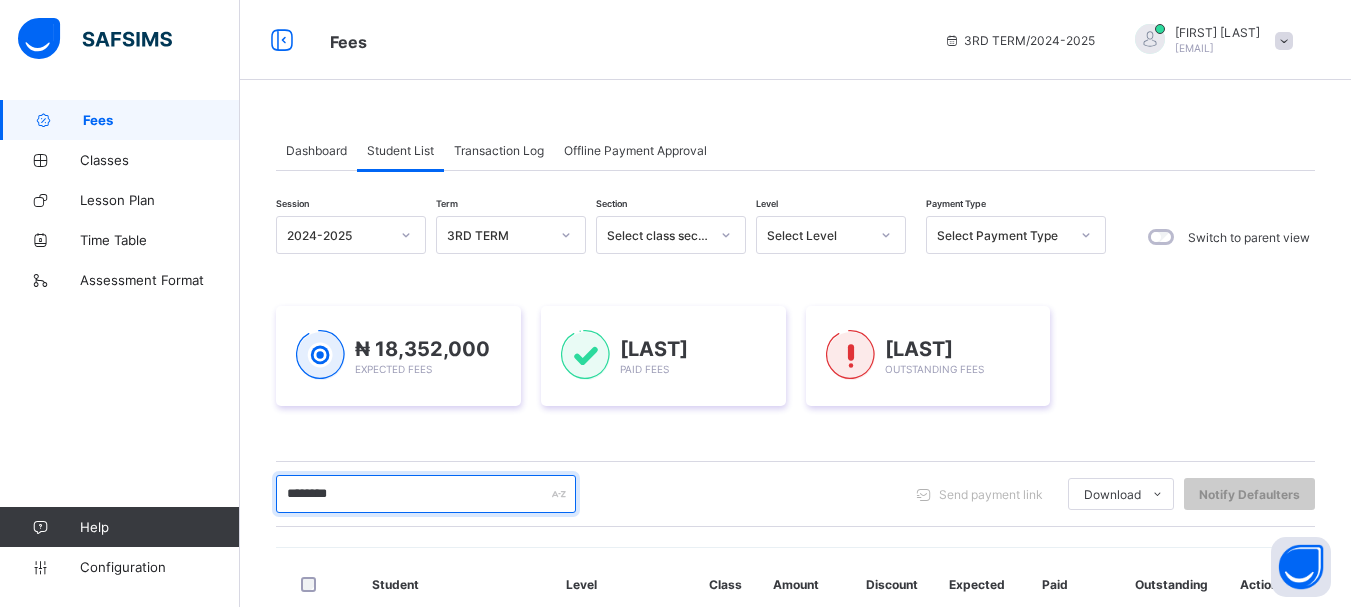 drag, startPoint x: 366, startPoint y: 500, endPoint x: 264, endPoint y: 498, distance: 102.01961 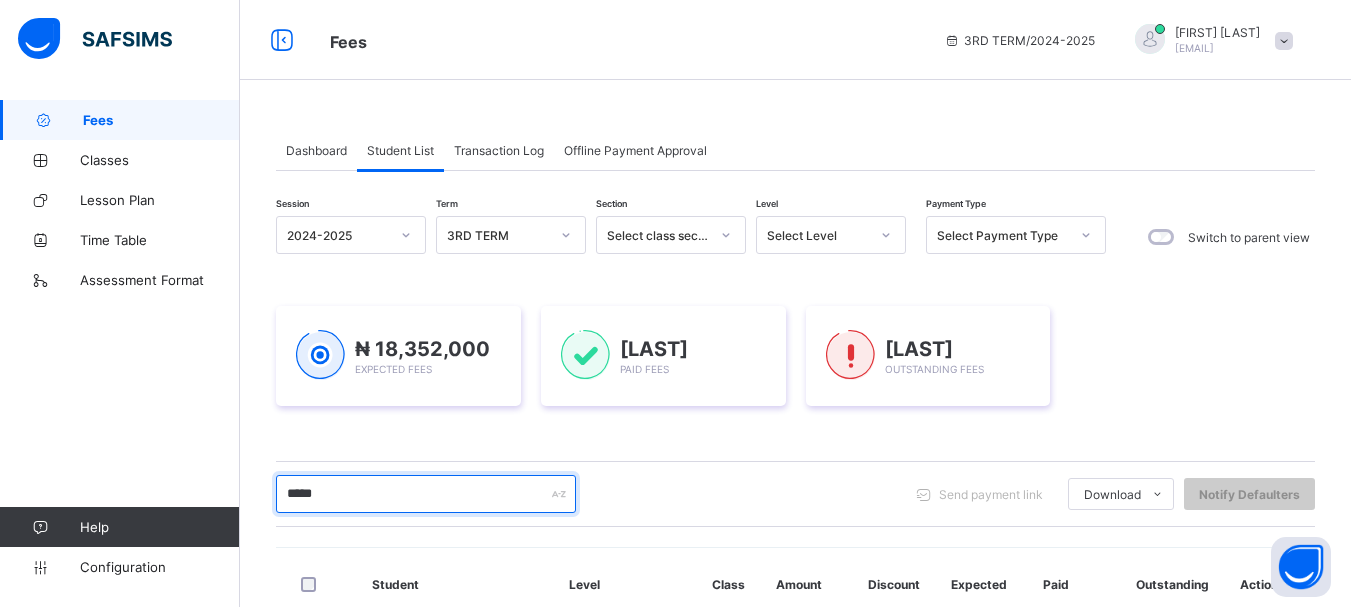 type on "*****" 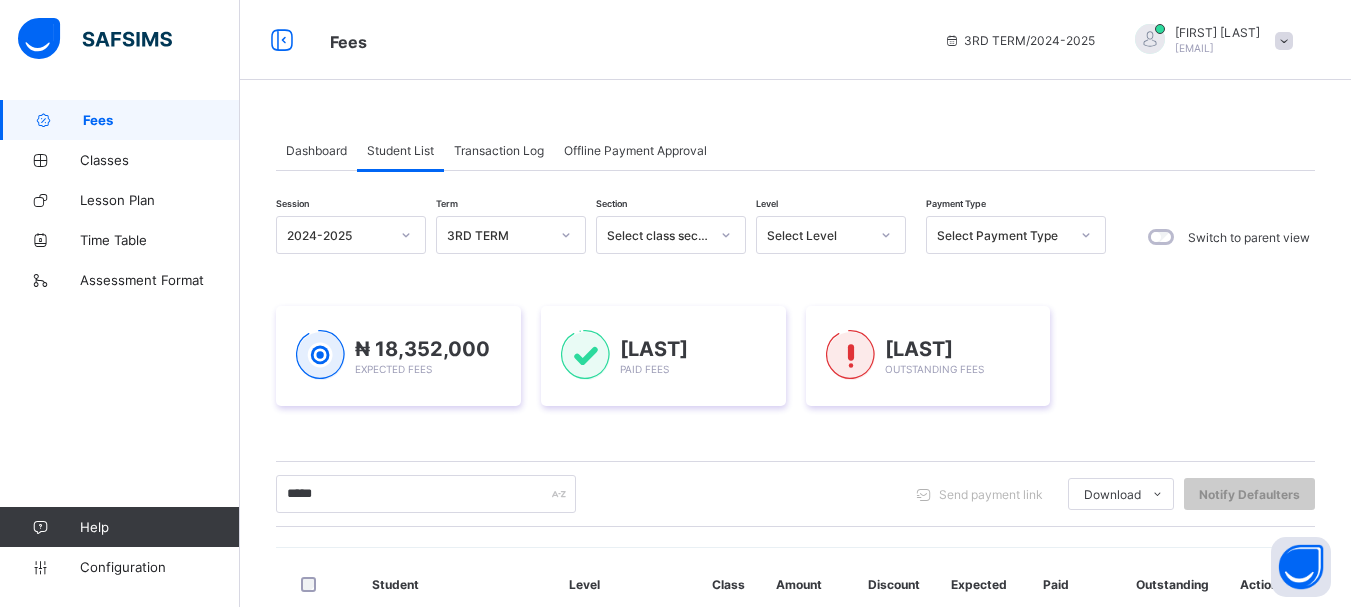 click on "*****   Send payment link Download  Students Payment Students Payment Status Student Items Report Student Discount Report   Notify Defaulters" at bounding box center (795, 494) 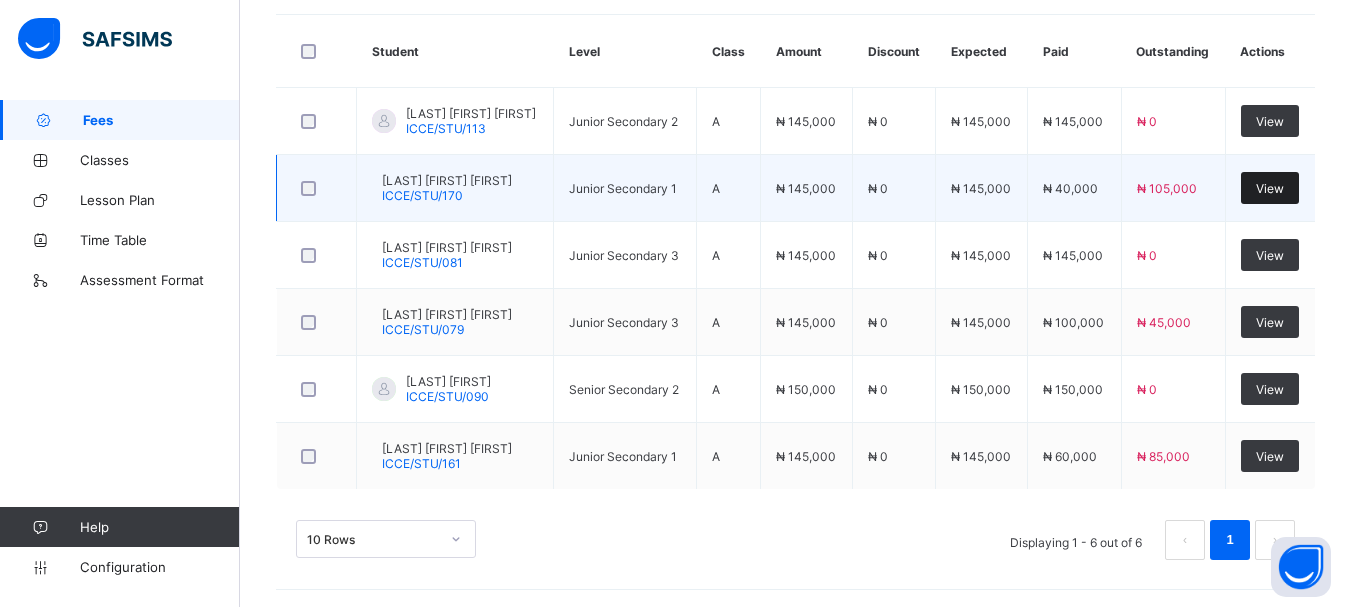 click on "View" at bounding box center [1270, 188] 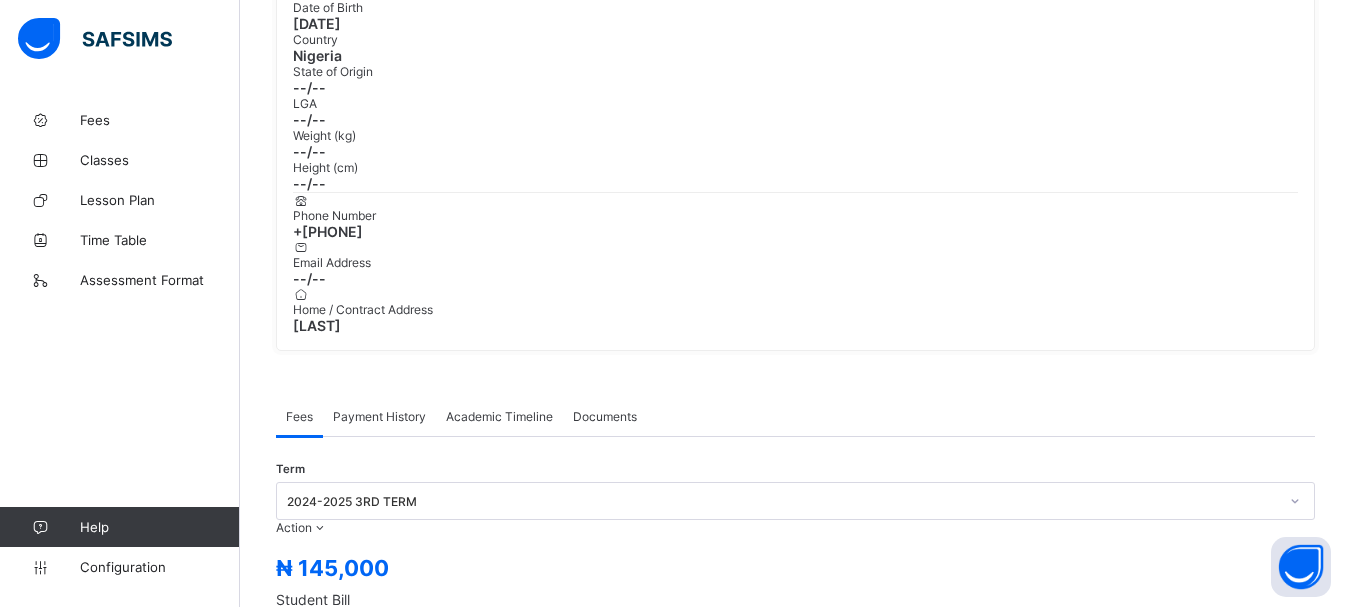 scroll, scrollTop: 534, scrollLeft: 0, axis: vertical 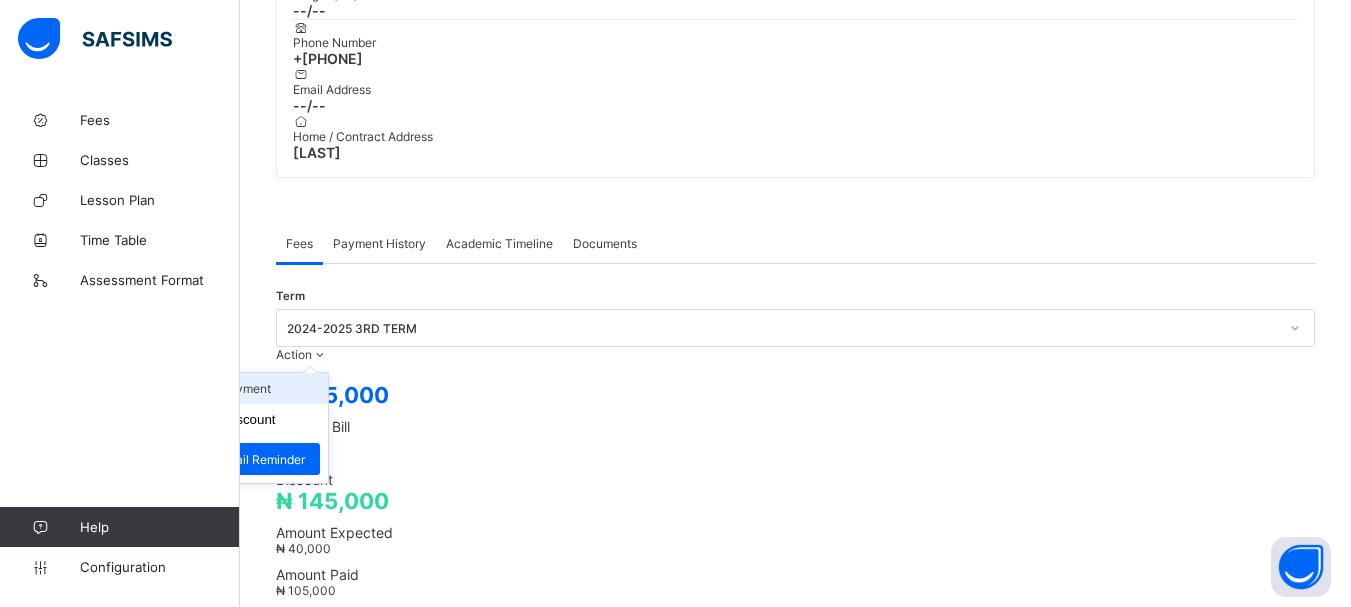 click on "Receive Payment" at bounding box center [246, 388] 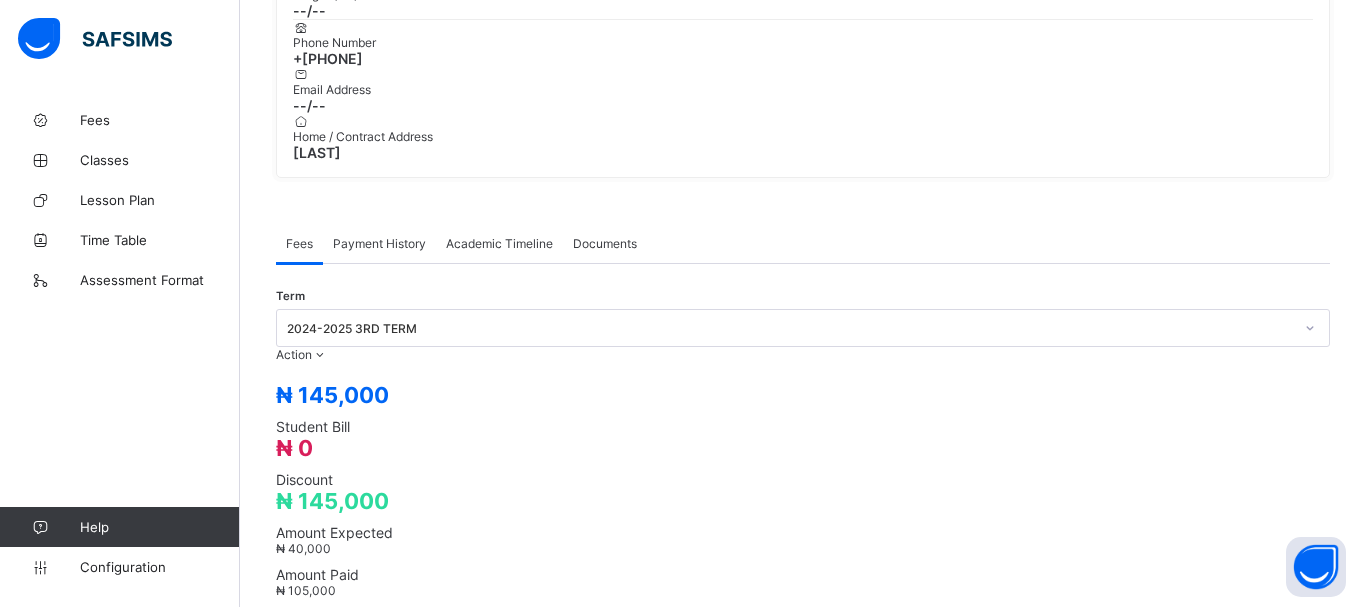 click on "Select bank" at bounding box center [784, 1348] 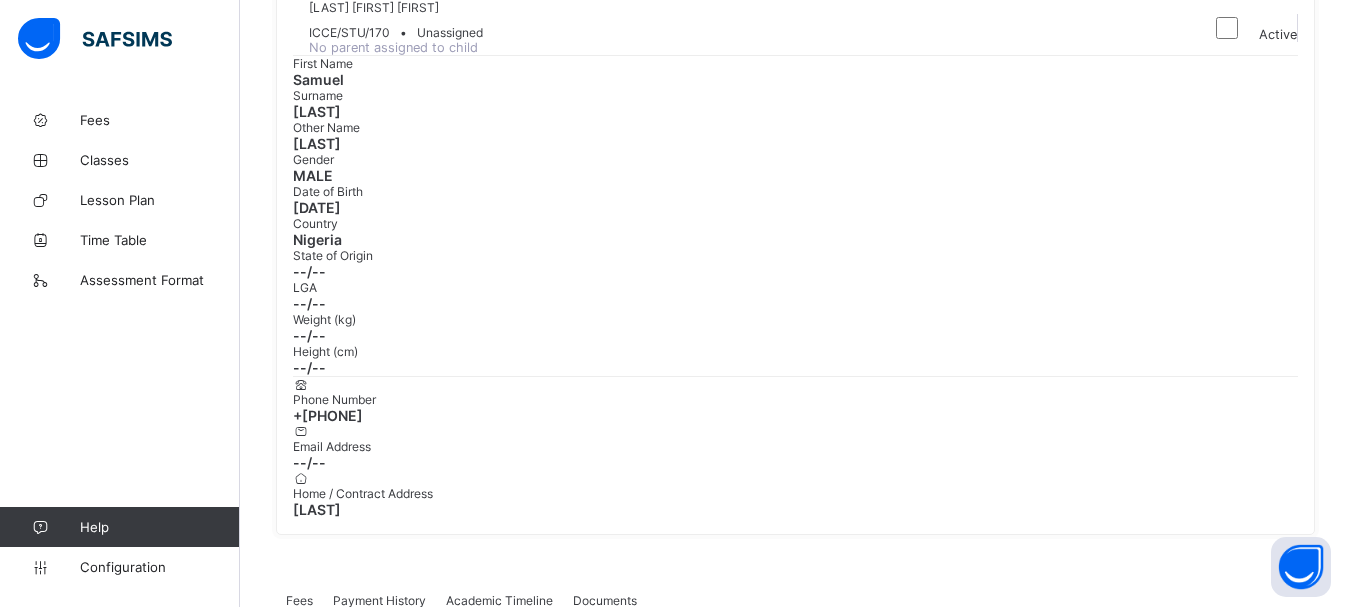 scroll, scrollTop: 0, scrollLeft: 0, axis: both 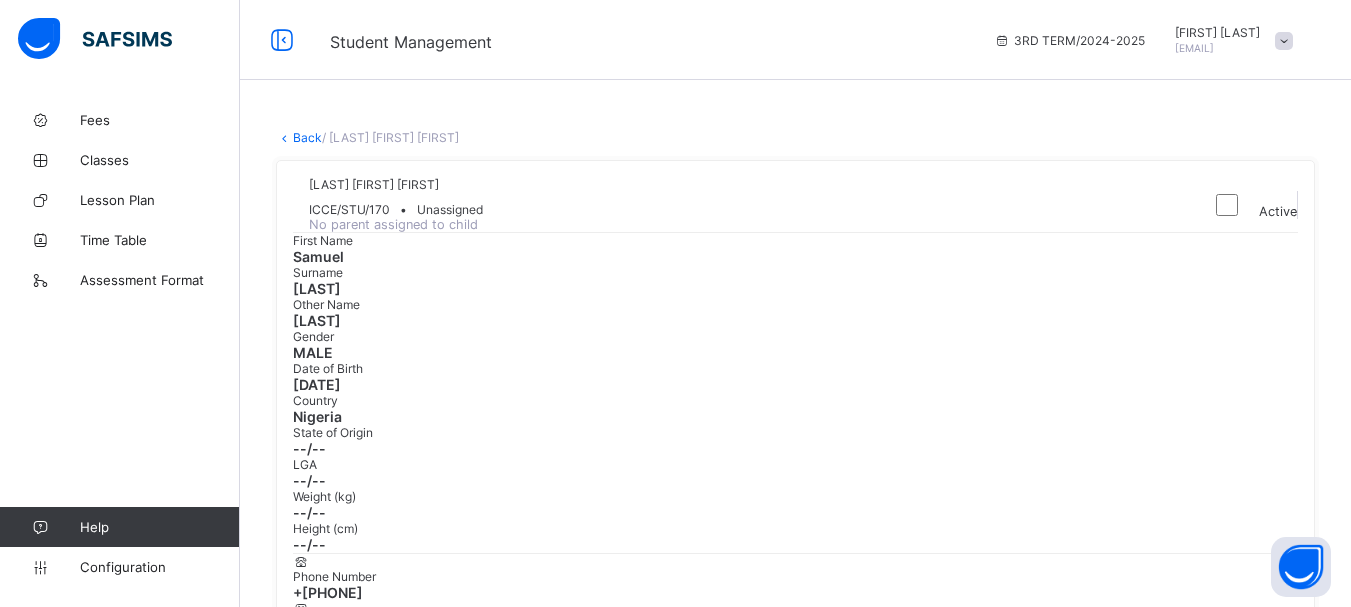 click on "Back" at bounding box center [307, 137] 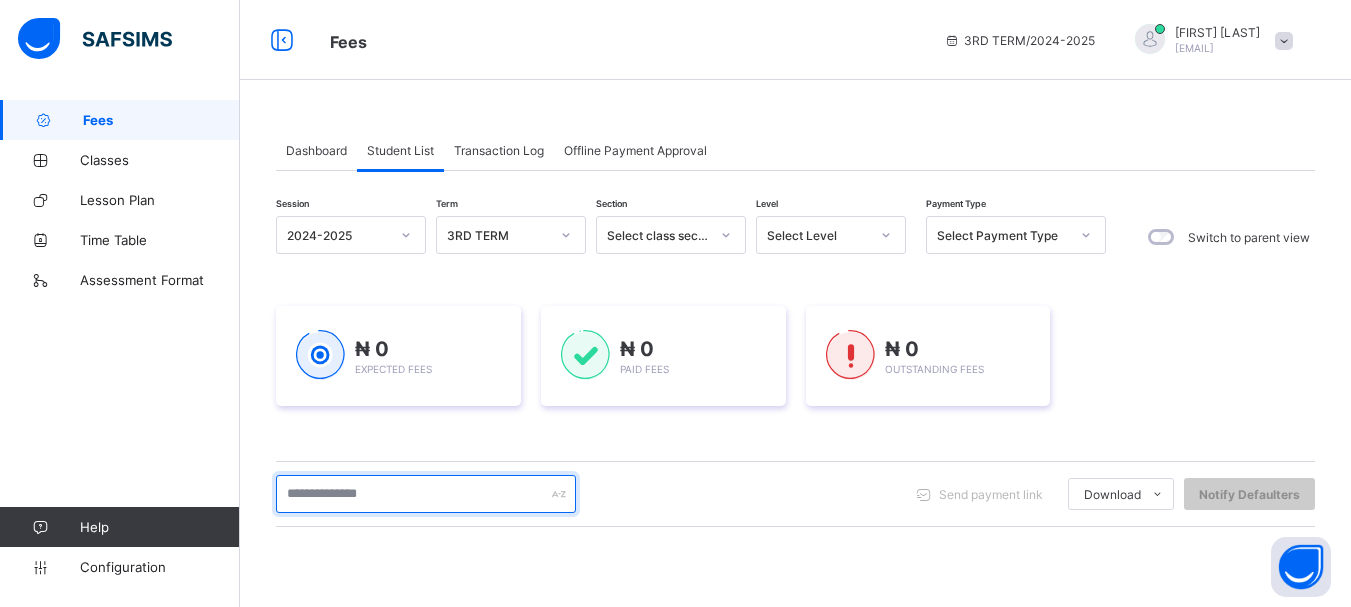 click at bounding box center (426, 494) 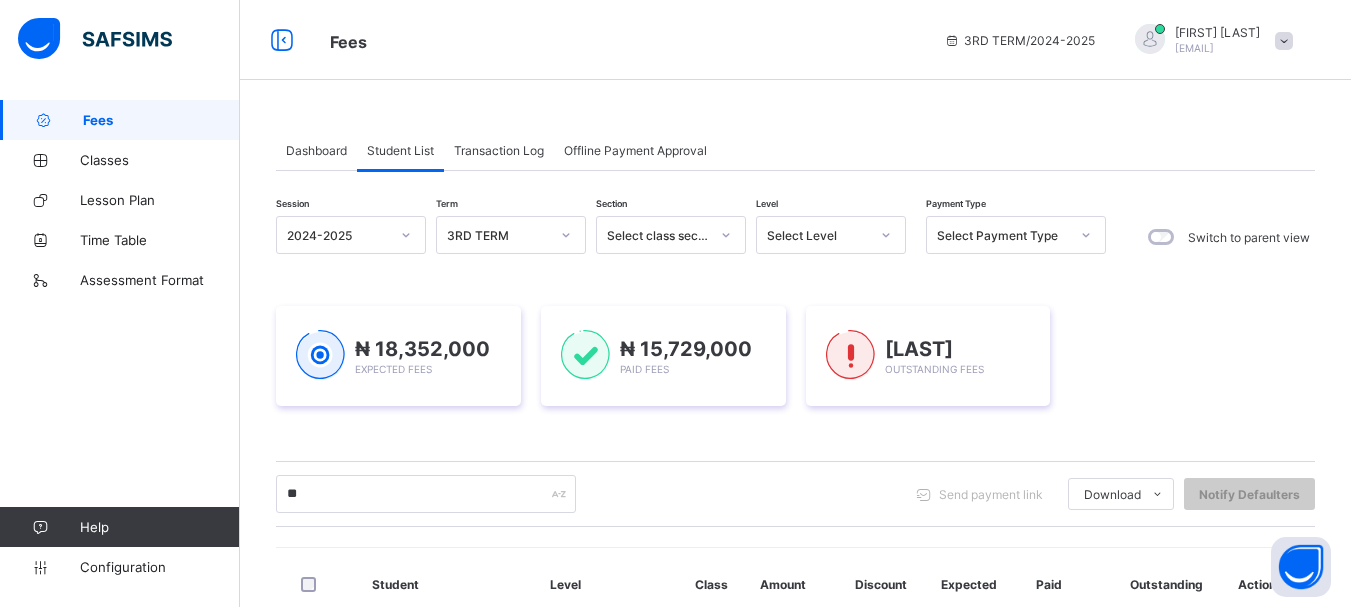 click on "**   Send payment link Download  Students Payment Students Payment Status Student Items Report Student Discount Report   Notify Defaulters" at bounding box center [795, 494] 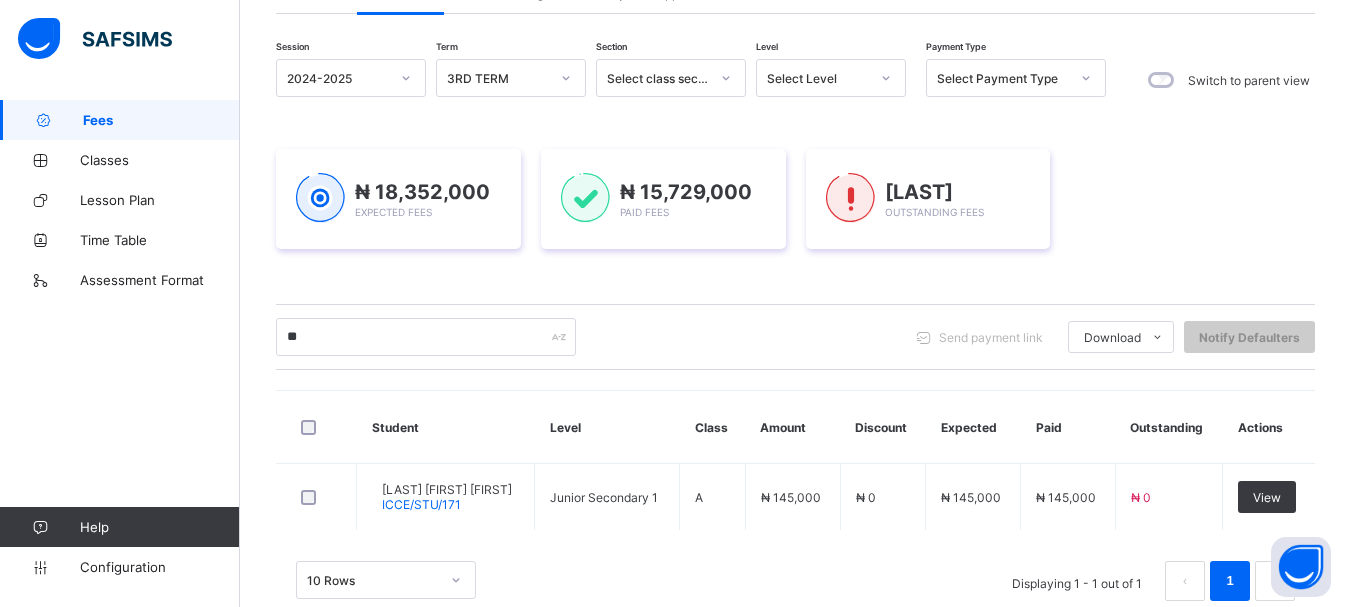 scroll, scrollTop: 204, scrollLeft: 0, axis: vertical 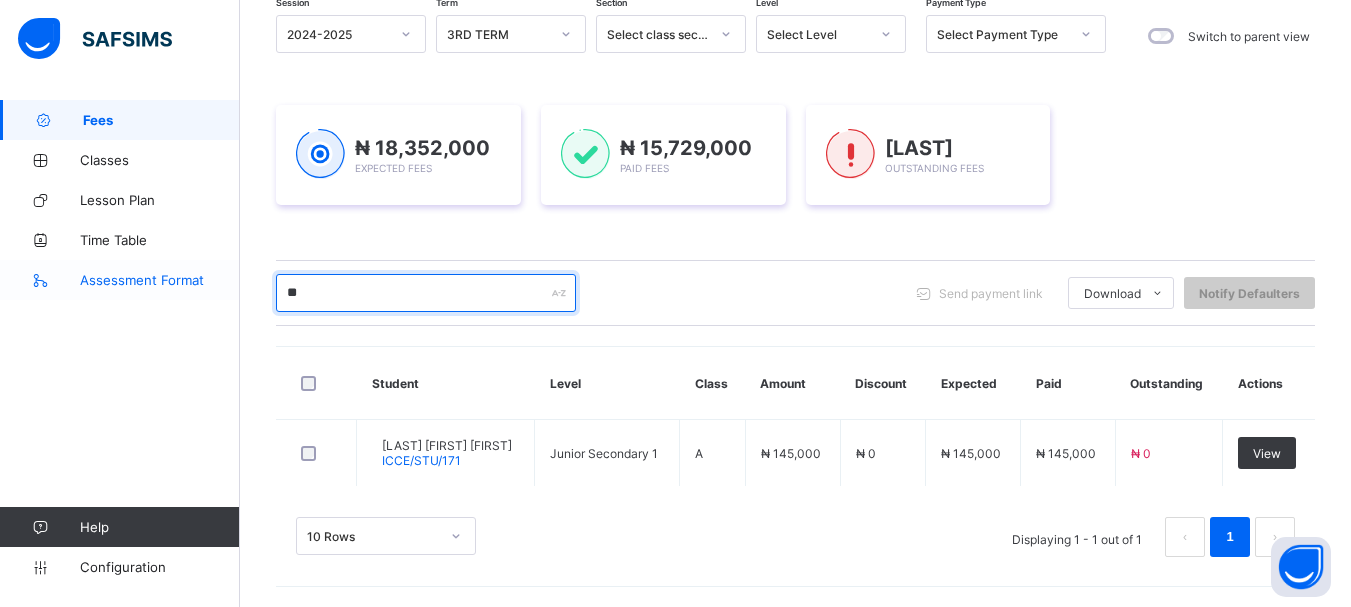 drag, startPoint x: 351, startPoint y: 296, endPoint x: 193, endPoint y: 284, distance: 158.45505 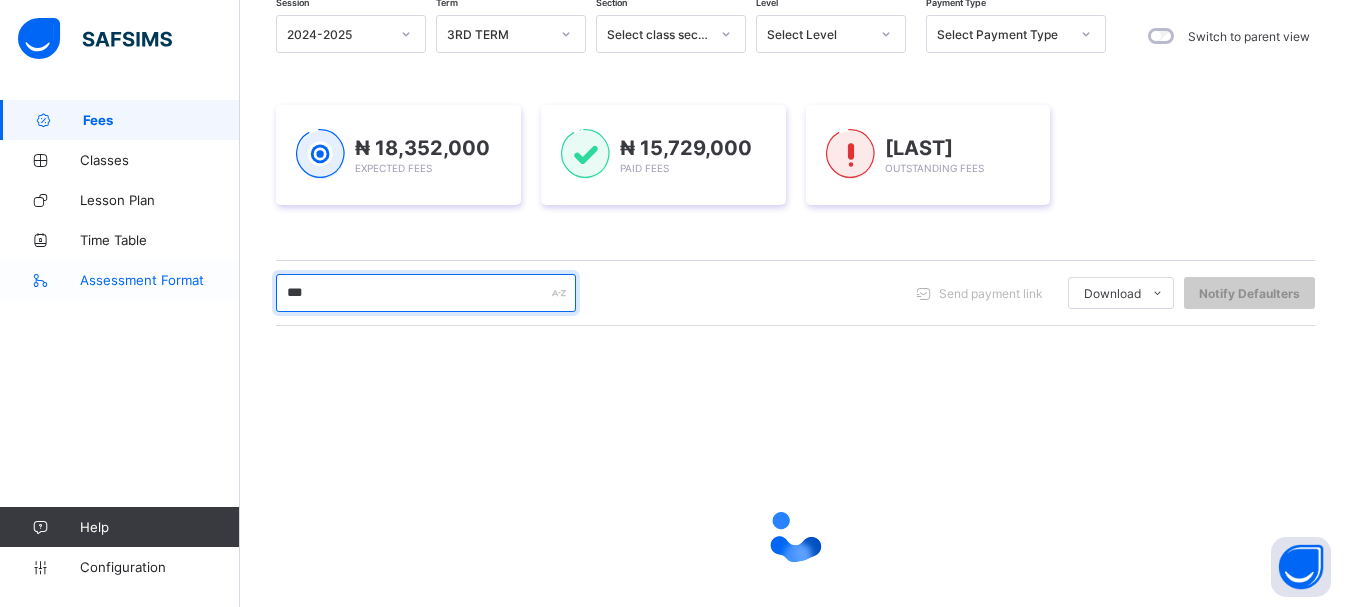 scroll, scrollTop: 204, scrollLeft: 0, axis: vertical 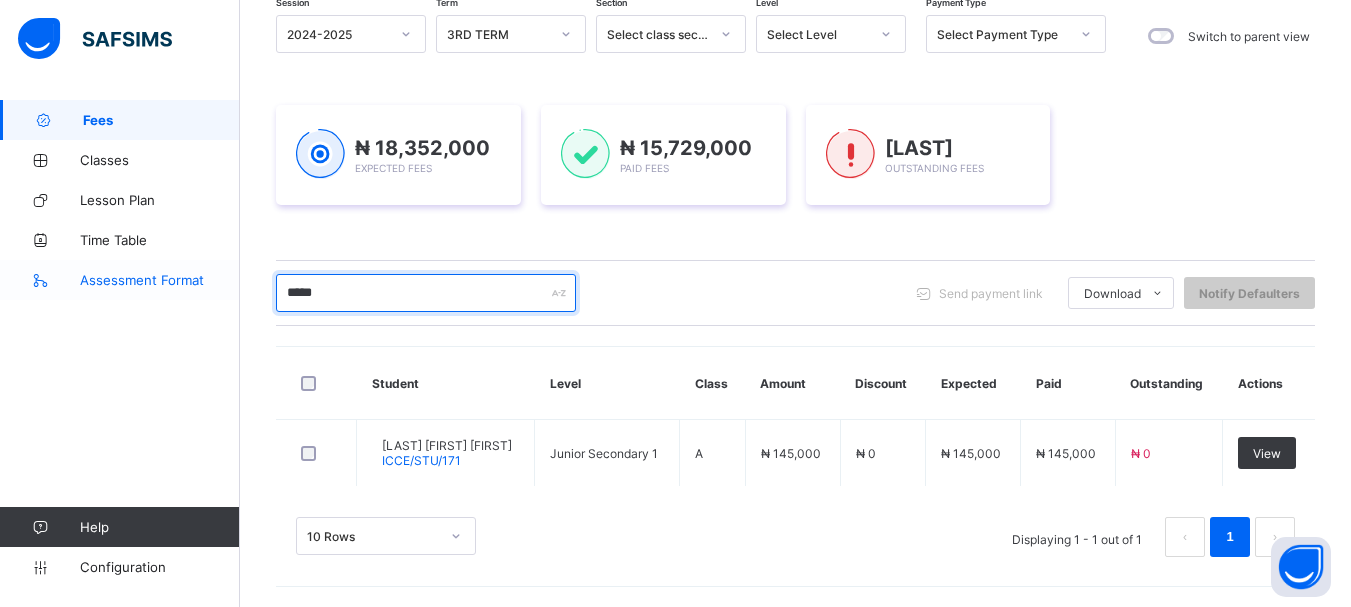 drag, startPoint x: 344, startPoint y: 294, endPoint x: 209, endPoint y: 282, distance: 135.53229 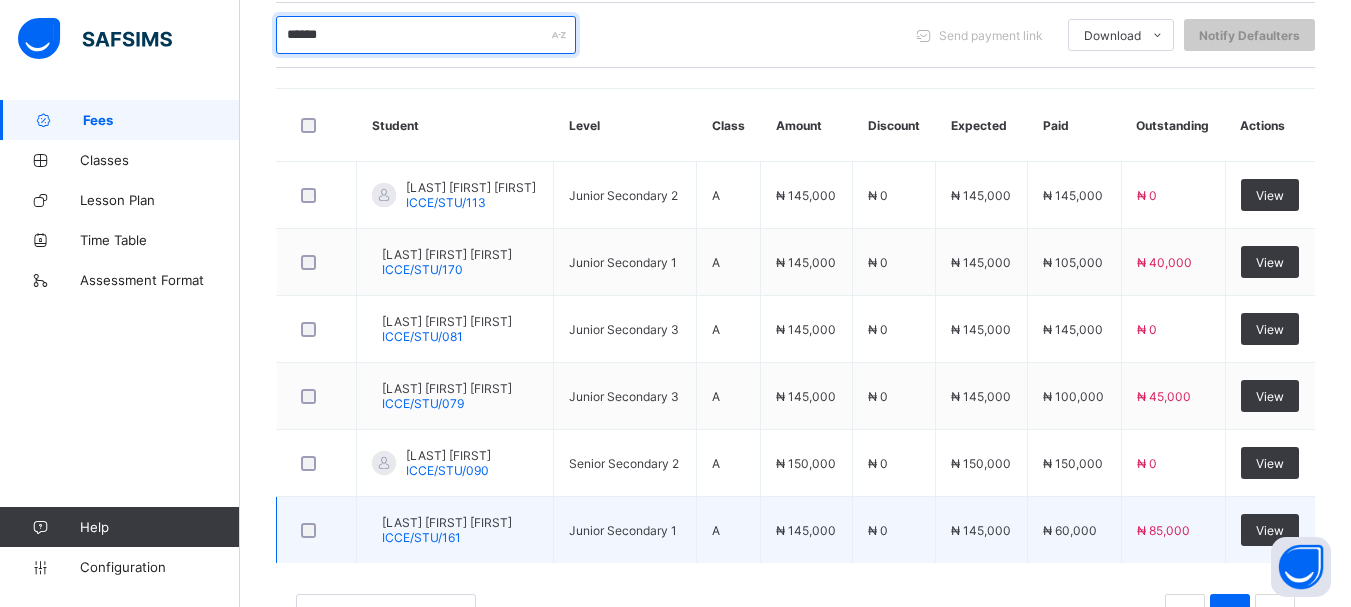 scroll, scrollTop: 471, scrollLeft: 0, axis: vertical 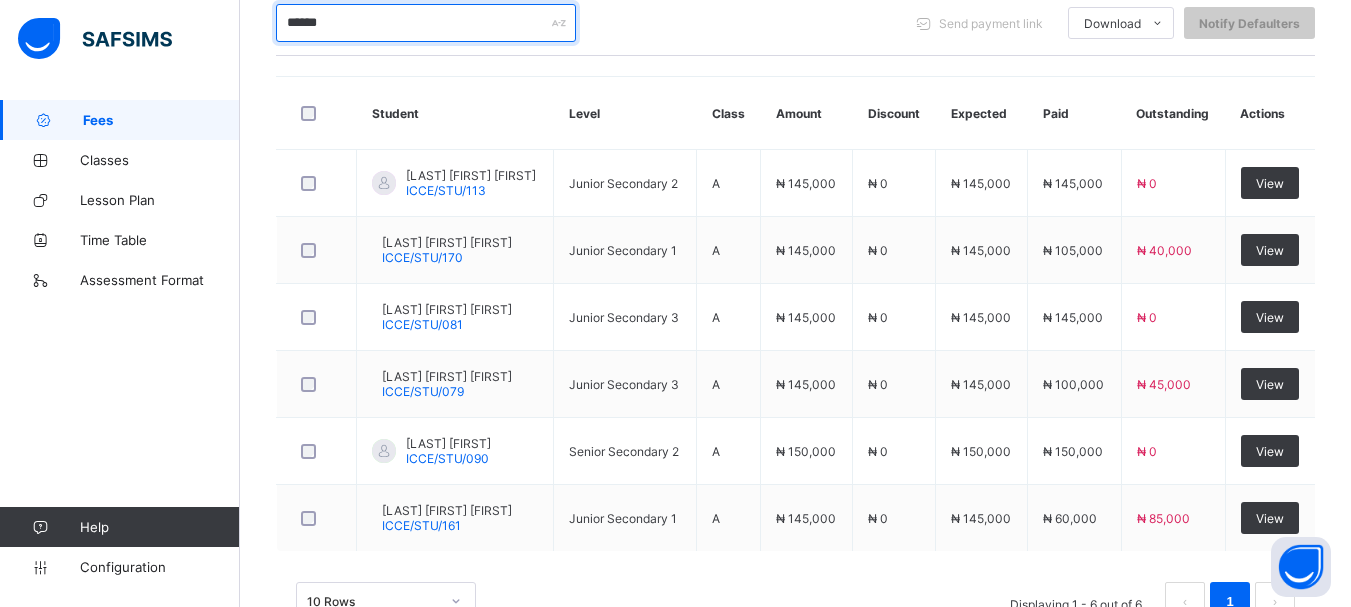 type on "*****" 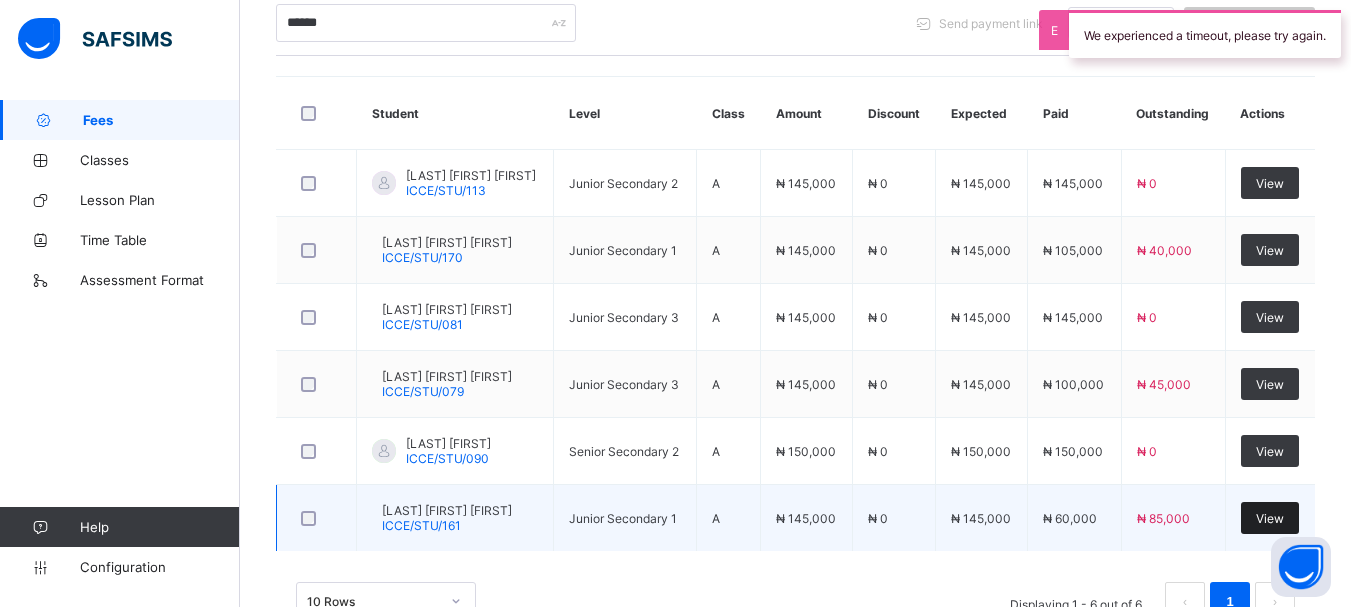 click on "View" at bounding box center [1270, 518] 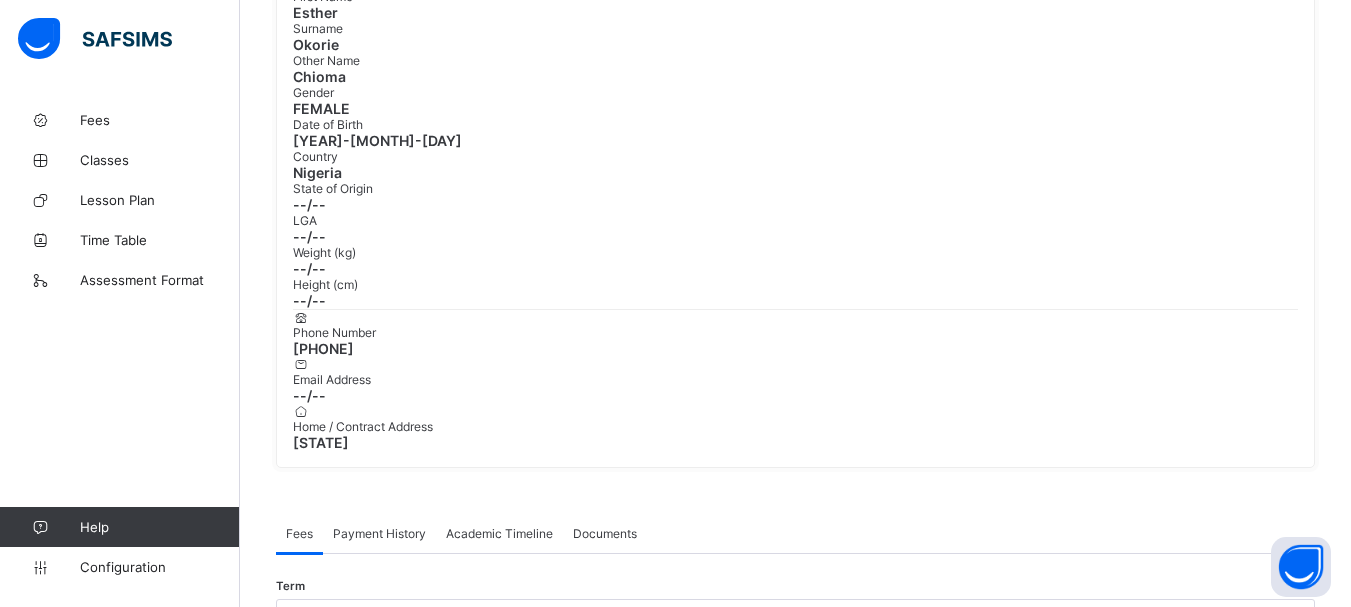 scroll, scrollTop: 267, scrollLeft: 0, axis: vertical 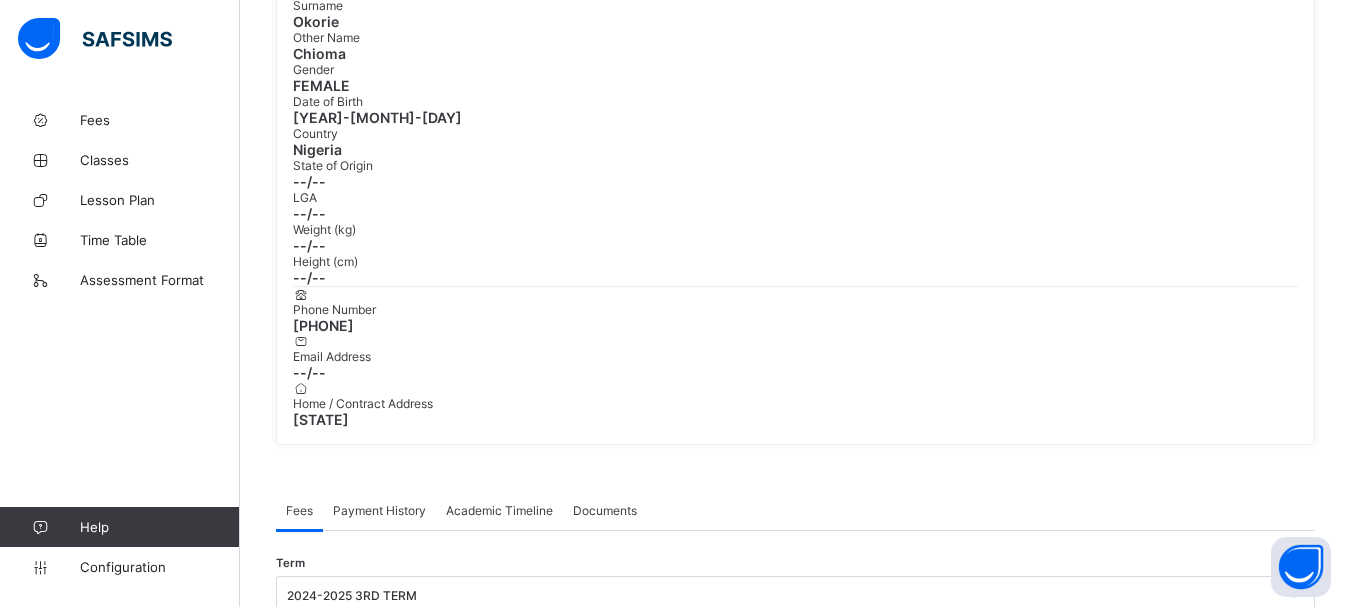 click on "Payment History" at bounding box center [379, 510] 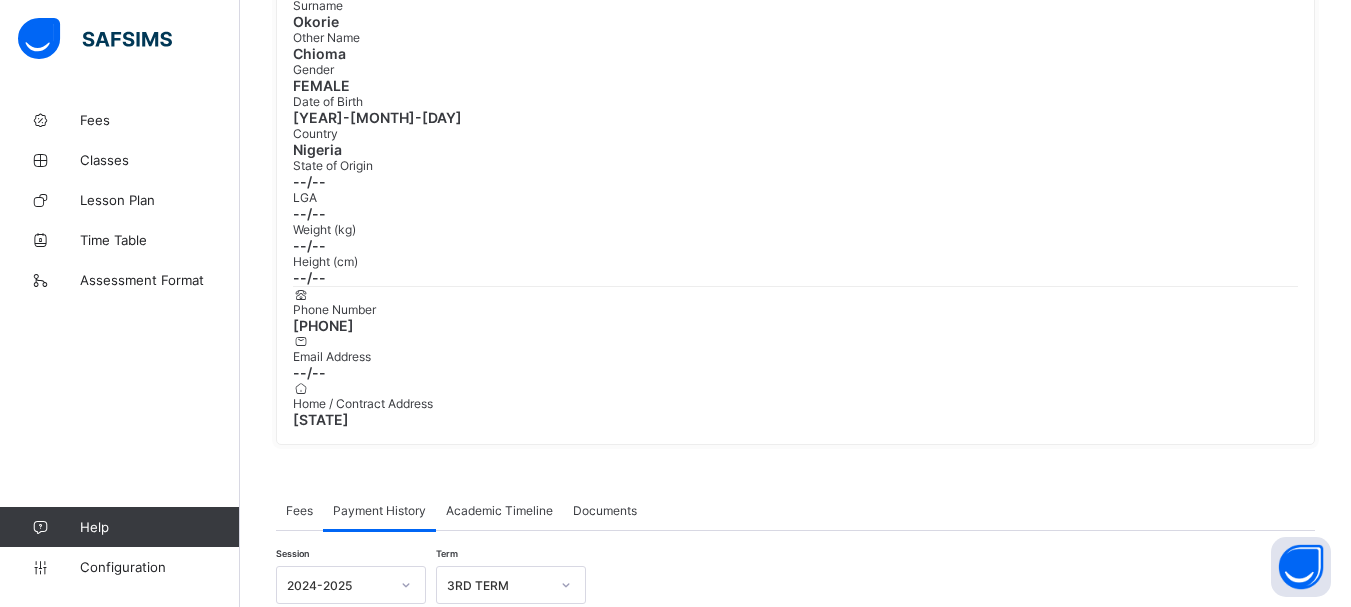 scroll, scrollTop: 345, scrollLeft: 0, axis: vertical 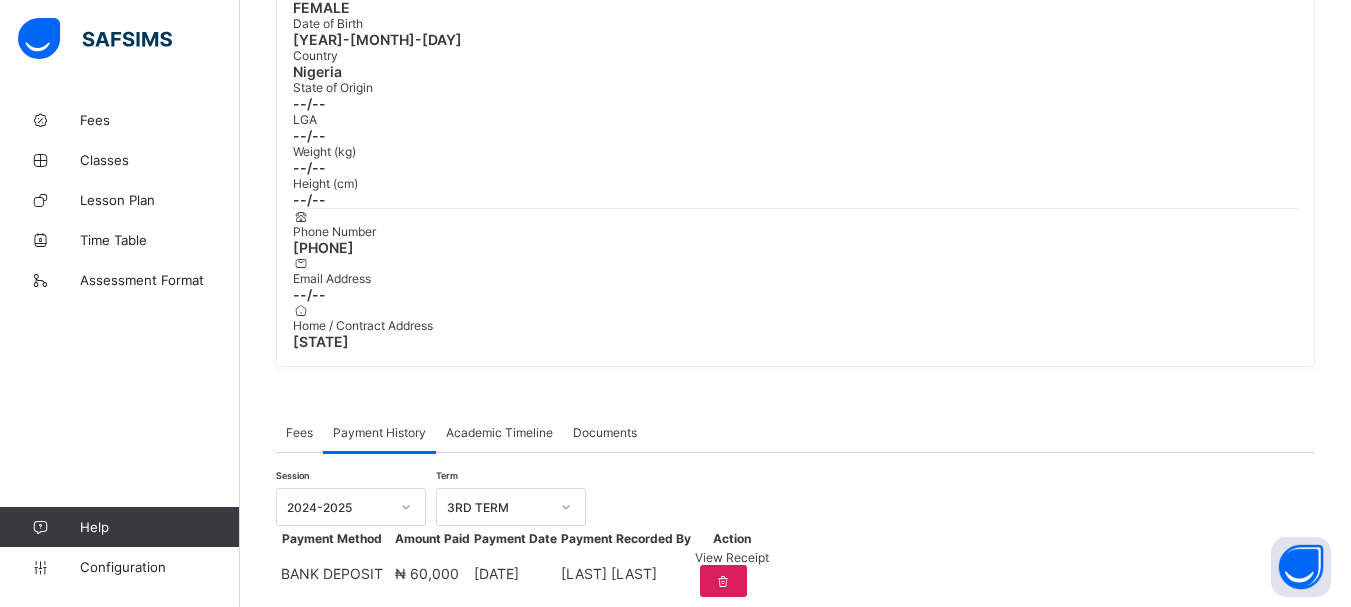 click on "Session 2024-2025 Term 3RD TERM Payment Method Amount Paid Payment Date Payment Recorded By Action   BANK DEPOSIT       ₦ 60,000       [DATE]     [FIRST] [FIRST]    View Receipt   × INTER-CONTINENTAL CONNECTIONS EDUCATION Download receipt --/-- / --/--   item unit price qty amount Discount ₦ 0.00   TOTAL EXPECTED ₦ 0.00   Previously Paid Amount ₦ 0.00   Amount Paid ₦ 0.00   Amount Remaining ₦ 0.00   Payment Date --/--   Payment Method --/-- Payment Recorded By   --/--" at bounding box center (795, 545) 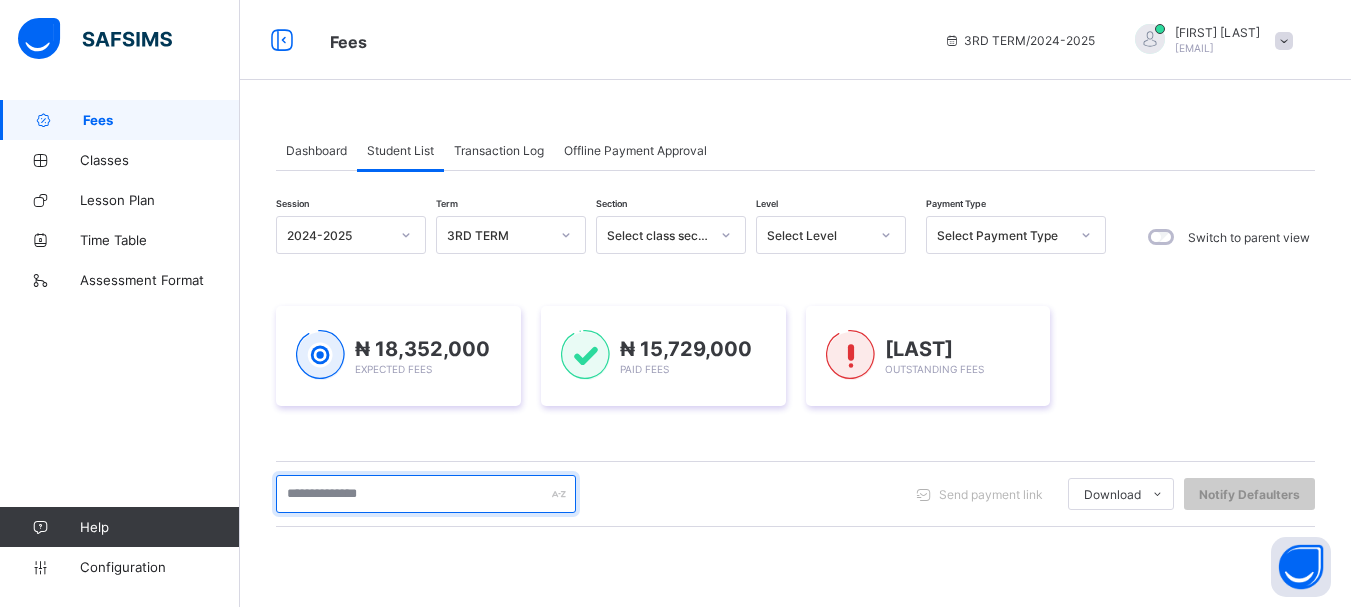 click at bounding box center [426, 494] 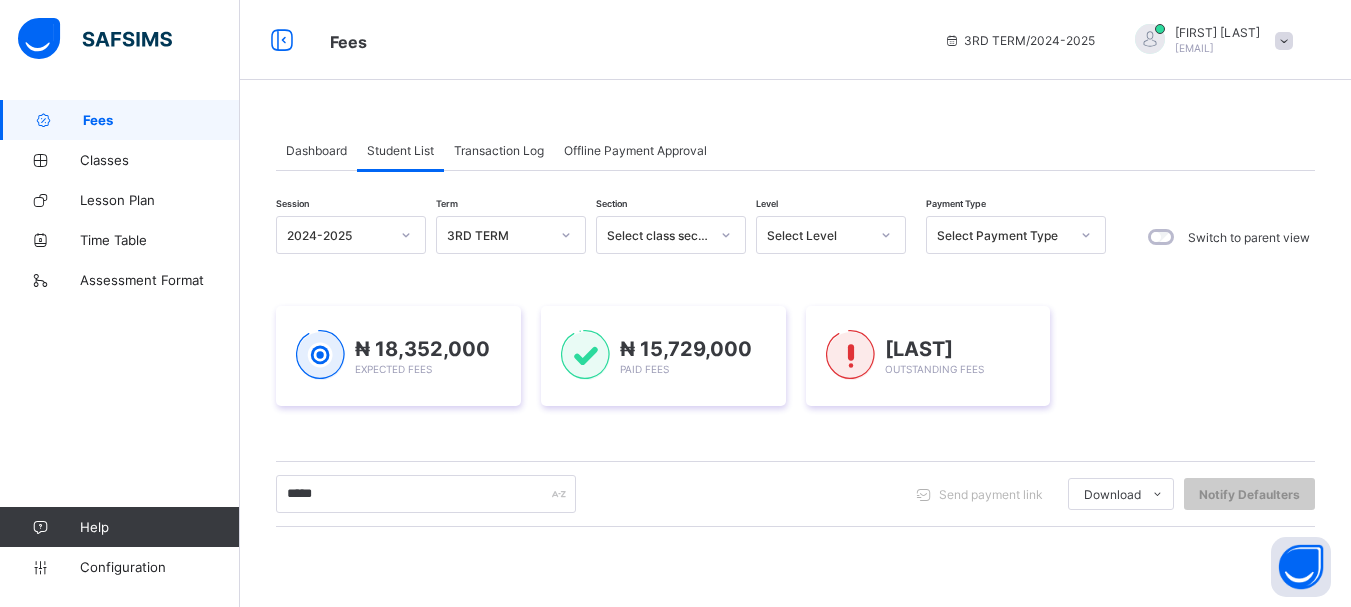 click on "*****   Send payment link Download  Students Payment Students Payment Status Student Items Report Student Discount Report   Notify Defaulters" at bounding box center [795, 494] 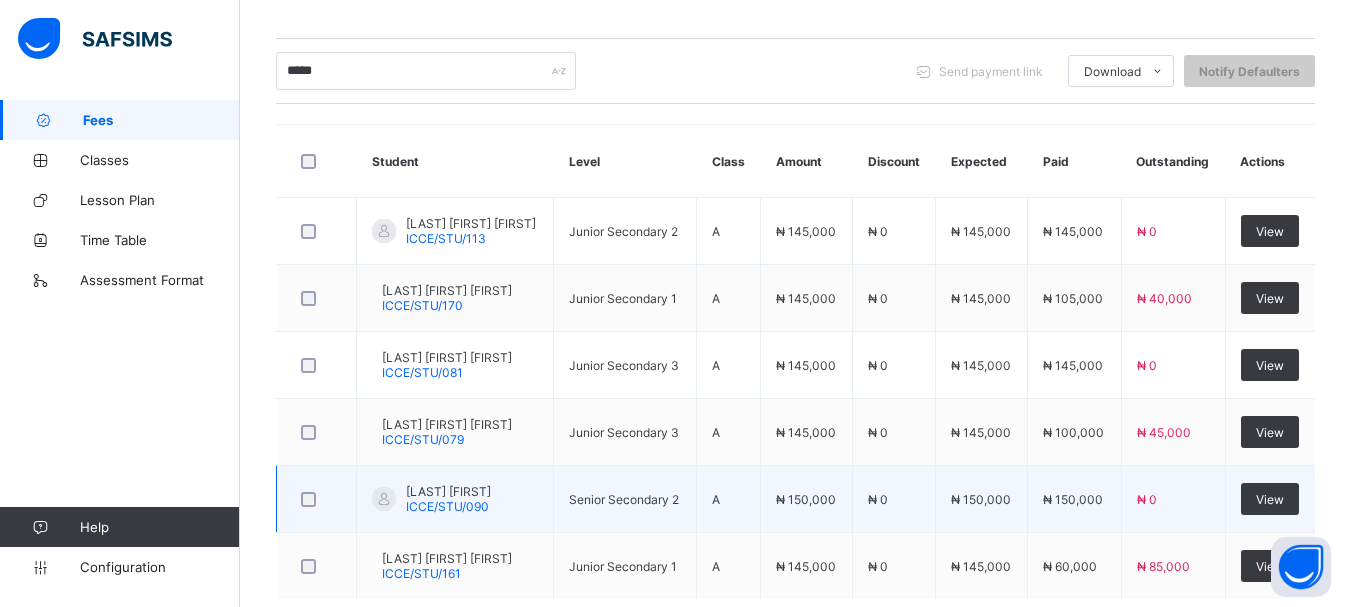 scroll, scrollTop: 267, scrollLeft: 0, axis: vertical 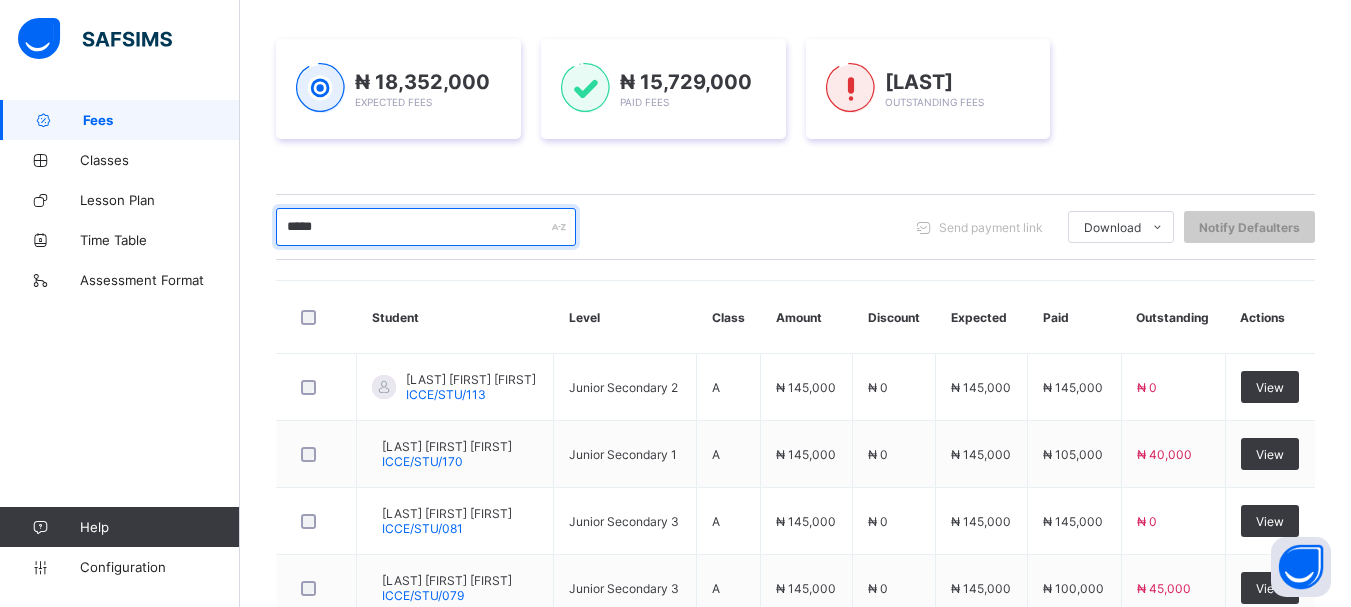 drag, startPoint x: 342, startPoint y: 224, endPoint x: 281, endPoint y: 227, distance: 61.073727 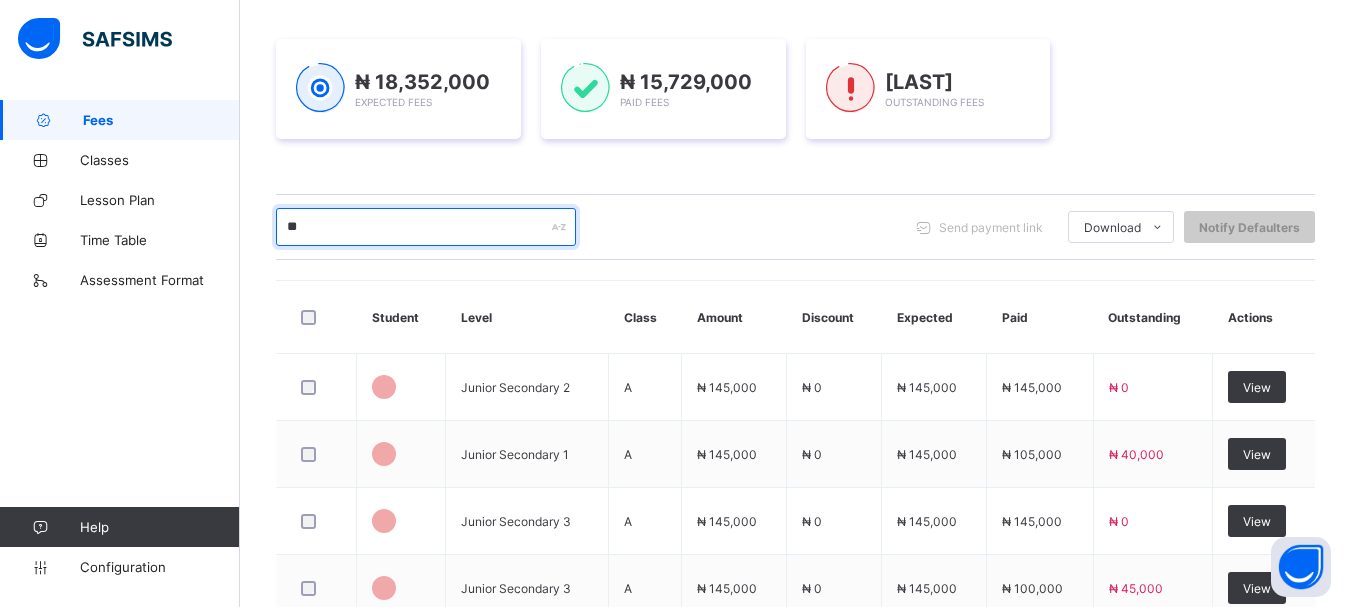 type on "***" 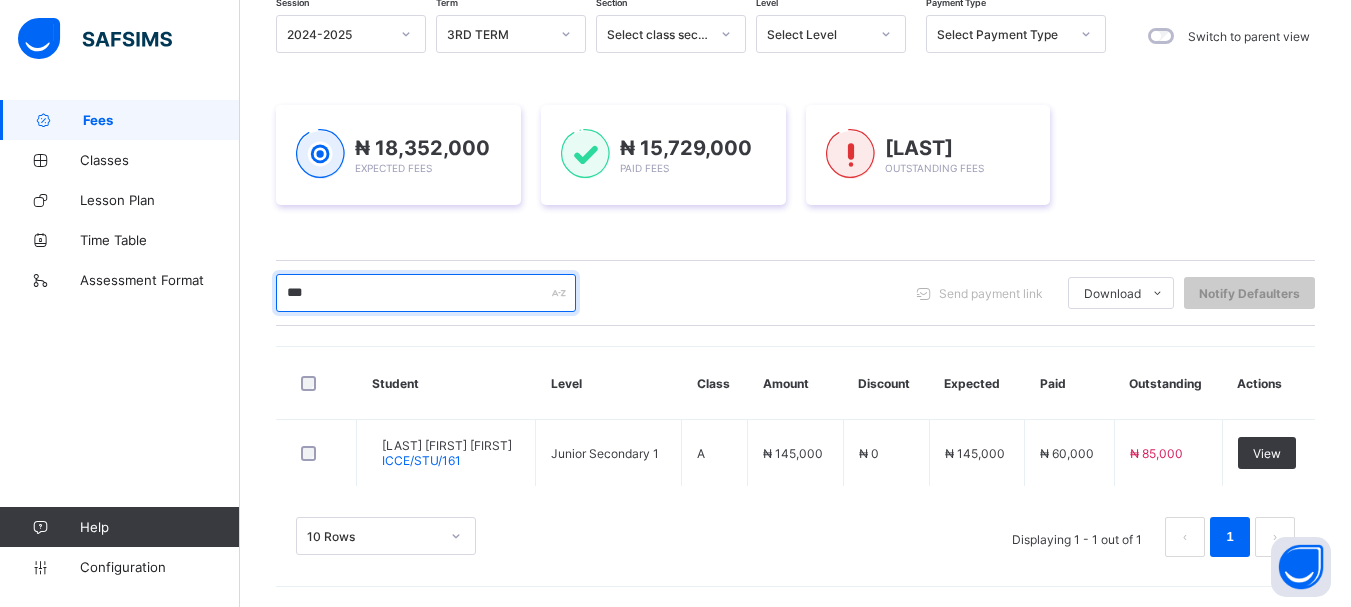 scroll, scrollTop: 201, scrollLeft: 0, axis: vertical 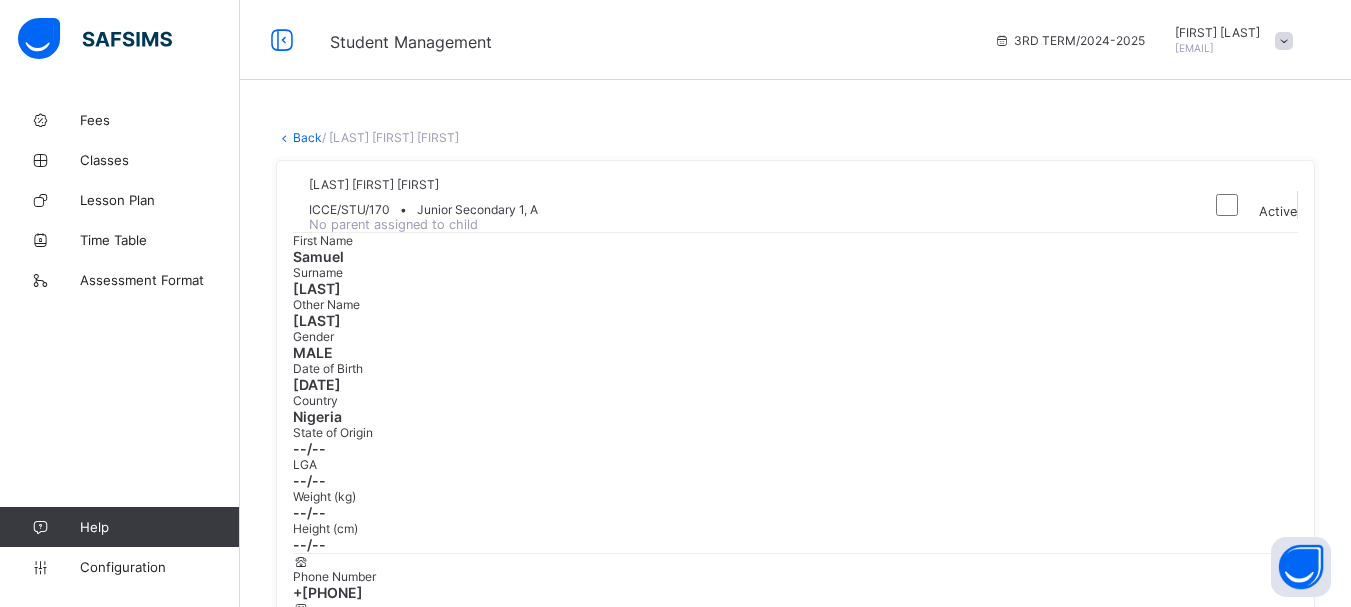 click on "Back" at bounding box center [307, 137] 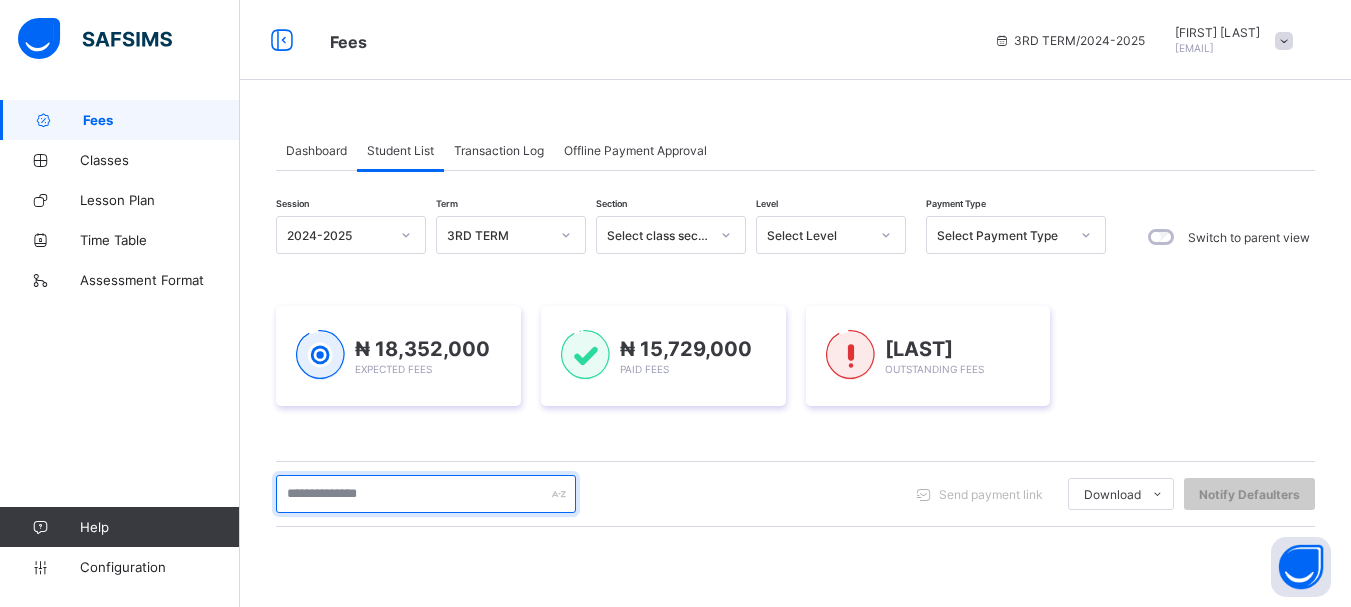 click at bounding box center (426, 494) 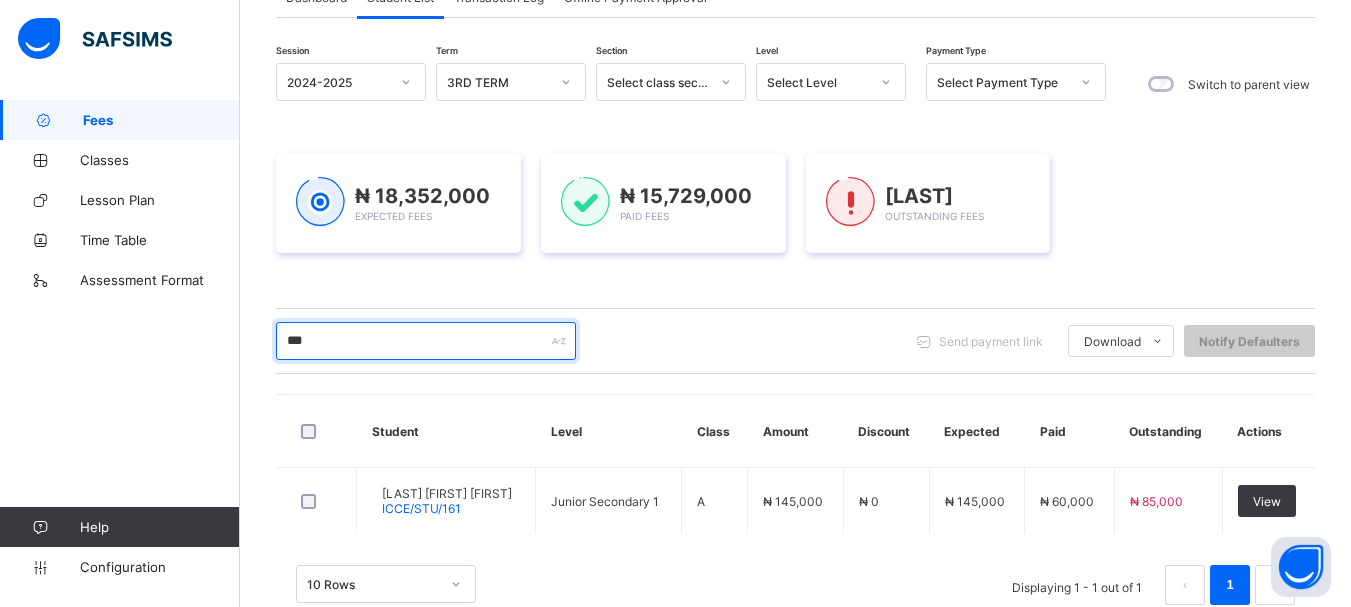 scroll, scrollTop: 201, scrollLeft: 0, axis: vertical 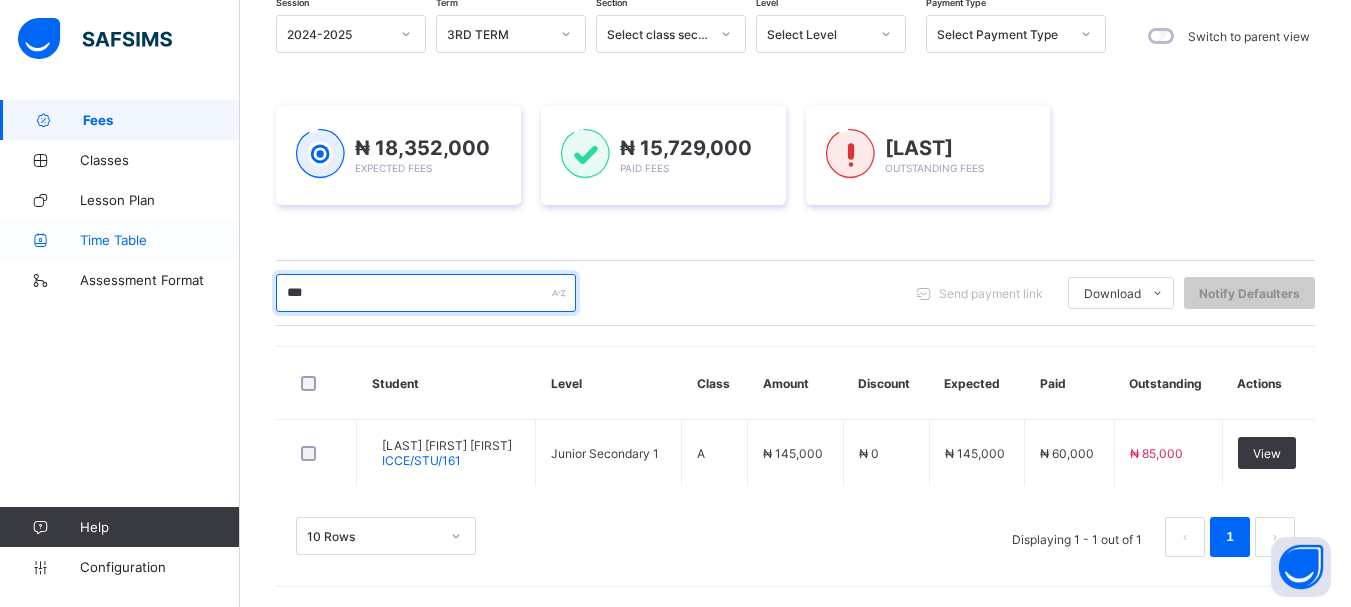 drag, startPoint x: 330, startPoint y: 295, endPoint x: 216, endPoint y: 240, distance: 126.57409 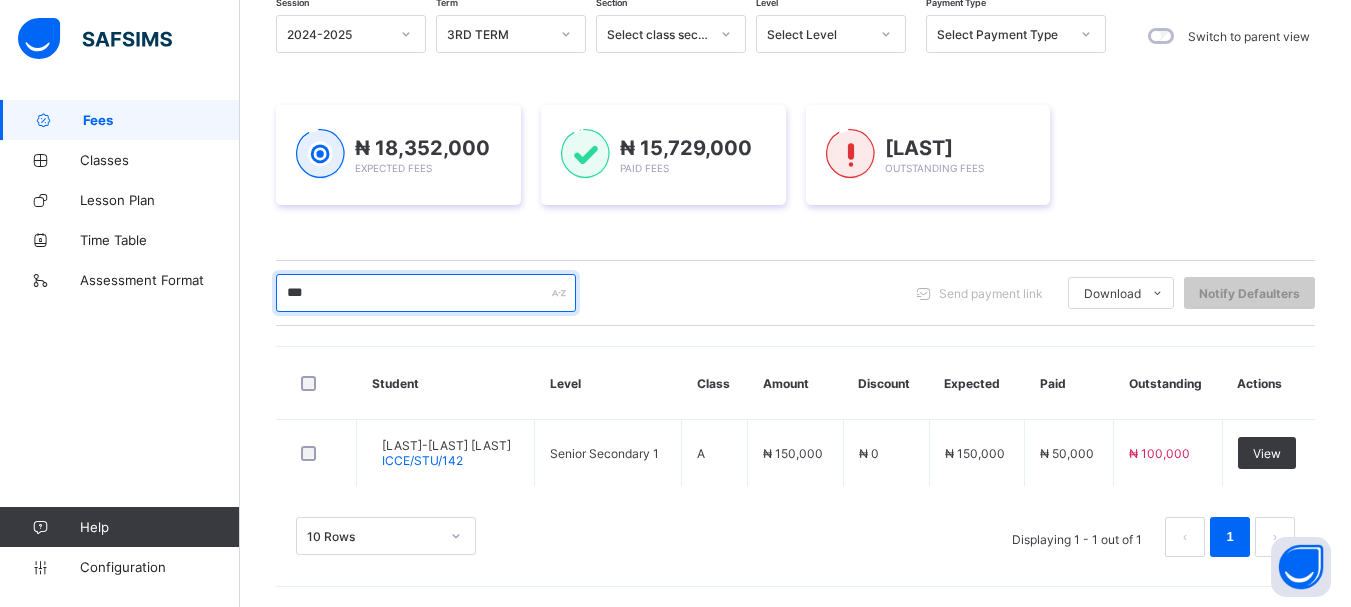drag, startPoint x: 312, startPoint y: 300, endPoint x: 253, endPoint y: 299, distance: 59.008472 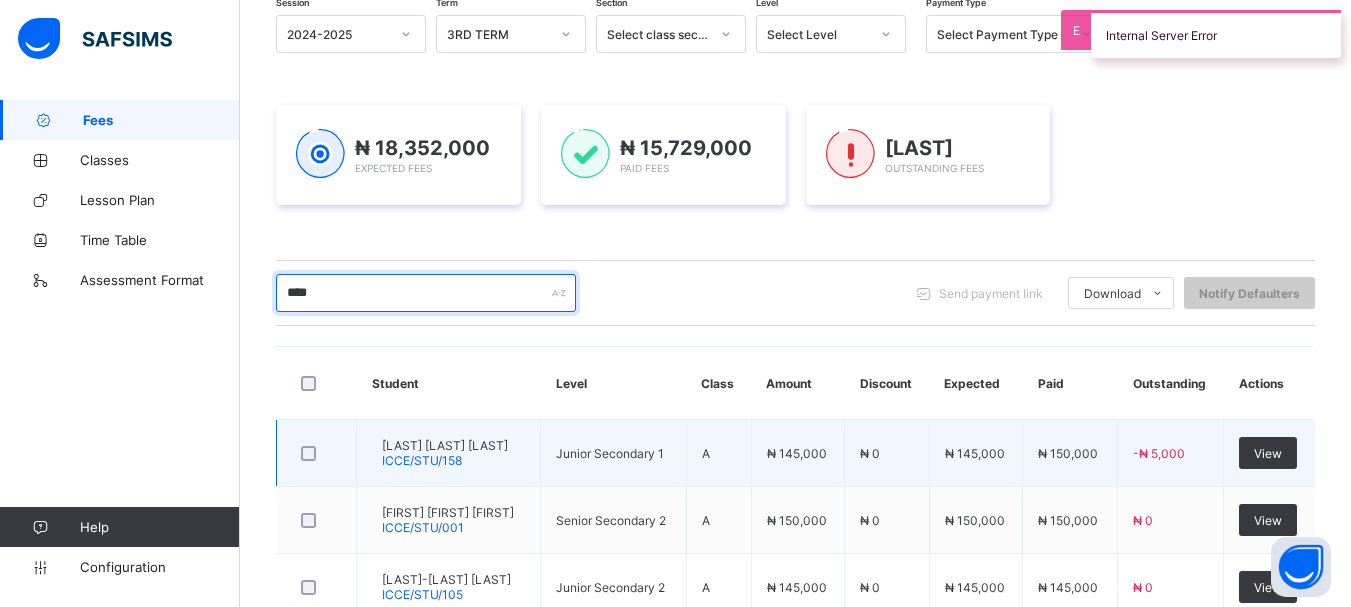 scroll, scrollTop: 468, scrollLeft: 0, axis: vertical 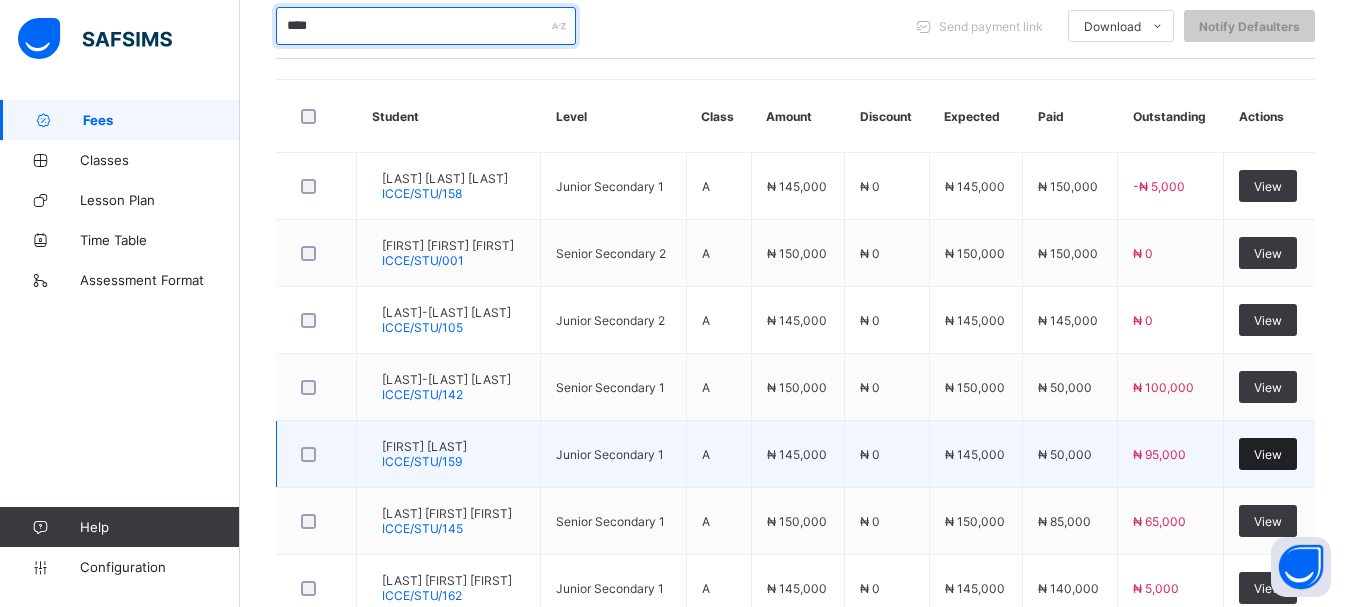 type on "****" 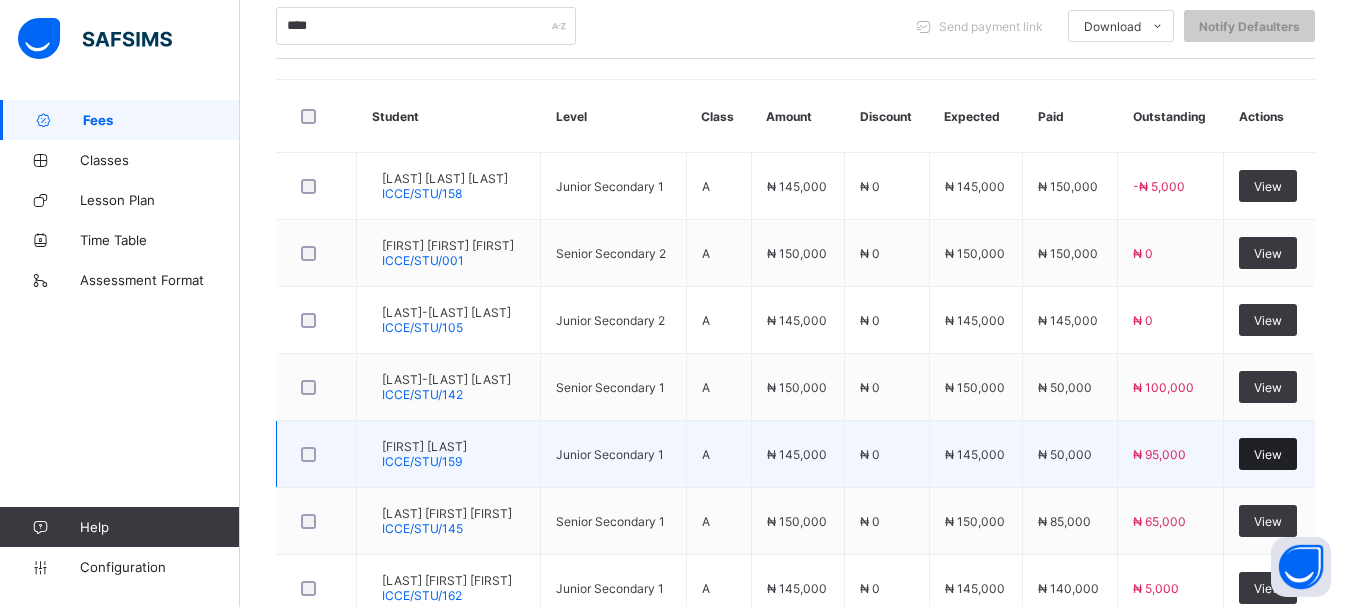 click on "View" at bounding box center [1268, 454] 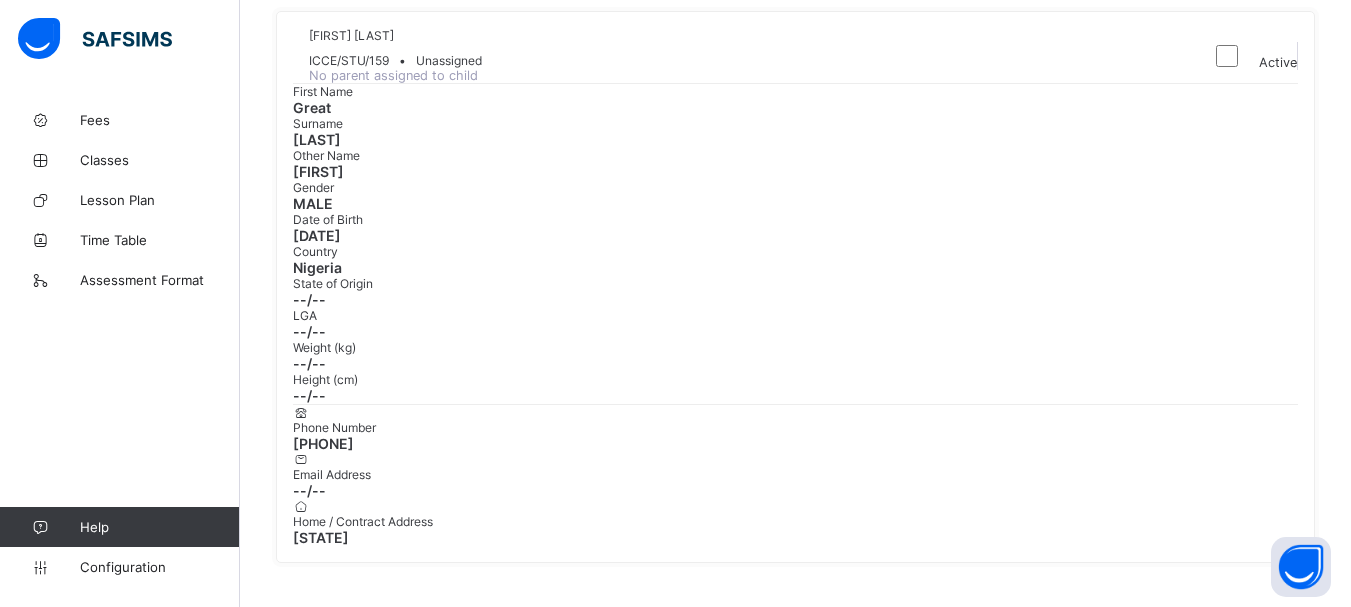 scroll, scrollTop: 267, scrollLeft: 0, axis: vertical 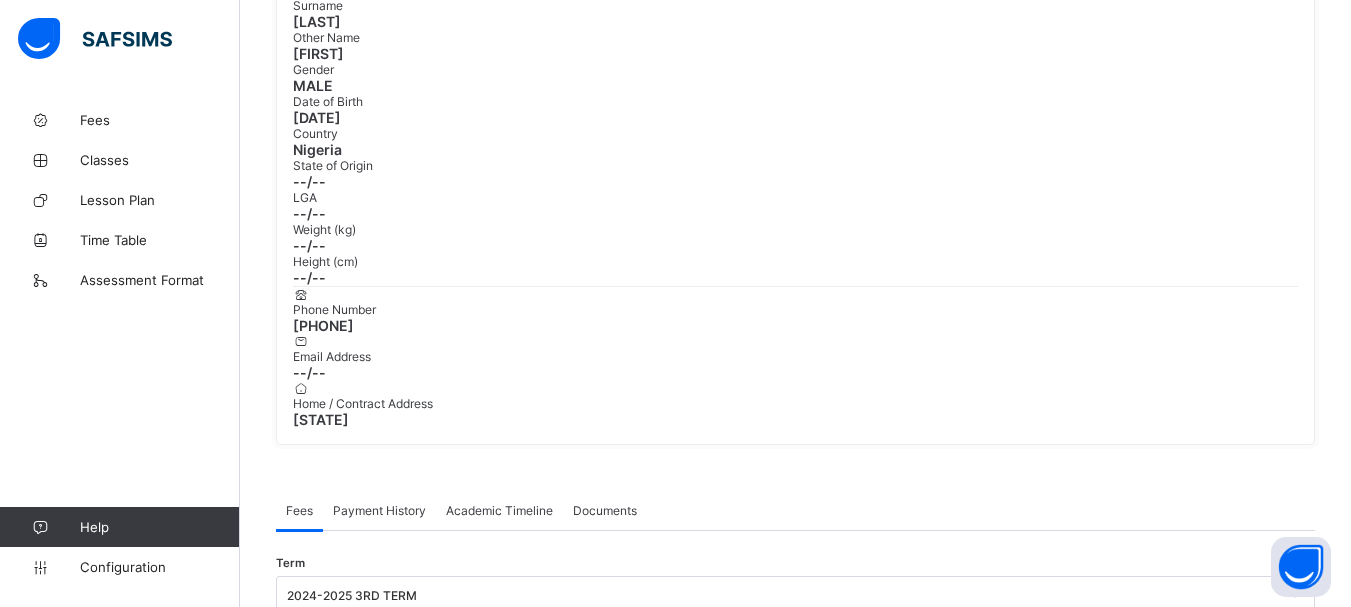 click 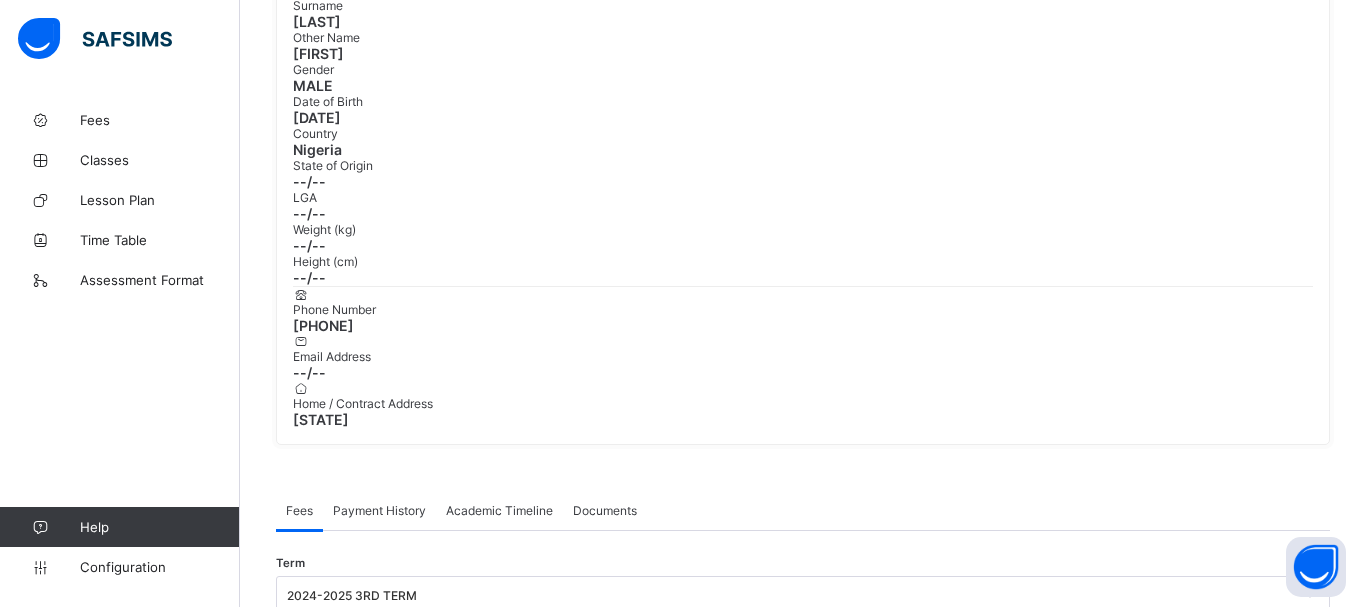 click 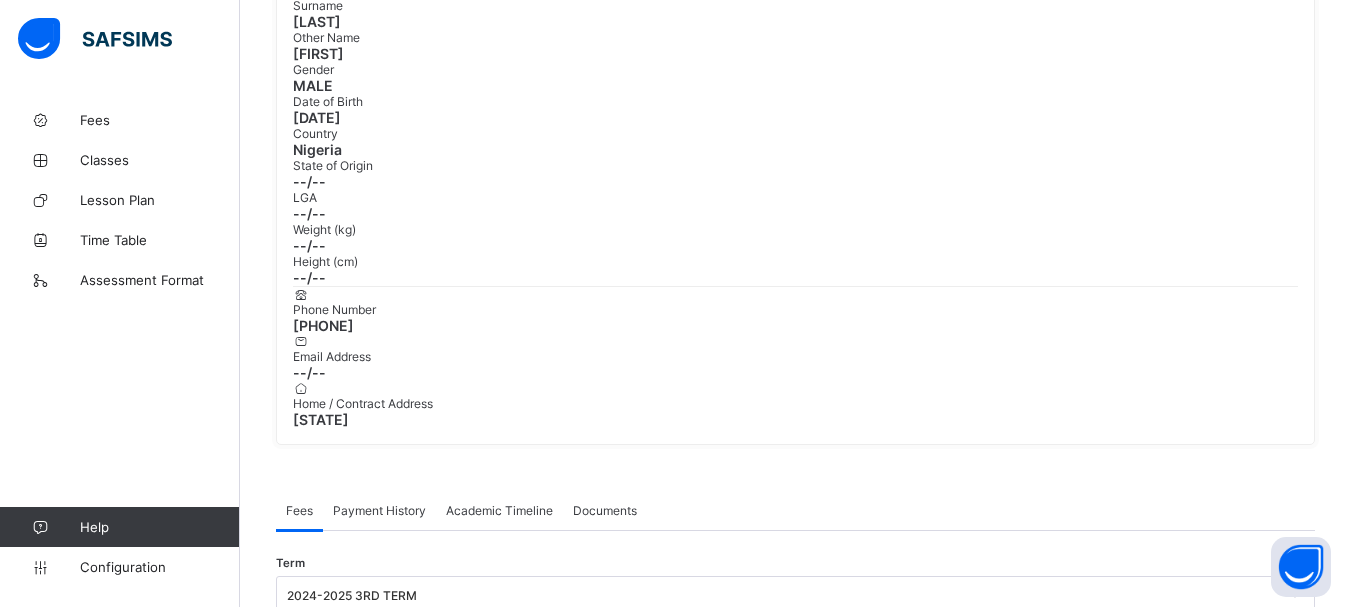 scroll, scrollTop: 0, scrollLeft: 0, axis: both 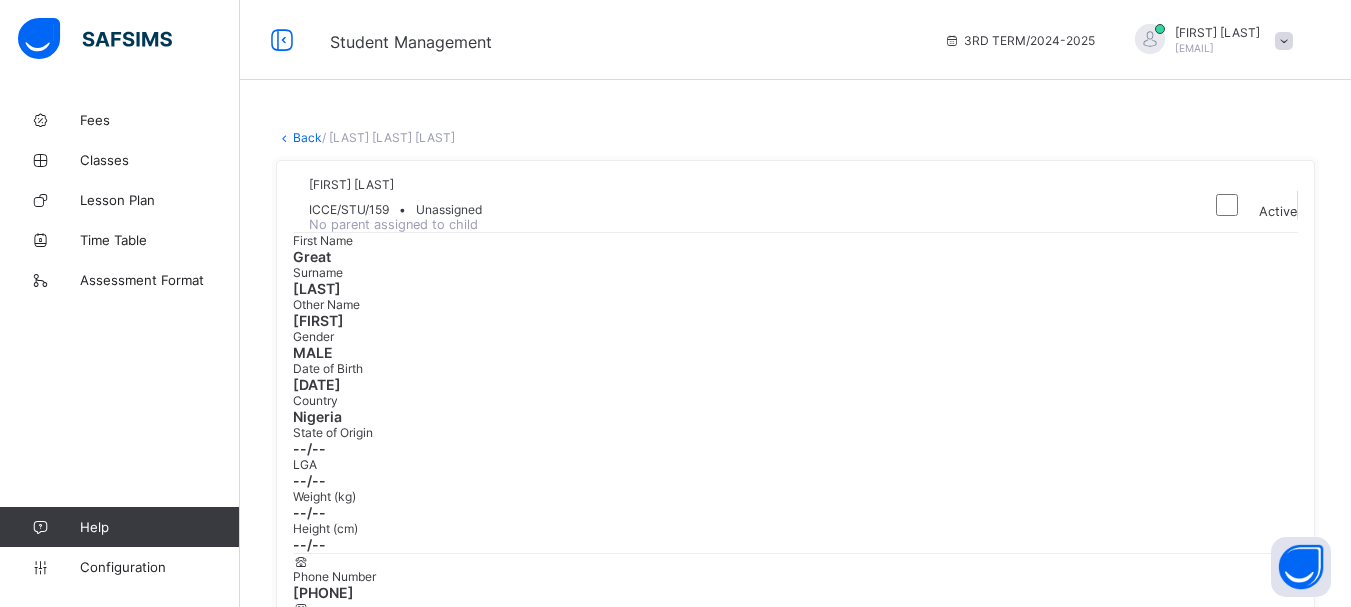 click on "Back" at bounding box center (307, 137) 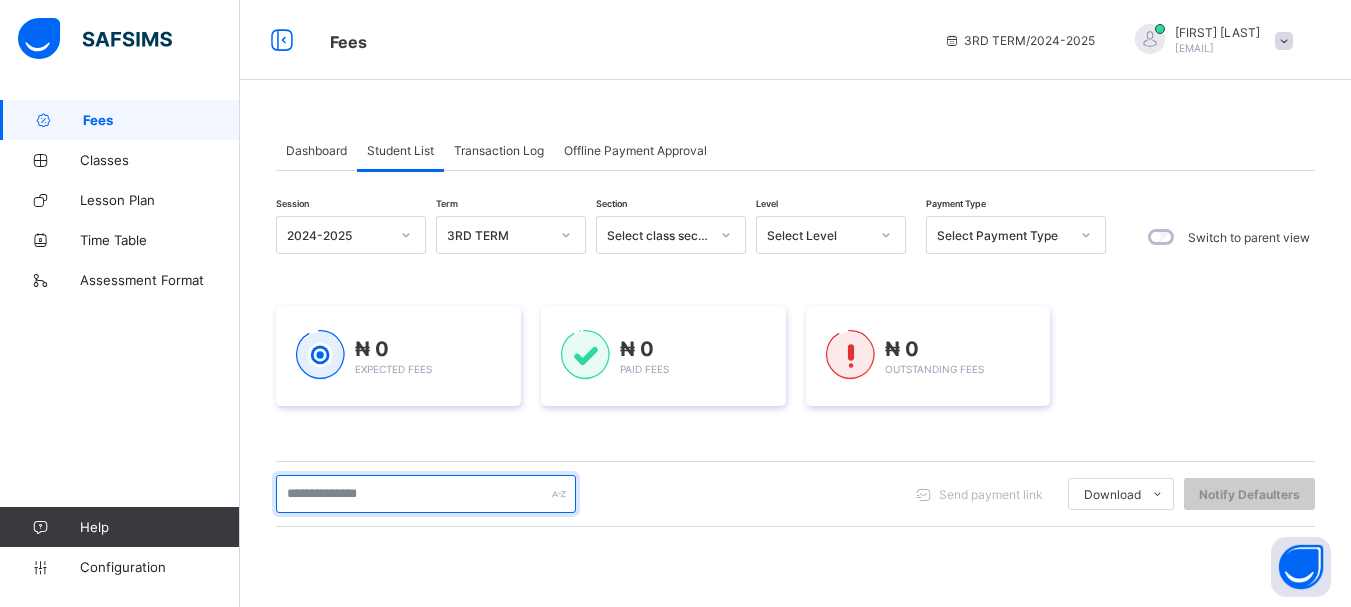 click at bounding box center (426, 494) 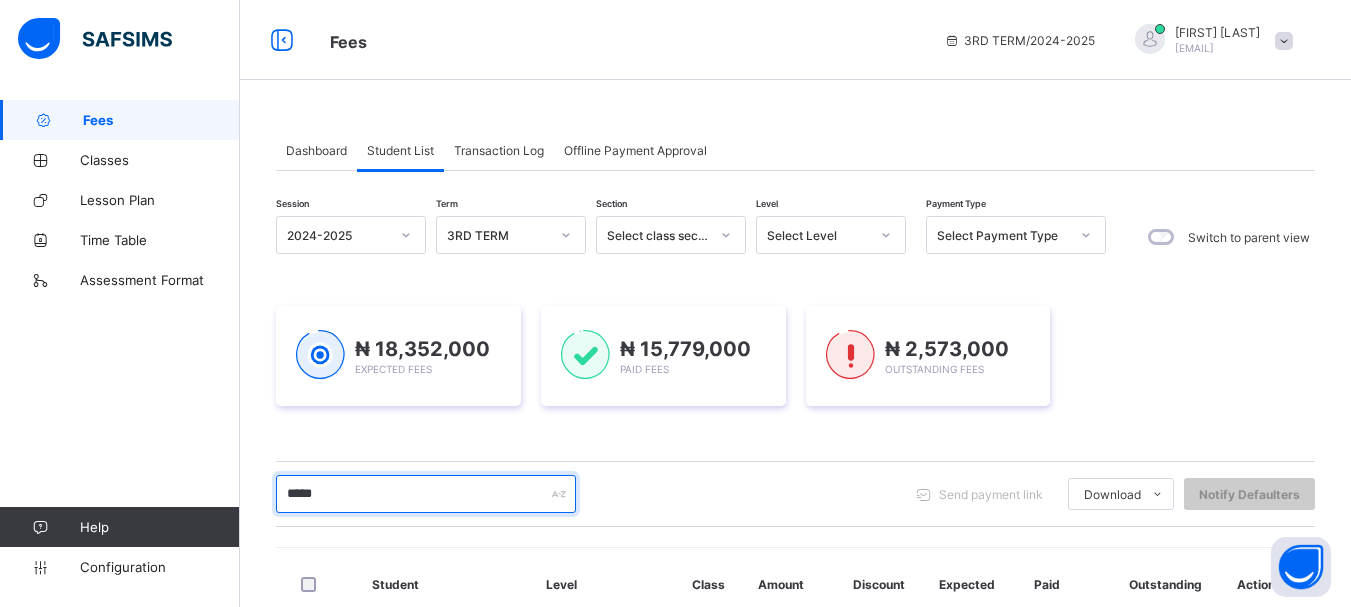 scroll, scrollTop: 204, scrollLeft: 0, axis: vertical 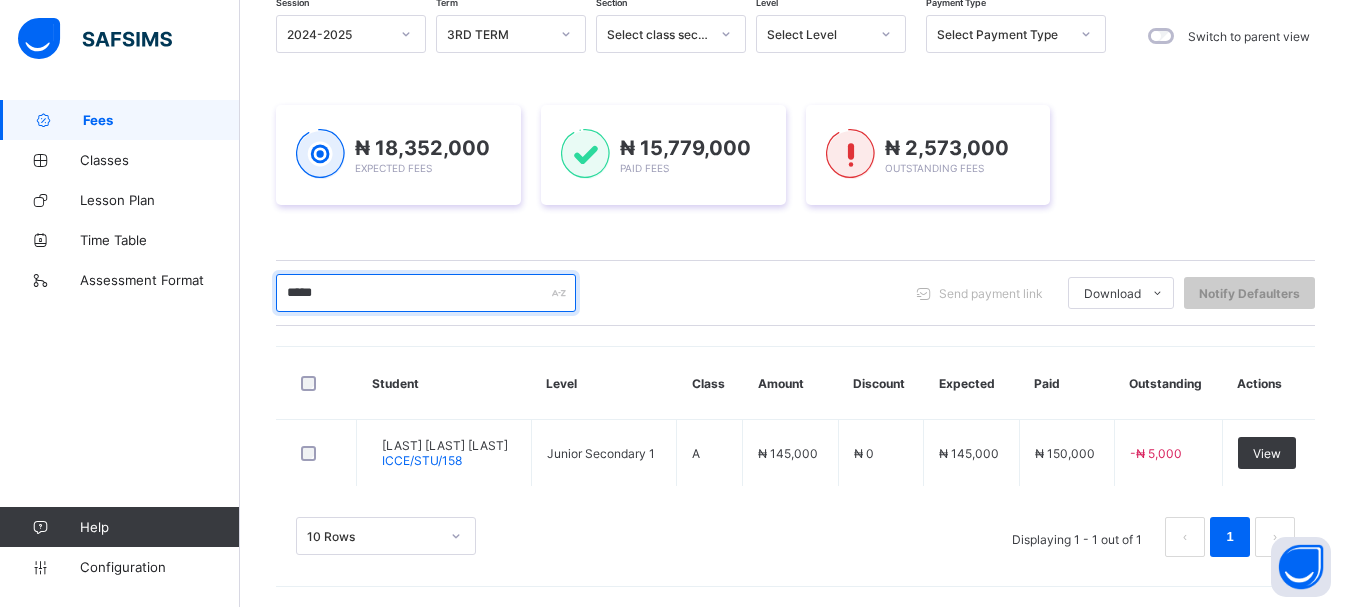 drag, startPoint x: 351, startPoint y: 296, endPoint x: 265, endPoint y: 290, distance: 86.209045 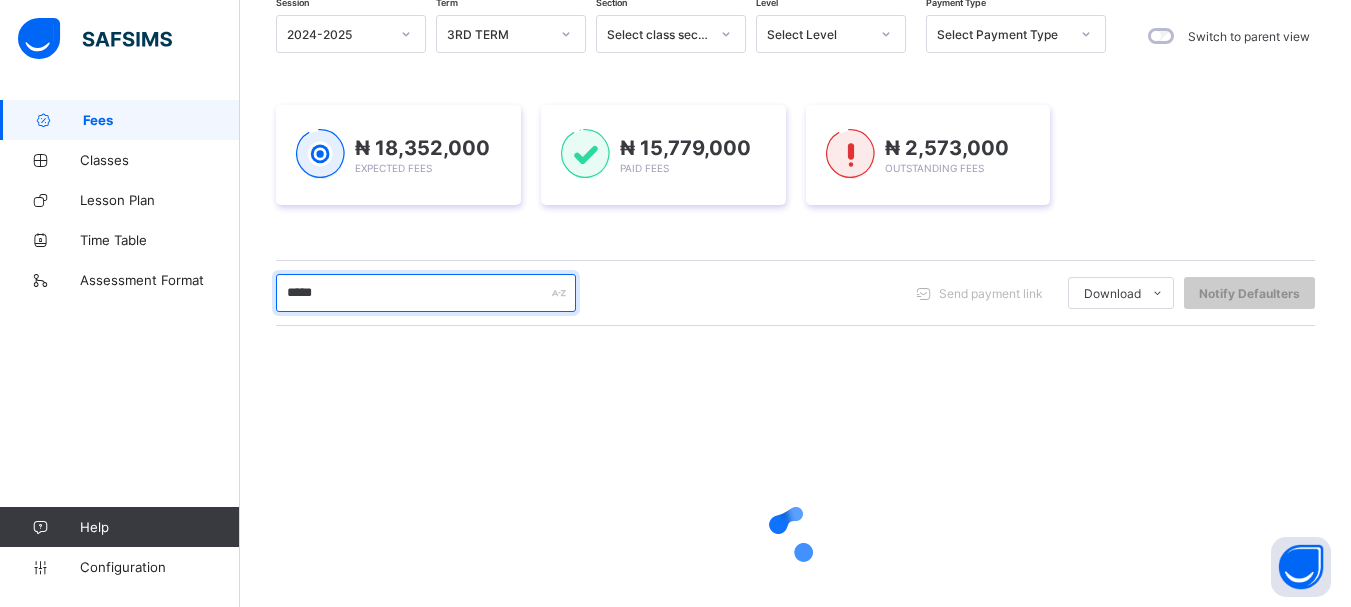 scroll, scrollTop: 204, scrollLeft: 0, axis: vertical 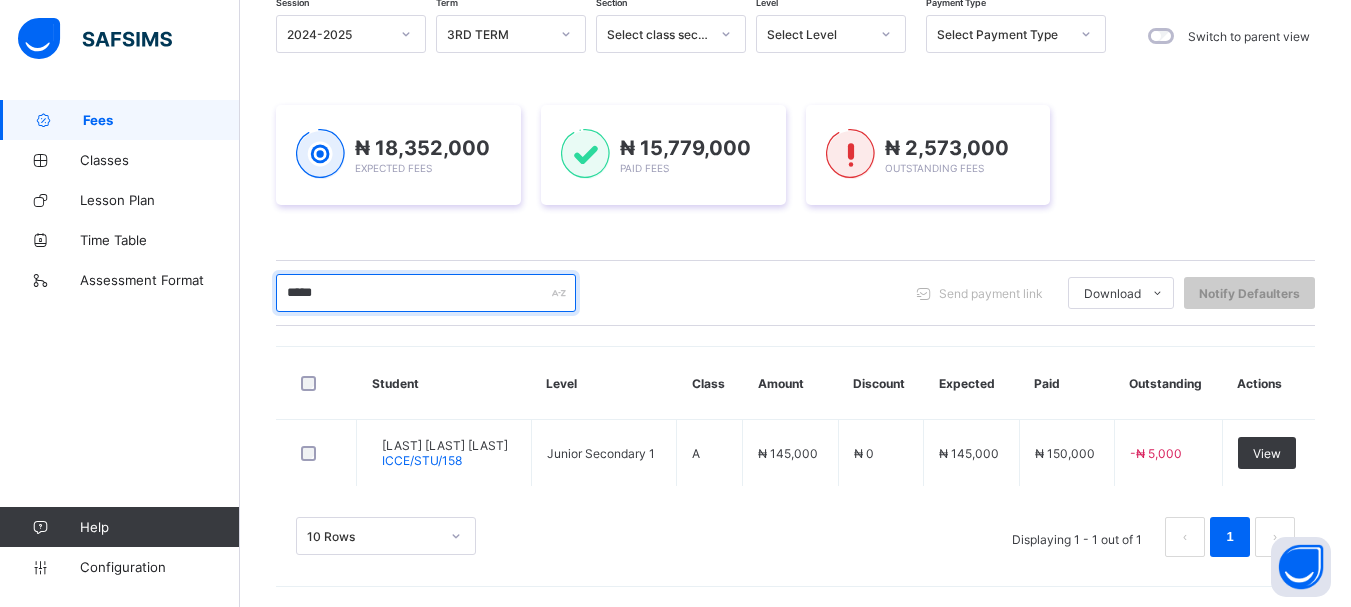 drag, startPoint x: 413, startPoint y: 292, endPoint x: 311, endPoint y: 295, distance: 102.044106 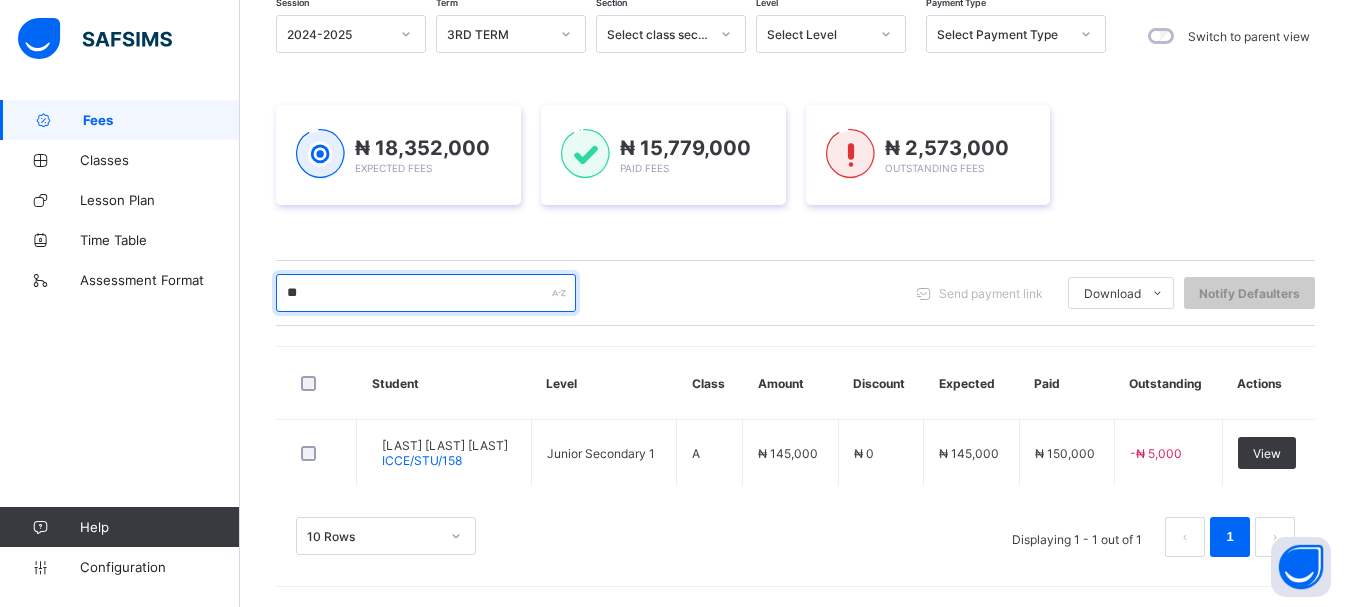 type on "*" 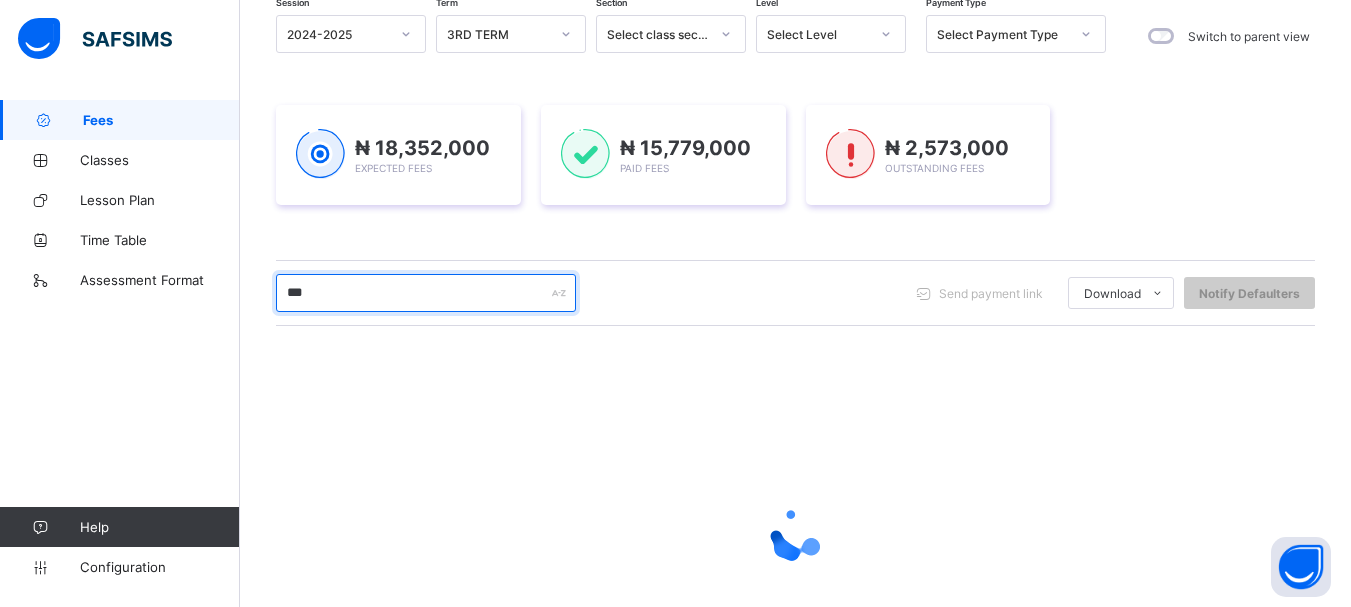 scroll, scrollTop: 204, scrollLeft: 0, axis: vertical 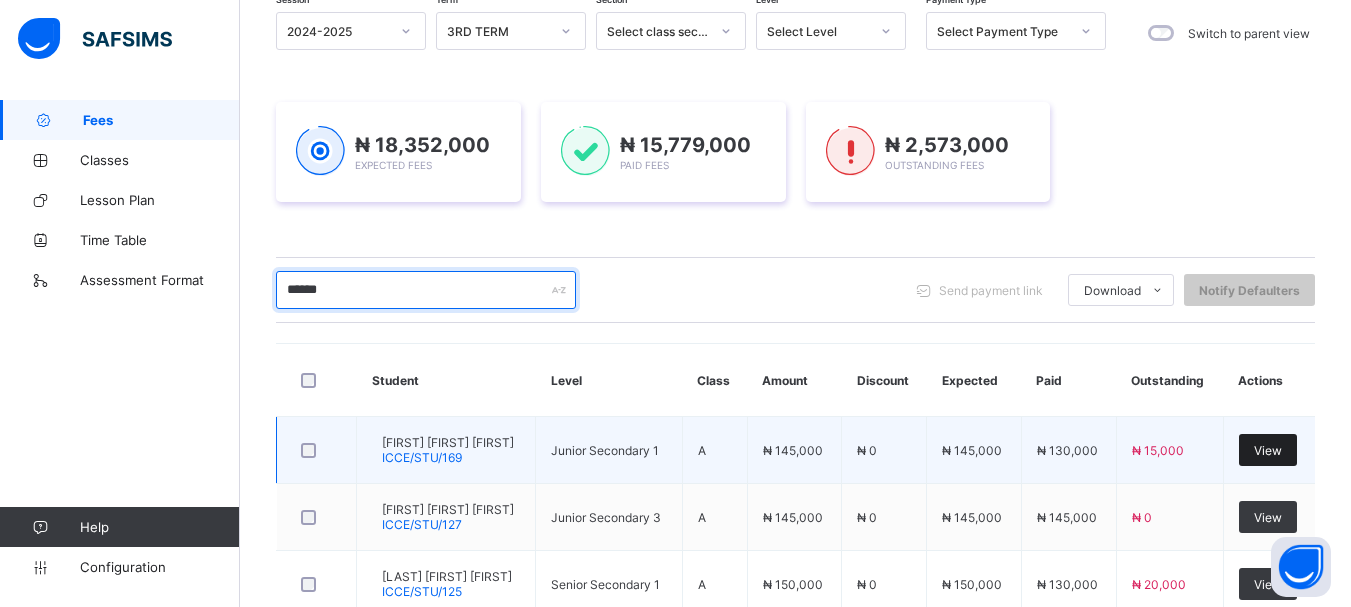 type on "******" 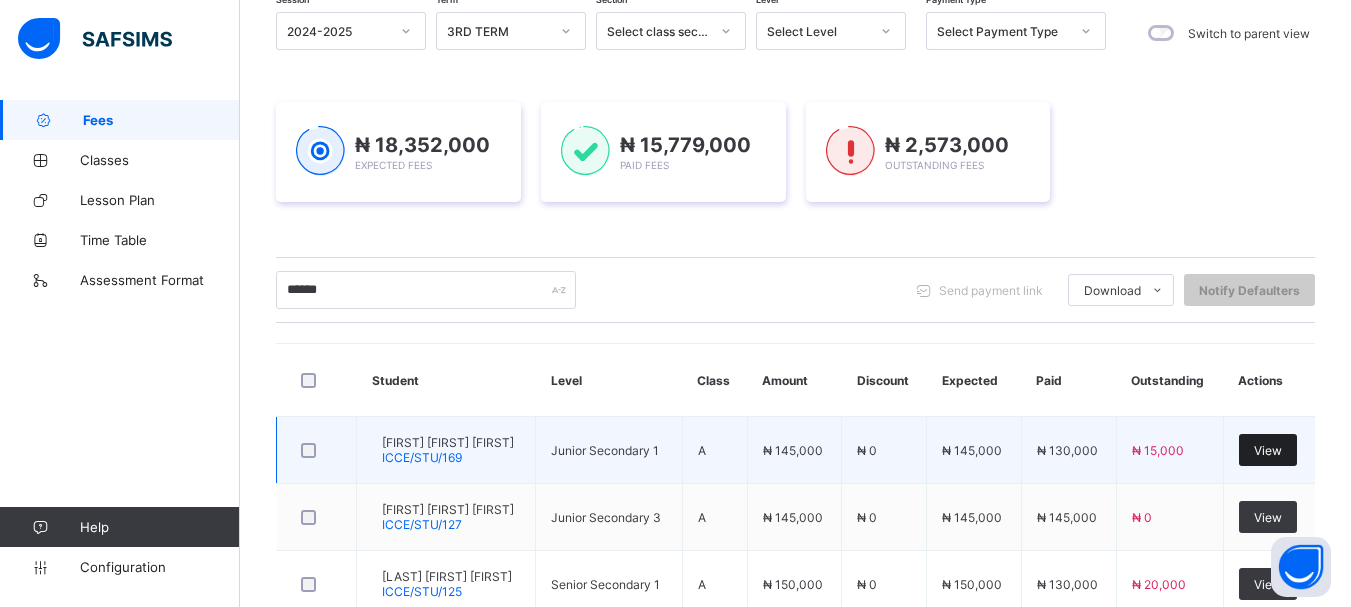 click on "View" at bounding box center (1268, 450) 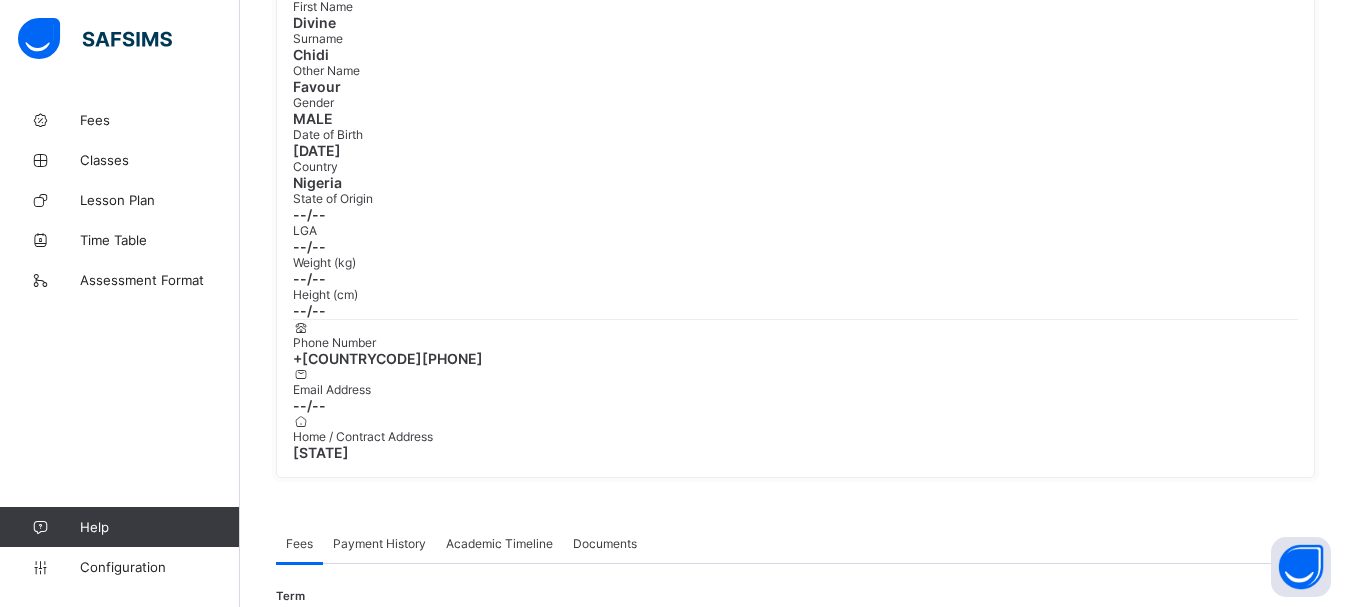 scroll, scrollTop: 267, scrollLeft: 0, axis: vertical 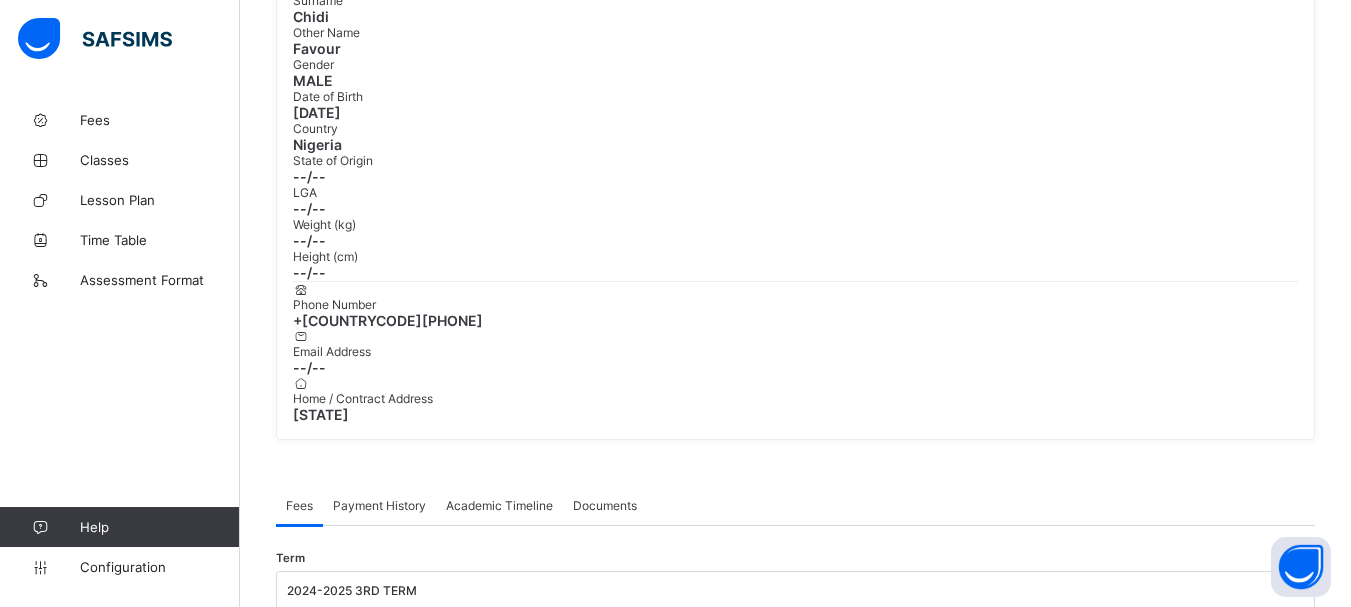 click on "Receive Payment" at bounding box center (246, 650) 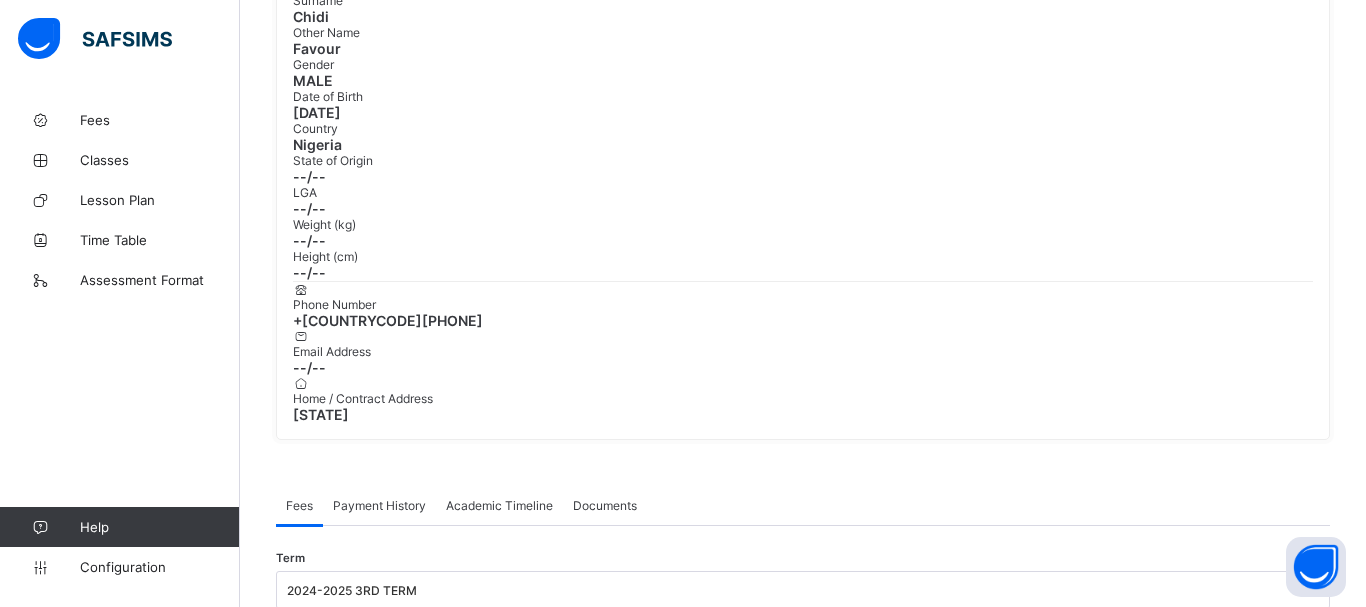 click on "Select bank" at bounding box center [672, 1610] 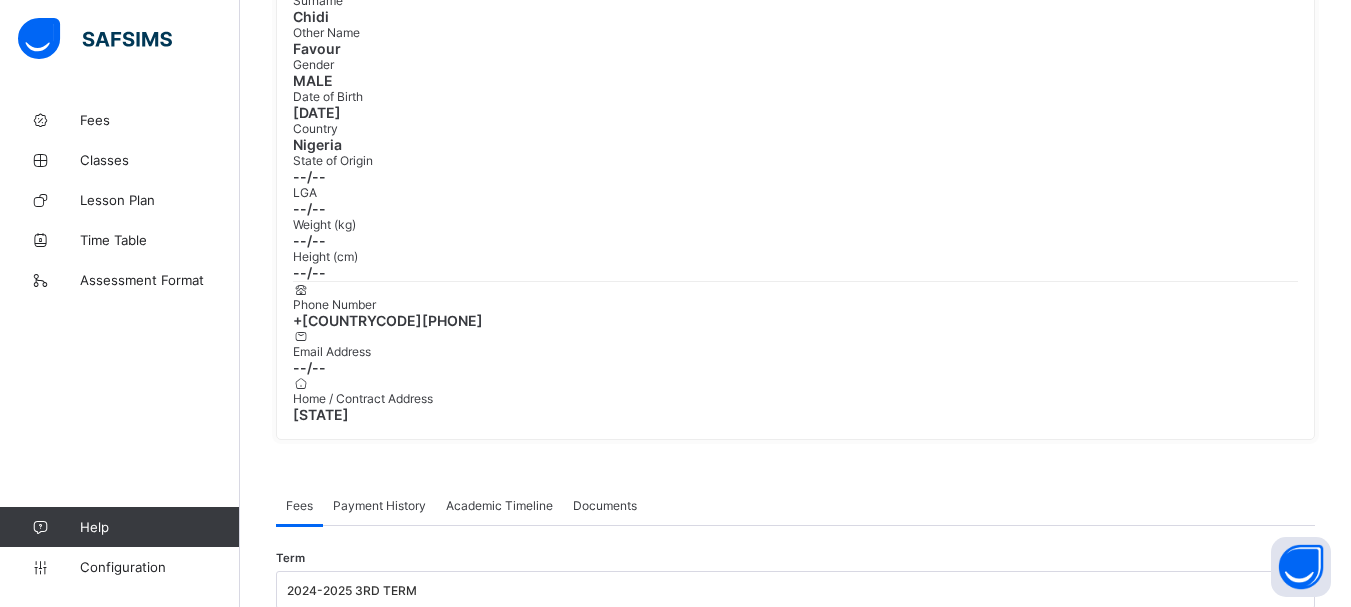 scroll, scrollTop: 0, scrollLeft: 0, axis: both 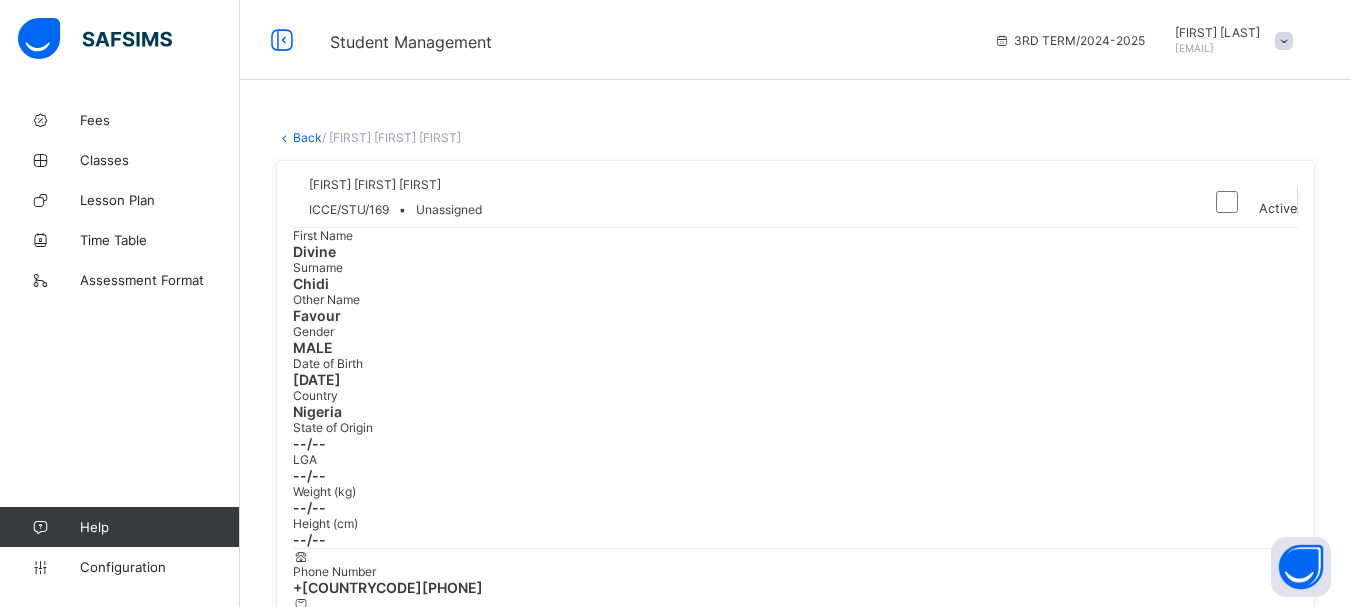 click on "Back" at bounding box center (307, 137) 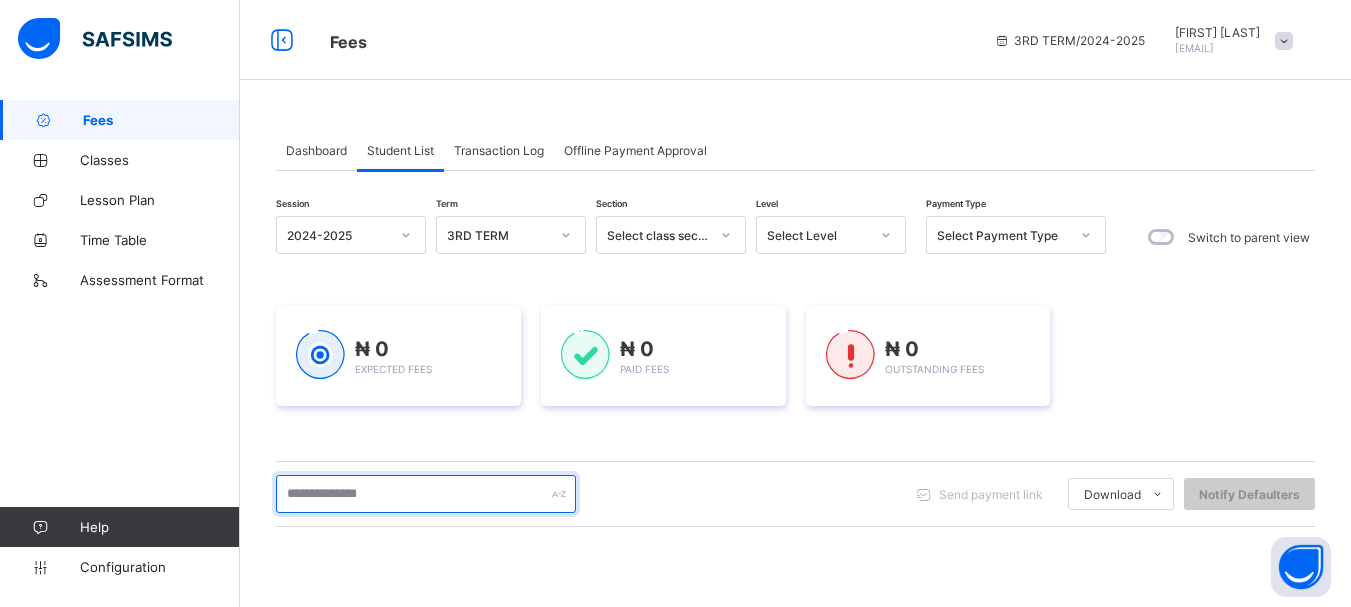 click at bounding box center [426, 494] 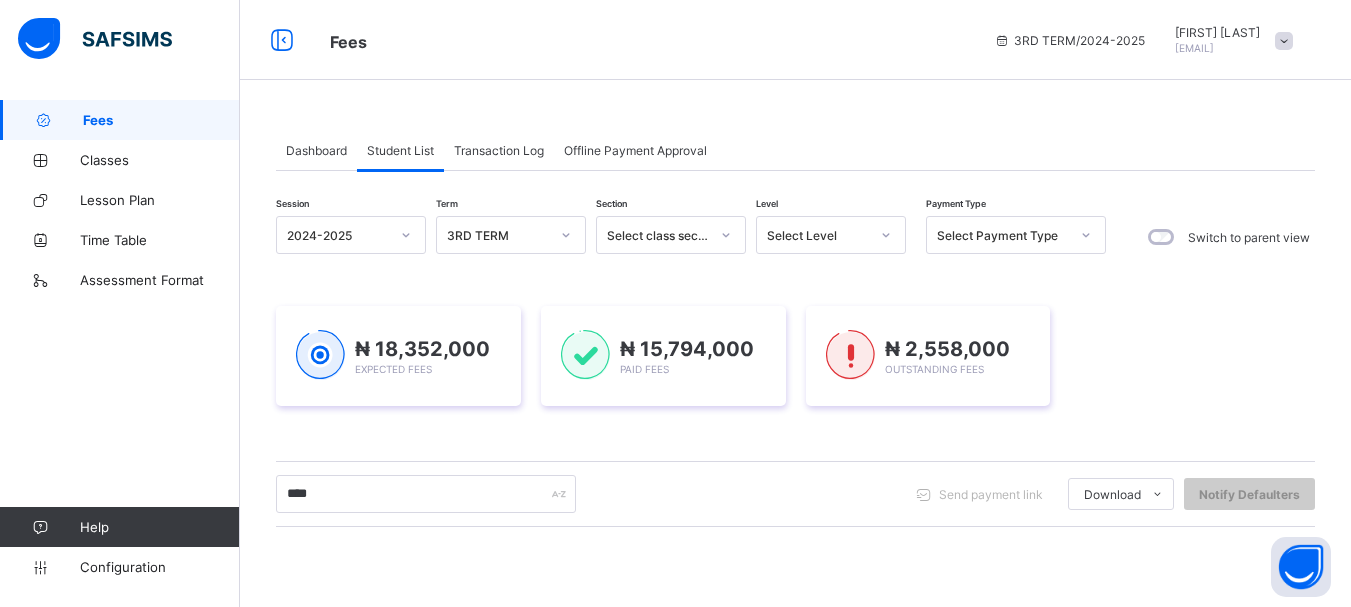 click on "****   Send payment link Download  Students Payment Students Payment Status Student Items Report Student Discount Report   Notify Defaulters" at bounding box center [795, 494] 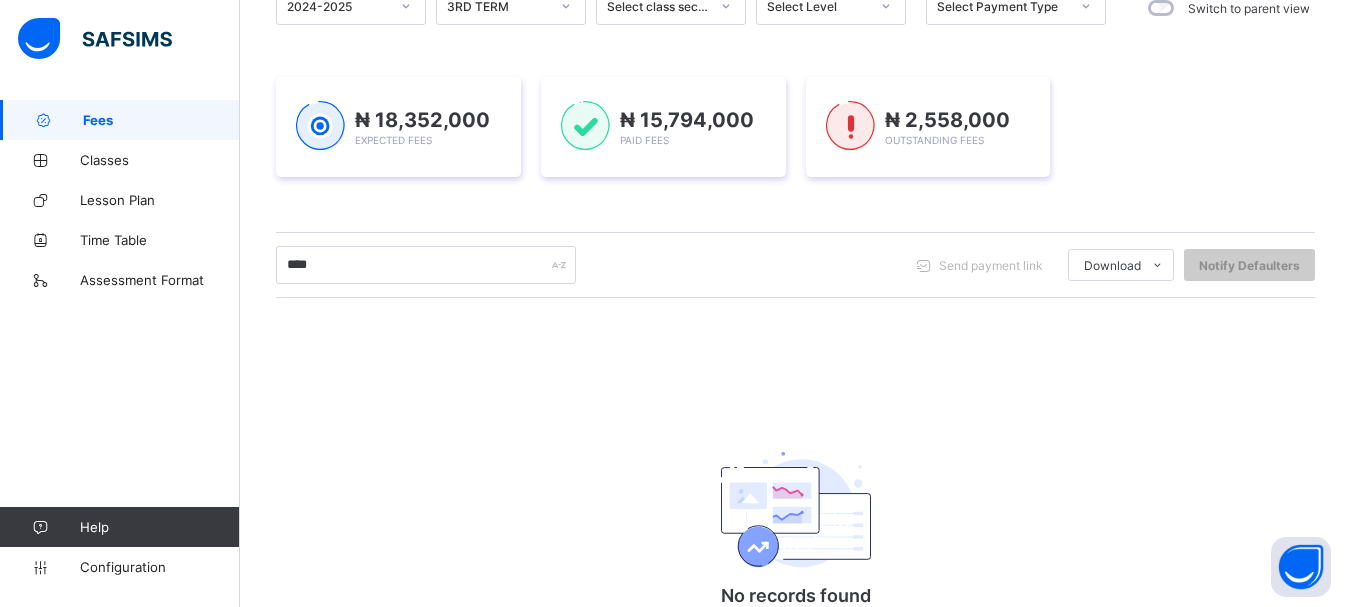 scroll, scrollTop: 267, scrollLeft: 0, axis: vertical 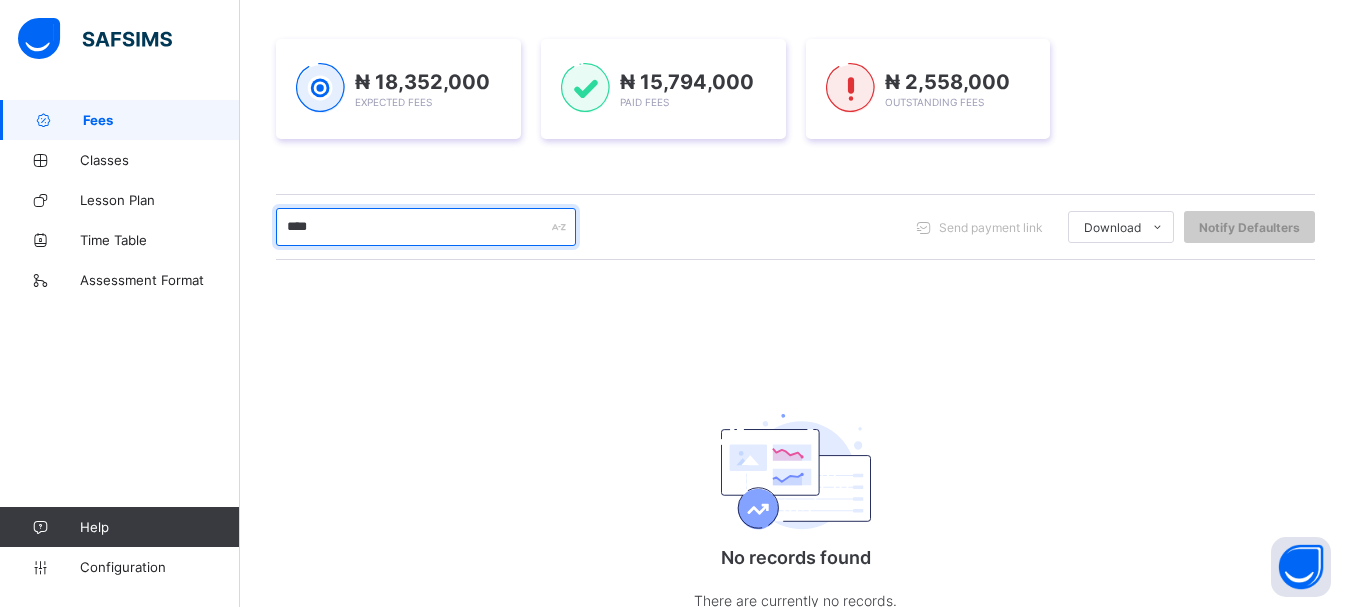 click on "****" at bounding box center [426, 227] 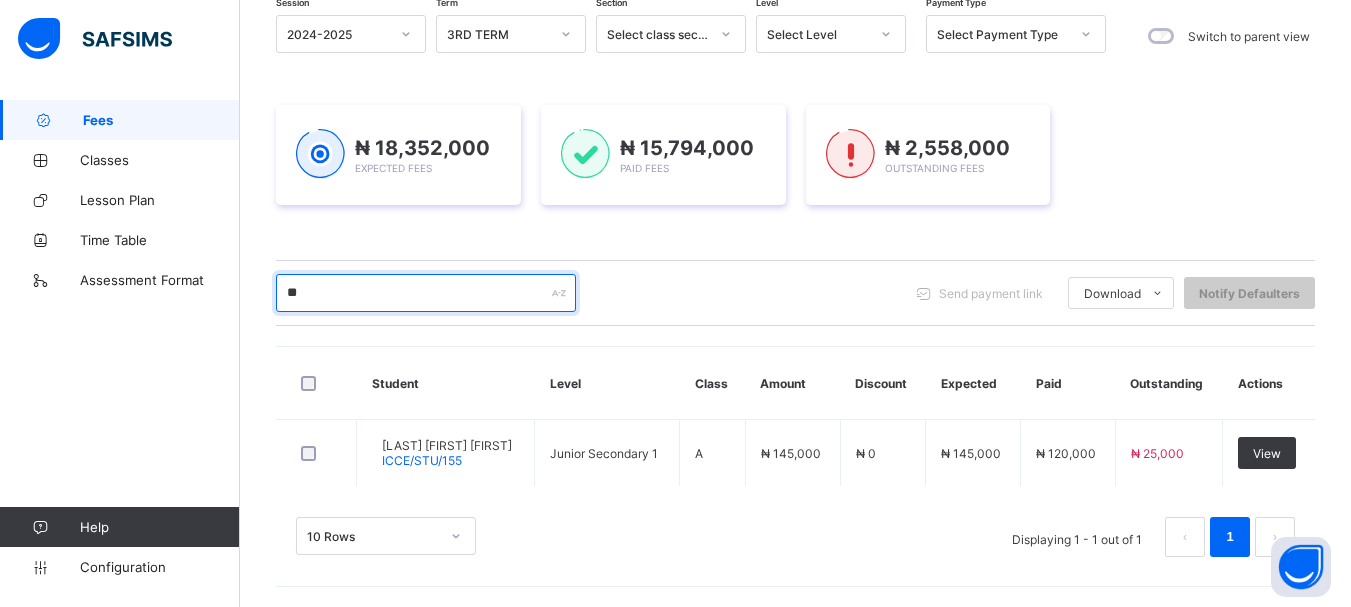 scroll, scrollTop: 201, scrollLeft: 0, axis: vertical 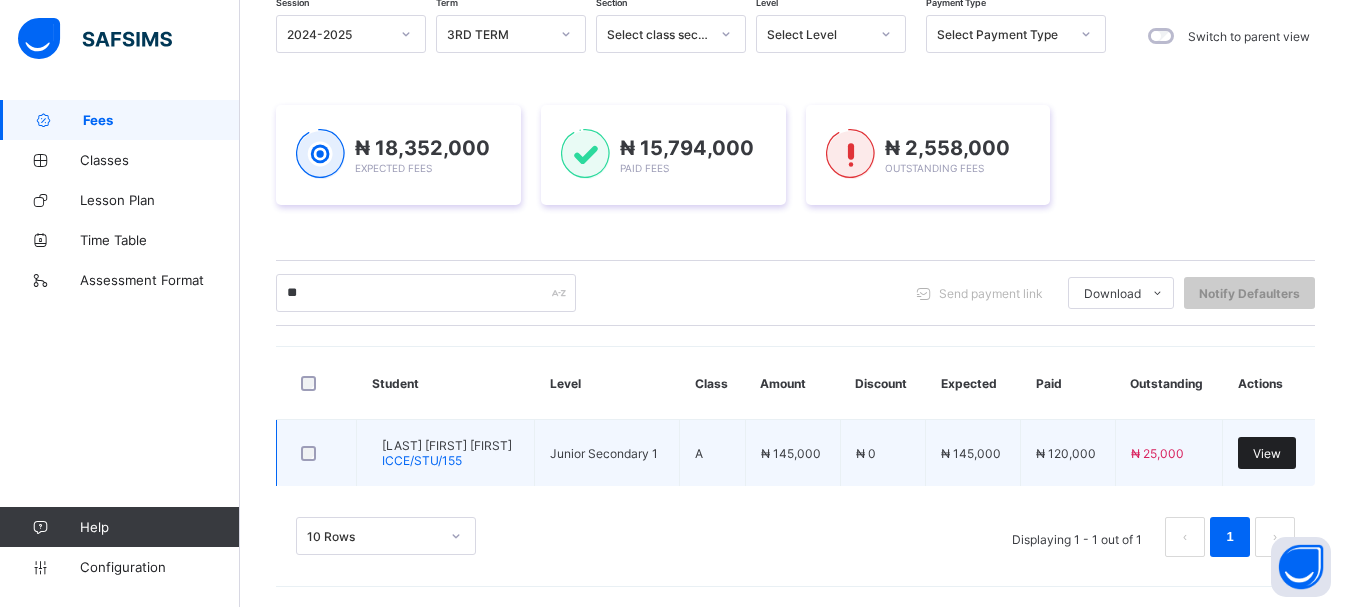 click on "View" at bounding box center (1267, 453) 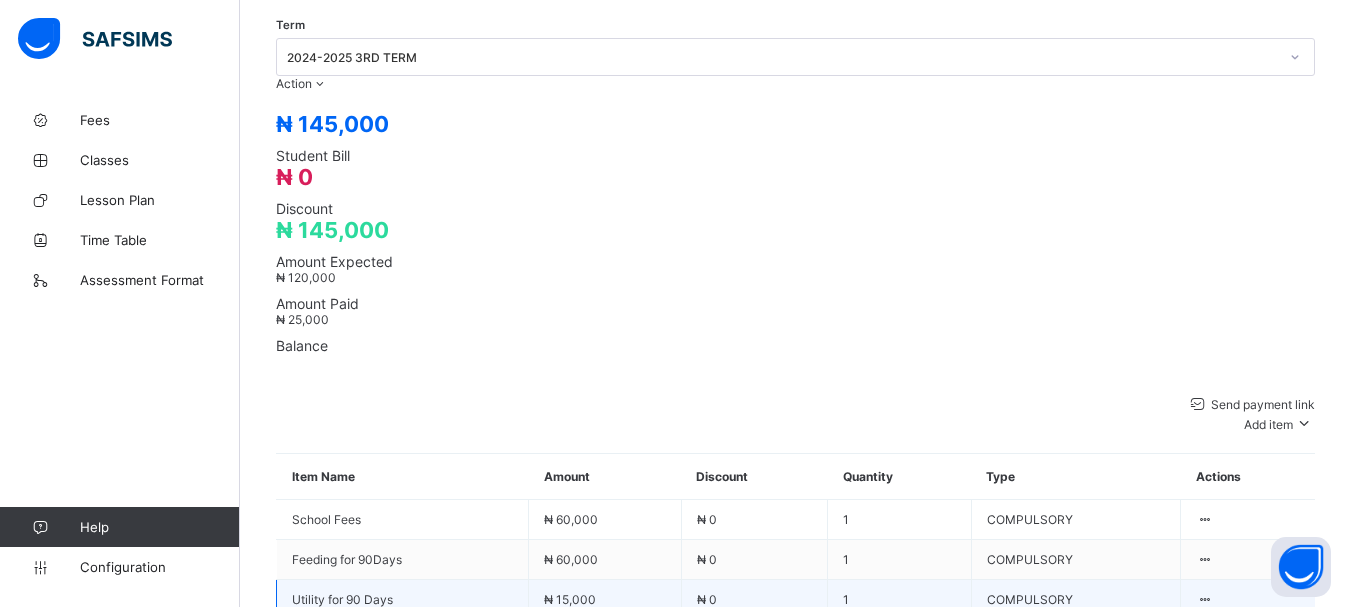 scroll, scrollTop: 533, scrollLeft: 0, axis: vertical 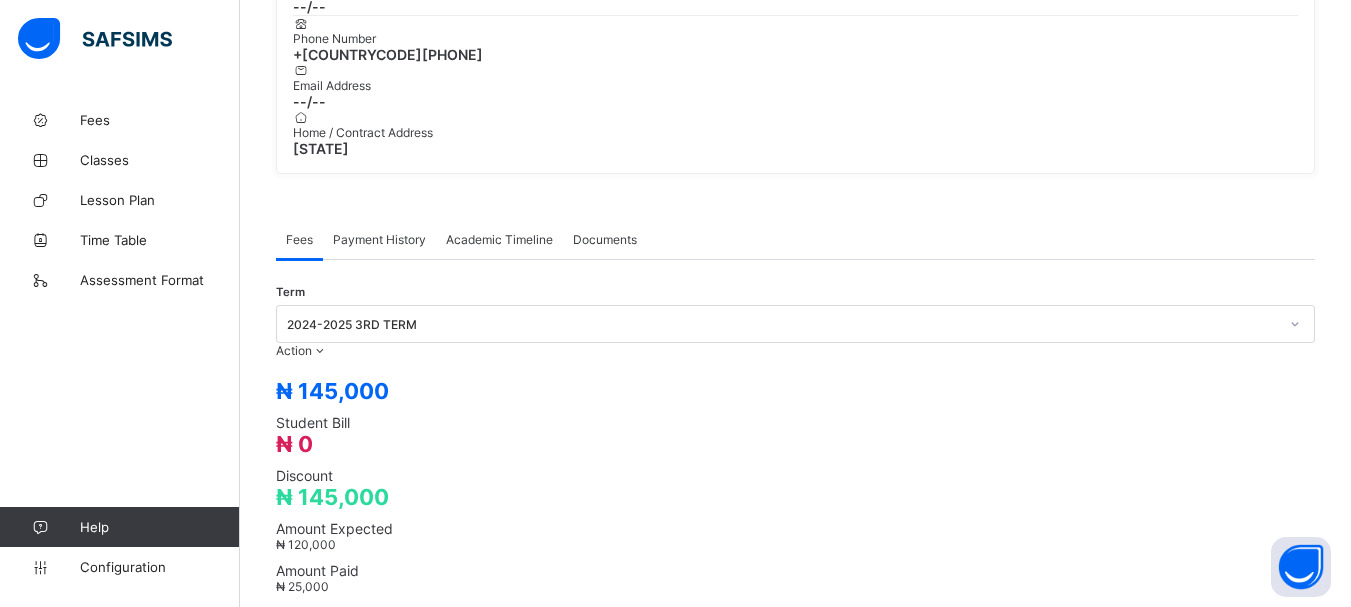 click on "Receive Payment" at bounding box center (0, 0) 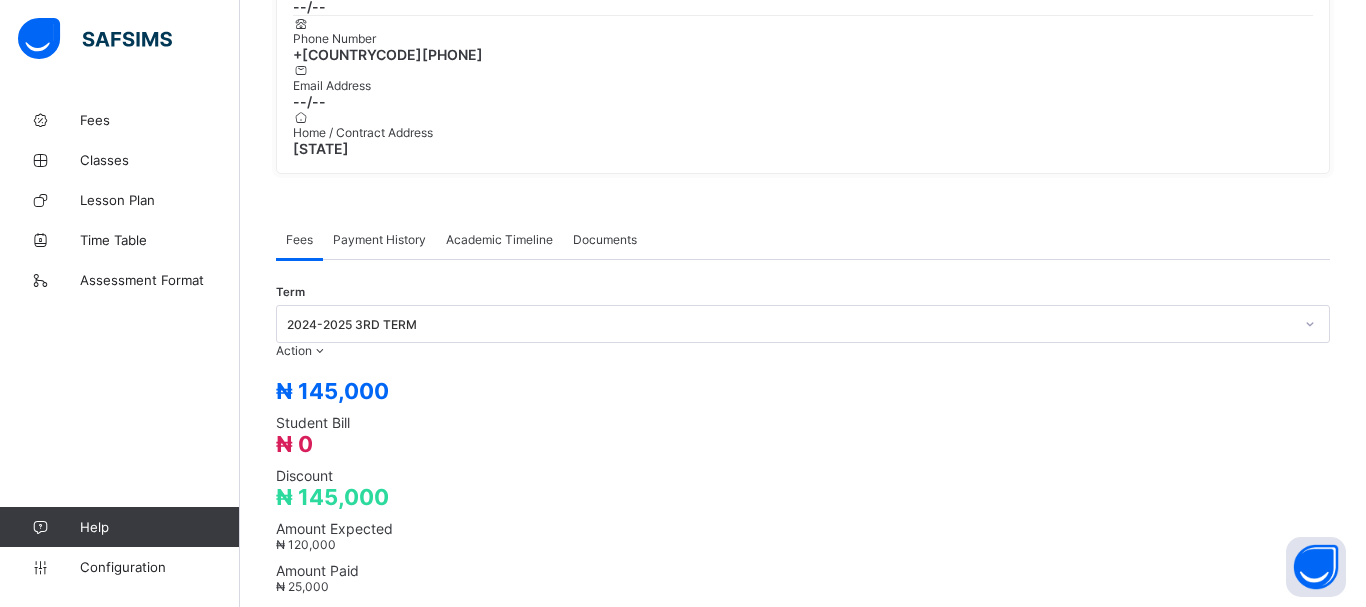 click on "Select bank" at bounding box center [784, 1344] 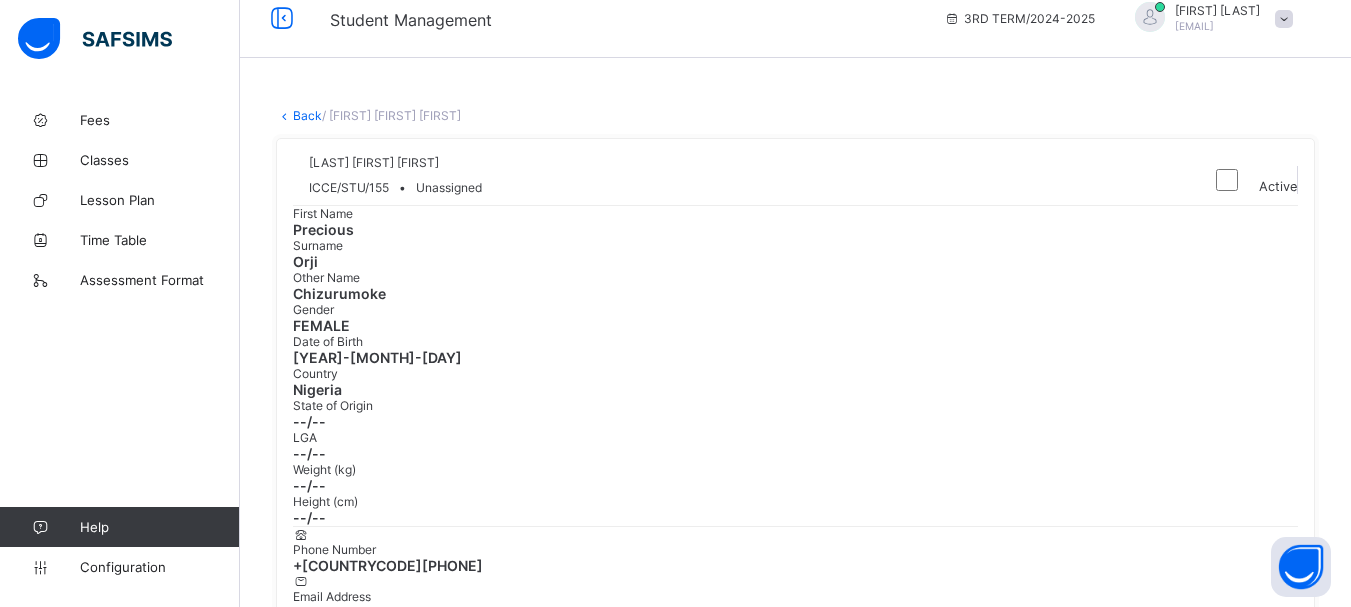 scroll, scrollTop: 0, scrollLeft: 0, axis: both 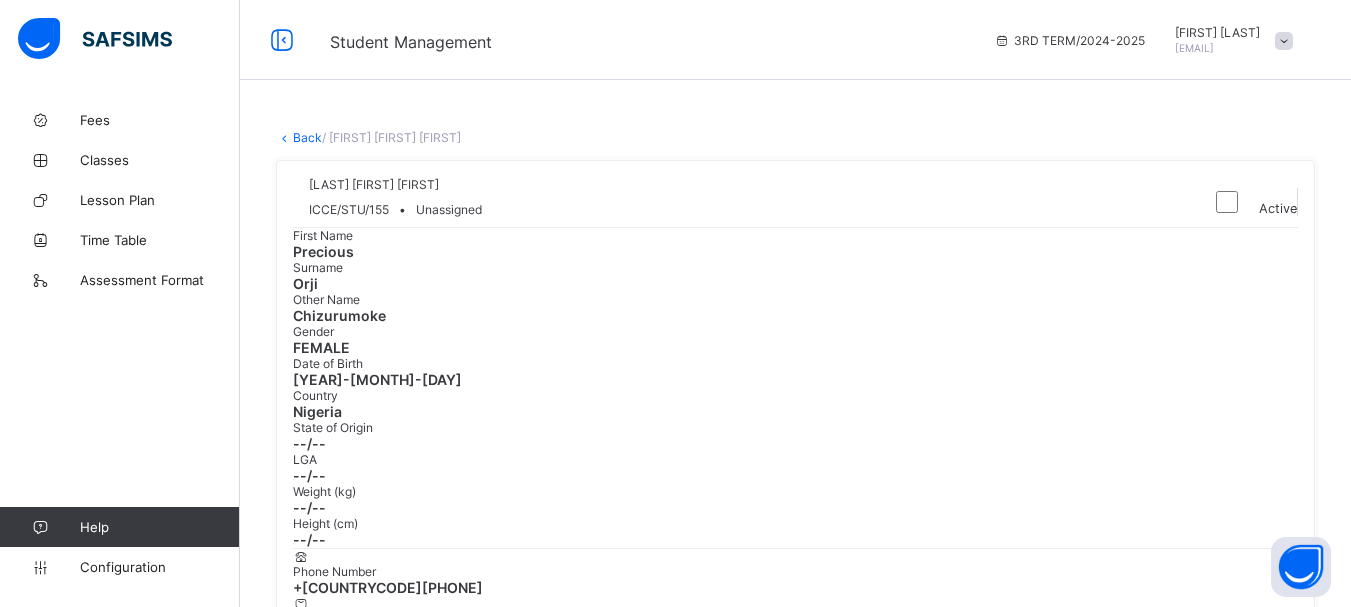 click on "Back" at bounding box center (307, 137) 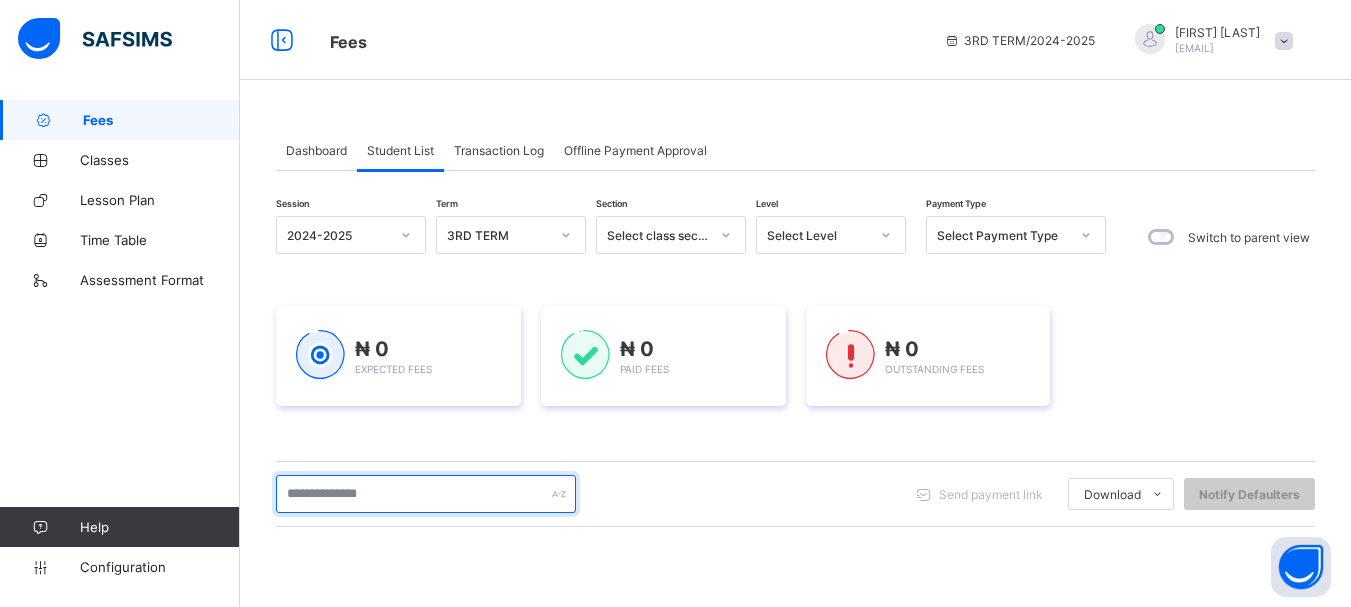 click at bounding box center [426, 494] 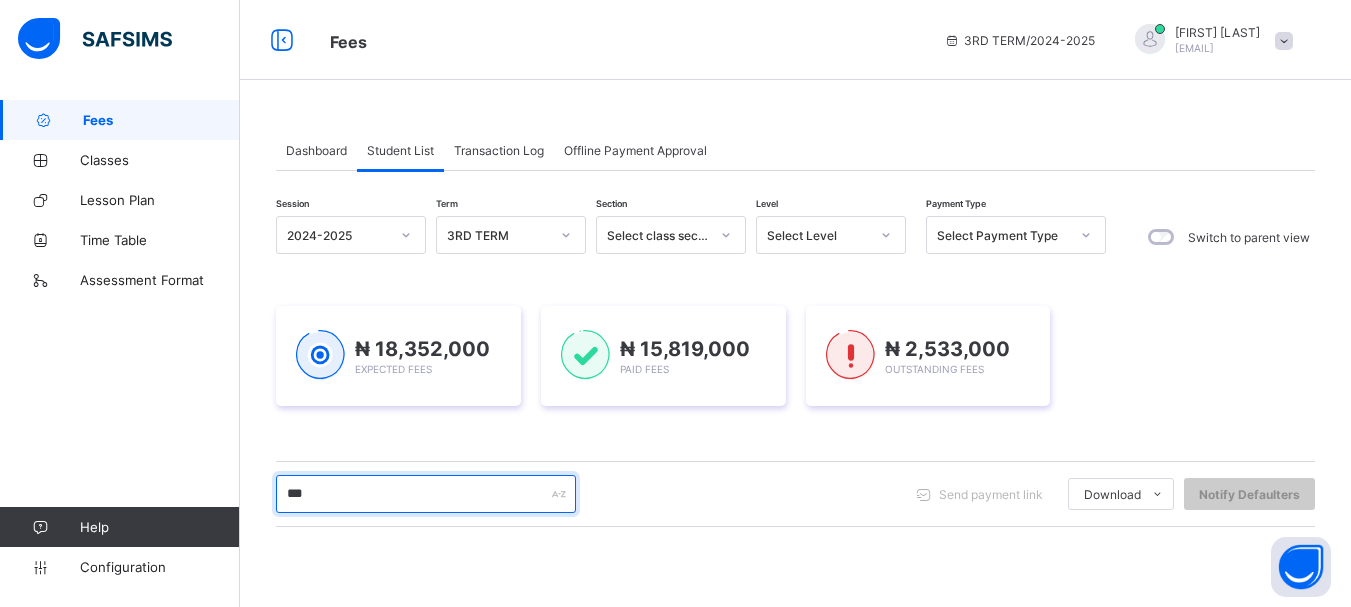 scroll, scrollTop: 267, scrollLeft: 0, axis: vertical 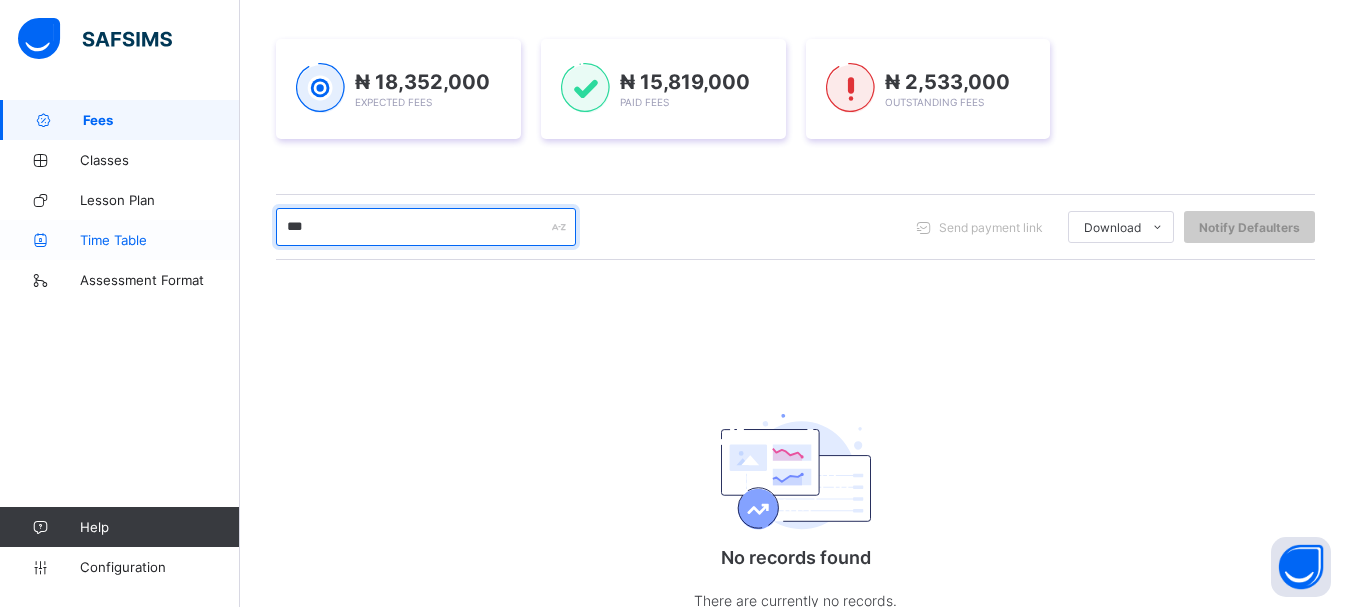 drag, startPoint x: 329, startPoint y: 233, endPoint x: 210, endPoint y: 253, distance: 120.66897 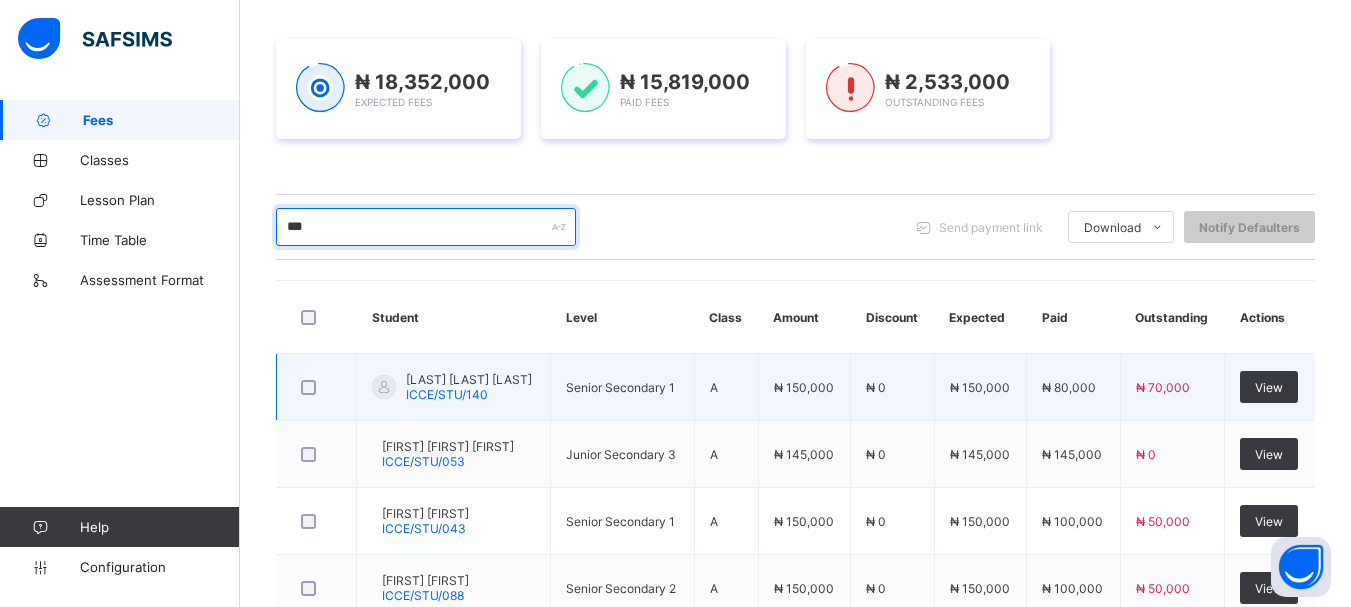 scroll, scrollTop: 533, scrollLeft: 0, axis: vertical 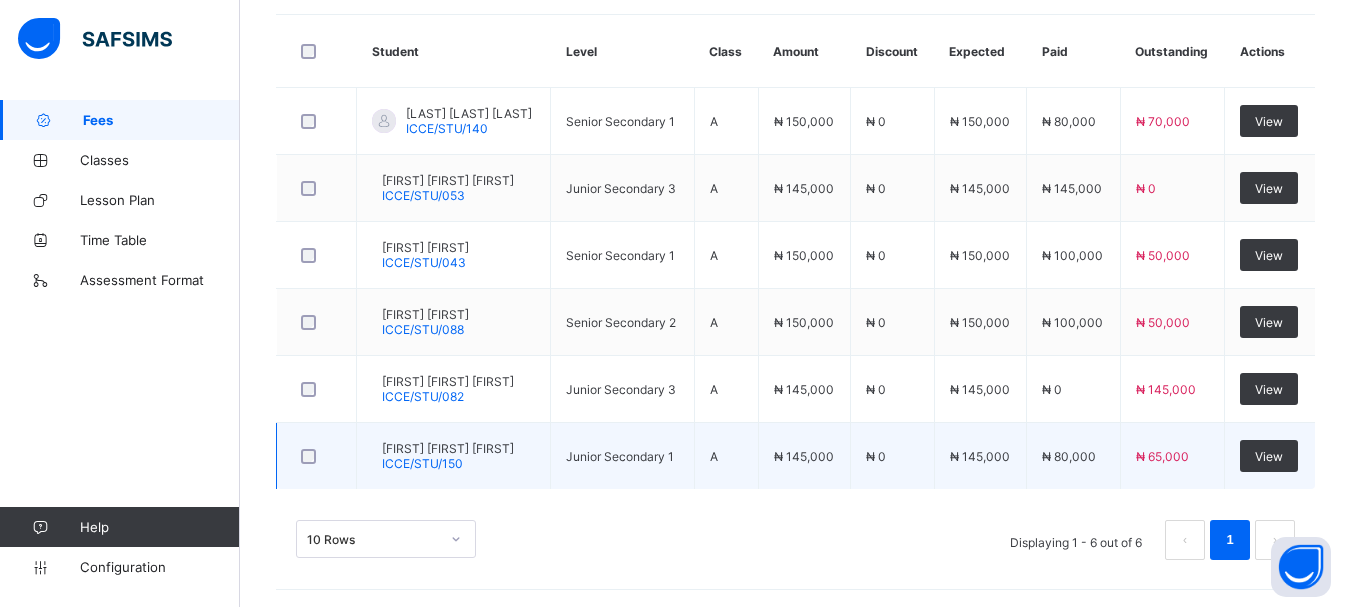 click on "Junior Secondary 1" at bounding box center [622, 456] 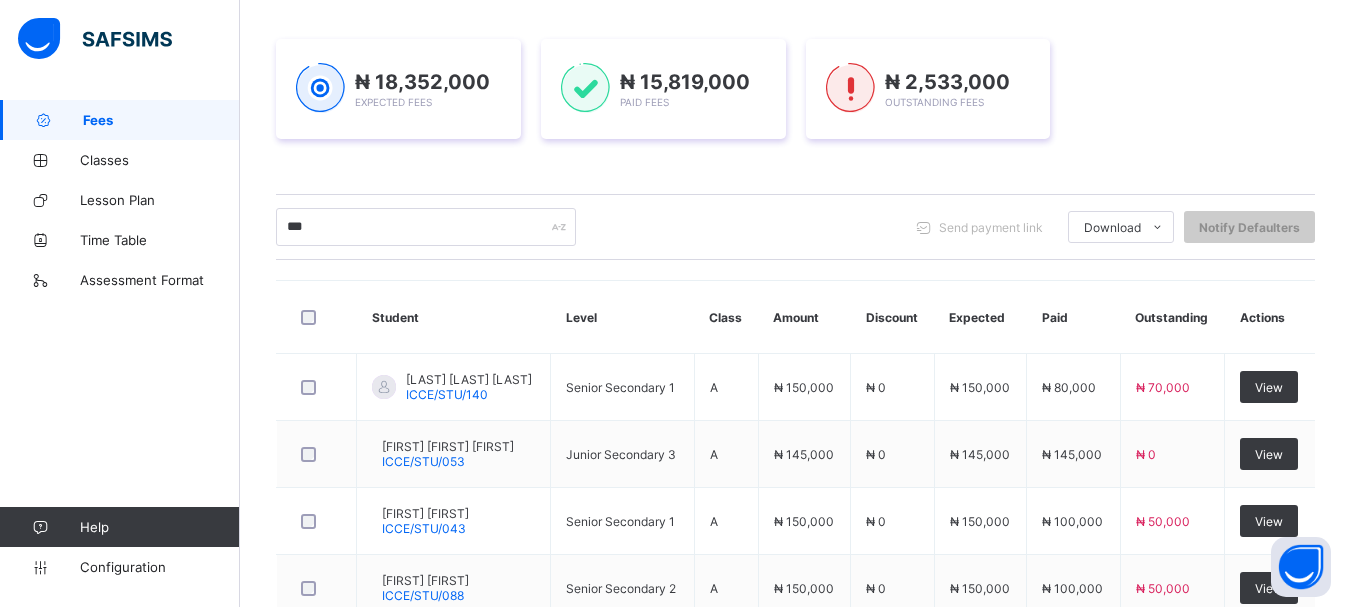 scroll, scrollTop: 0, scrollLeft: 0, axis: both 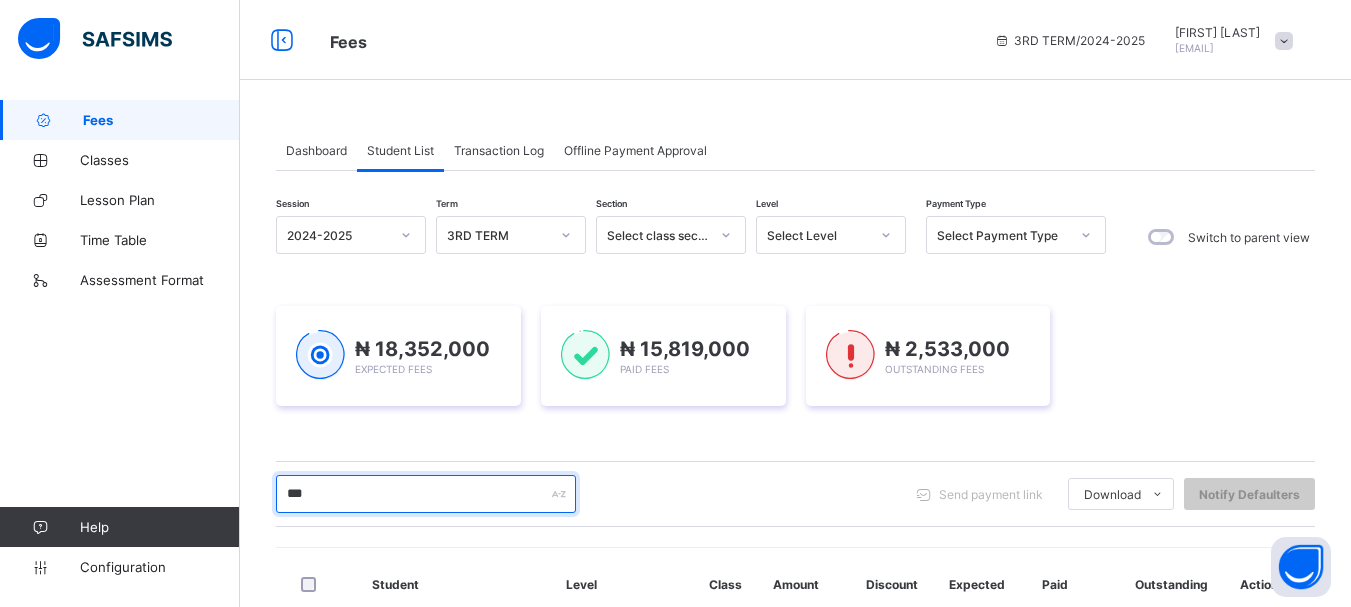 drag, startPoint x: 325, startPoint y: 500, endPoint x: 251, endPoint y: 497, distance: 74.06078 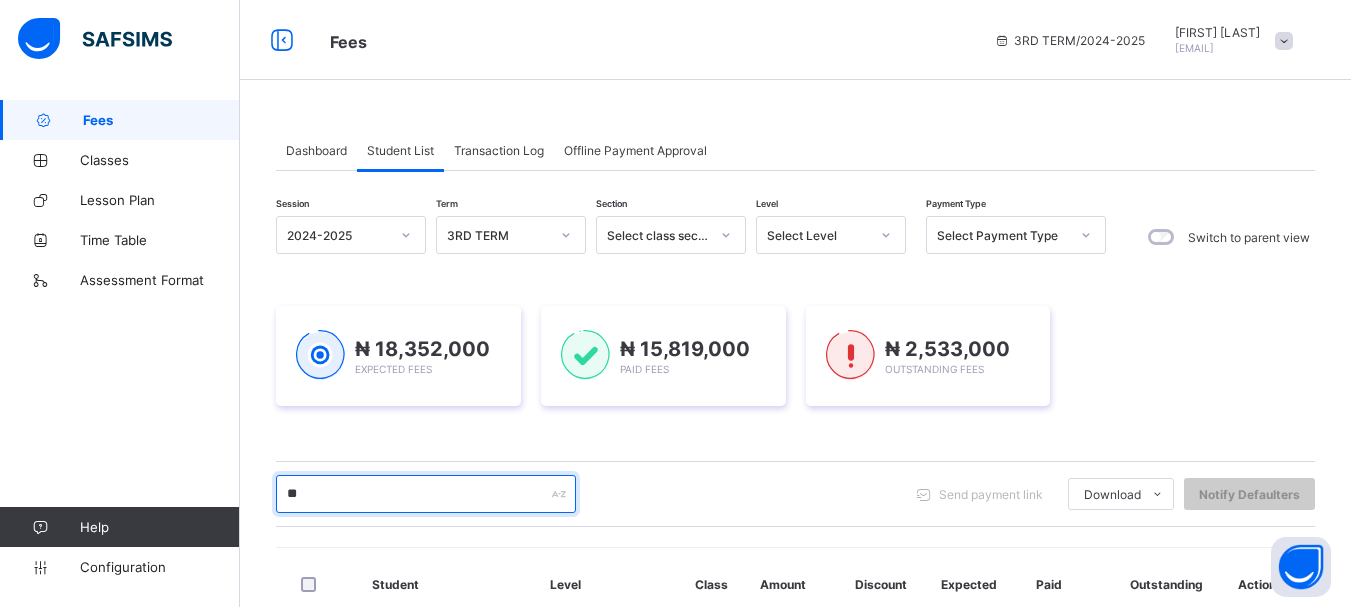 scroll, scrollTop: 204, scrollLeft: 0, axis: vertical 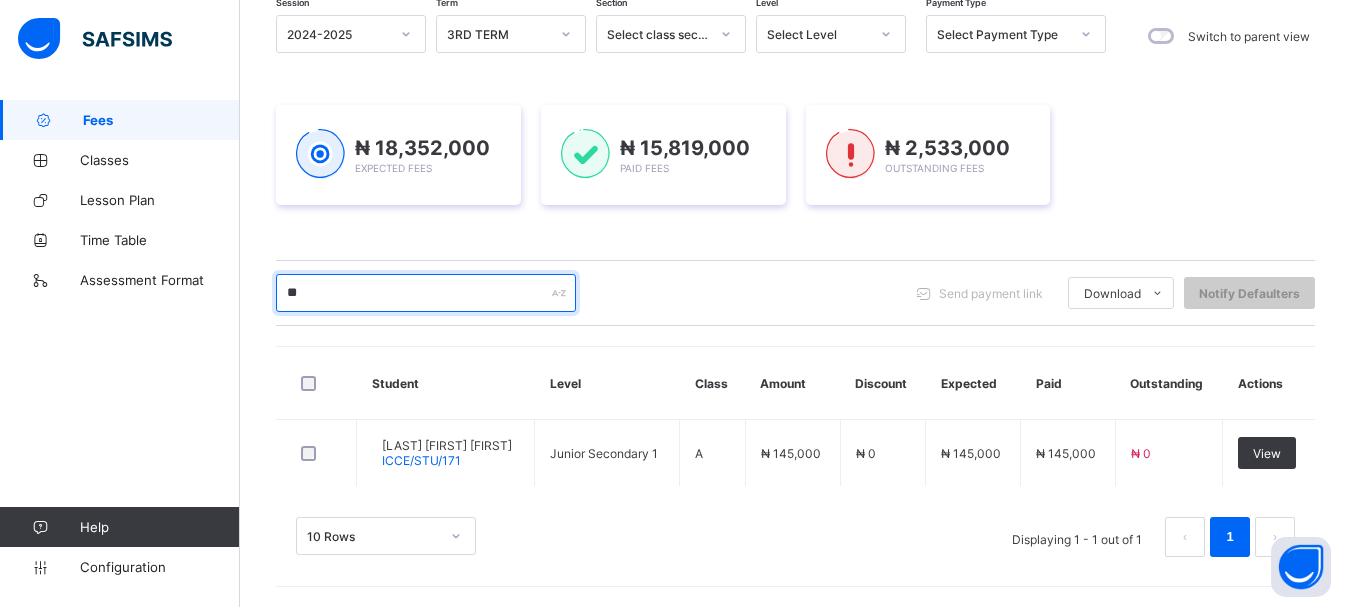drag, startPoint x: 333, startPoint y: 280, endPoint x: 257, endPoint y: 286, distance: 76.23647 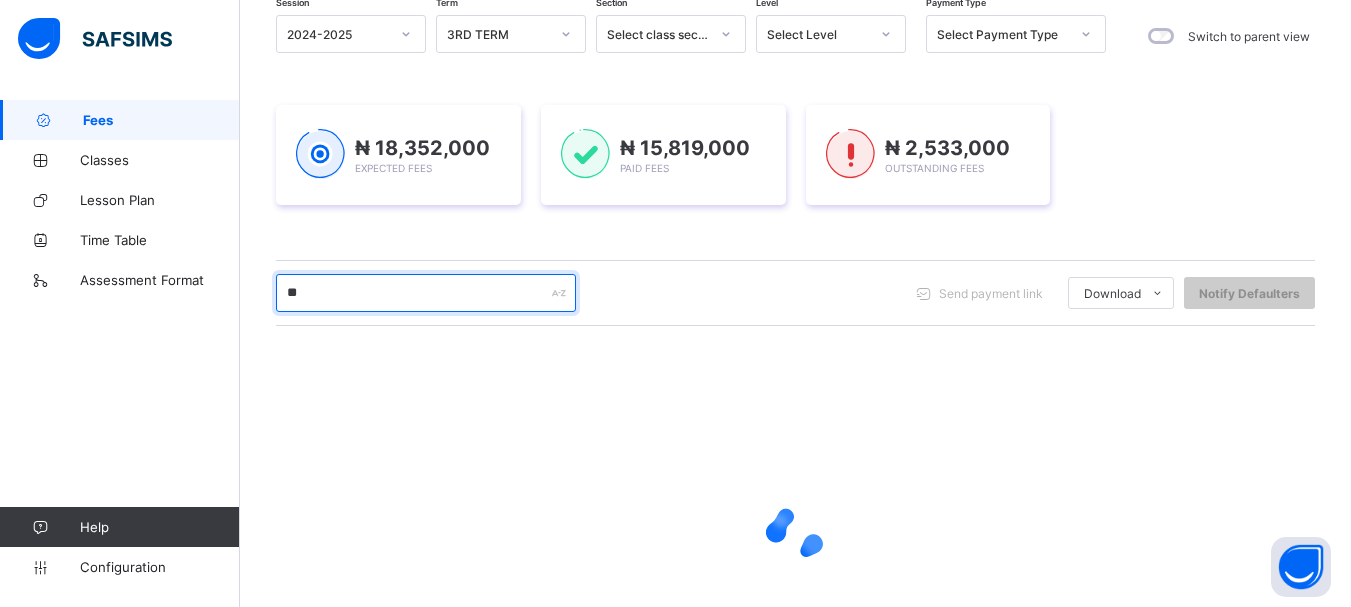 scroll, scrollTop: 204, scrollLeft: 0, axis: vertical 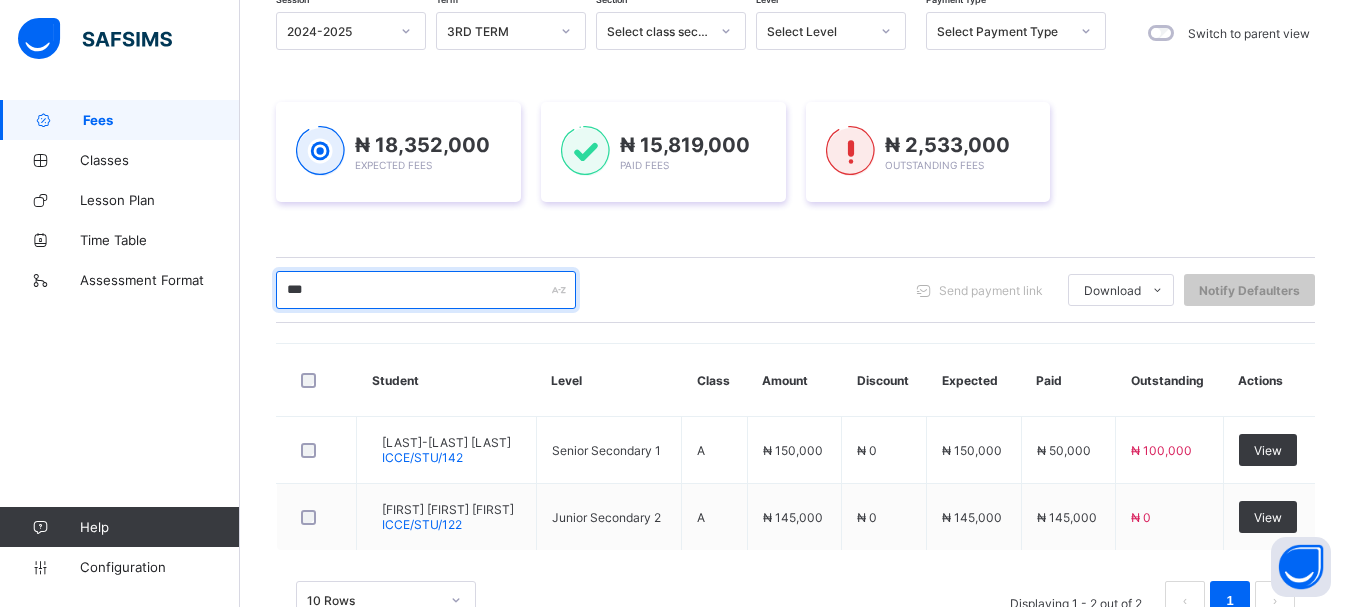 drag, startPoint x: 342, startPoint y: 295, endPoint x: 273, endPoint y: 295, distance: 69 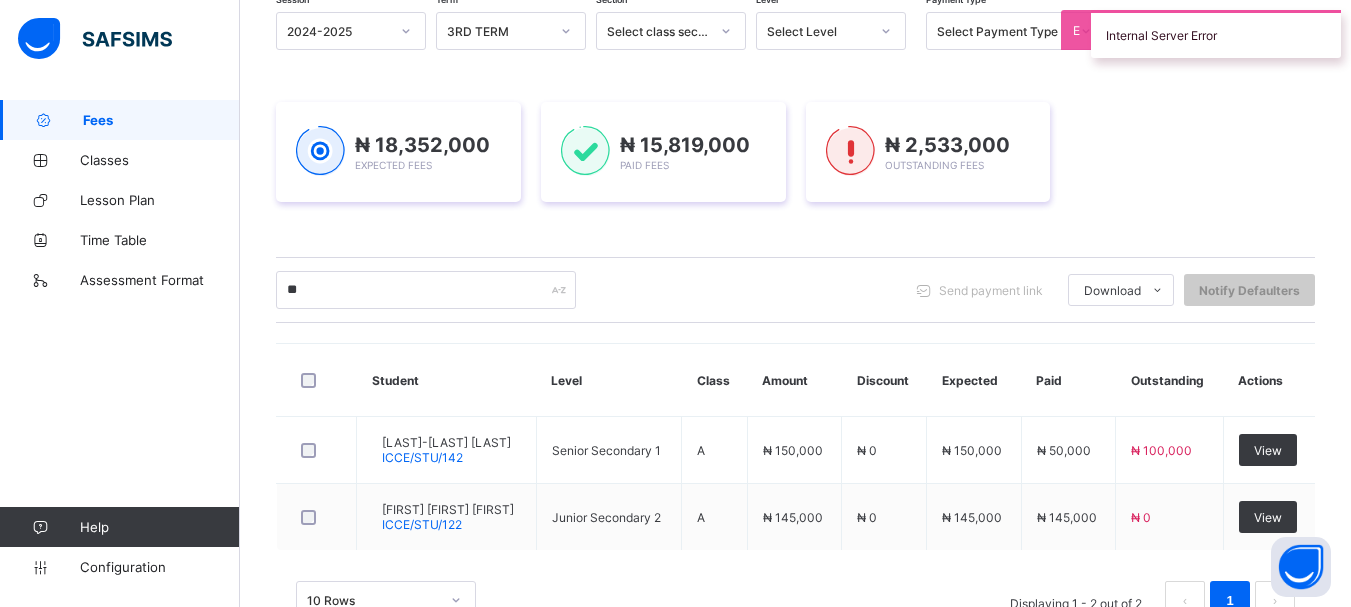click on "Session 2024-2025 Term 3RD TERM Section Select class section Level Select Level Payment Type Select Payment Type Switch to parent view   ₦ 18,352,000   Expected Fees   ₦ 15,819,000 Paid Fees   ₦ 2,533,000 Outstanding Fees **   Send payment link Download  Students Payment Students Payment Status Student Items Report Student Discount Report   Notify Defaulters   Student Level Class Amount Discount Expected Paid Outstanding Actions [LAST] [FIRST] [OTHER] ICCE/STU/142   Senior Secondary 1     A     ₦ 150,000     ₦ 0     ₦ 150,000     ₦ 50,000     ₦ 100,000   View [FIRST] [LAST] ICCE/STU/122   Junior Secondary 2     A     ₦ 145,000     ₦ 0     ₦ 145,000     ₦ 145,000     ₦ 0   View 10 Rows Displaying 1 - 2 out of 2 1" at bounding box center [795, 326] 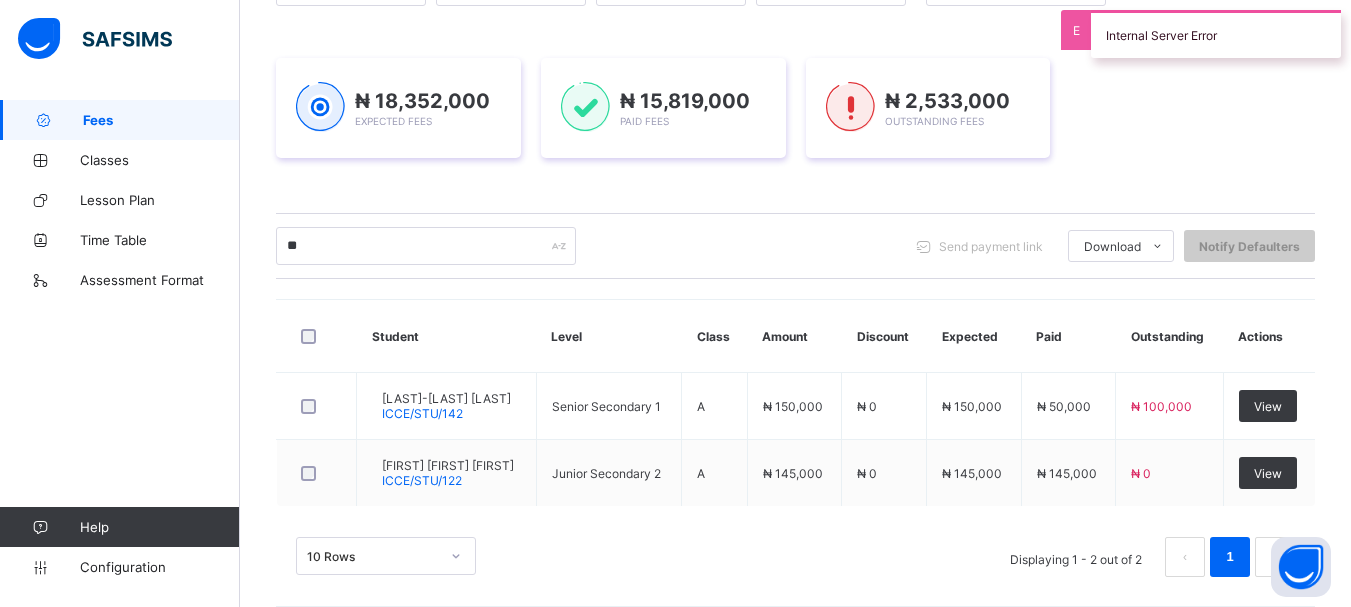 scroll, scrollTop: 271, scrollLeft: 0, axis: vertical 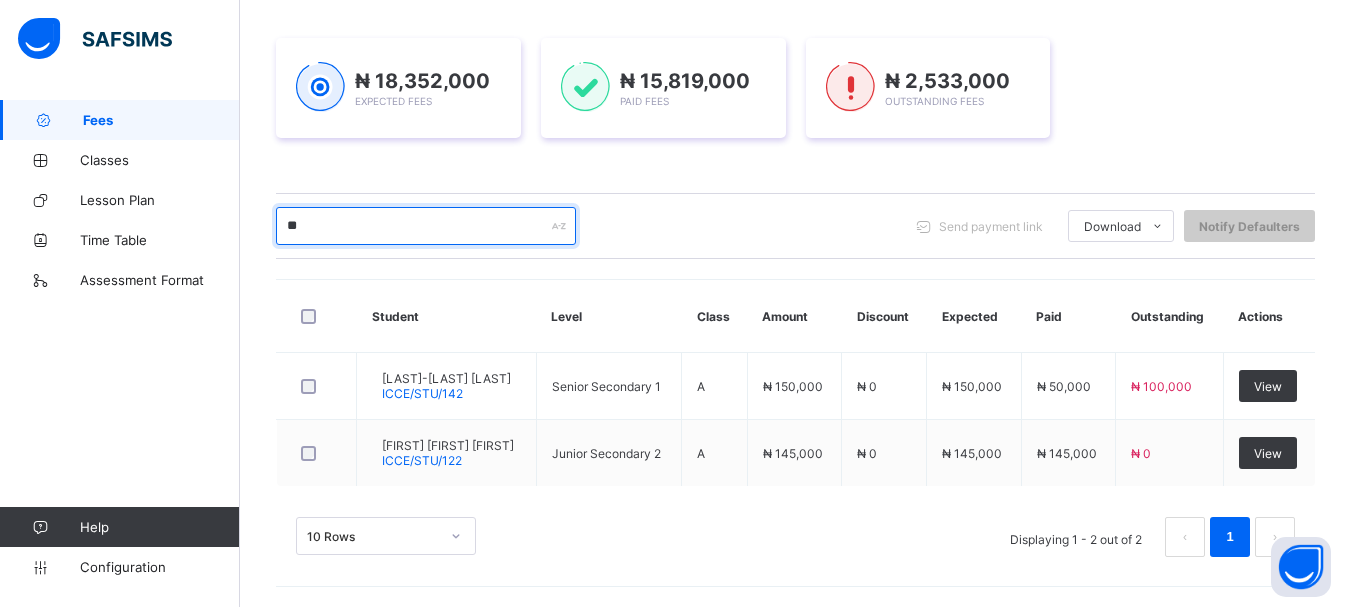 click on "**" at bounding box center (426, 226) 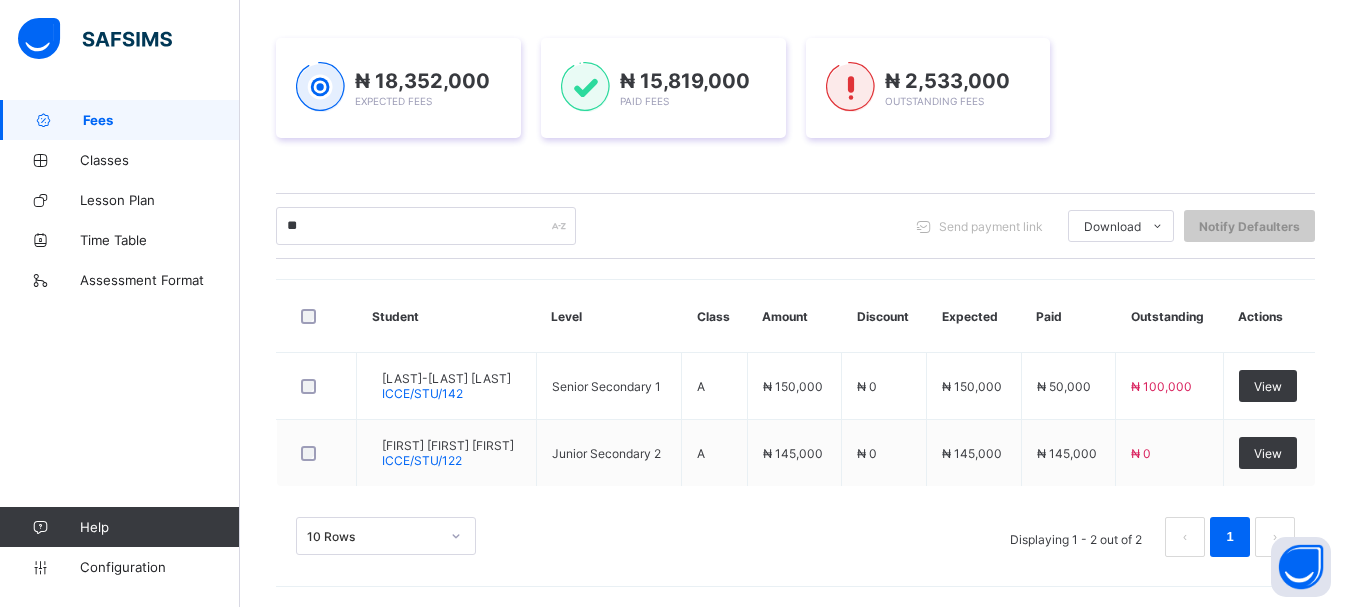 click on "**   Send payment link Download  Students Payment Students Payment Status Student Items Report Student Discount Report   Notify Defaulters" at bounding box center (795, 226) 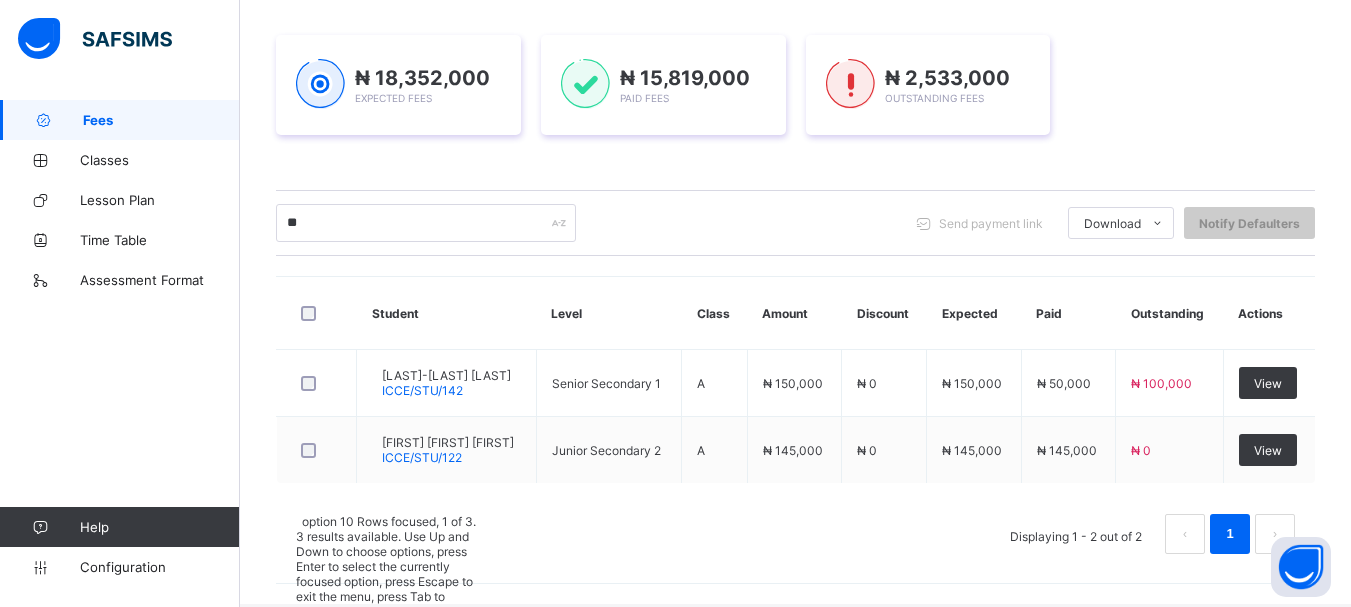 click on "option 10 Rows focused, 1 of 3. 3 results available. Use Up and Down to choose options, press Enter to select the currently focused option, press Escape to exit the menu, press Tab to select the option and exit the menu. 10 Rows 10 Rows 20 Rows 50 Rows" at bounding box center (386, 639) 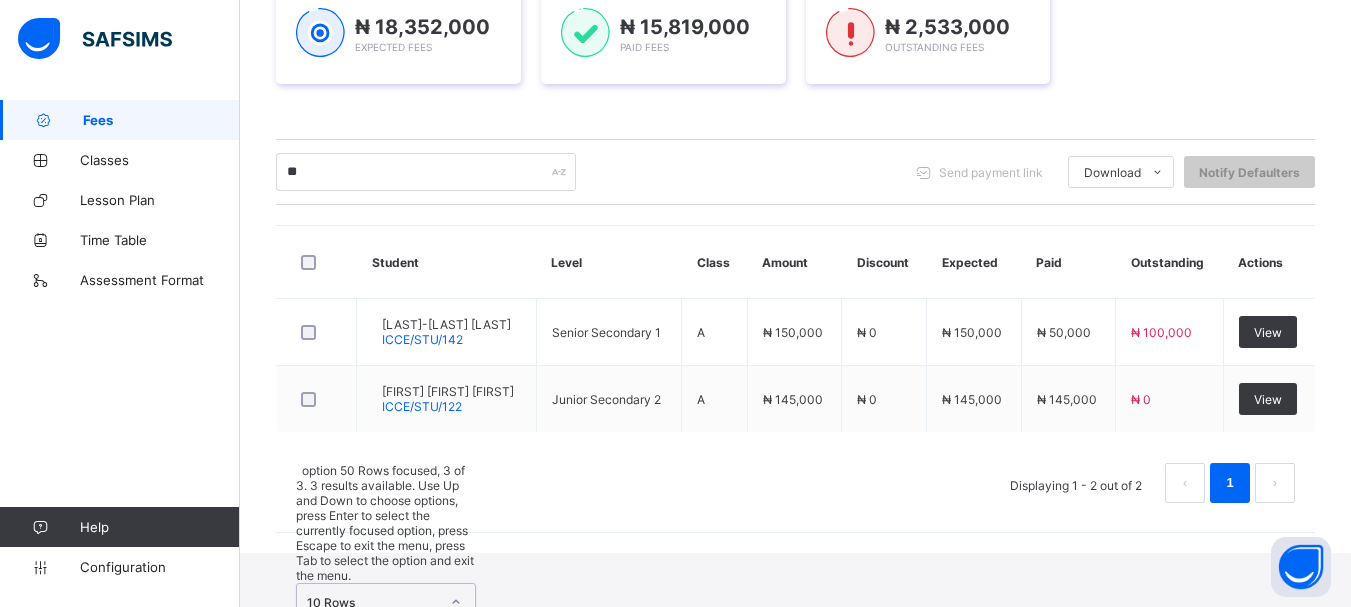click on "50 Rows" at bounding box center [386, 697] 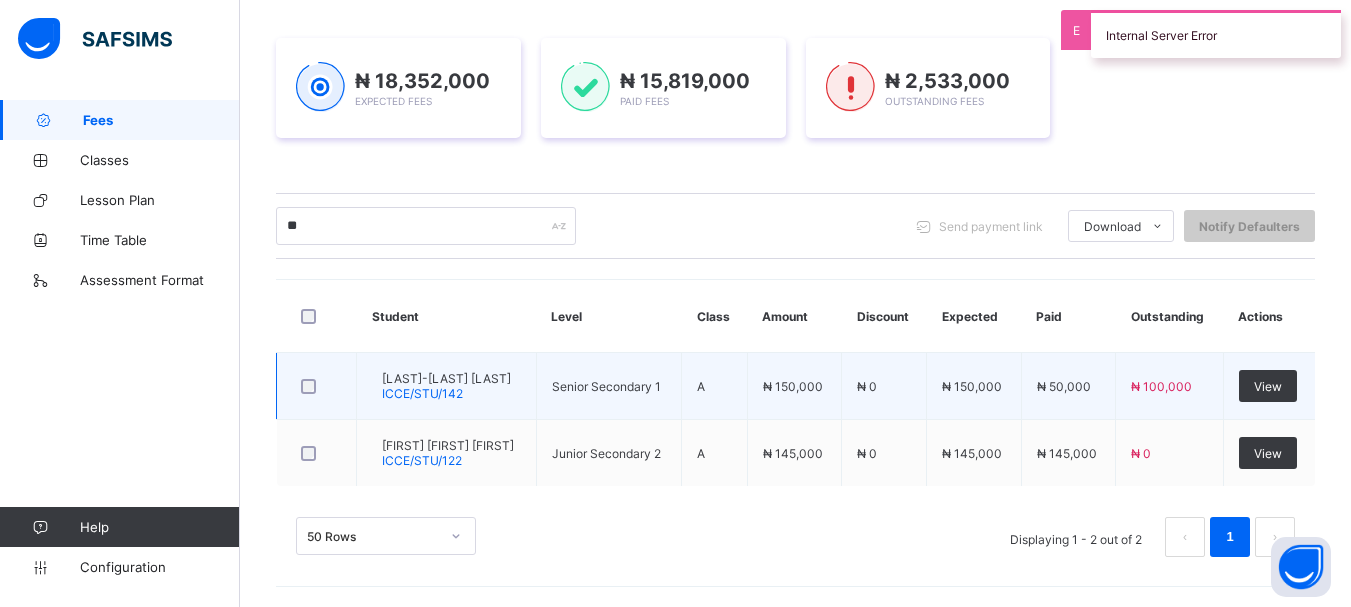 scroll, scrollTop: 271, scrollLeft: 0, axis: vertical 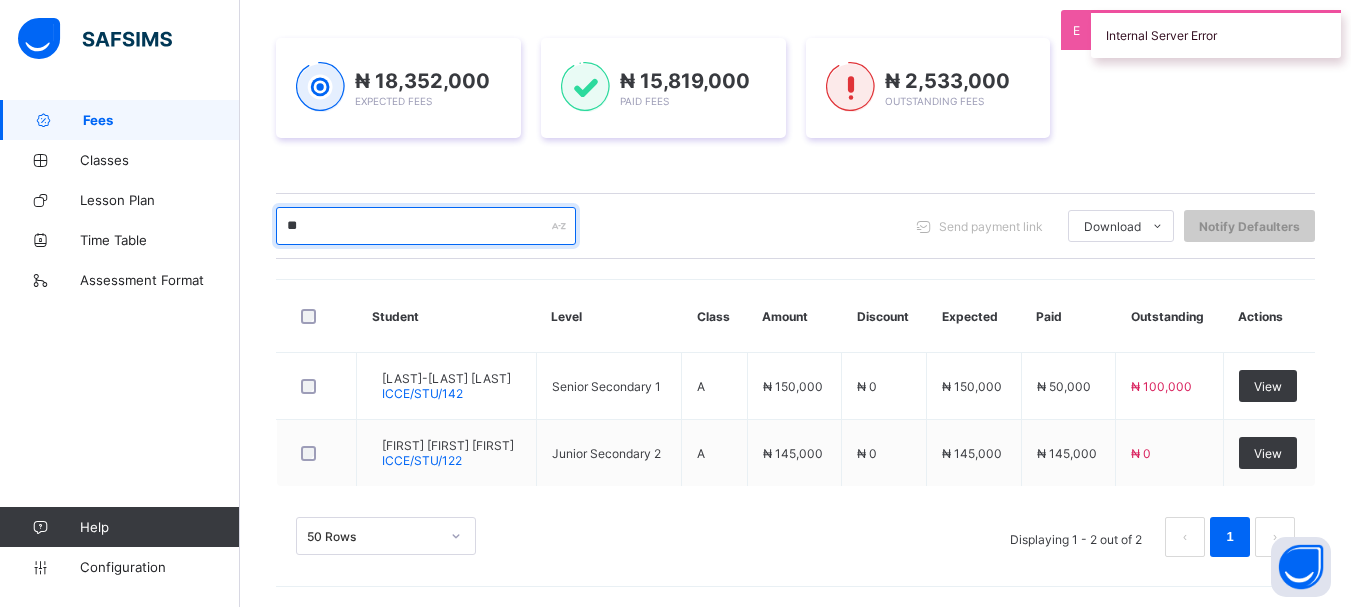 click on "**" at bounding box center [426, 226] 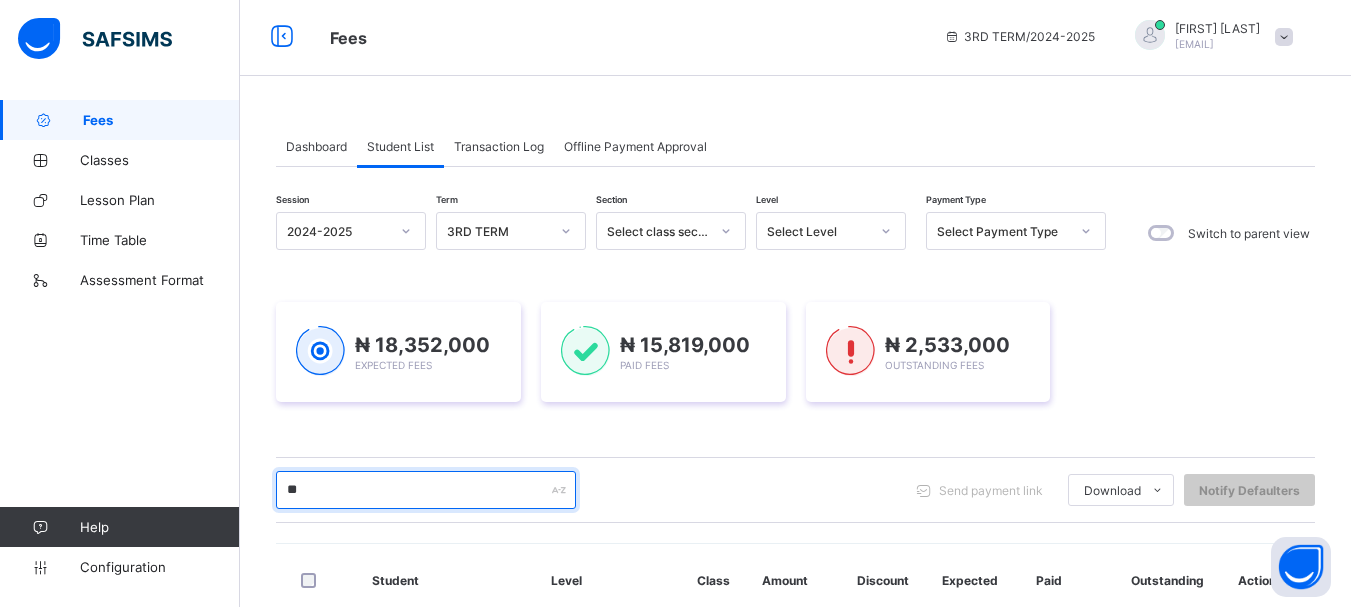 scroll, scrollTop: 0, scrollLeft: 0, axis: both 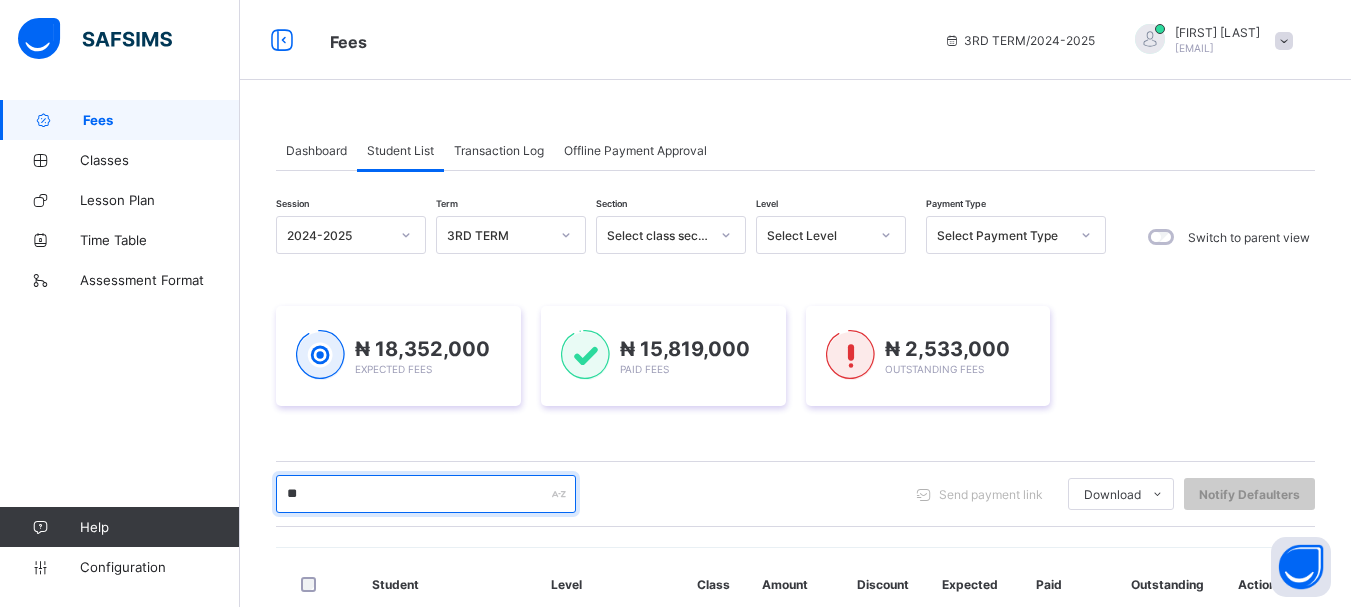 click on "**" at bounding box center (426, 494) 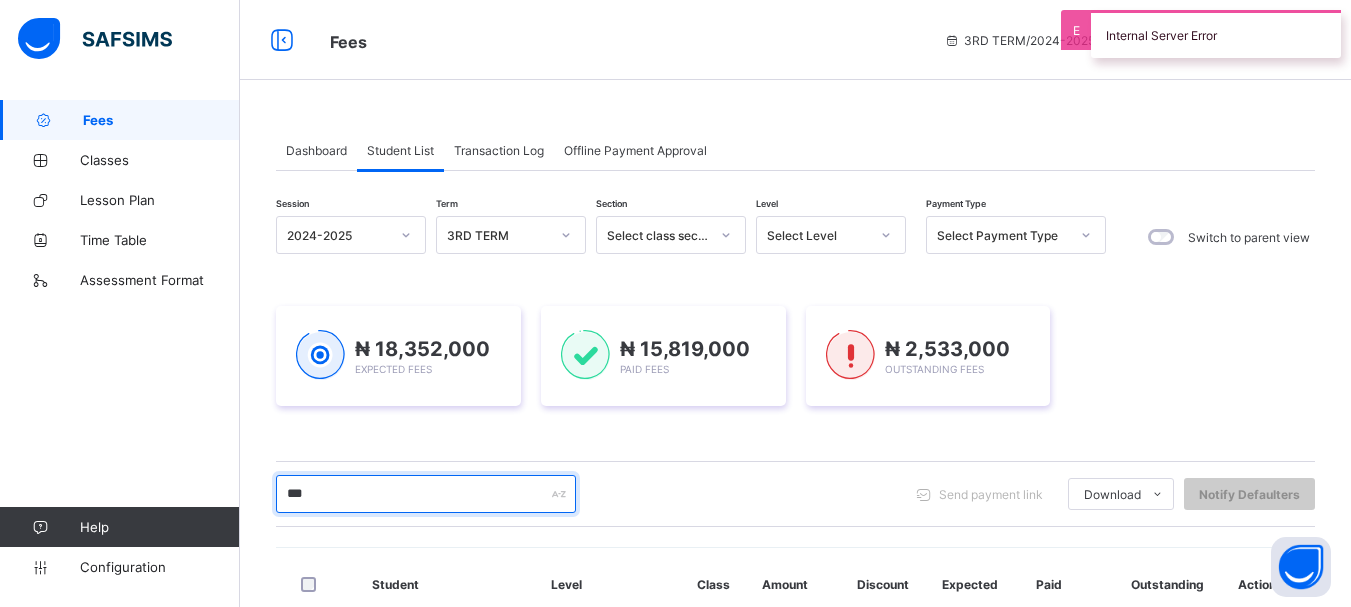 type on "***" 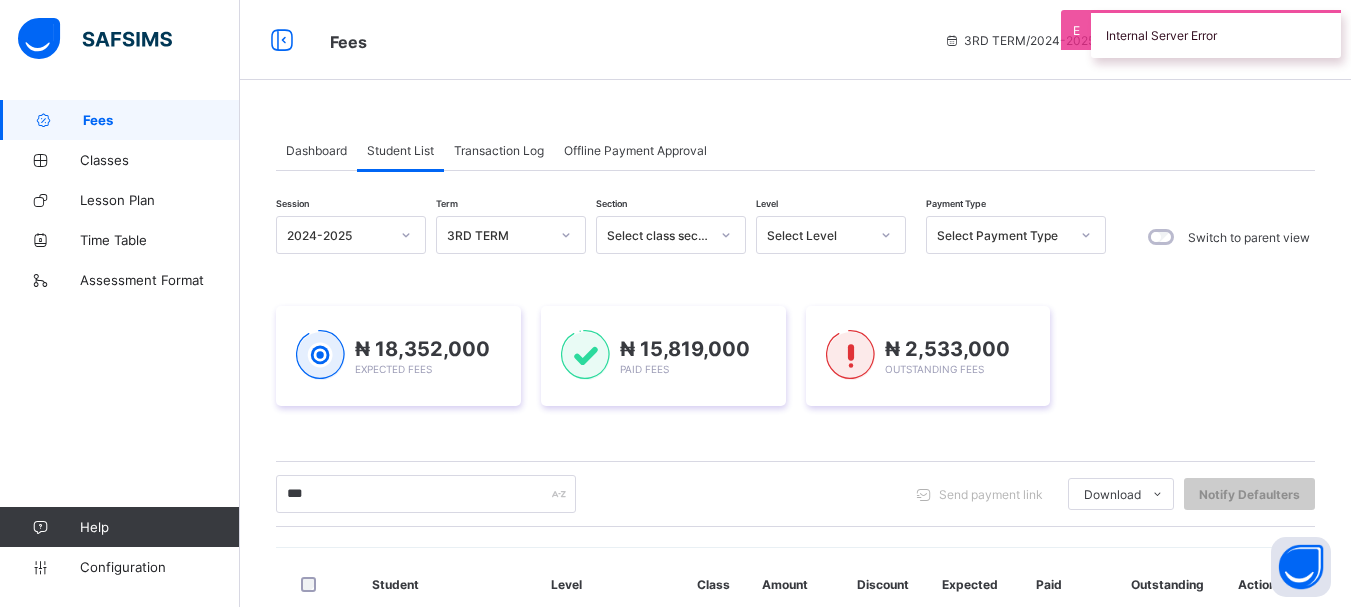 click on "***   Send payment link Download  Students Payment Students Payment Status Student Items Report Student Discount Report   Notify Defaulters" at bounding box center (795, 494) 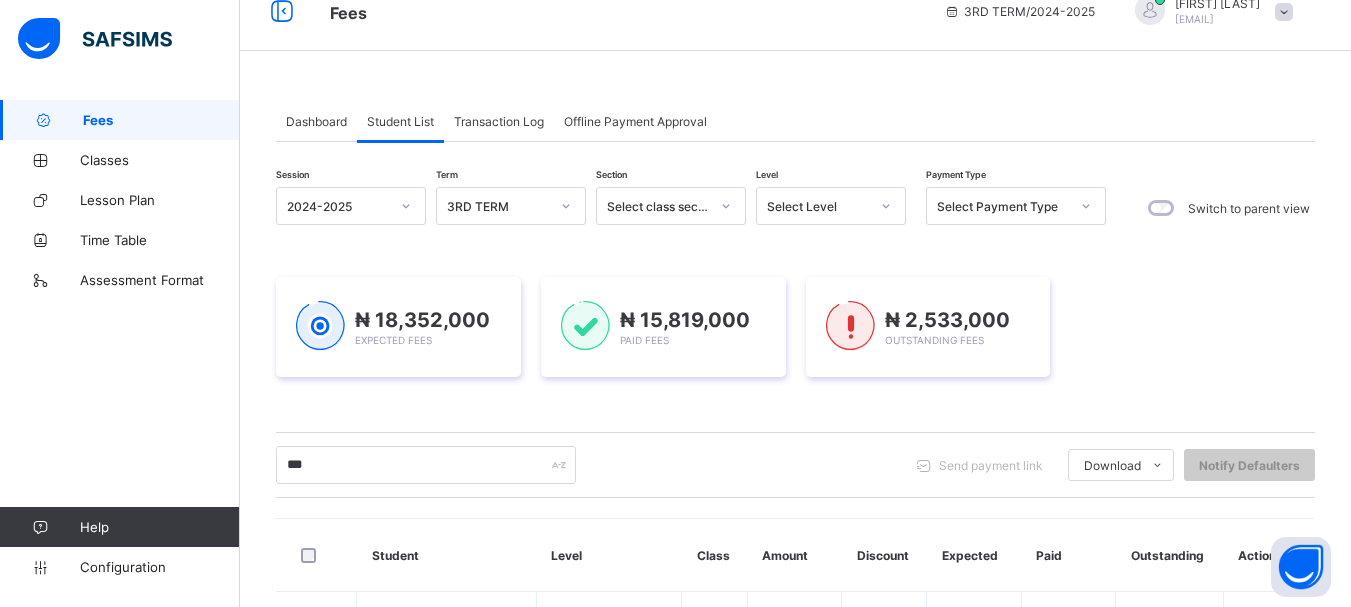 scroll, scrollTop: 0, scrollLeft: 0, axis: both 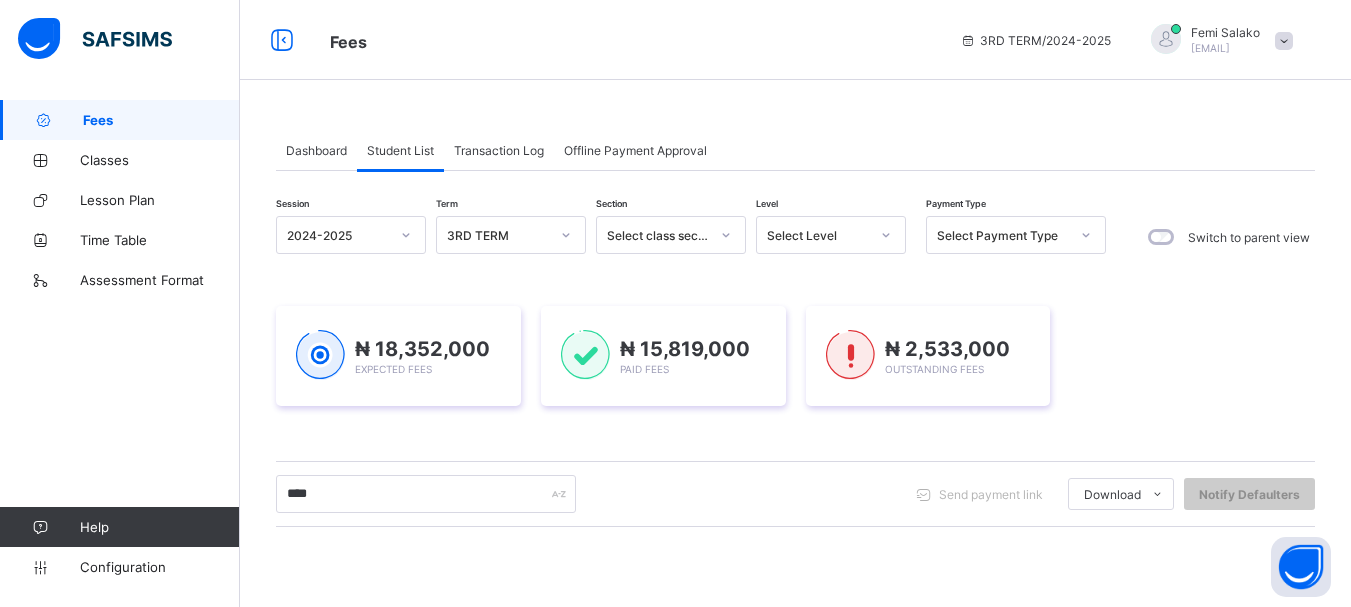 click on "****   Send payment link Download  Students Payment Students Payment Status Student Items Report Student Discount Report   Notify Defaulters" at bounding box center (795, 494) 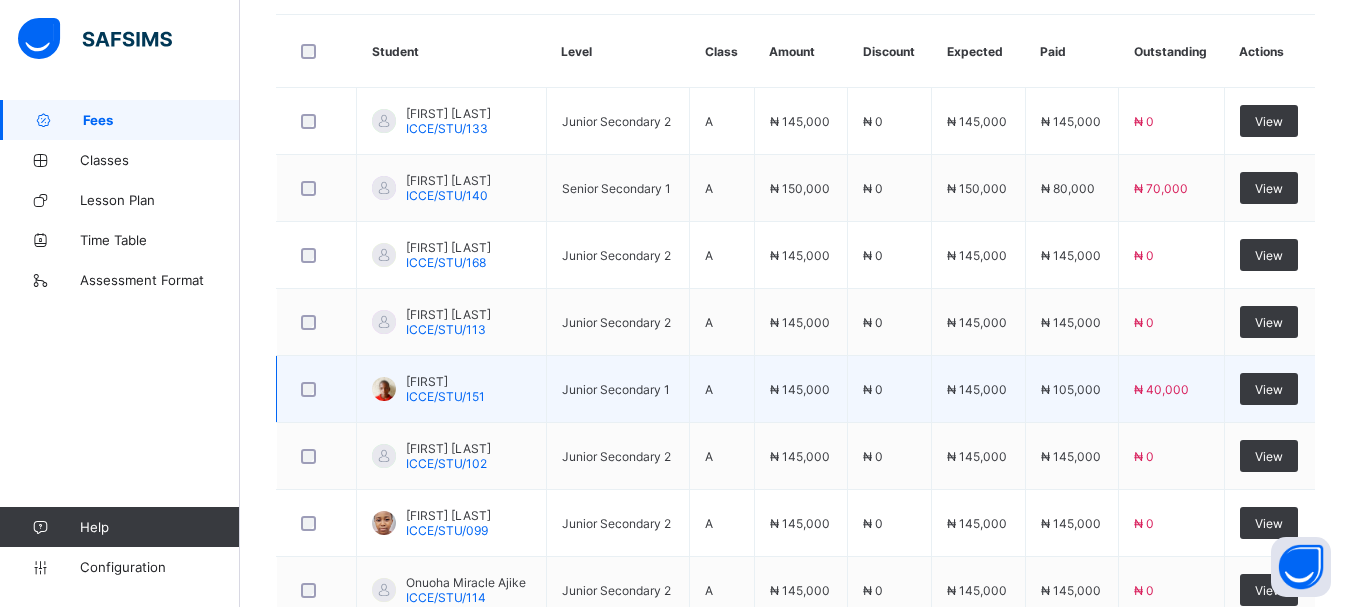 scroll, scrollTop: 800, scrollLeft: 0, axis: vertical 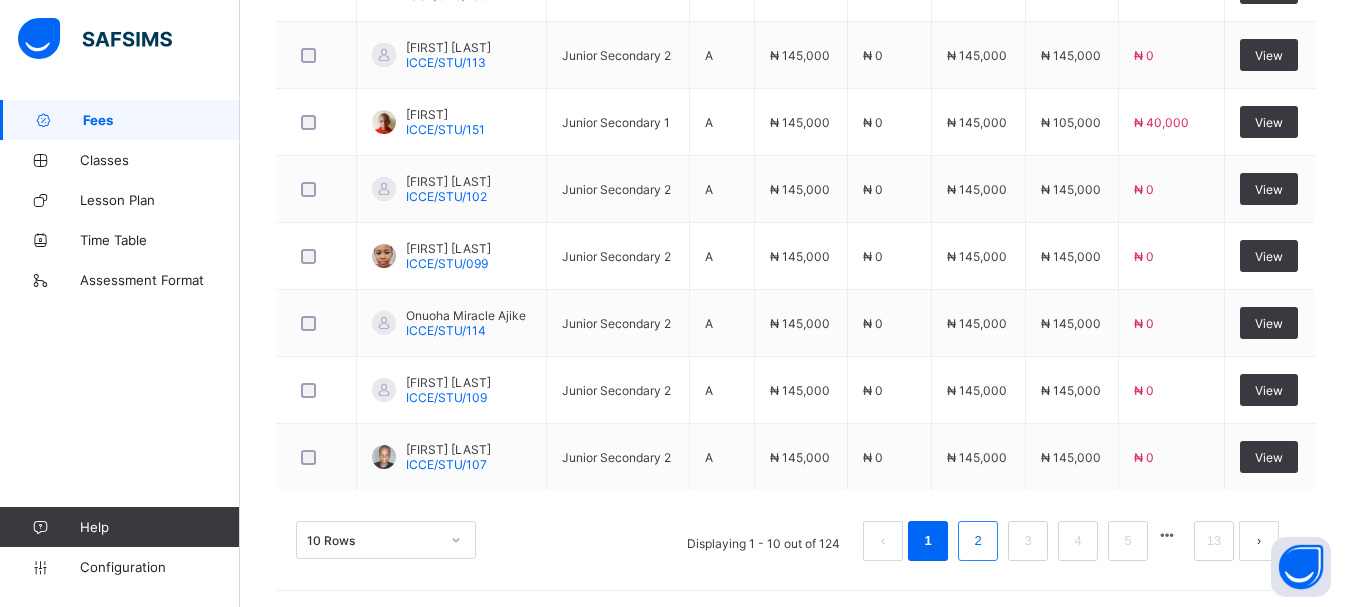 click on "2" at bounding box center [977, 541] 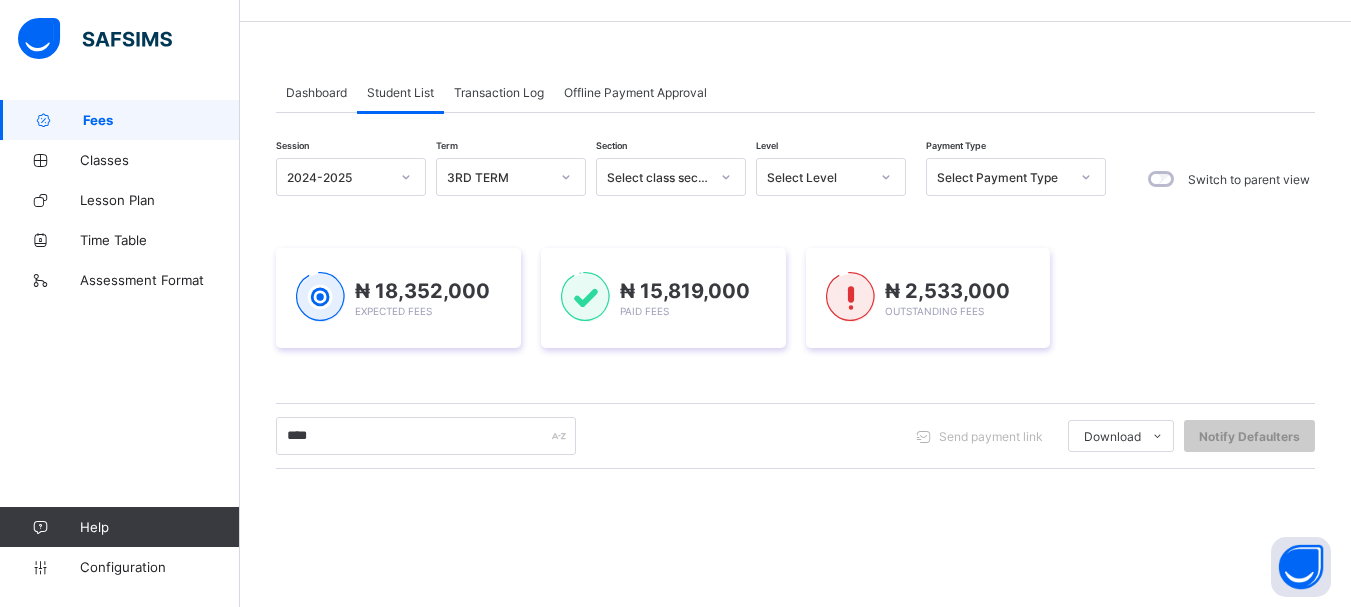 scroll, scrollTop: 0, scrollLeft: 0, axis: both 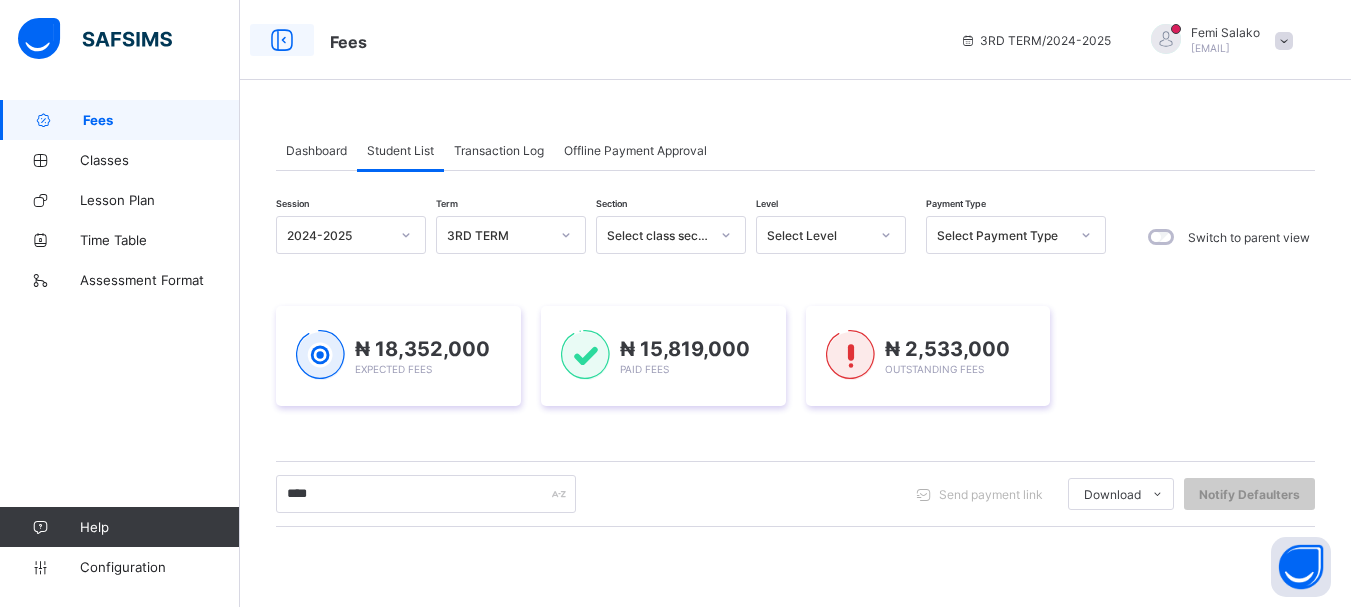 click at bounding box center (282, 40) 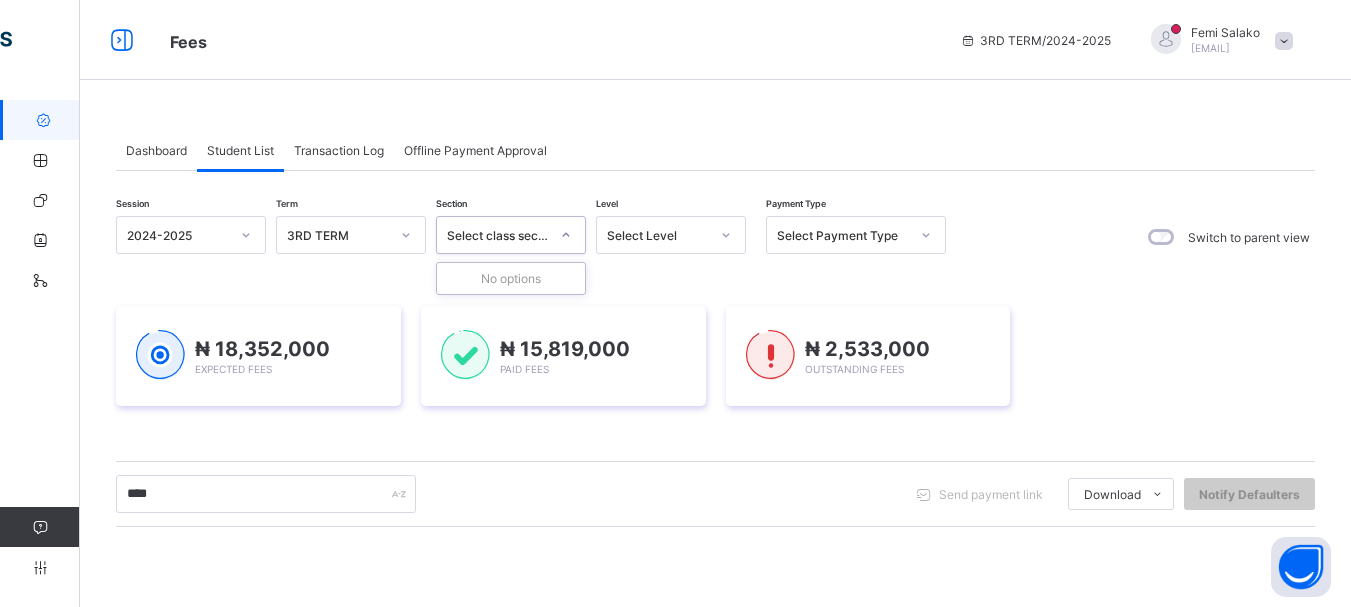 click 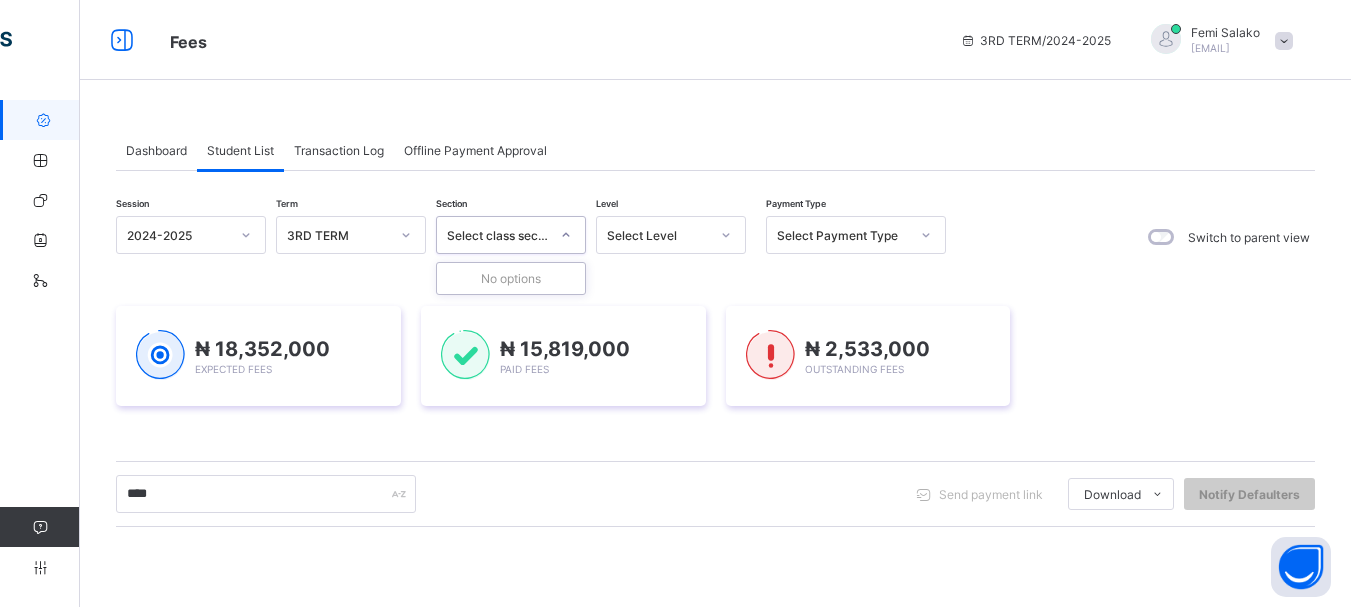 click 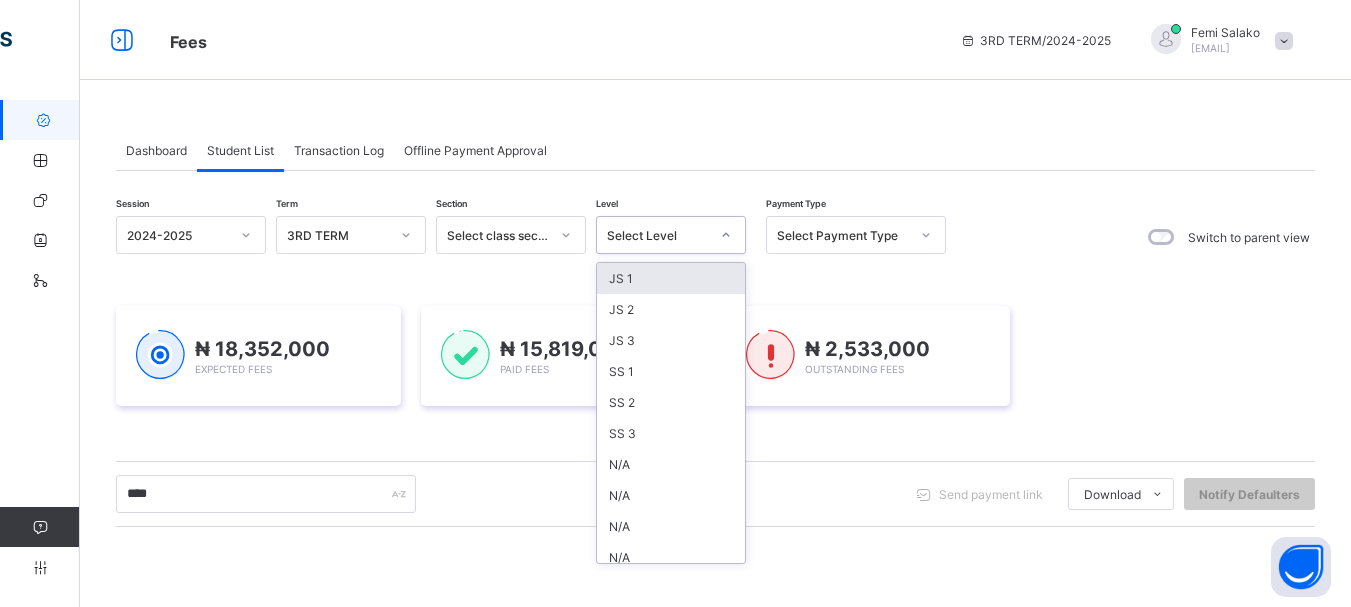 click on "JS 1" at bounding box center (671, 278) 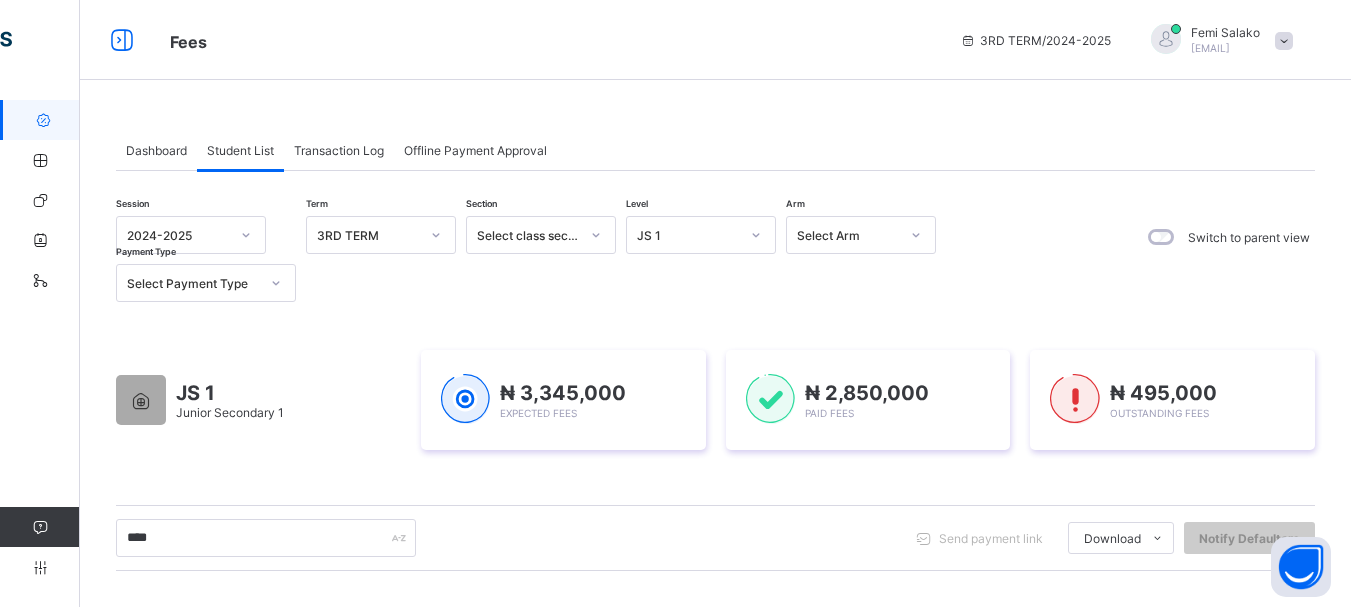 click on "JS 1   Junior Secondary 1     ₦ 3,345,000   Expected Fees   ₦ 2,850,000 Paid Fees   ₦ 495,000 Outstanding Fees" at bounding box center [715, 400] 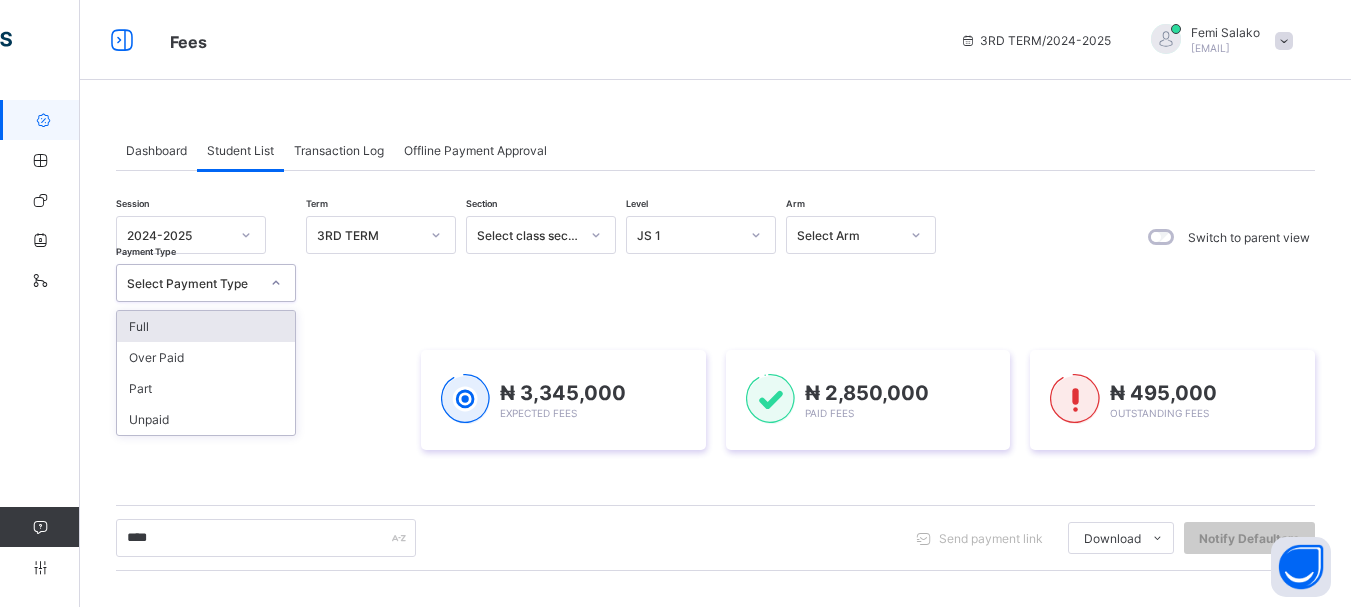click 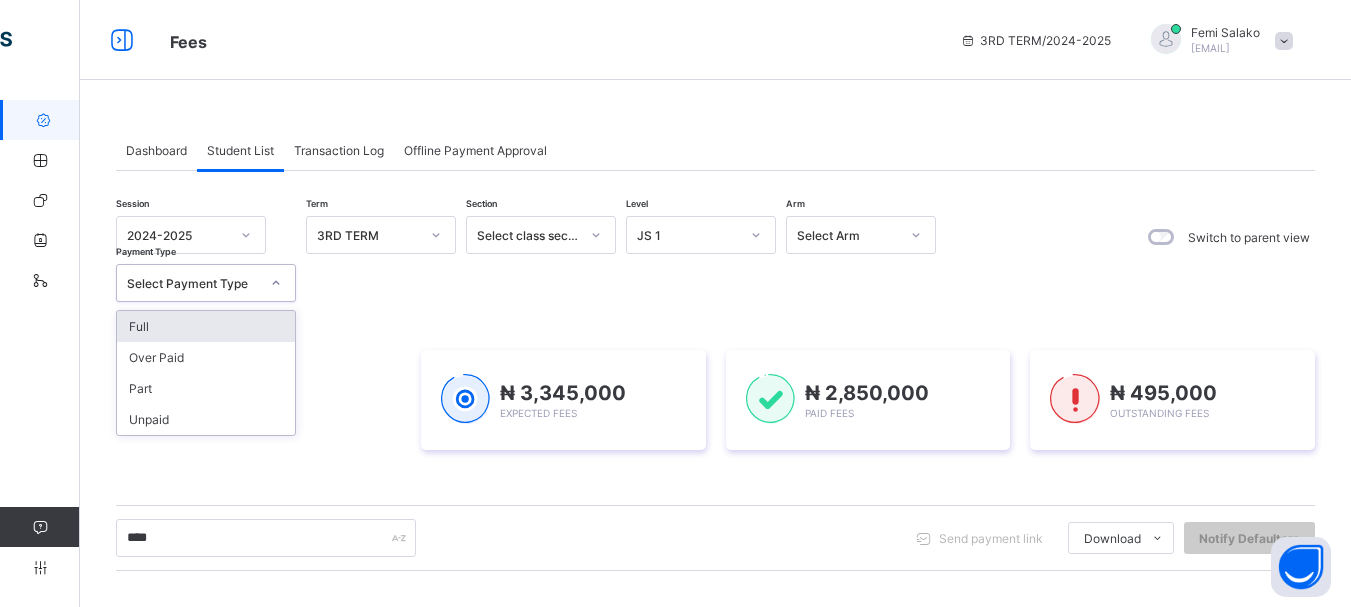 click on "Session 2024-2025 Term 3RD TERM Section Select class section Level JS 1 Arm Select Arm Payment Type      option Full focused, 1 of 4. 4 results available. Use Up and Down to choose options, press Enter to select the currently focused option, press Escape to exit the menu, press Tab to select the option and exit the menu. Select Payment Type Full Over Paid Part Unpaid" at bounding box center (531, 259) 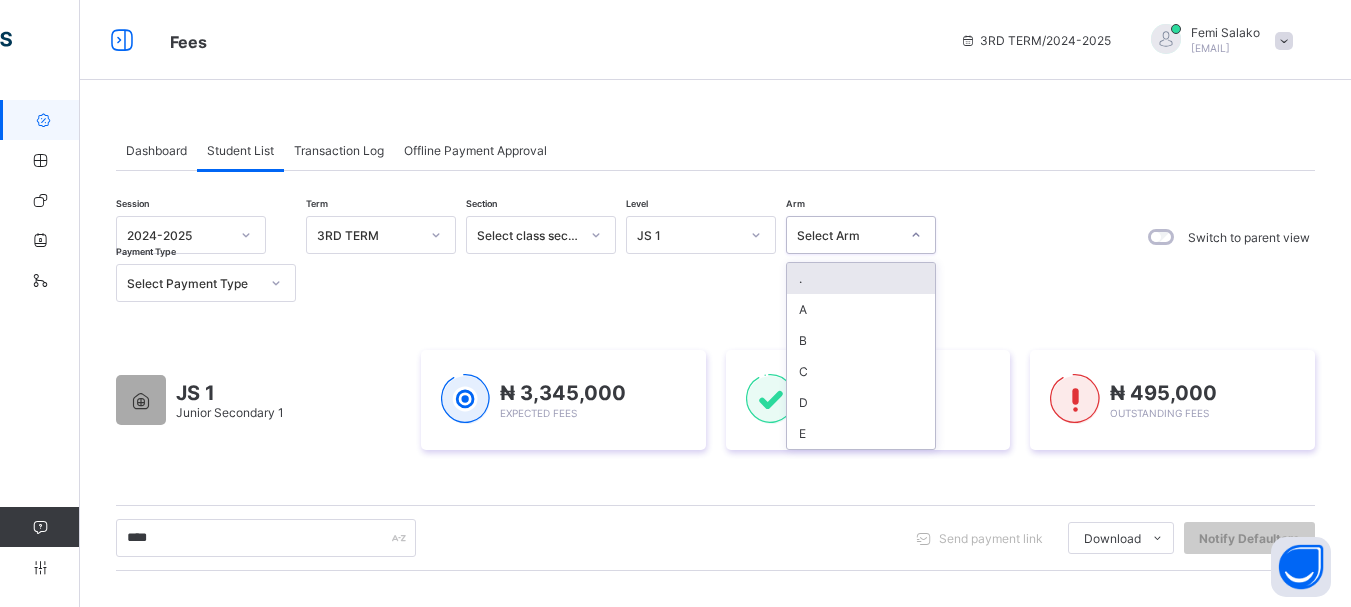click 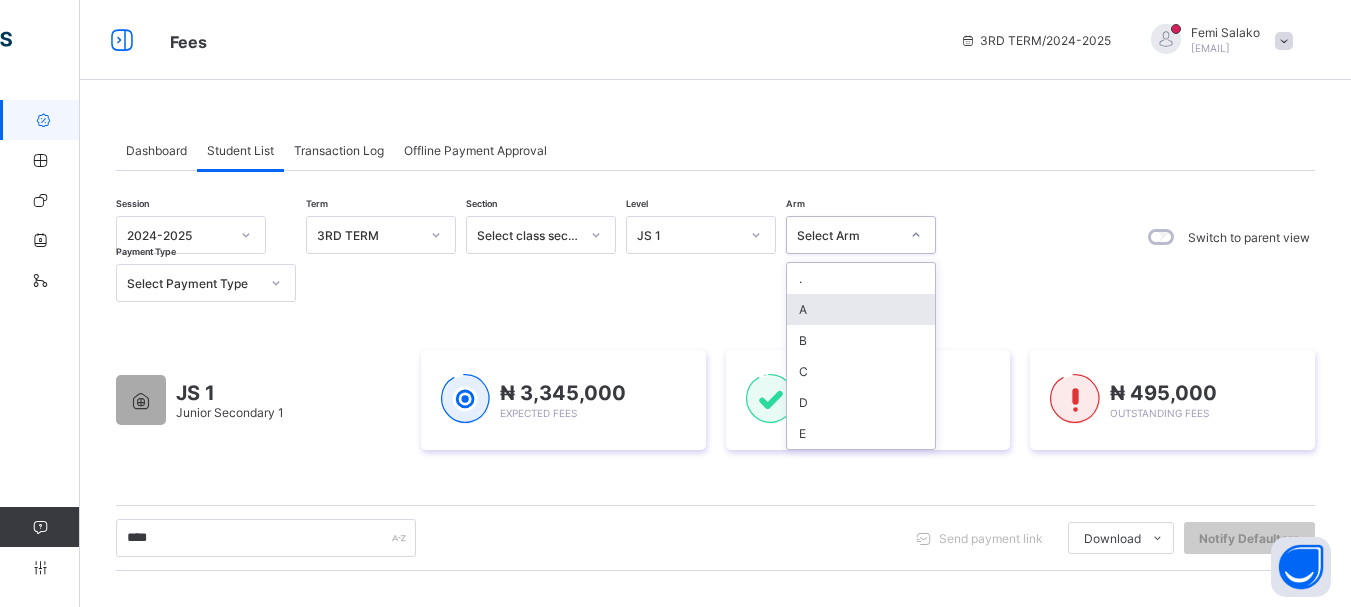 click on "A" at bounding box center [861, 309] 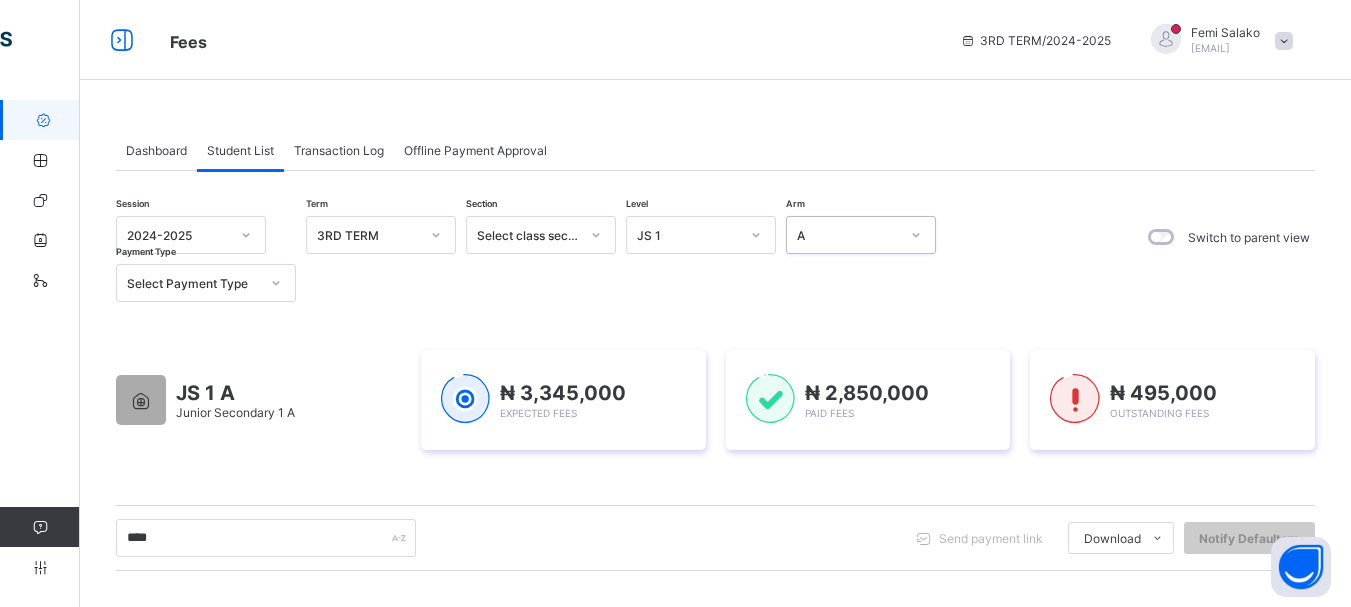 scroll, scrollTop: 267, scrollLeft: 0, axis: vertical 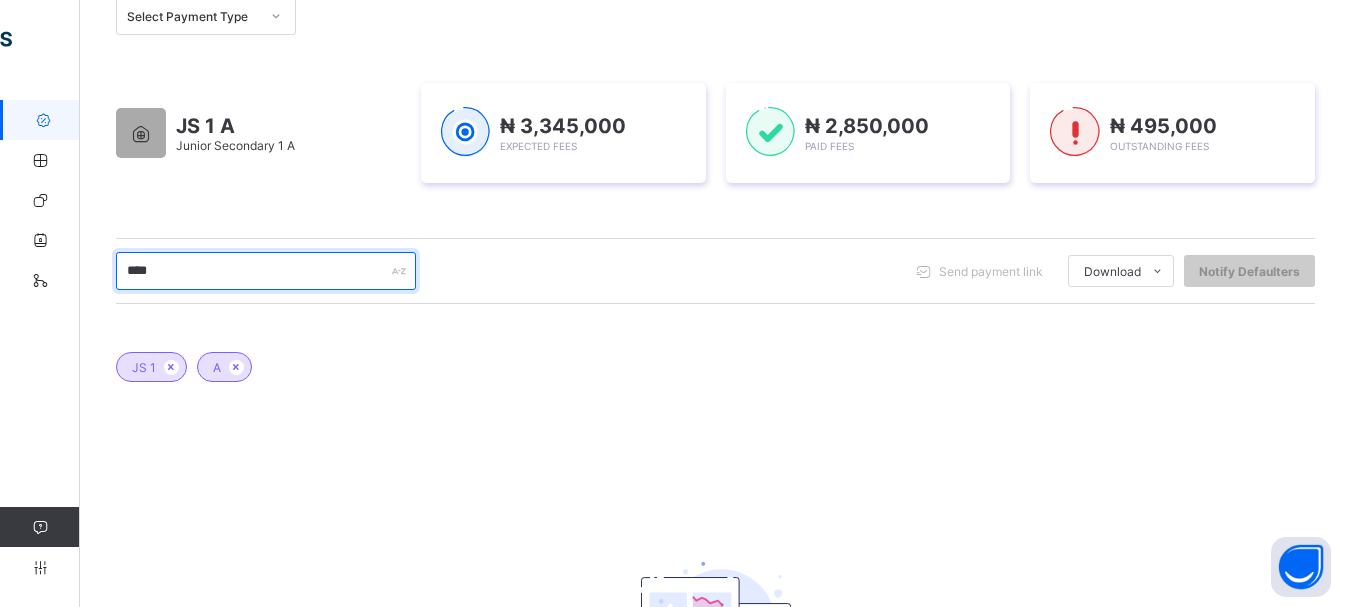 click on "****" at bounding box center [266, 271] 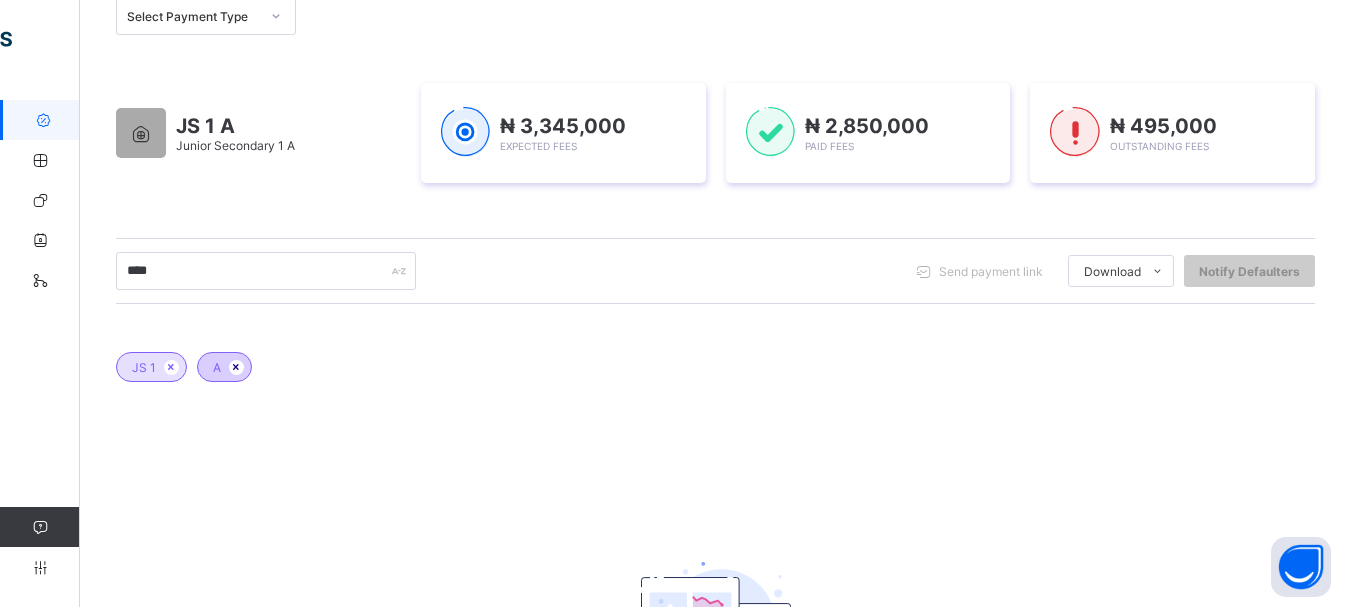 click at bounding box center [236, 367] 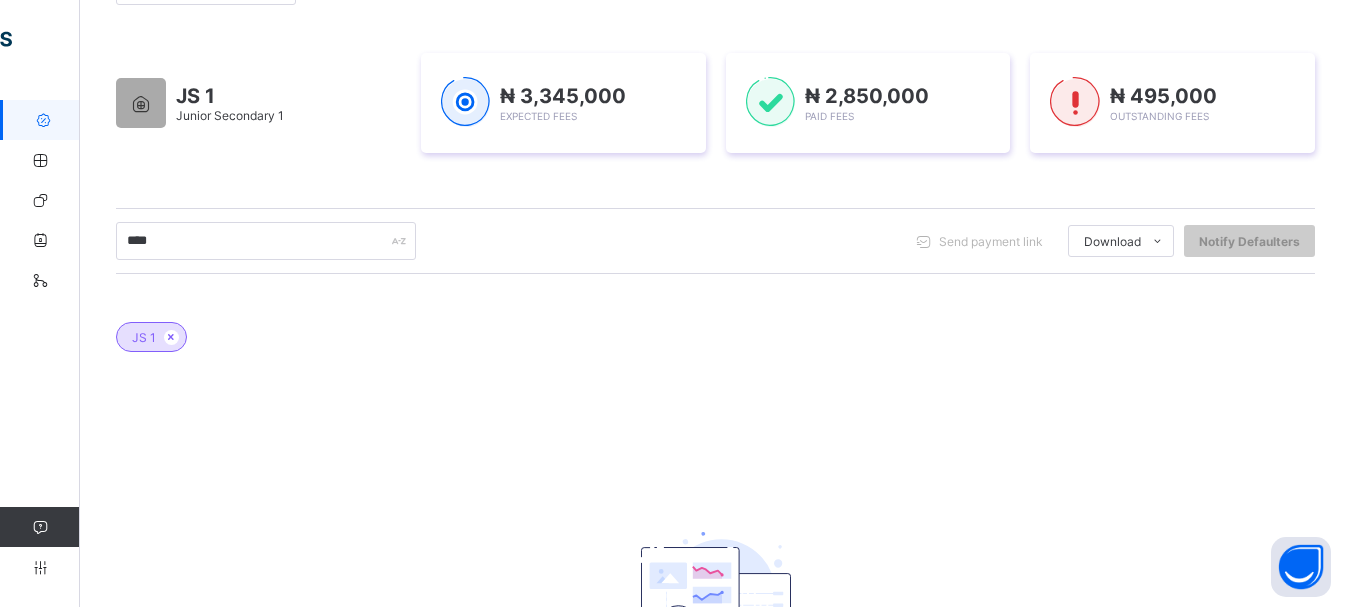 scroll, scrollTop: 225, scrollLeft: 0, axis: vertical 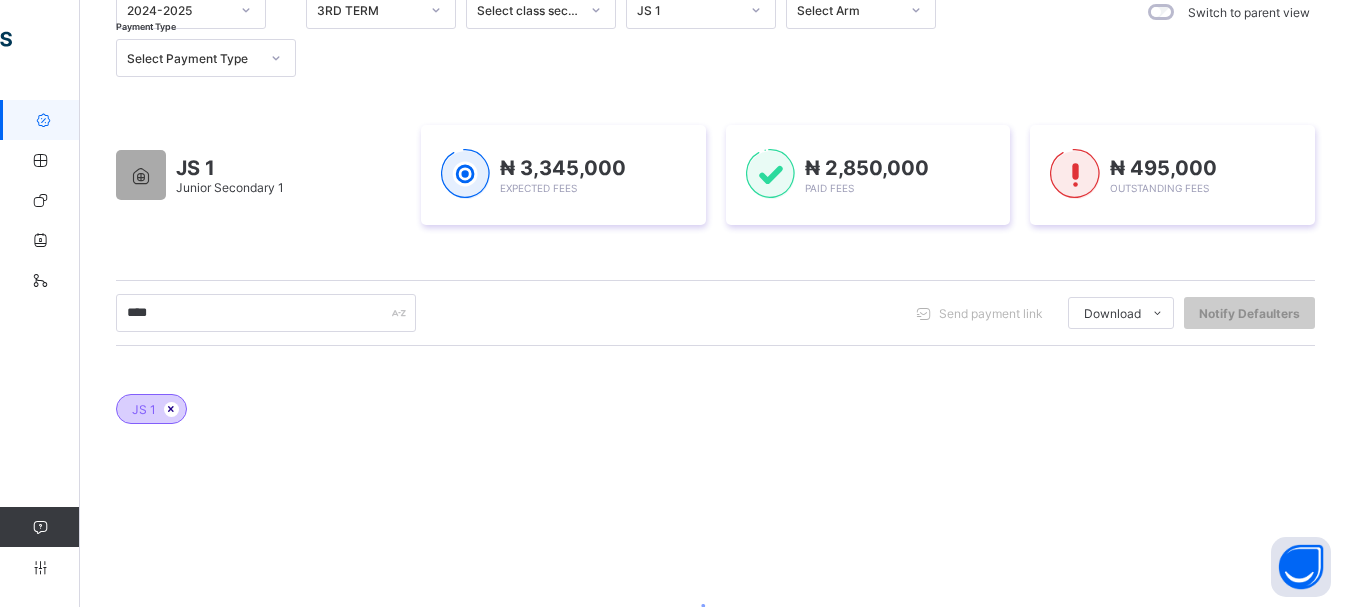 click at bounding box center (171, 409) 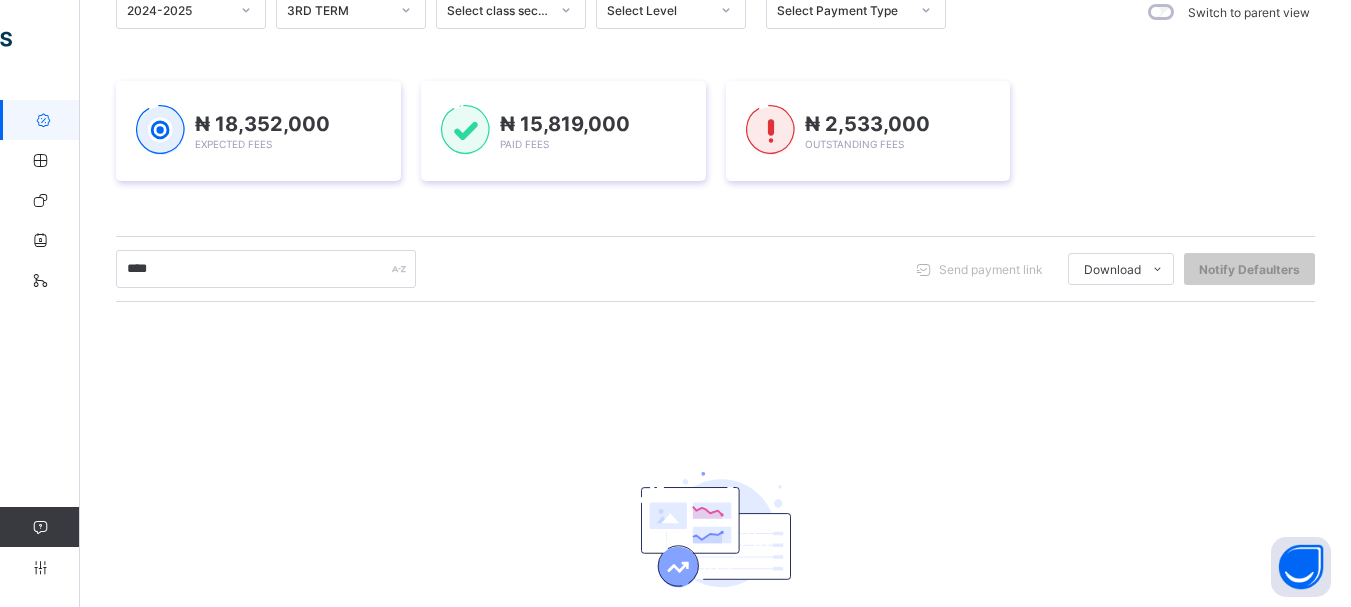 scroll, scrollTop: 0, scrollLeft: 0, axis: both 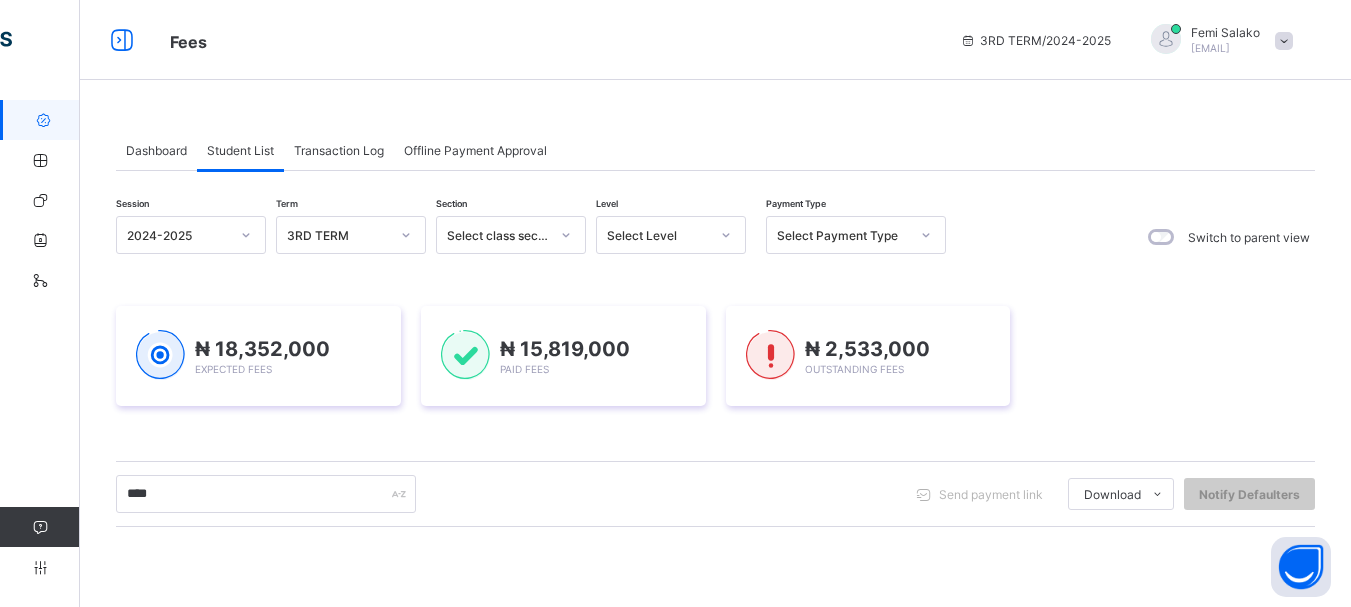 click 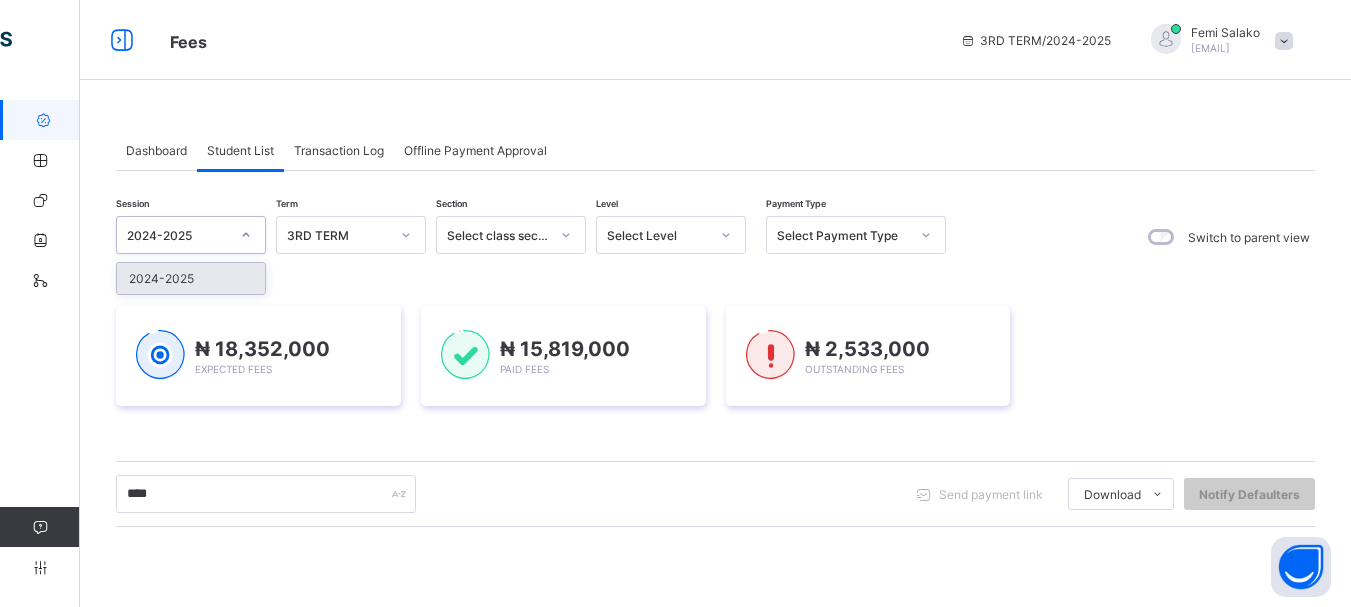 click 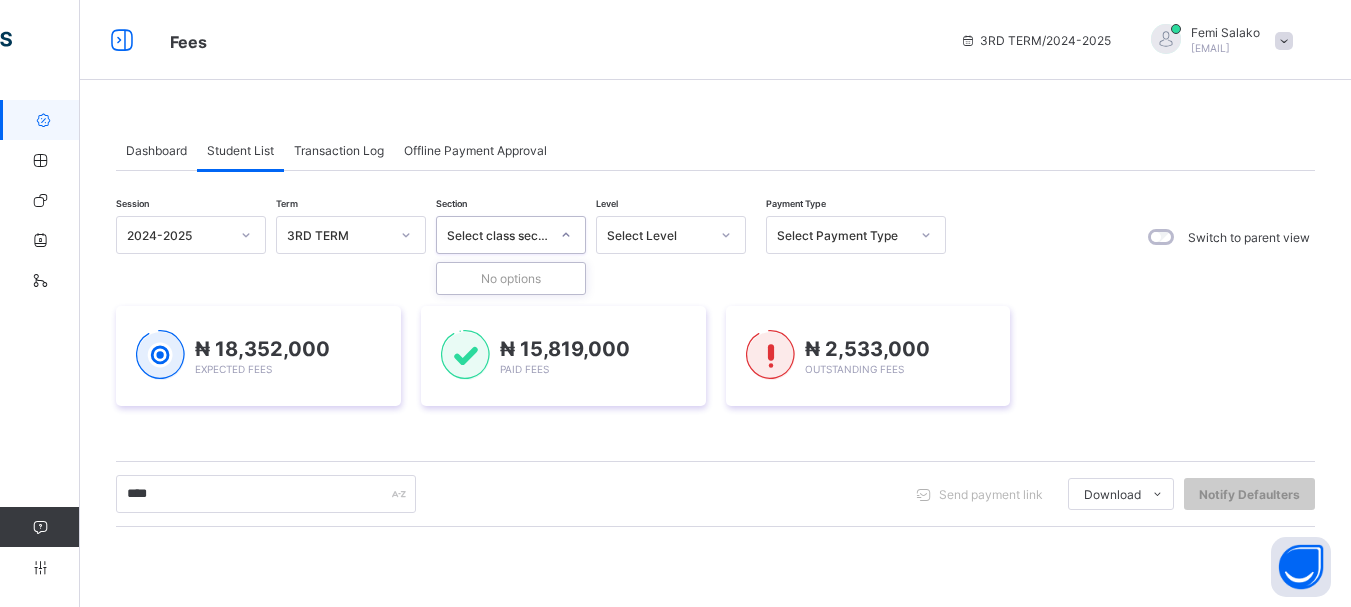 click 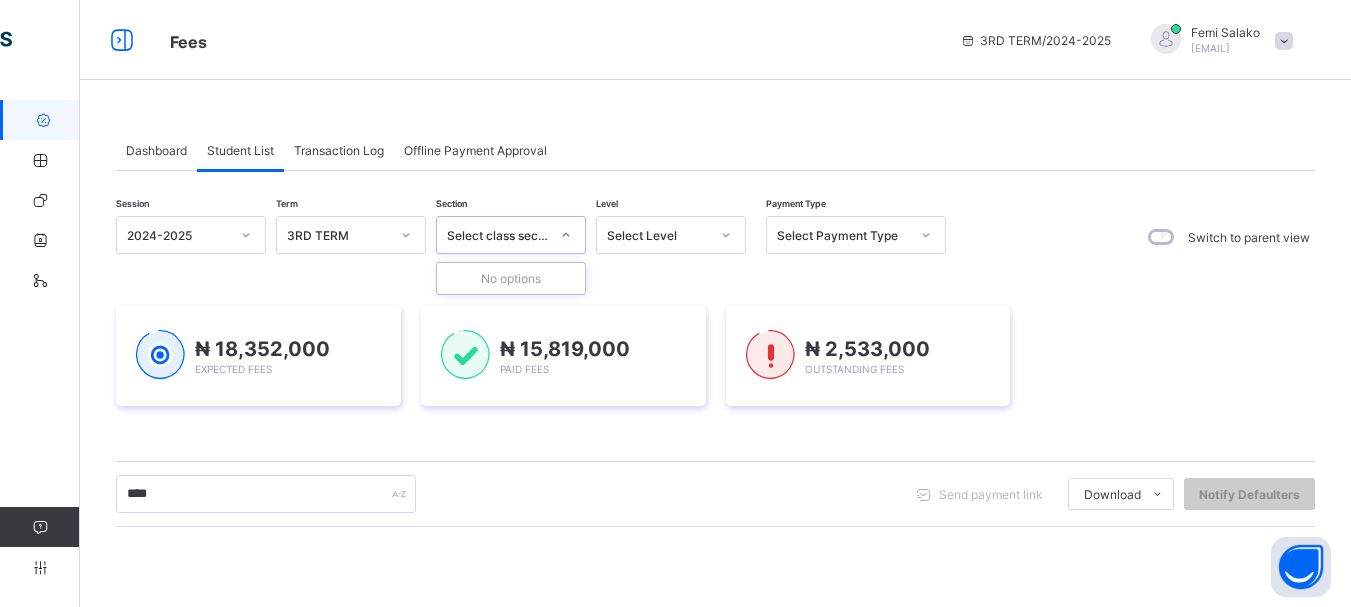 click 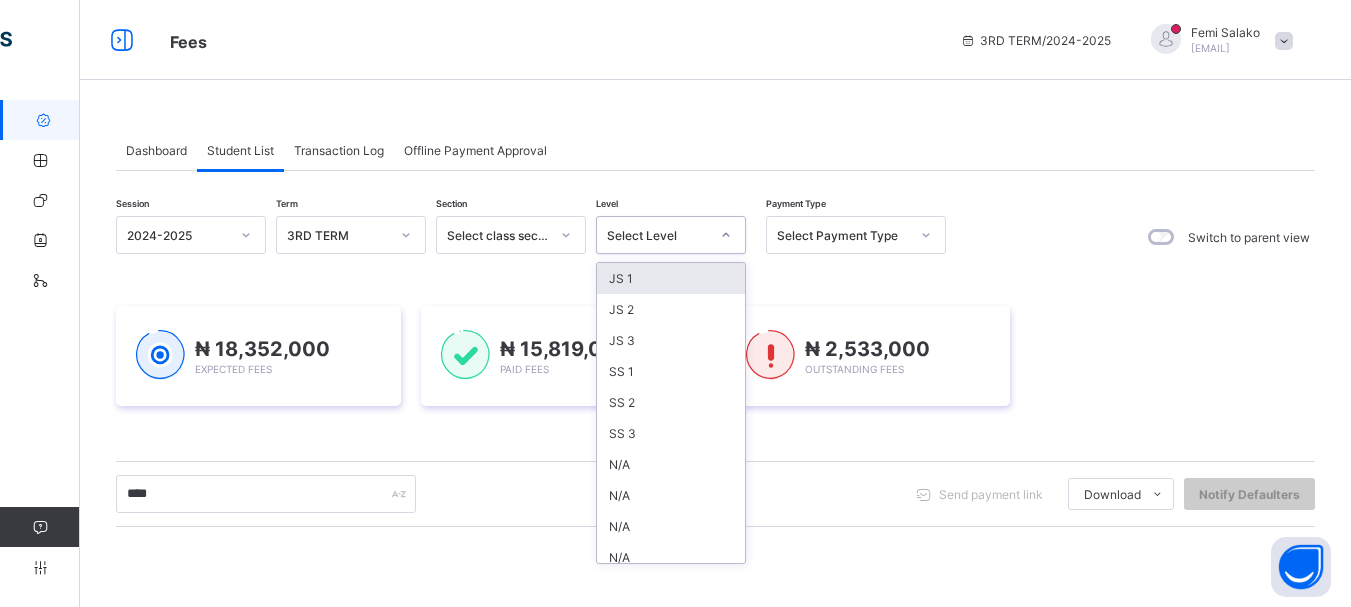 click on "JS 1" at bounding box center (671, 278) 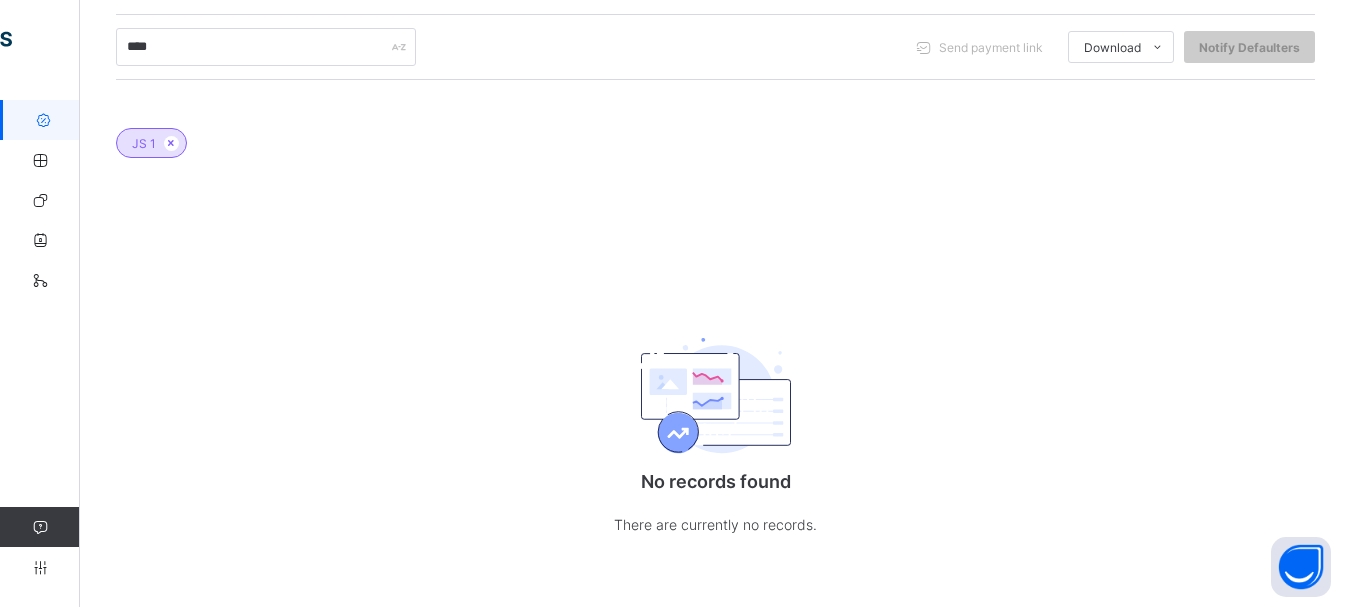 scroll, scrollTop: 225, scrollLeft: 0, axis: vertical 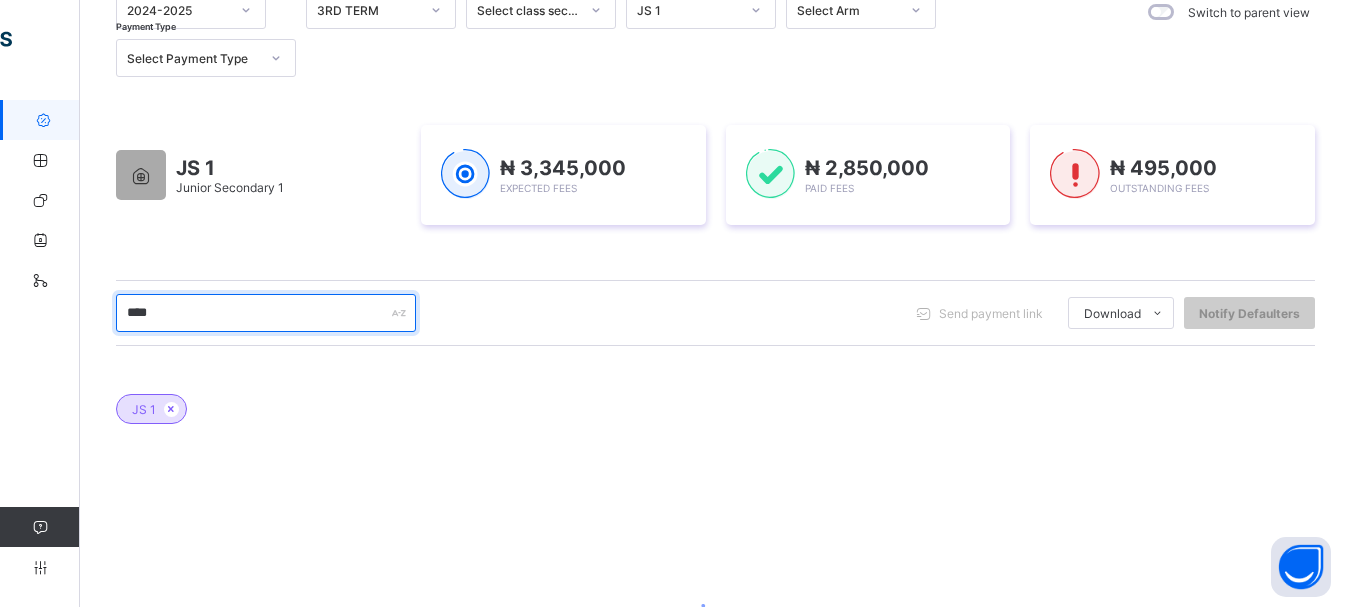 click on "****" at bounding box center [266, 313] 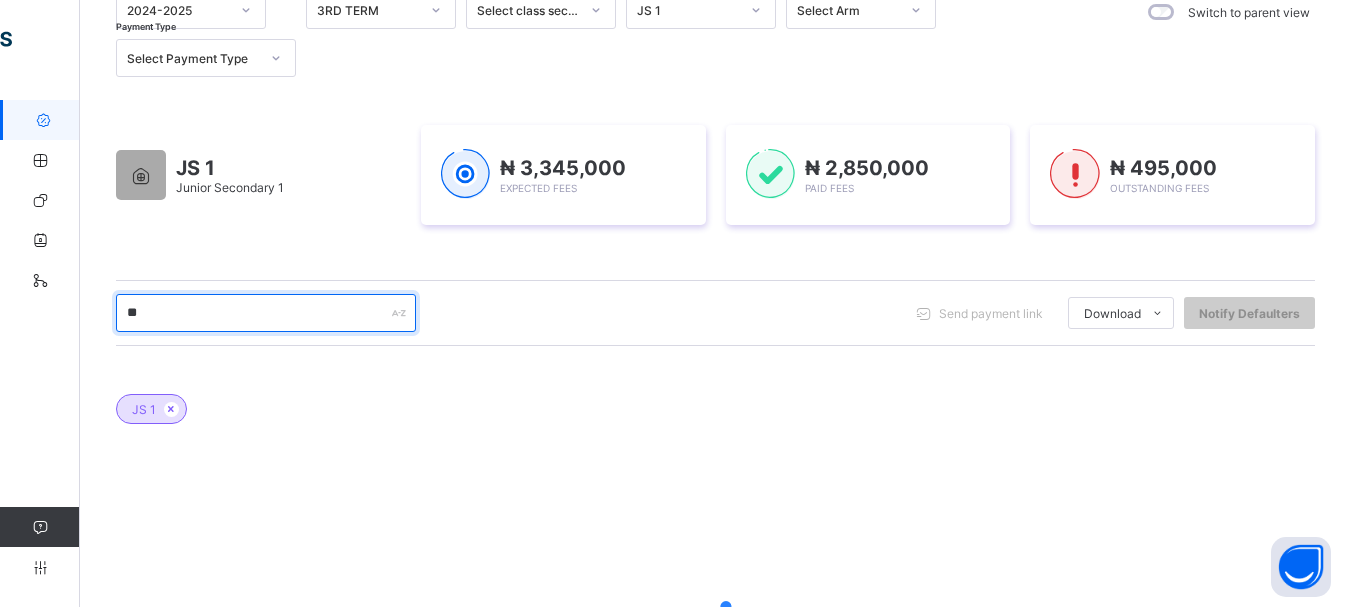 type on "**" 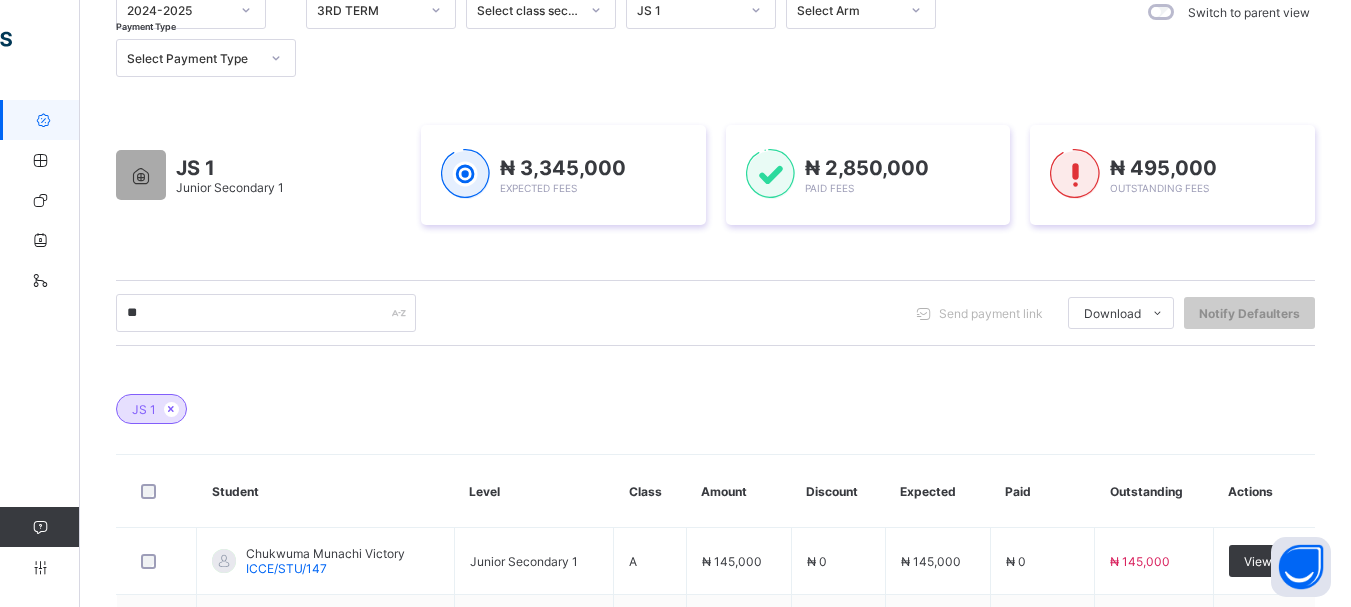click on "JS 1 Student Level Class Amount Discount Expected Paid Outstanding Actions Chukwuma Munachi Victory ICCE/STU/147   Junior Secondary 1     A     ₦ 145,000     ₦ 0     ₦ 145,000     ₦ 0     ₦ 145,000   View Iheanacho Desmond Chidiebube ICCE/STU/165   Junior Secondary 1     A     ₦ 145,000     ₦ 0     ₦ 145,000     ₦ 145,000     ₦ 0   View Okorie Esther Chioma ICCE/STU/161   Junior Secondary 1     A     ₦ 145,000     ₦ 0     ₦ 145,000     ₦ 60,000     ₦ 85,000   View Emmanuel Chidera Kelechi ICCE/STU/150   Junior Secondary 1     A     ₦ 145,000     ₦ 0     ₦ 145,000     ₦ 80,000     ₦ 65,000   View Nwadinawu Suprise Chimamanda ICCE/STU/153   Junior Secondary 1     A     ₦ 145,000     ₦ 0     ₦ 145,000     ₦ 135,000     ₦ 10,000   View 10 Rows Displaying 11 - 15 out of 15 1 2" at bounding box center [715, 658] 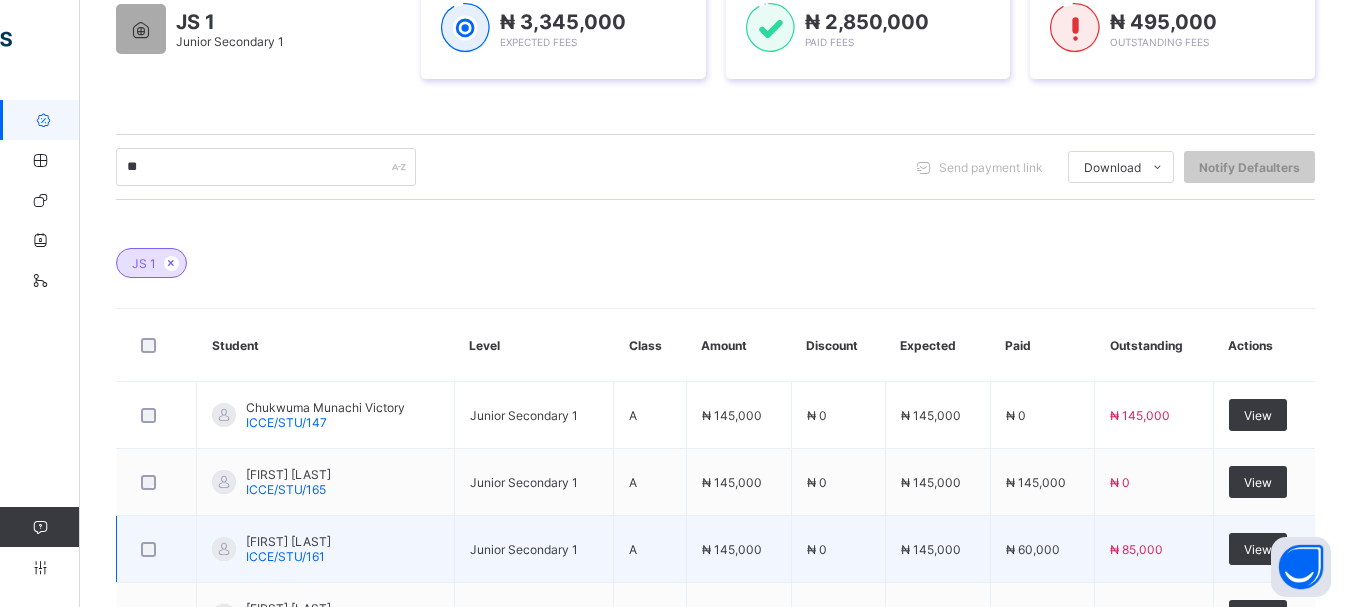 scroll, scrollTop: 334, scrollLeft: 0, axis: vertical 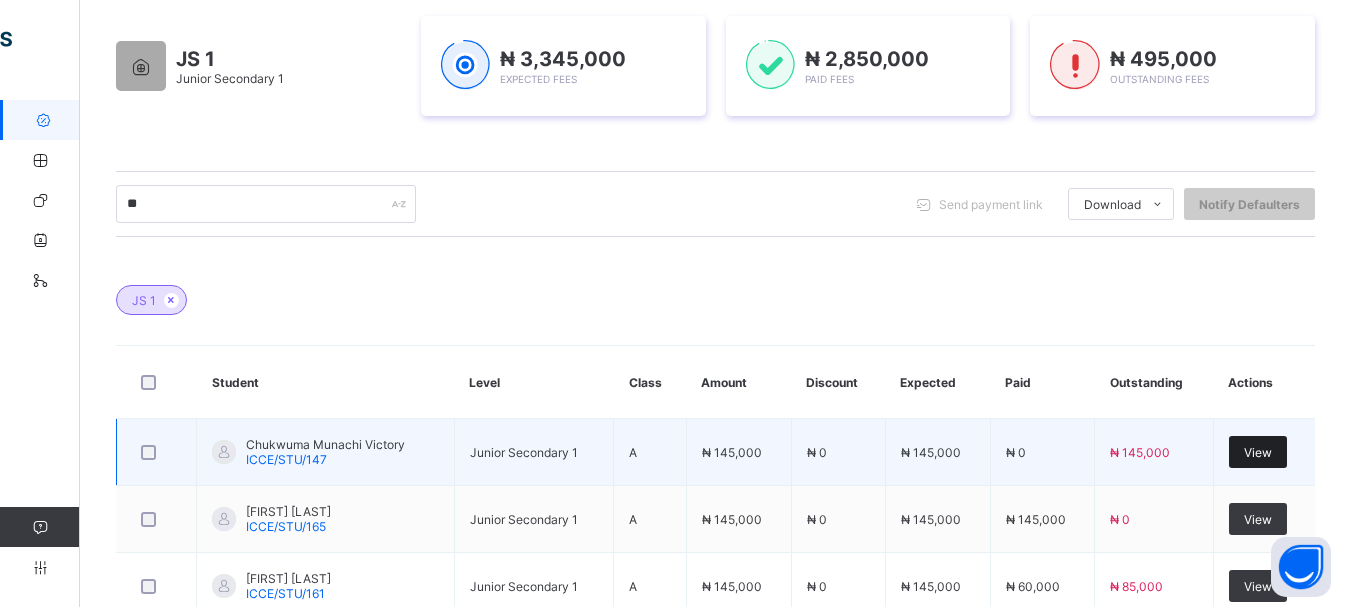 click on "View" at bounding box center [1258, 452] 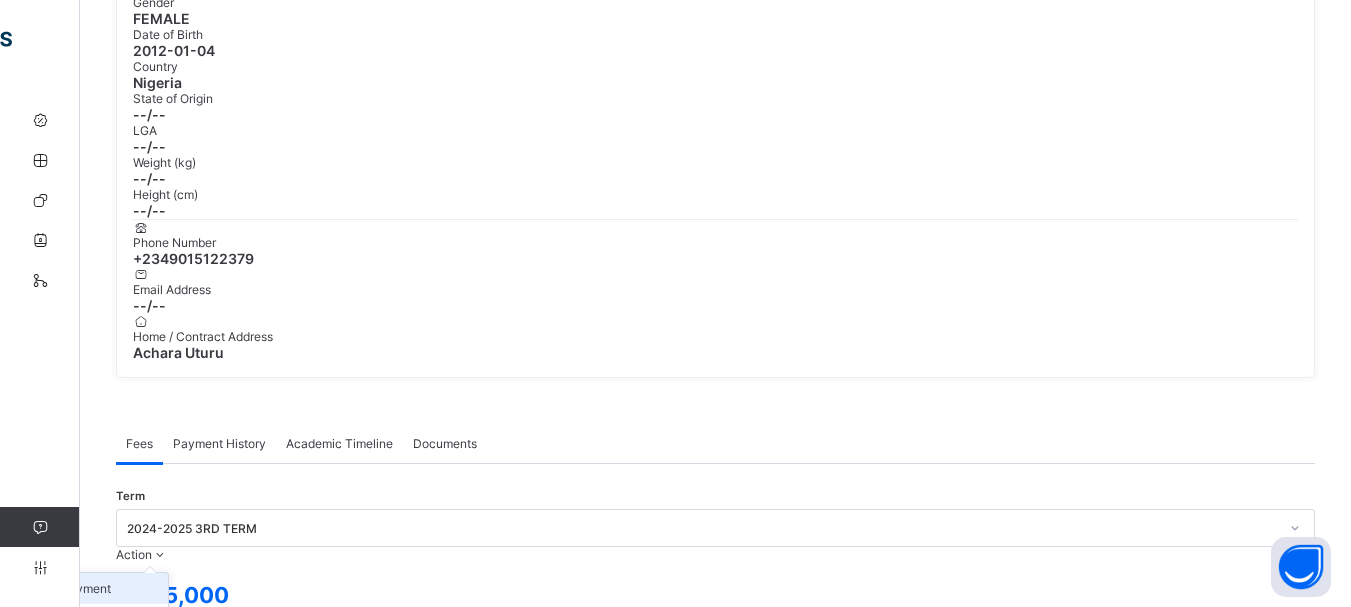 click on "Receive Payment" at bounding box center [86, 588] 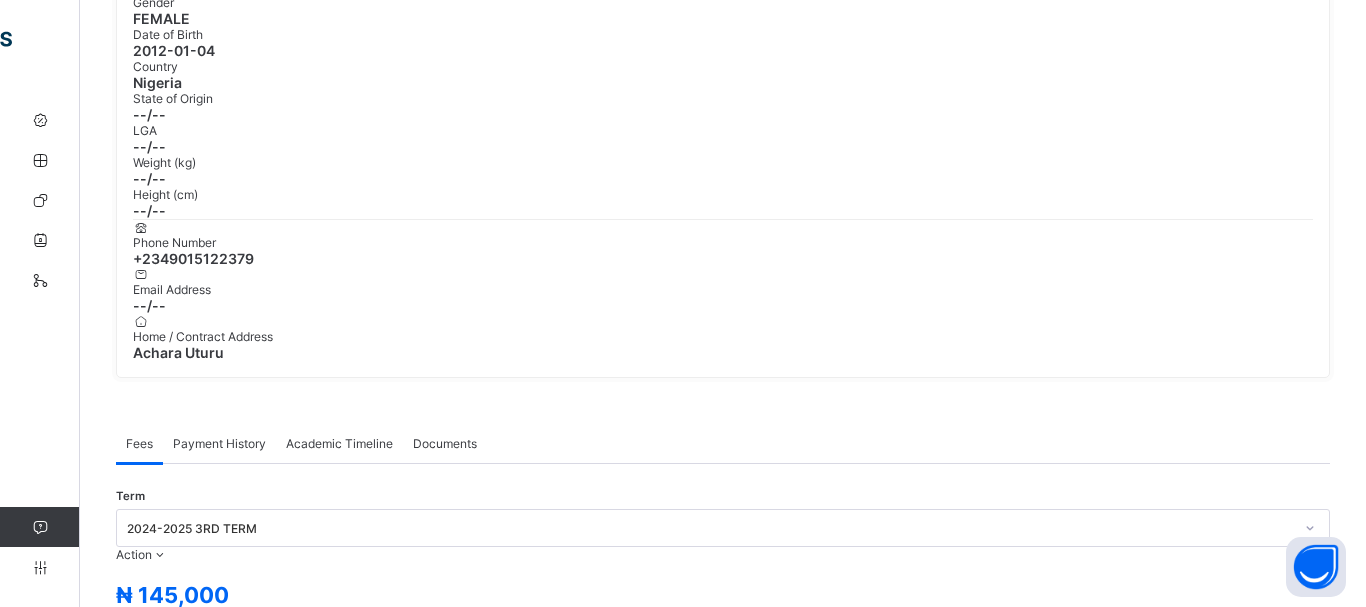 click on "Select bank" at bounding box center [704, 1548] 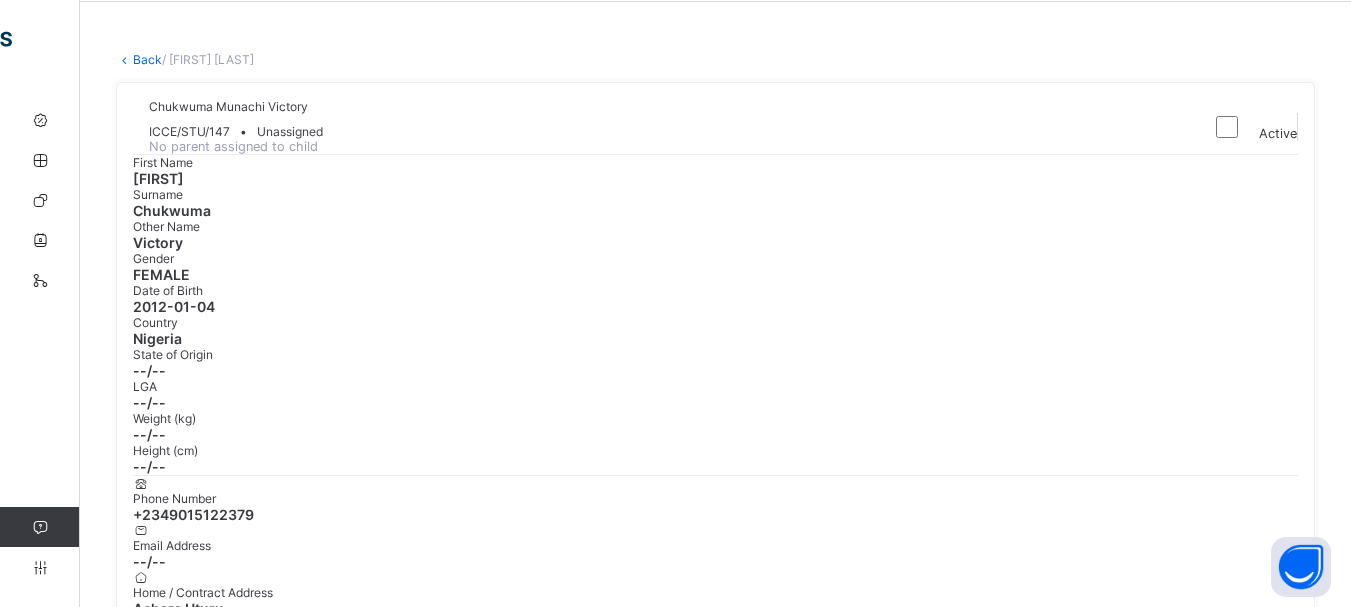scroll, scrollTop: 68, scrollLeft: 0, axis: vertical 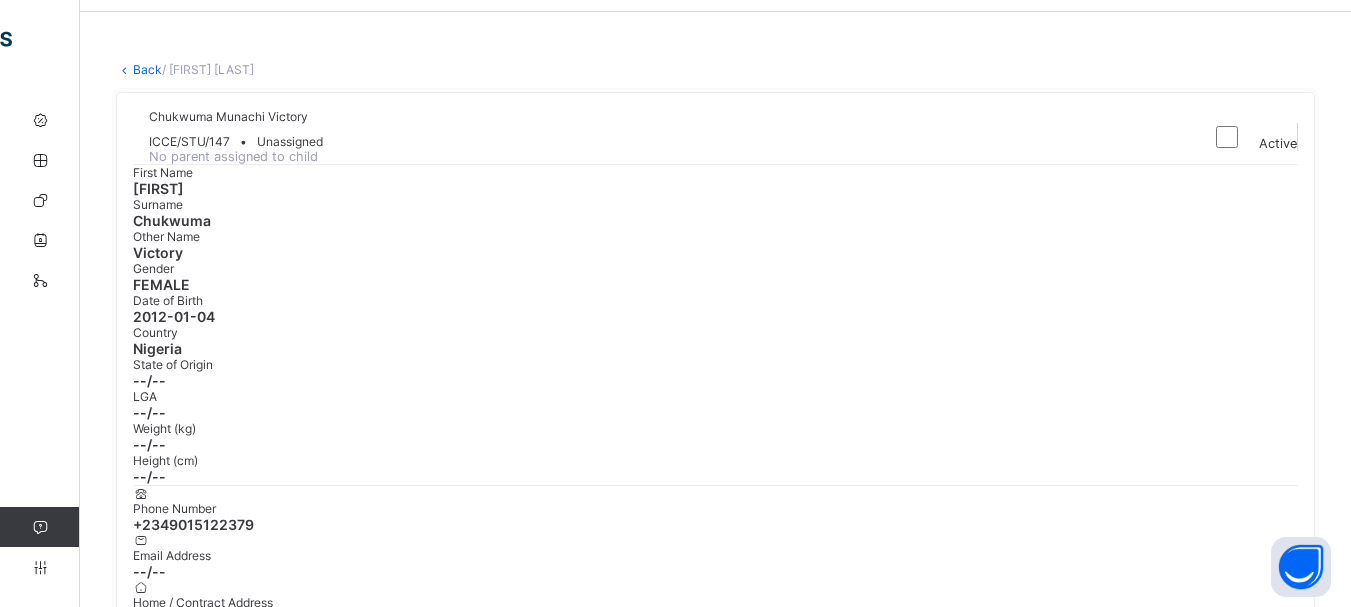 click on "Back" at bounding box center [147, 69] 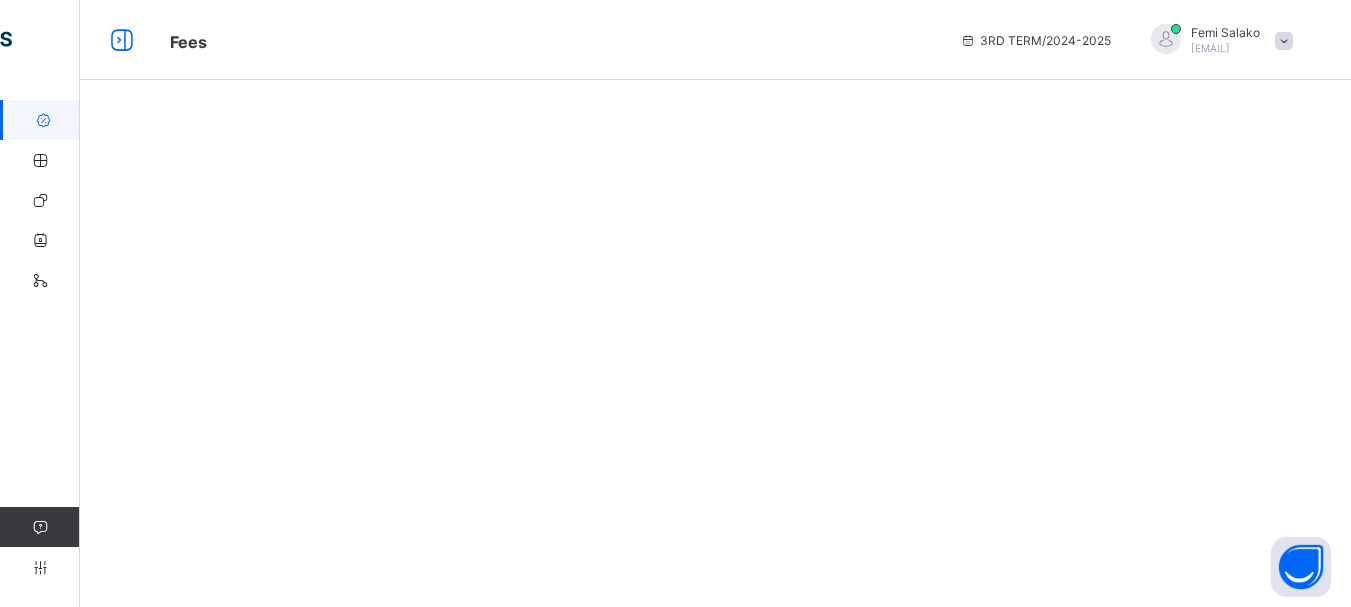 scroll, scrollTop: 0, scrollLeft: 0, axis: both 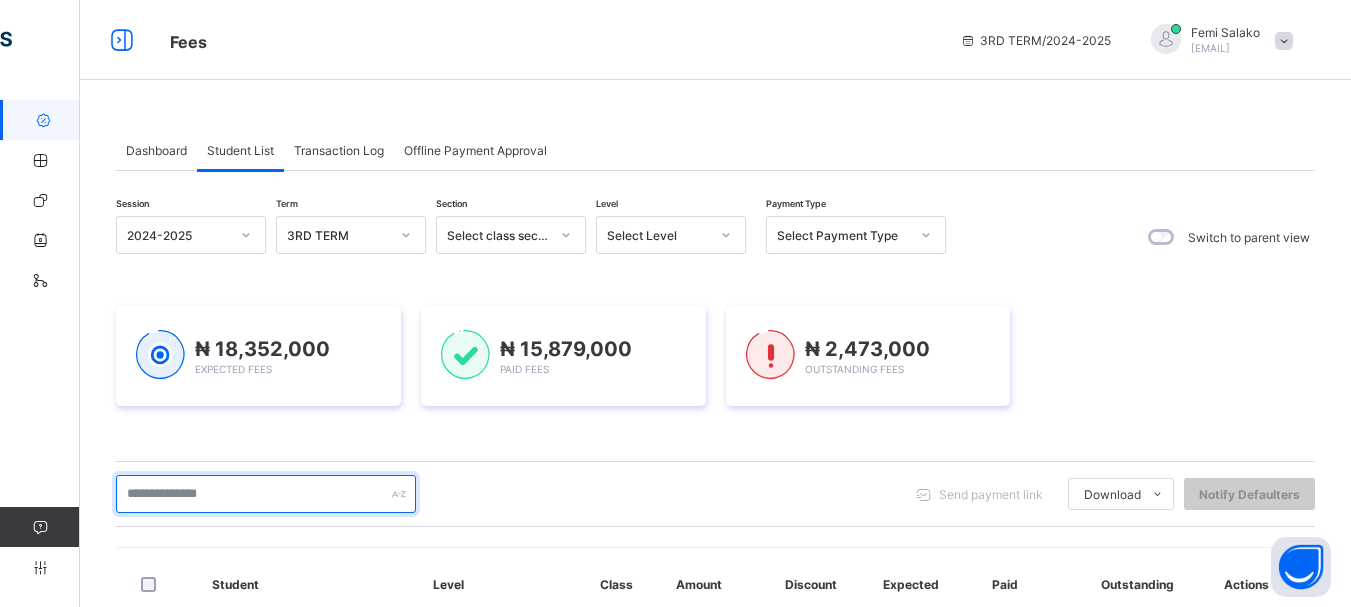 click at bounding box center [266, 494] 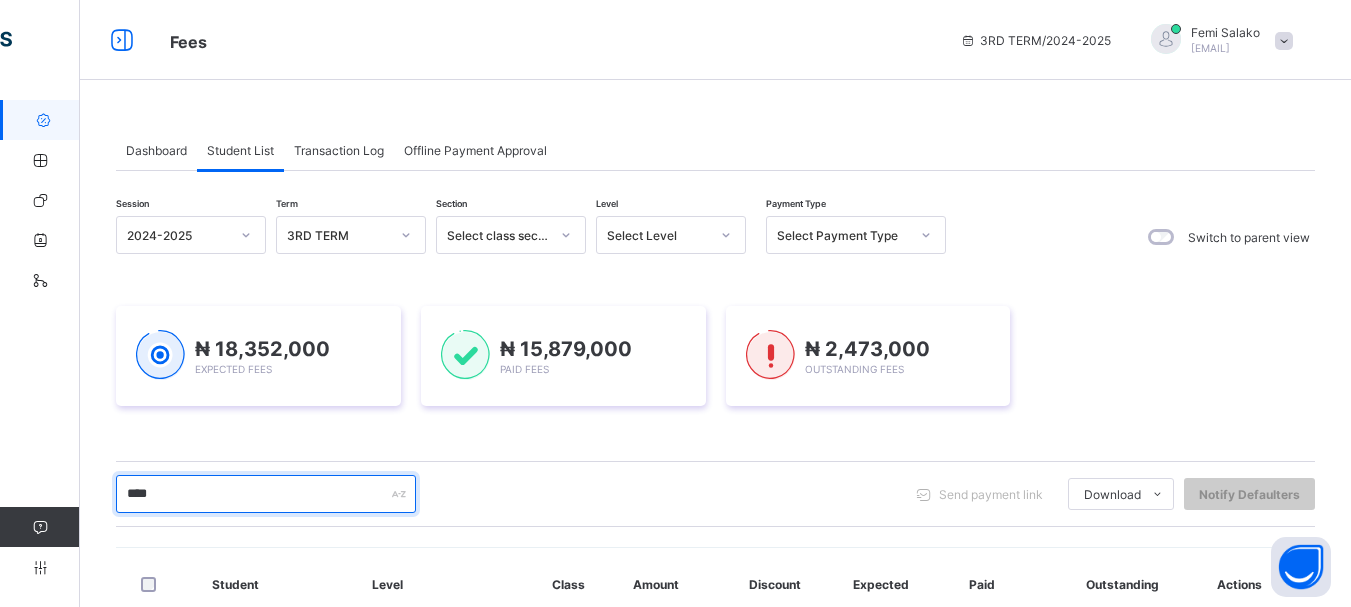 scroll, scrollTop: 267, scrollLeft: 0, axis: vertical 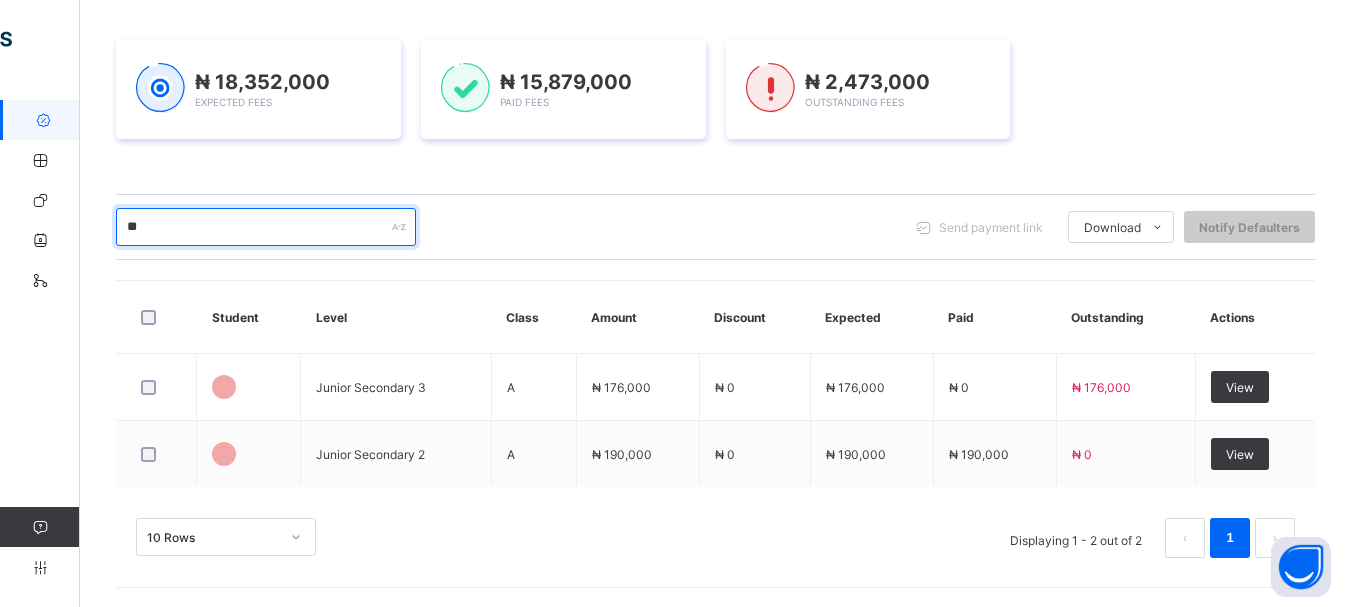 type on "*" 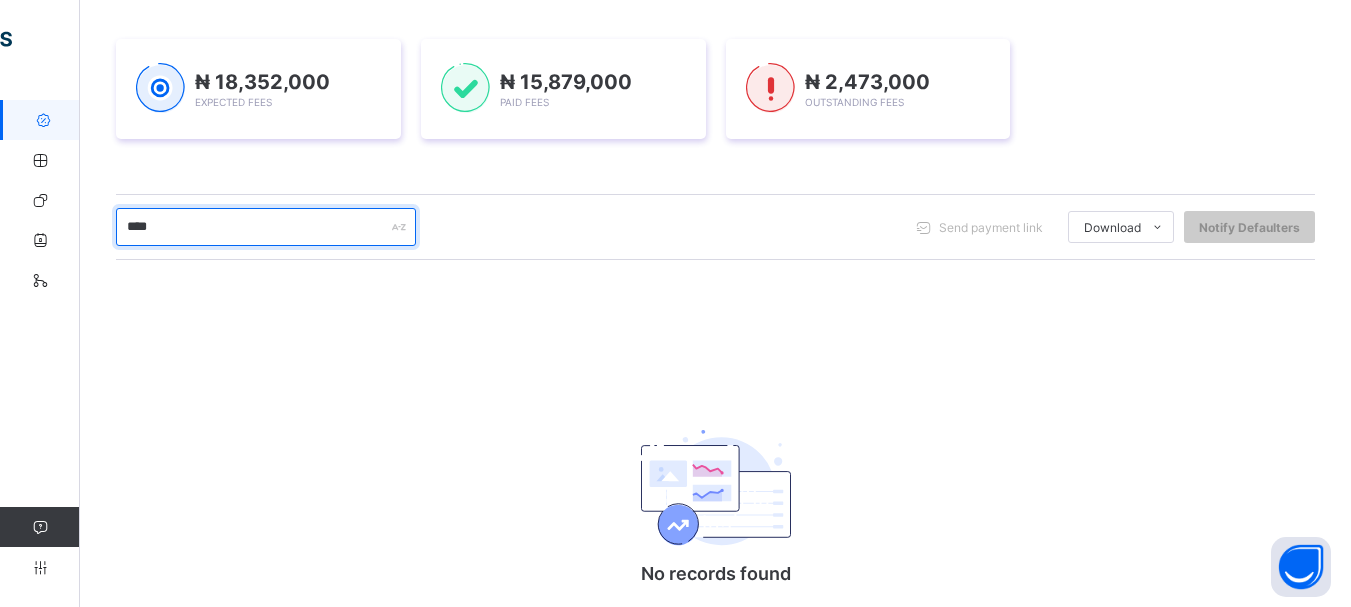 click on "****" at bounding box center [266, 227] 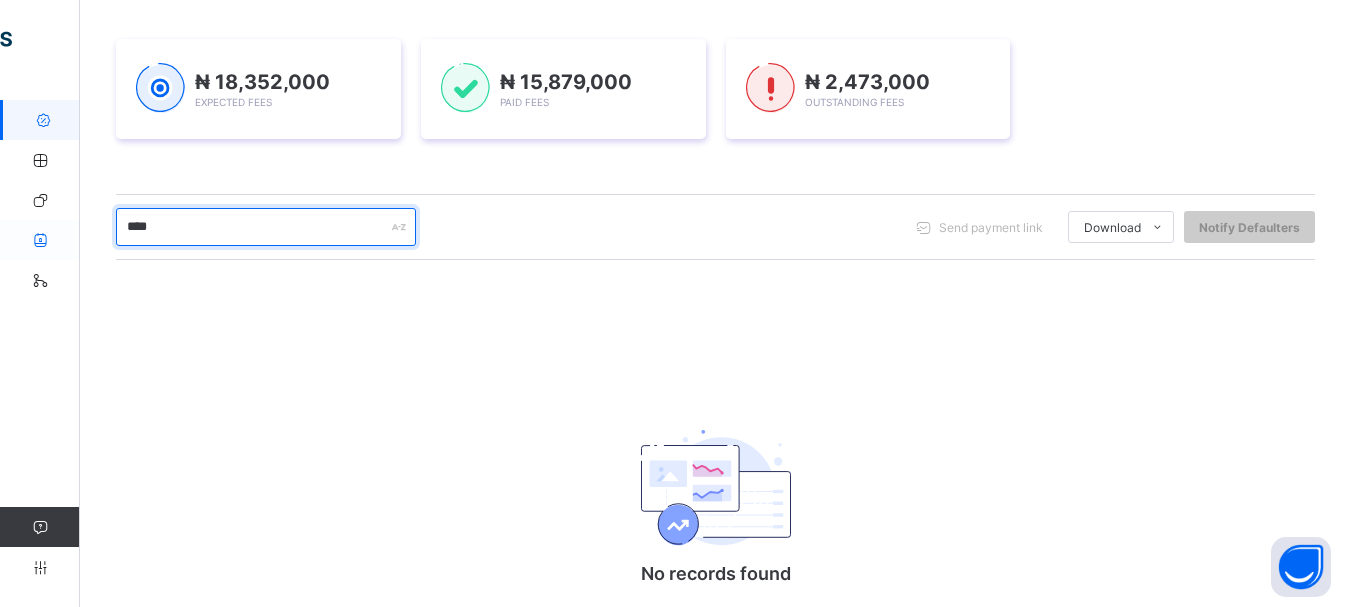 drag, startPoint x: 249, startPoint y: 230, endPoint x: 49, endPoint y: 229, distance: 200.0025 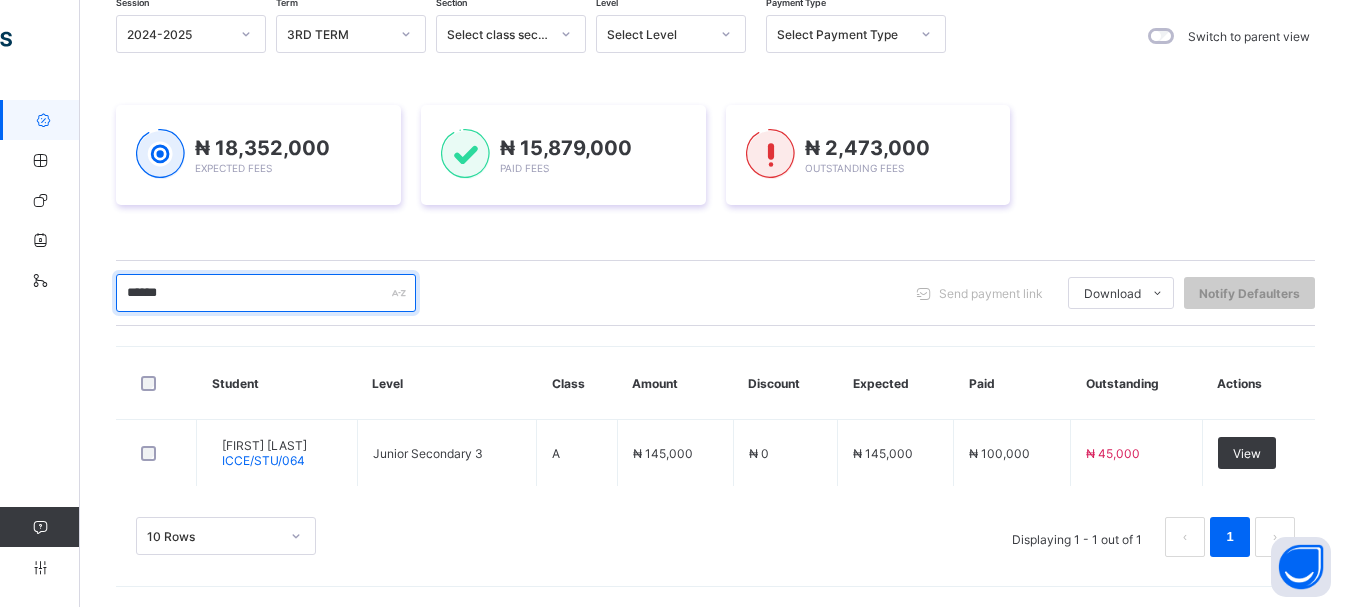 scroll, scrollTop: 201, scrollLeft: 0, axis: vertical 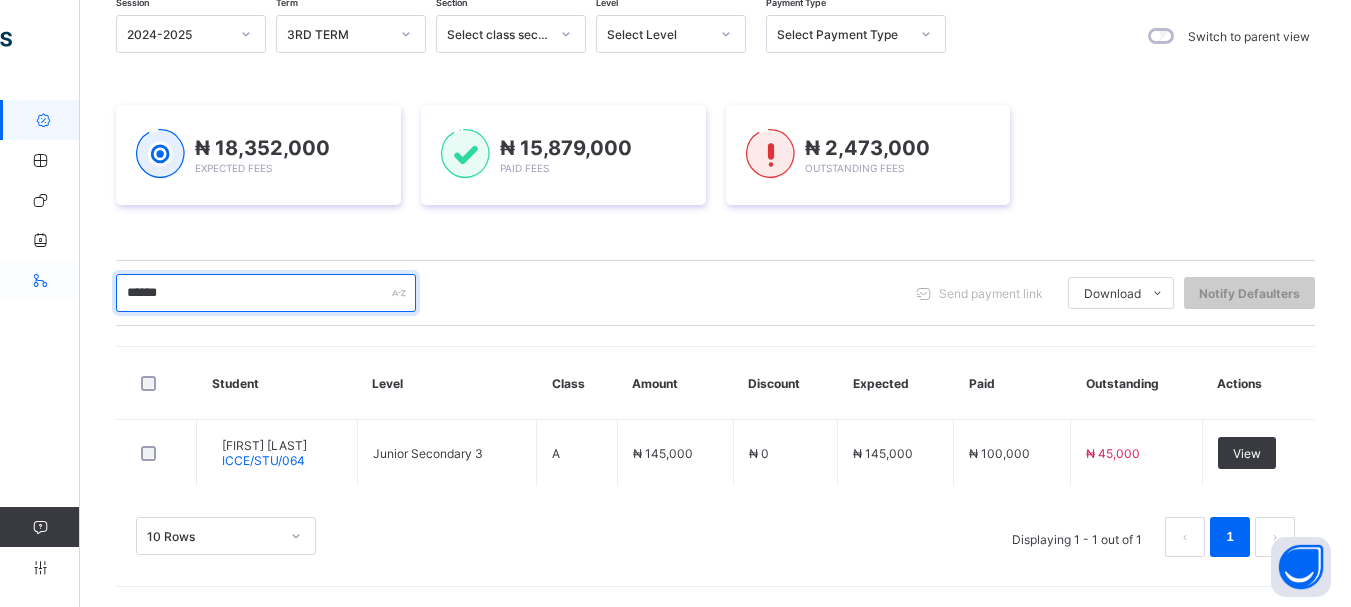 drag, startPoint x: 231, startPoint y: 302, endPoint x: 44, endPoint y: 298, distance: 187.04277 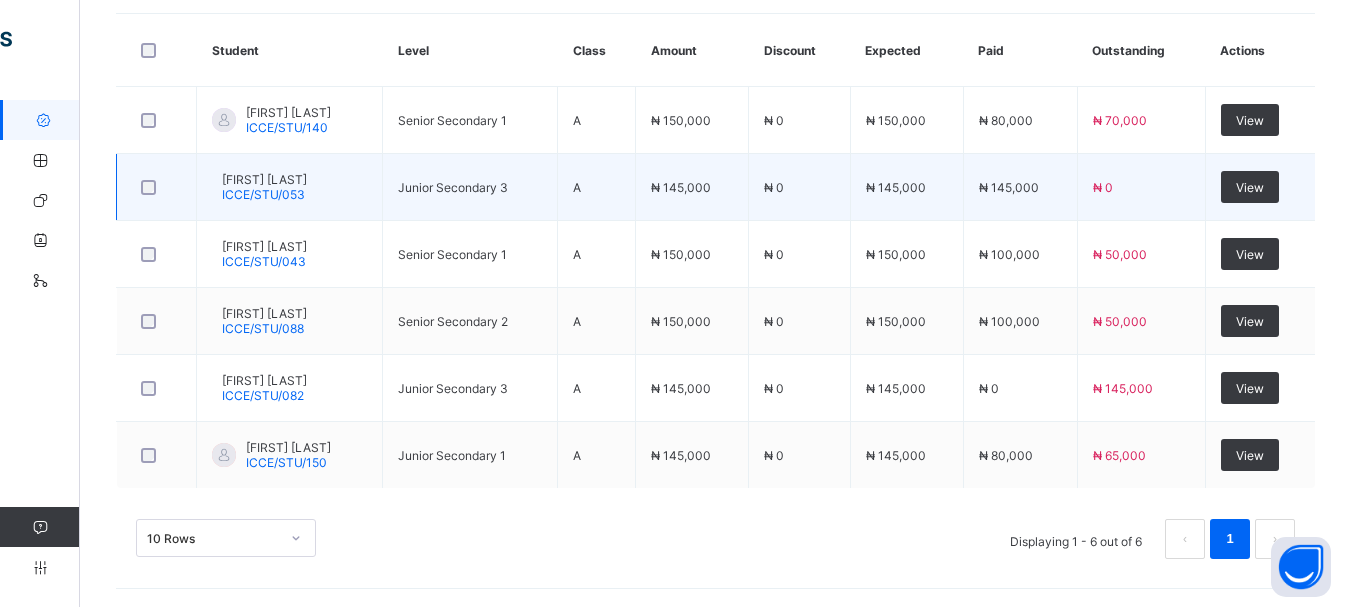 scroll, scrollTop: 536, scrollLeft: 0, axis: vertical 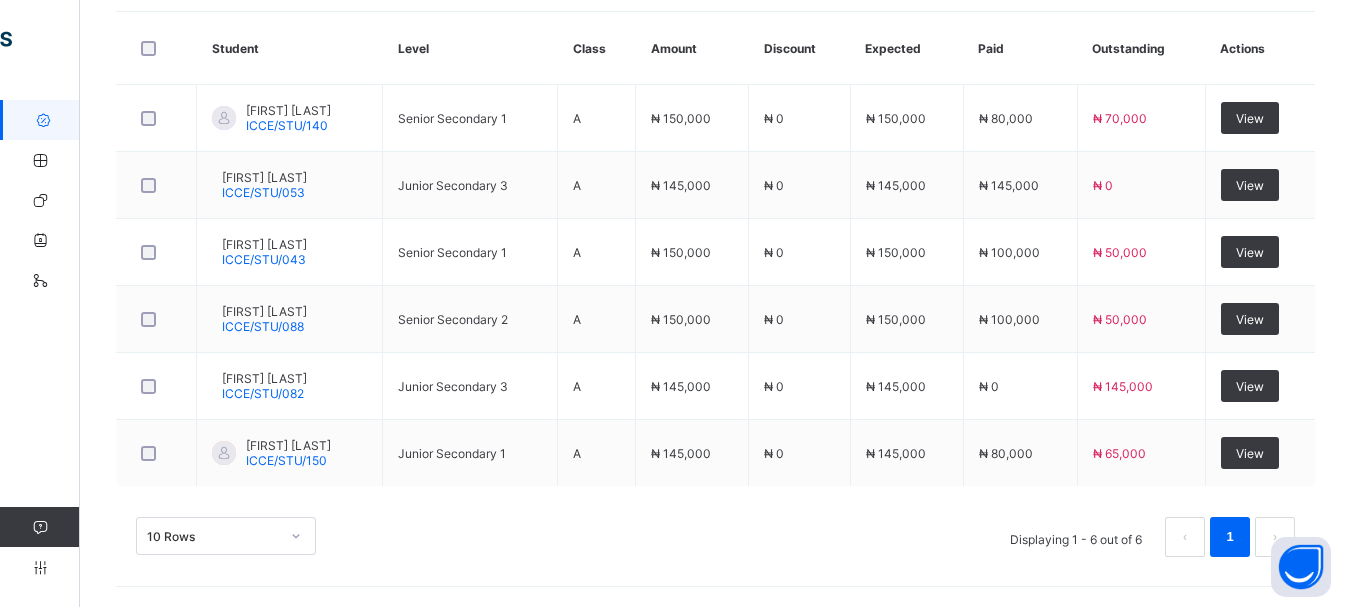 type on "*****" 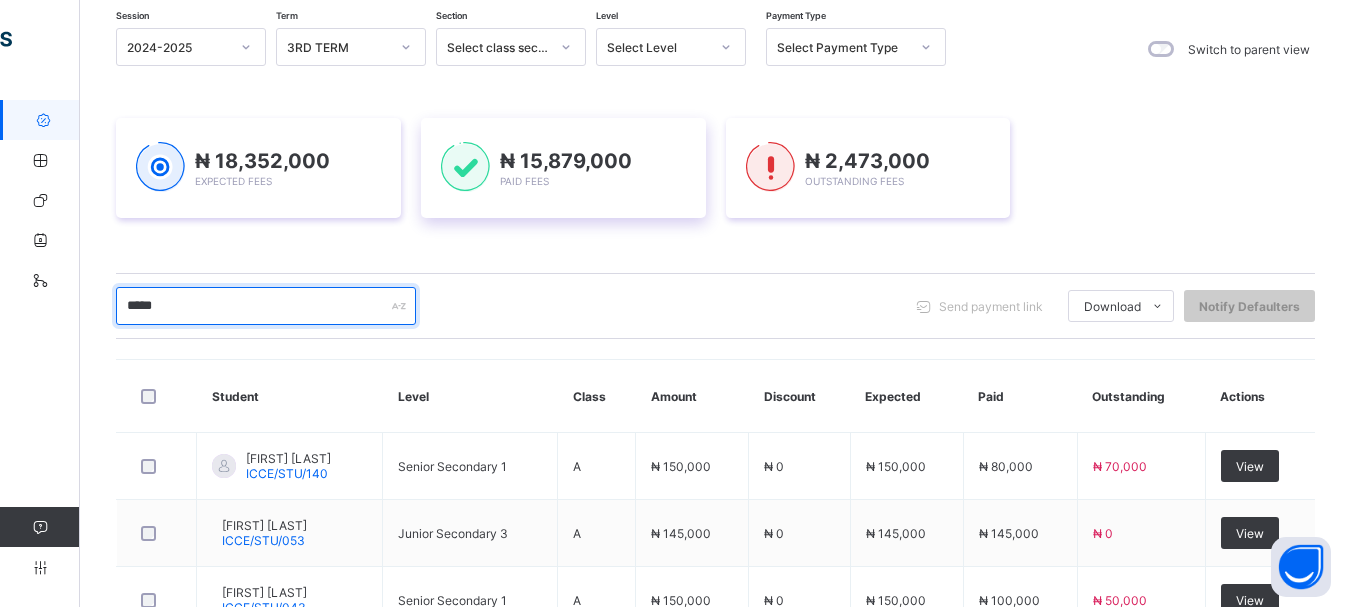 scroll, scrollTop: 3, scrollLeft: 0, axis: vertical 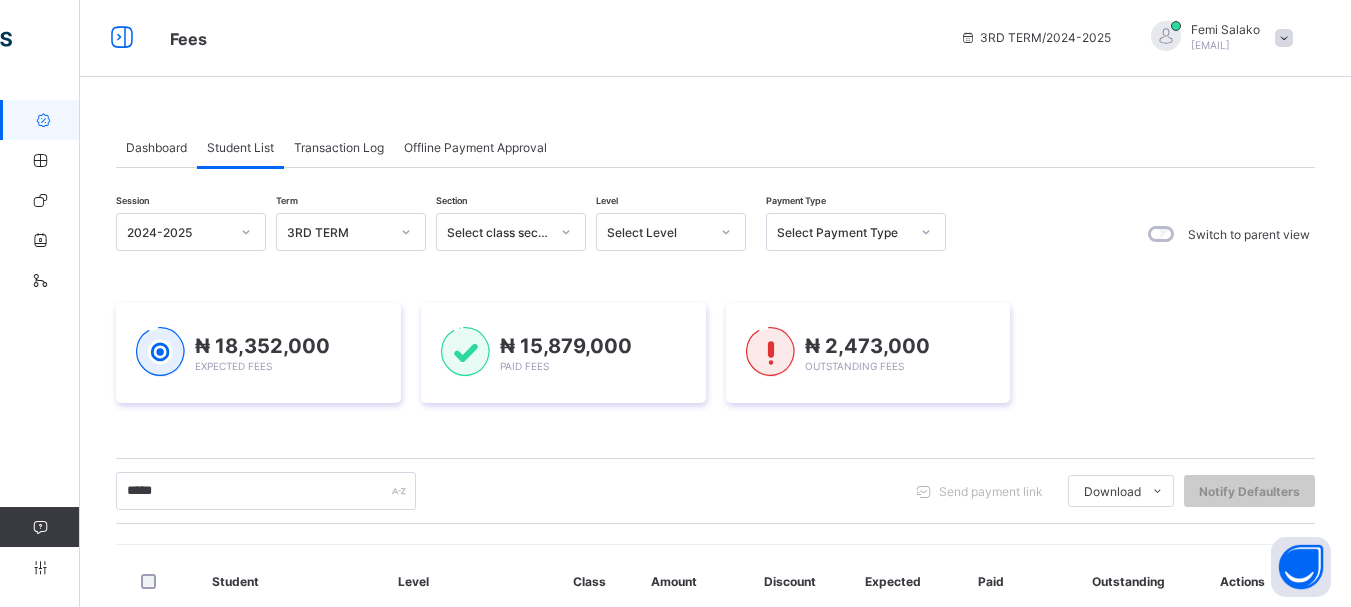 click 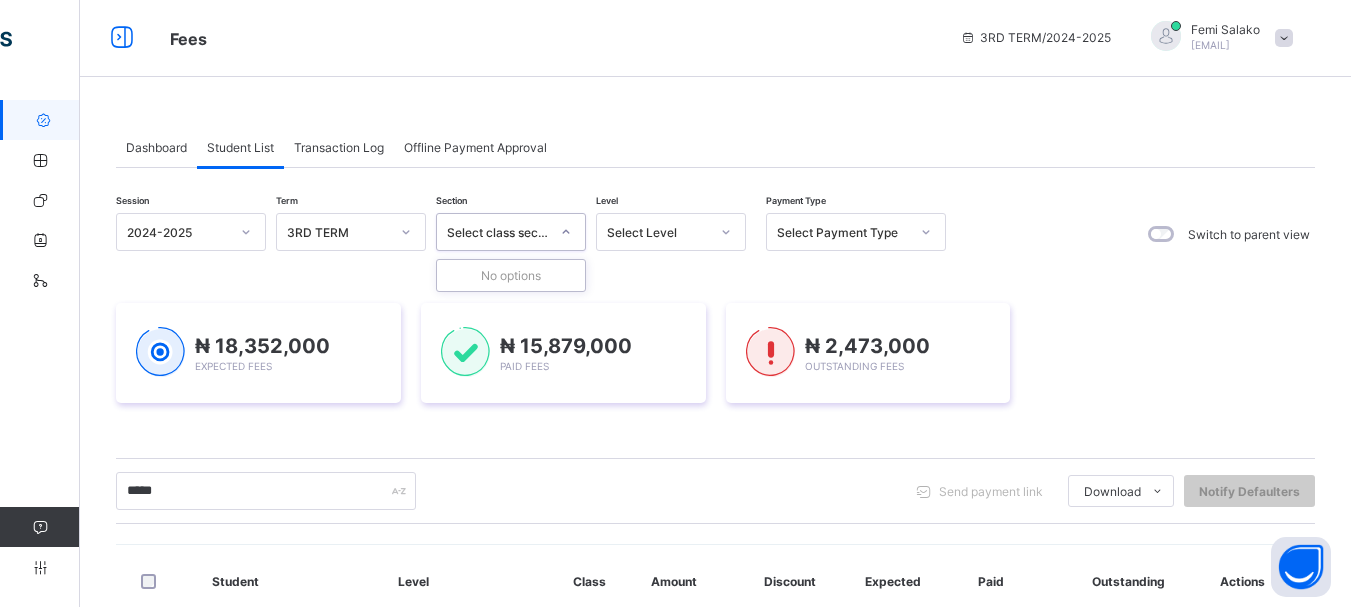 click 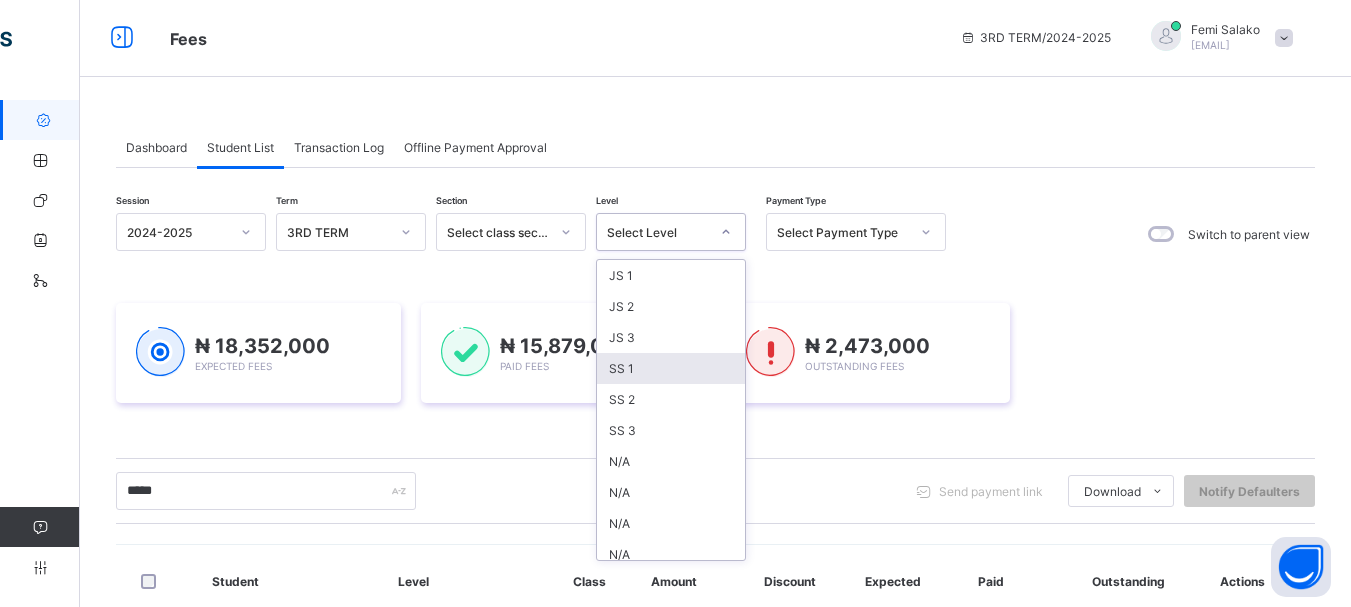 click on "SS 1" at bounding box center (671, 368) 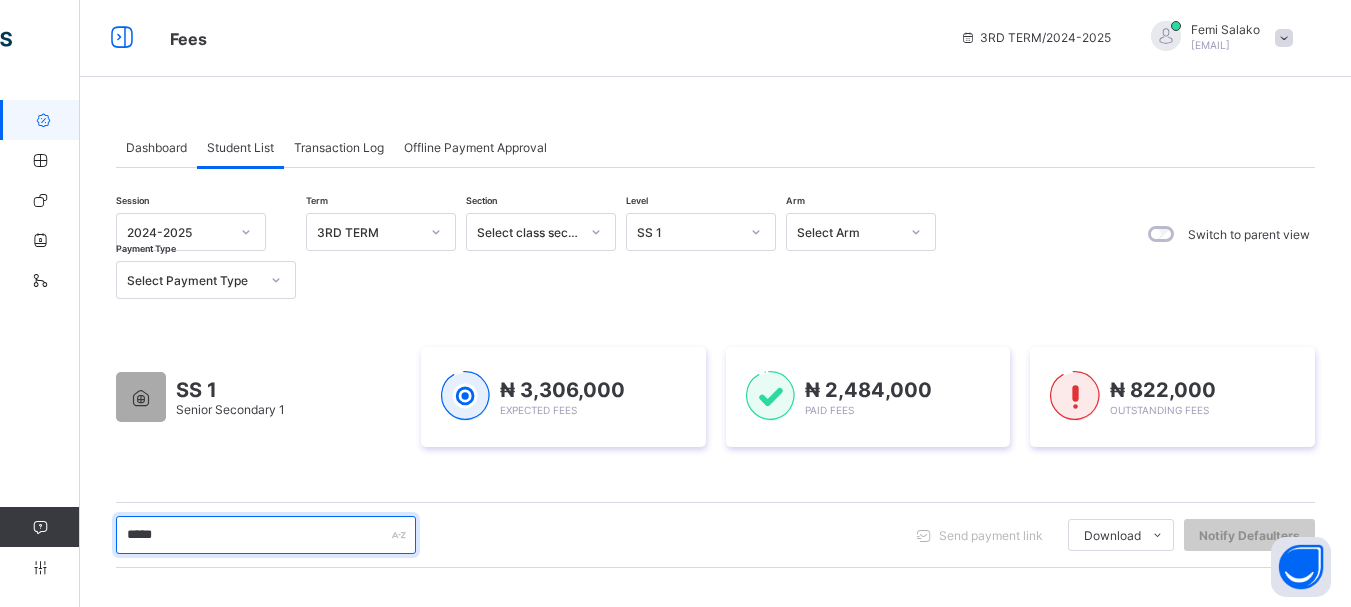 drag, startPoint x: 190, startPoint y: 538, endPoint x: 105, endPoint y: 537, distance: 85.00588 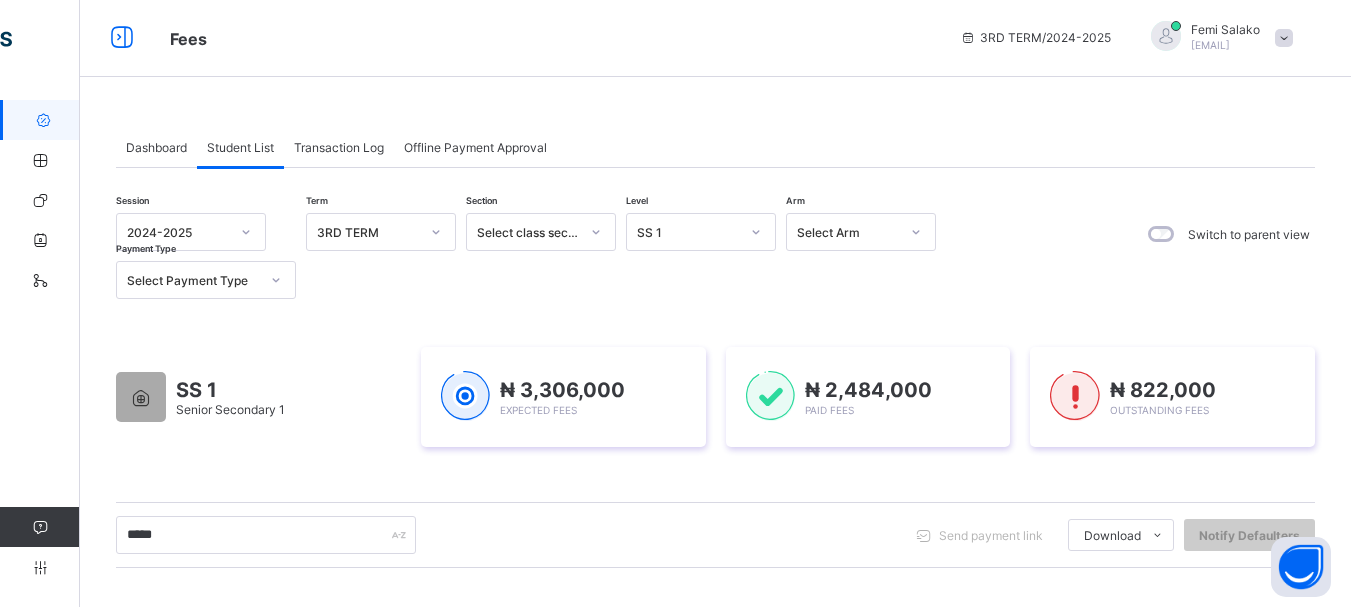 click on "Session 2024-2025 Term 3RD TERM Section Select class section Level SS 1 Arm Select Arm Payment Type Select Payment Type Switch to parent view SS 1   Senior Secondary 1     ₦ 3,306,000   Expected Fees   ₦ 2,484,000 Paid Fees   ₦ 822,000 Outstanding Fees *****   Send payment link Download  Students Payment Students Payment Status Student Items Report Student Discount Report   Notify Defaulters   SS 1 Student Level Class Amount Discount Expected Paid Outstanding Actions Nwachukwu Emmanuel Maduabuchi ICCE/STU/140   Senior Secondary 1     A     ₦ 150,000     ₦ 0     ₦ 150,000     ₦ 80,000     ₦ 70,000   View Udochukwu Emmanuel Chibuzor ICCE/STU/043   Senior Secondary 1     A     ₦ 150,000     ₦ 0     ₦ 150,000     ₦ 100,000     ₦ 50,000   View 10 Rows Displaying 1 - 2 out of 2 1" at bounding box center [715, 593] 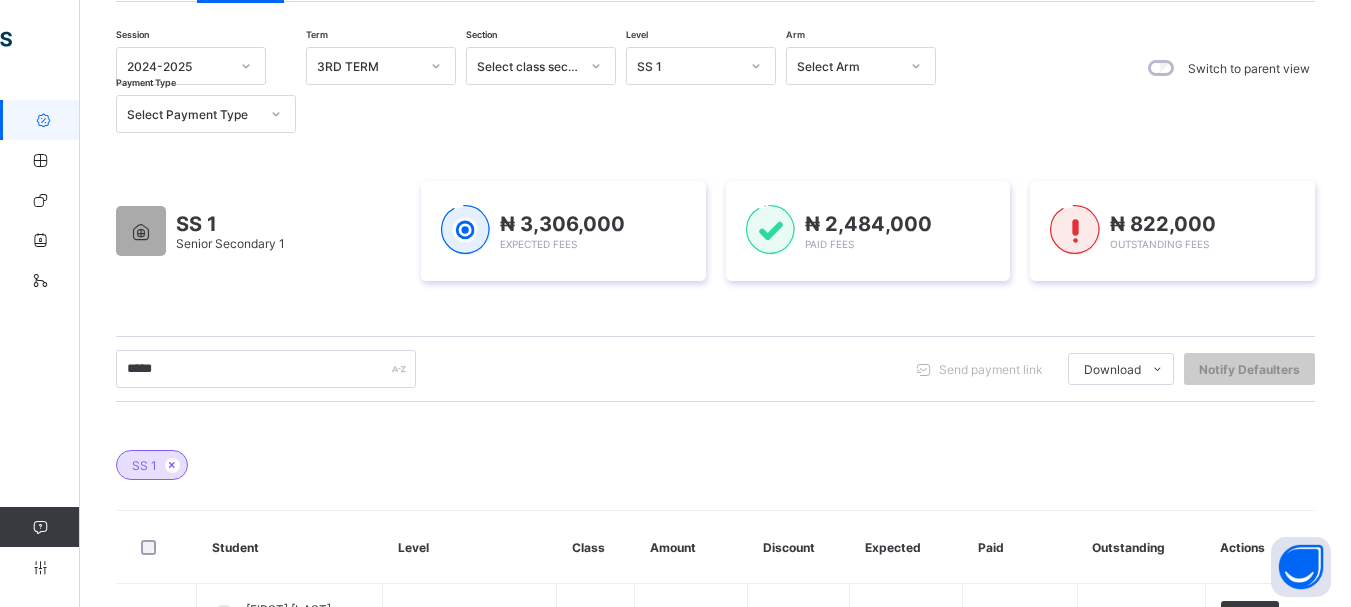 scroll, scrollTop: 400, scrollLeft: 0, axis: vertical 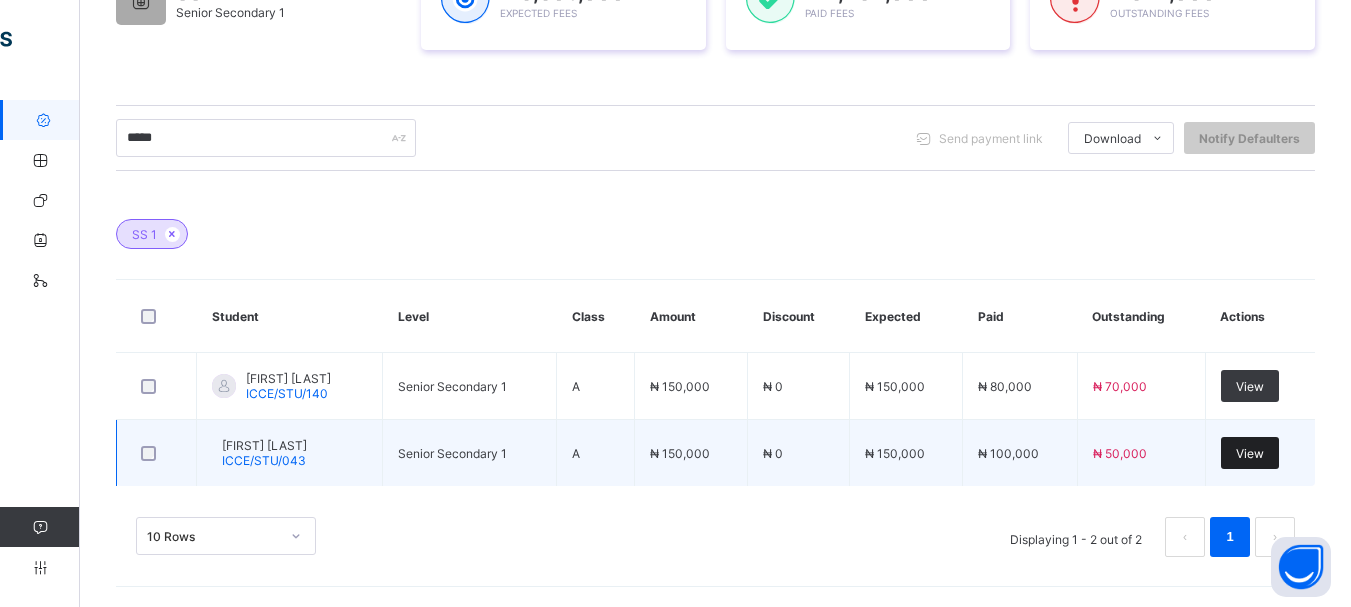 click on "View" at bounding box center [1250, 453] 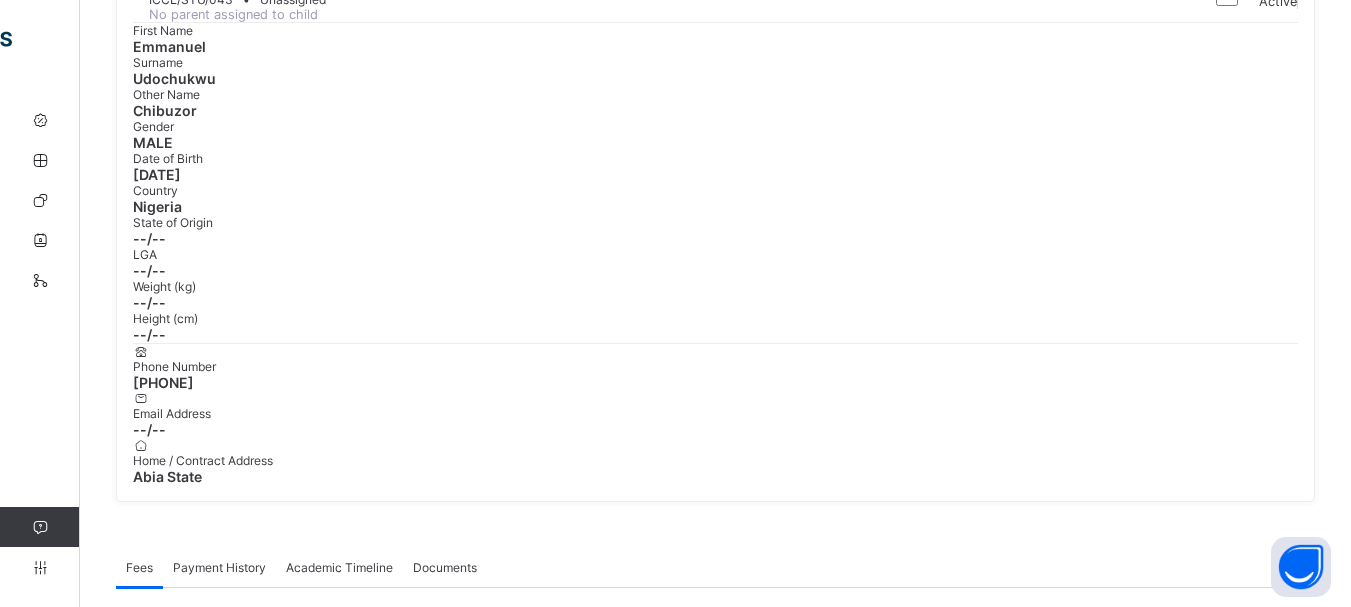 scroll, scrollTop: 267, scrollLeft: 0, axis: vertical 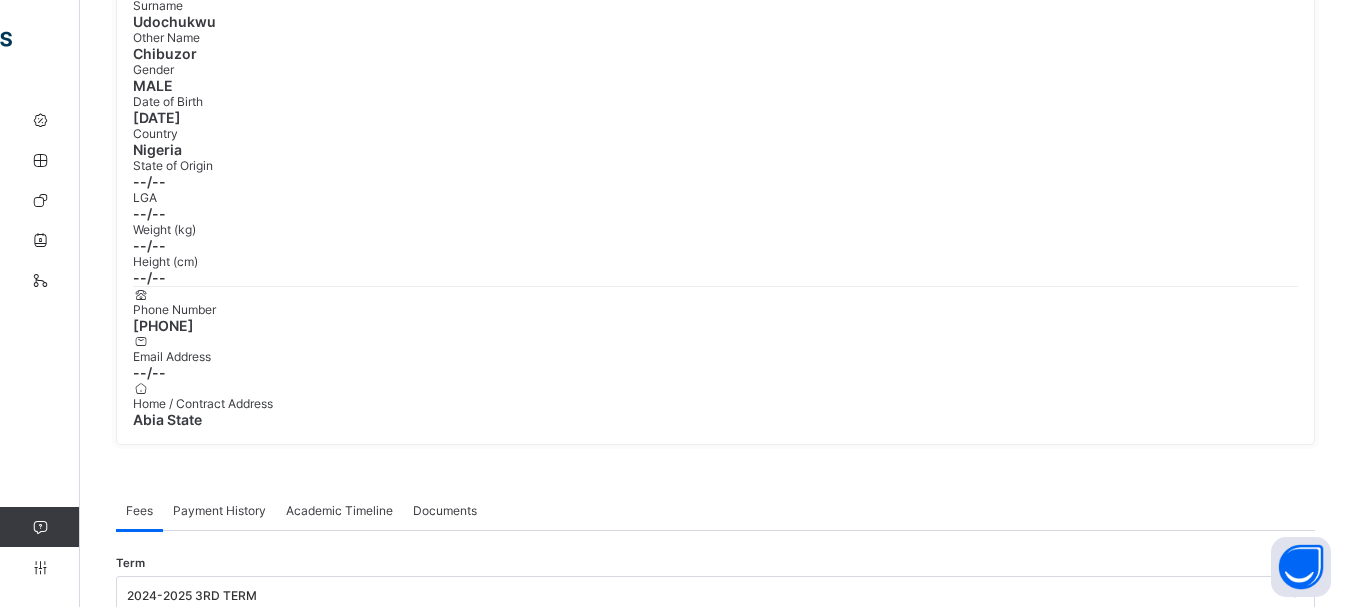 click on "Receive Payment" at bounding box center [86, 655] 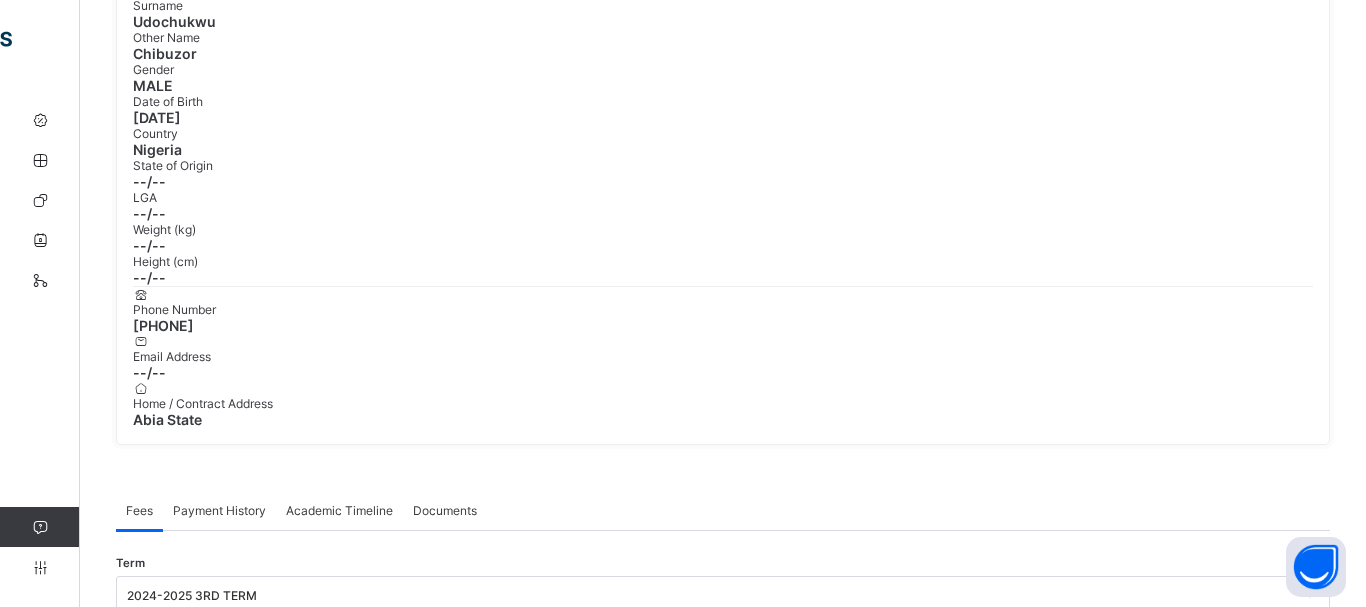 click on "Select bank" at bounding box center [704, 1655] 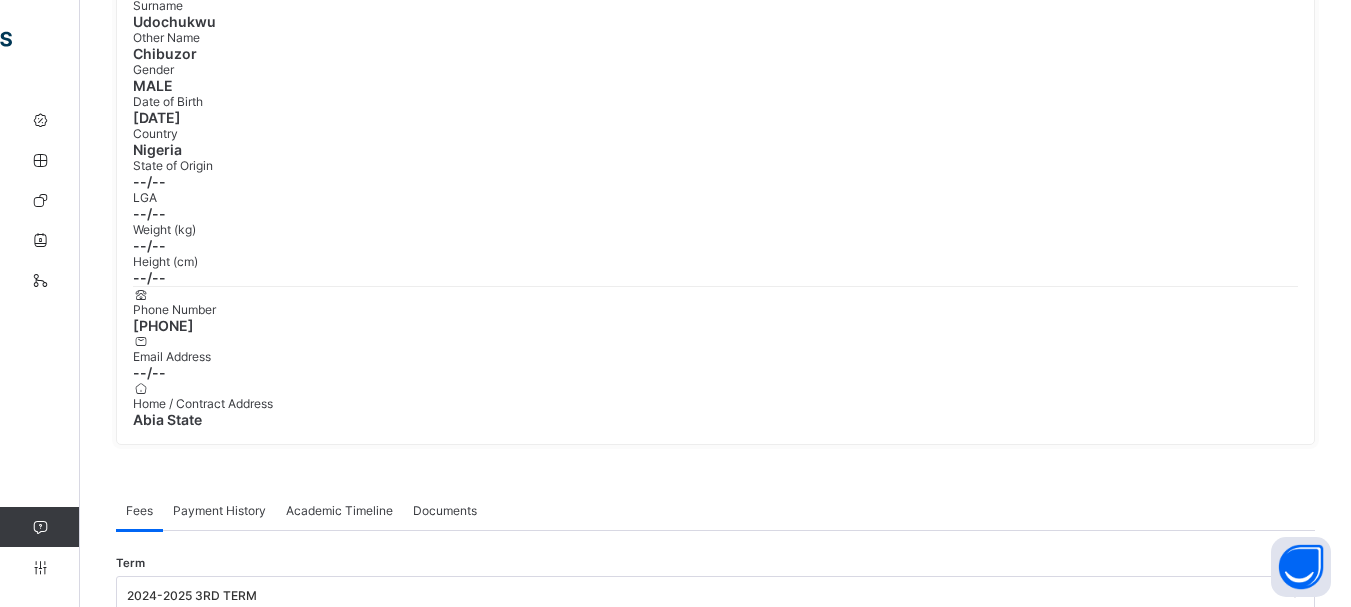 scroll, scrollTop: 0, scrollLeft: 0, axis: both 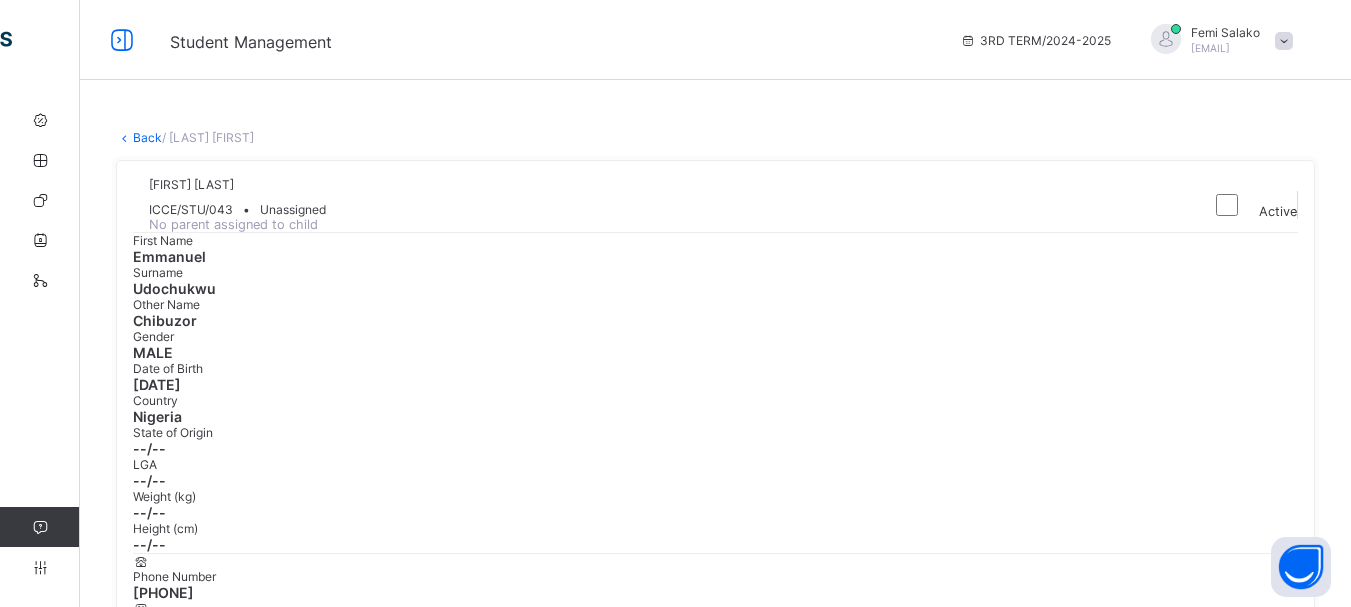 click on "Back" at bounding box center [147, 137] 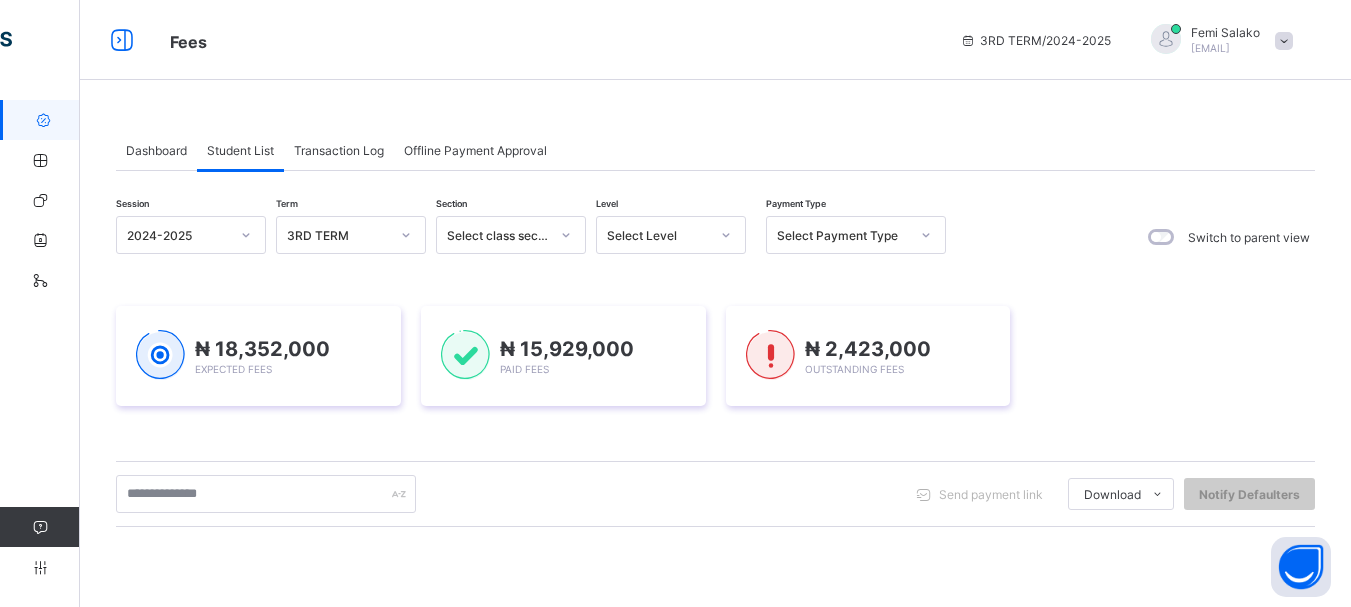 click on "Send payment link Download  Students Payment Students Payment Status Student Items Report Student Discount Report   Notify Defaulters" at bounding box center [715, 494] 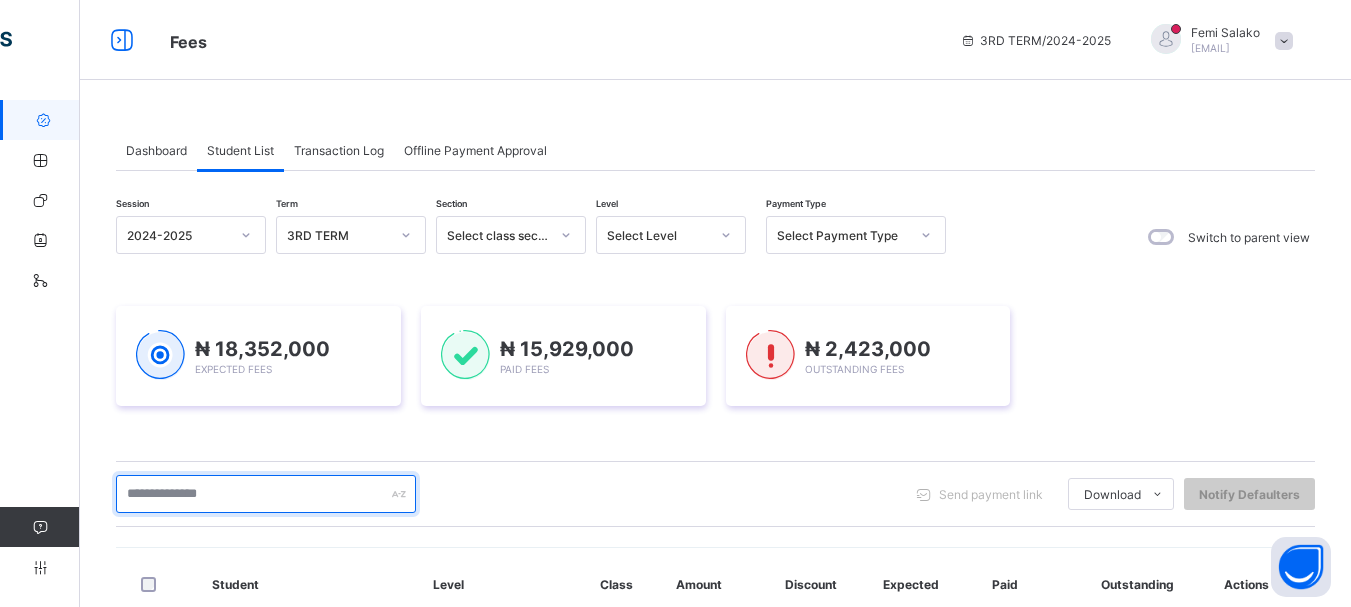 click at bounding box center [266, 494] 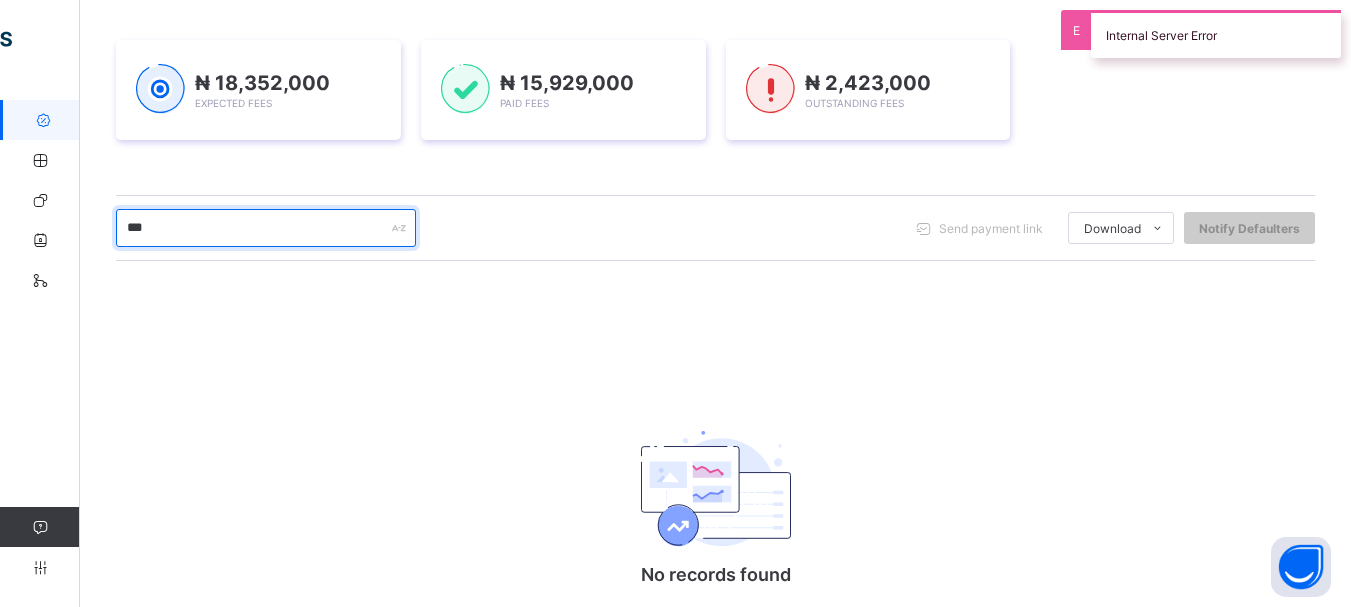 scroll, scrollTop: 267, scrollLeft: 0, axis: vertical 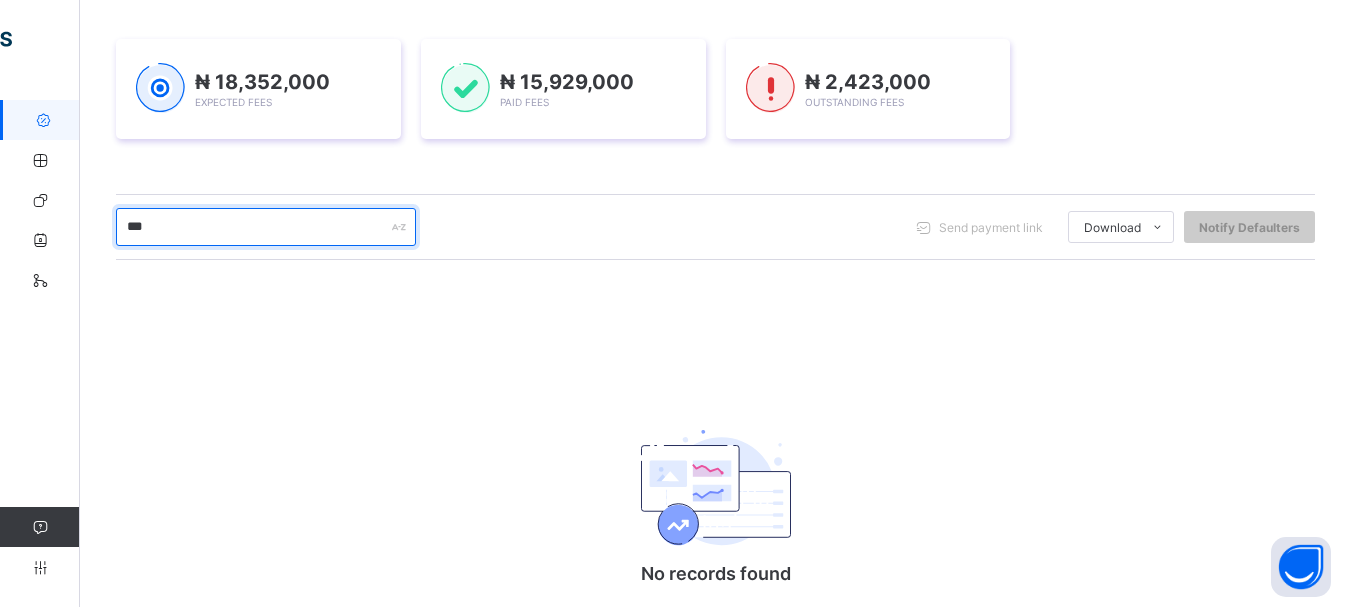 click on "***" at bounding box center (266, 227) 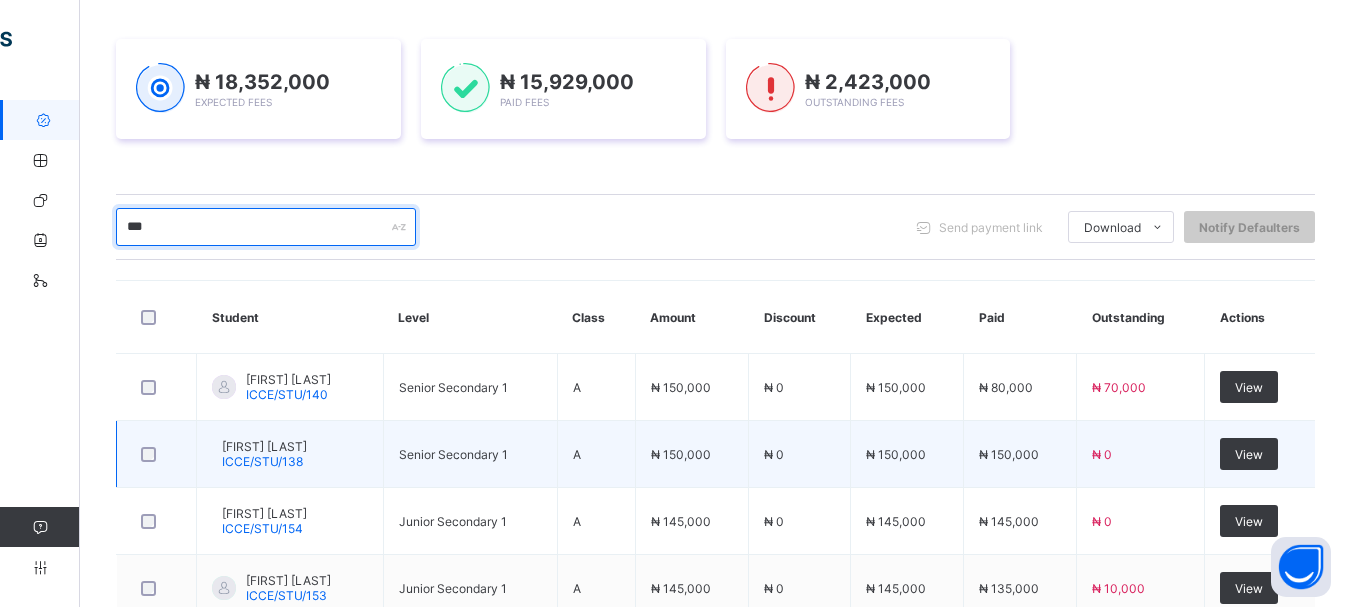 scroll, scrollTop: 402, scrollLeft: 0, axis: vertical 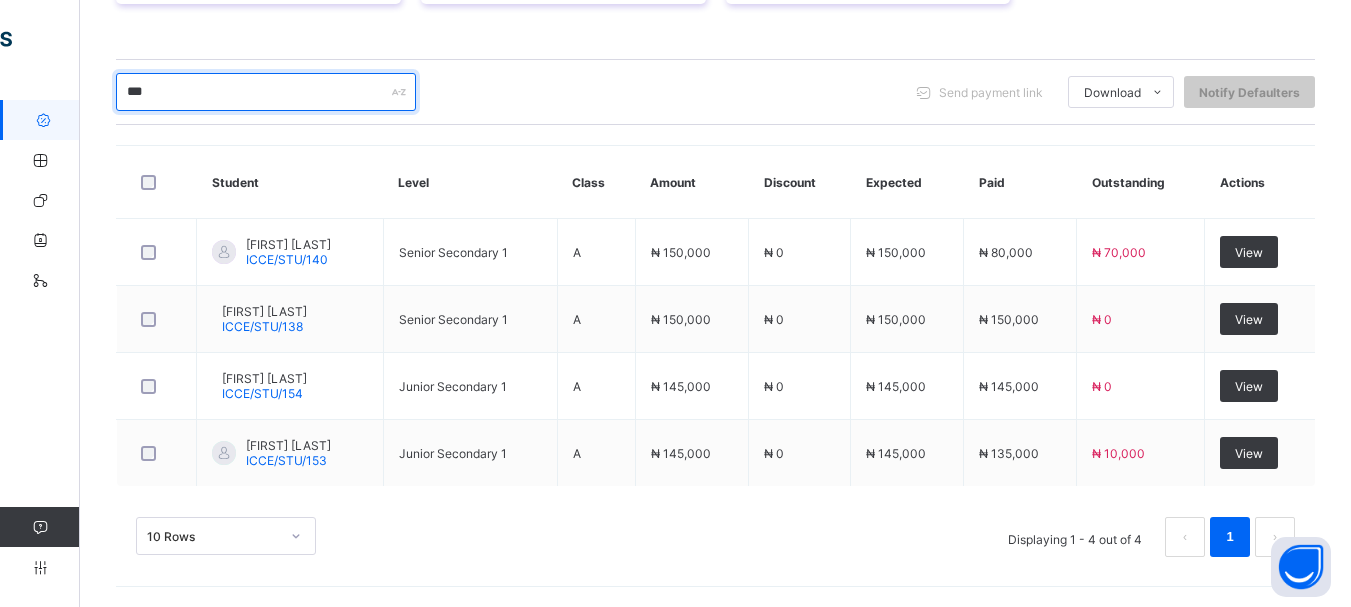 drag, startPoint x: 237, startPoint y: 104, endPoint x: 79, endPoint y: 113, distance: 158.25612 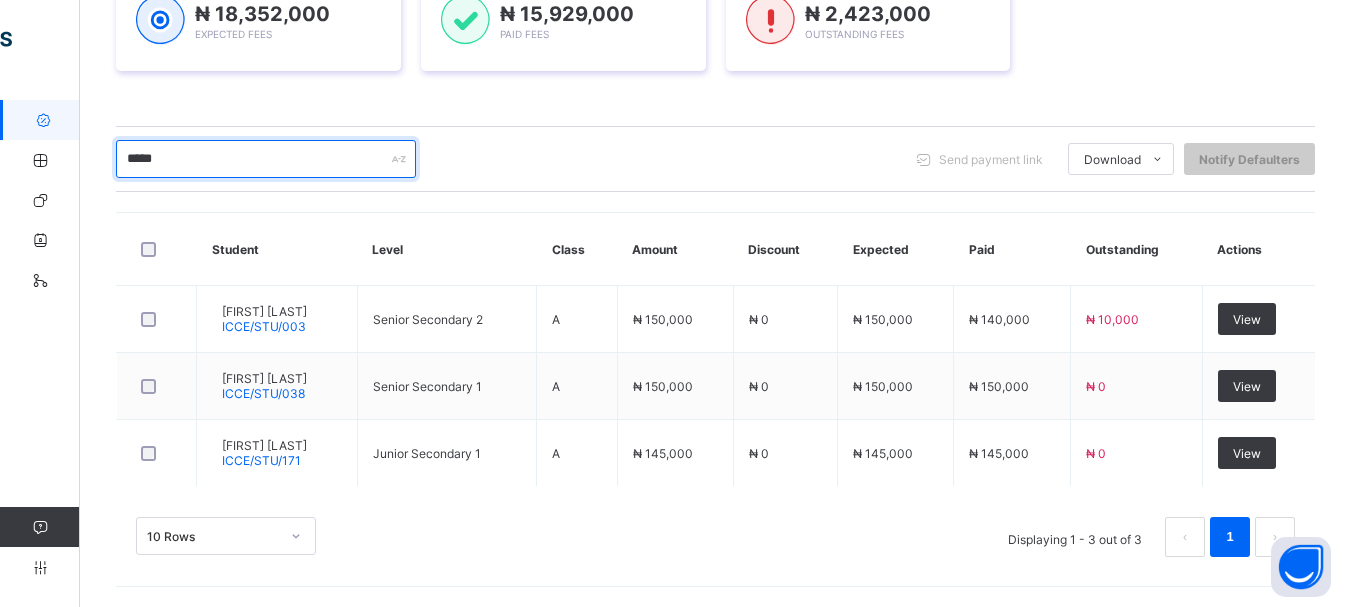 scroll, scrollTop: 335, scrollLeft: 0, axis: vertical 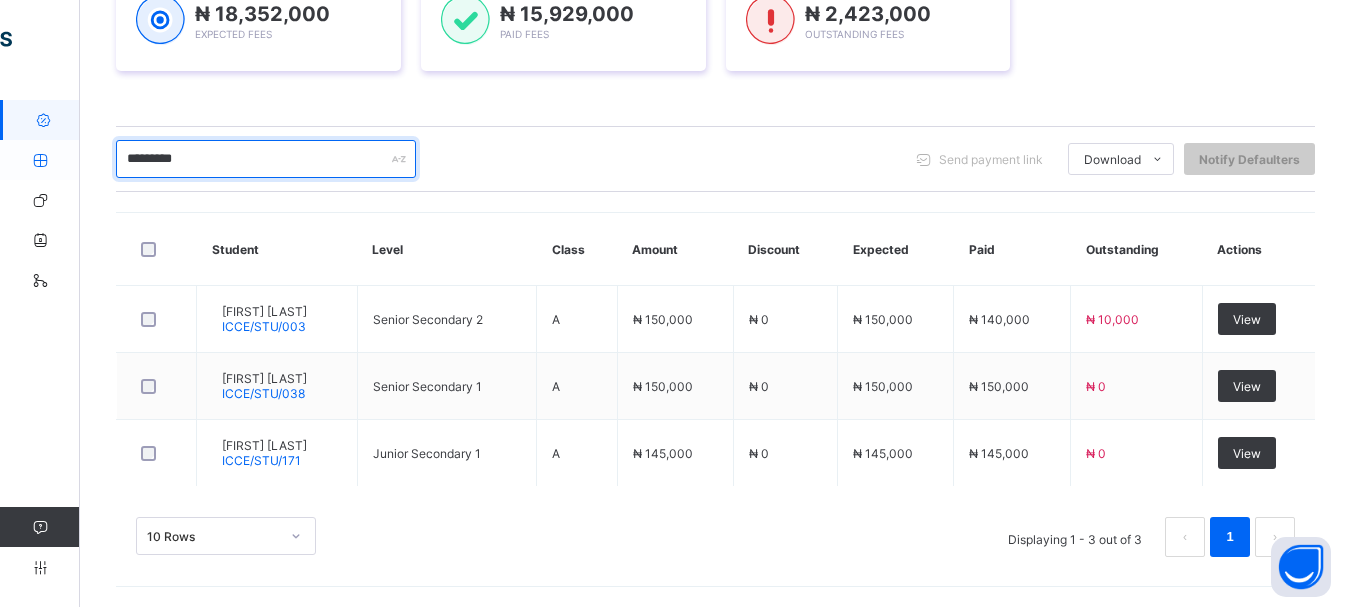 drag, startPoint x: 225, startPoint y: 165, endPoint x: 31, endPoint y: 178, distance: 194.43507 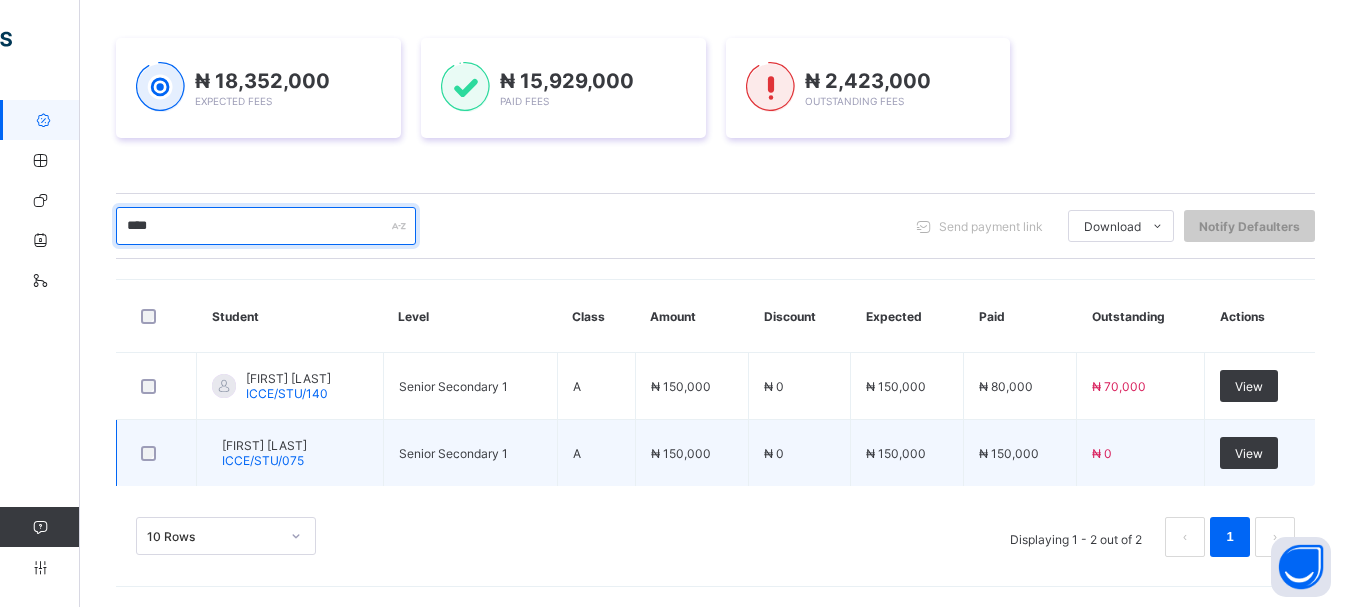 scroll, scrollTop: 268, scrollLeft: 0, axis: vertical 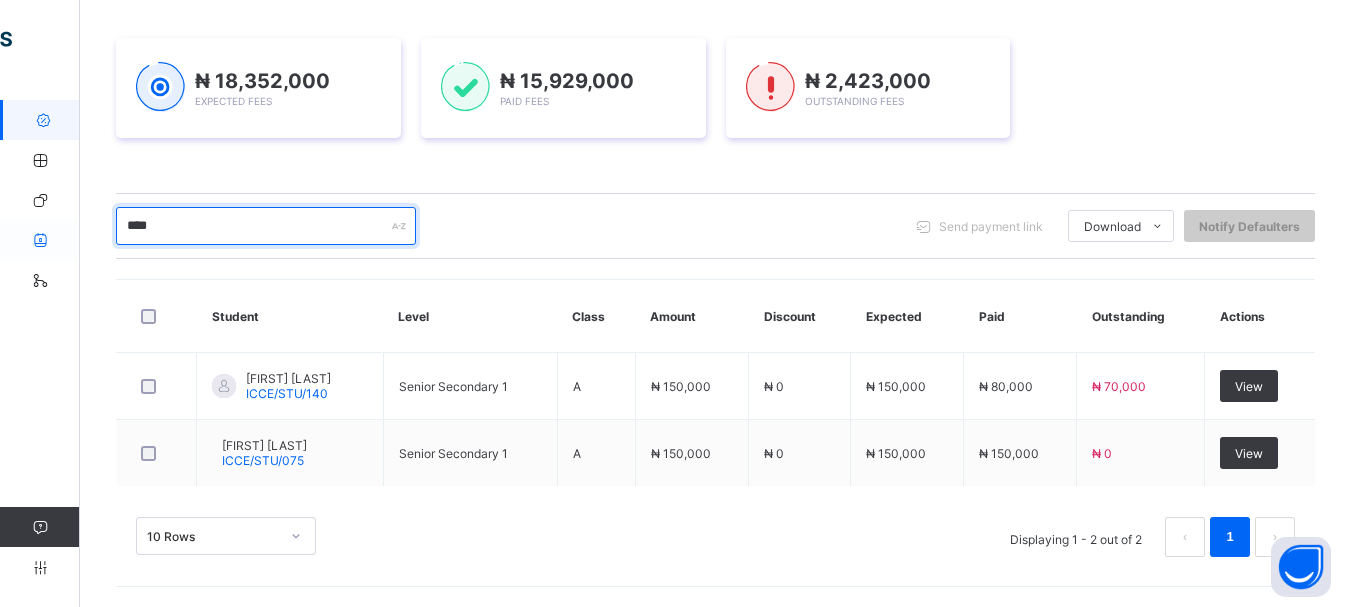 drag, startPoint x: 235, startPoint y: 223, endPoint x: 46, endPoint y: 227, distance: 189.04233 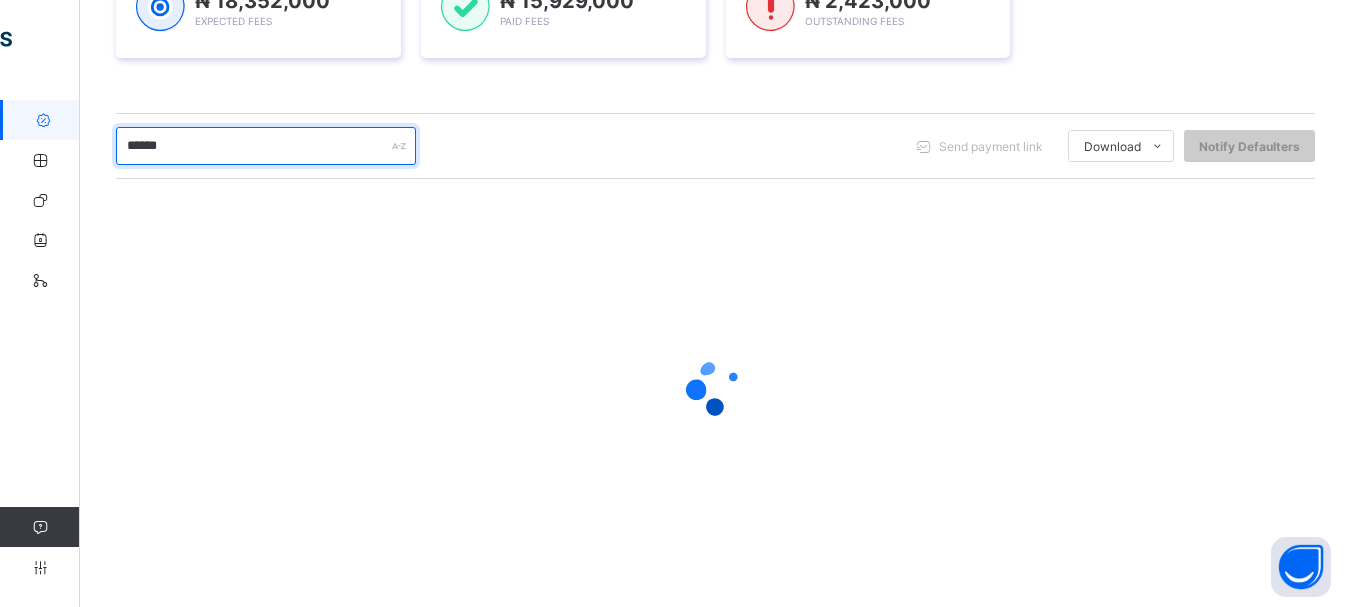 scroll, scrollTop: 268, scrollLeft: 0, axis: vertical 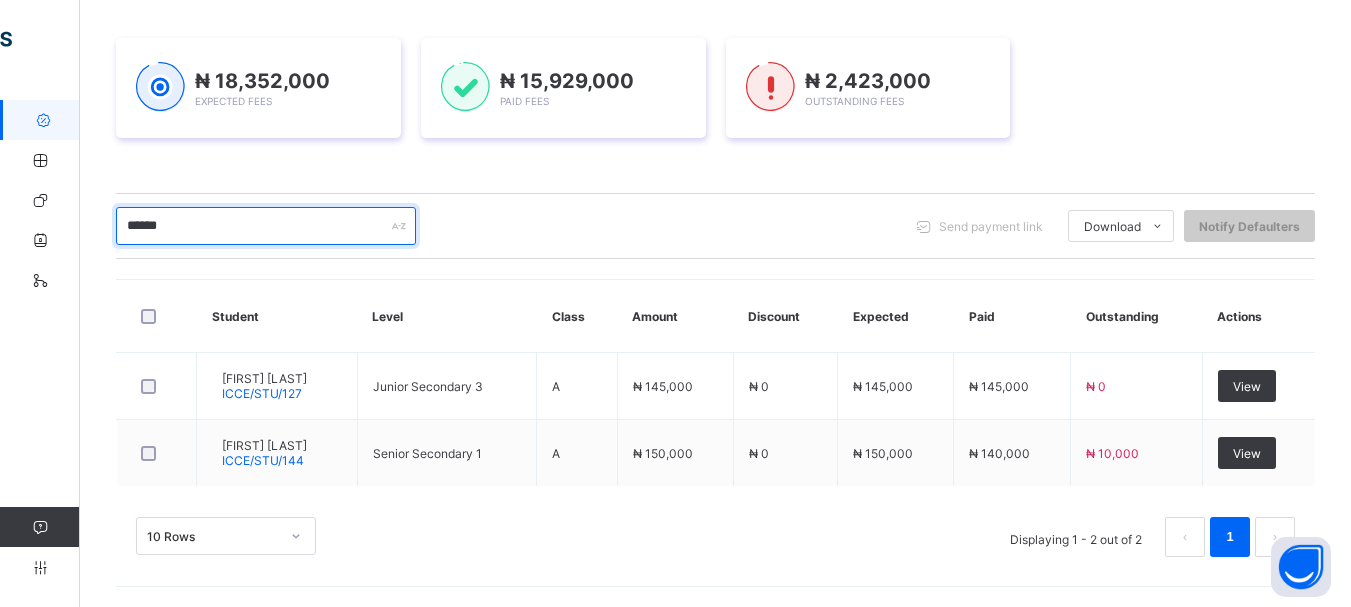 type on "******" 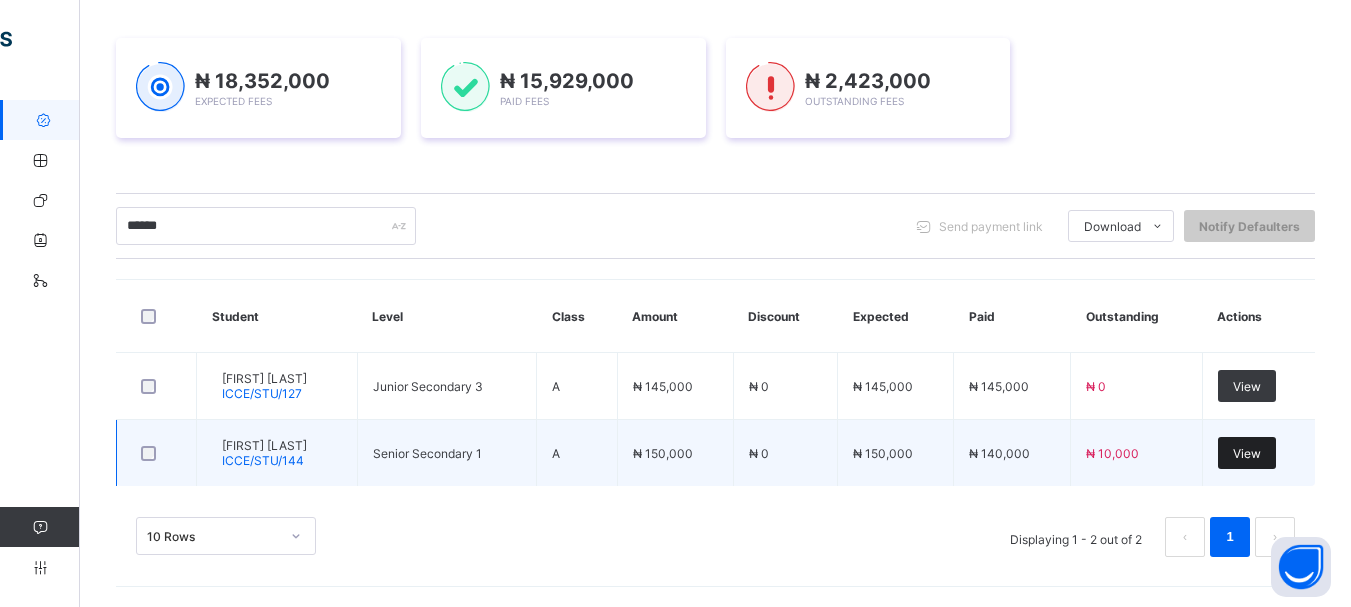 click on "View" at bounding box center [1247, 453] 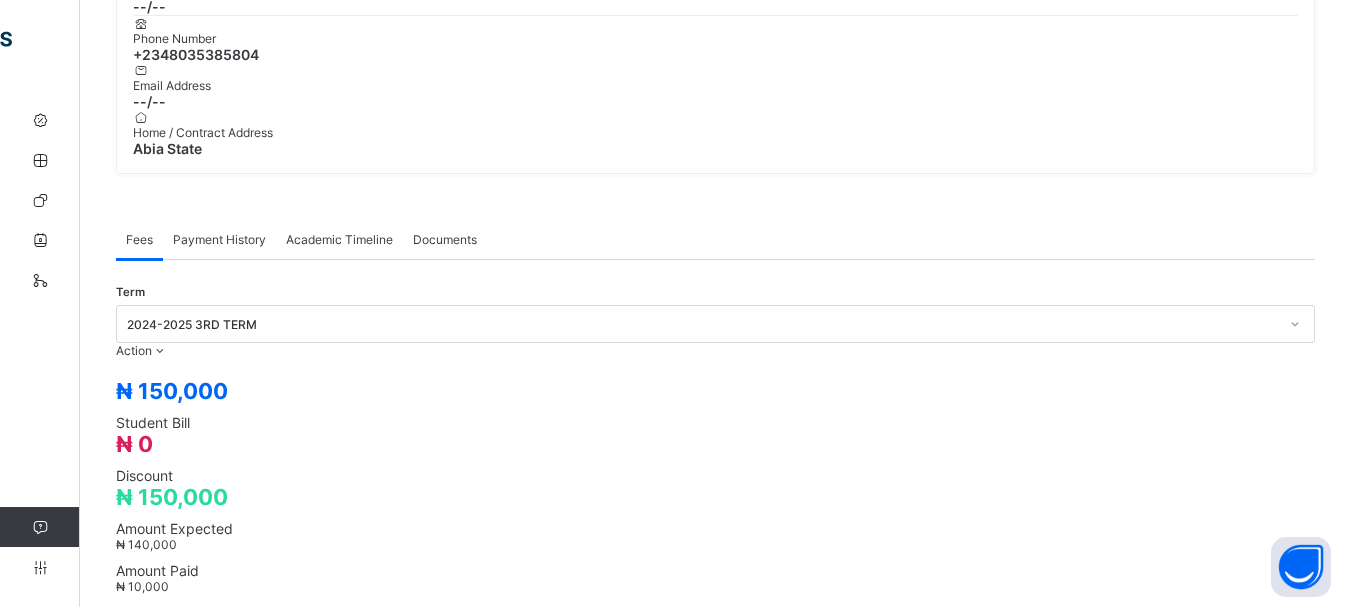 scroll, scrollTop: 267, scrollLeft: 0, axis: vertical 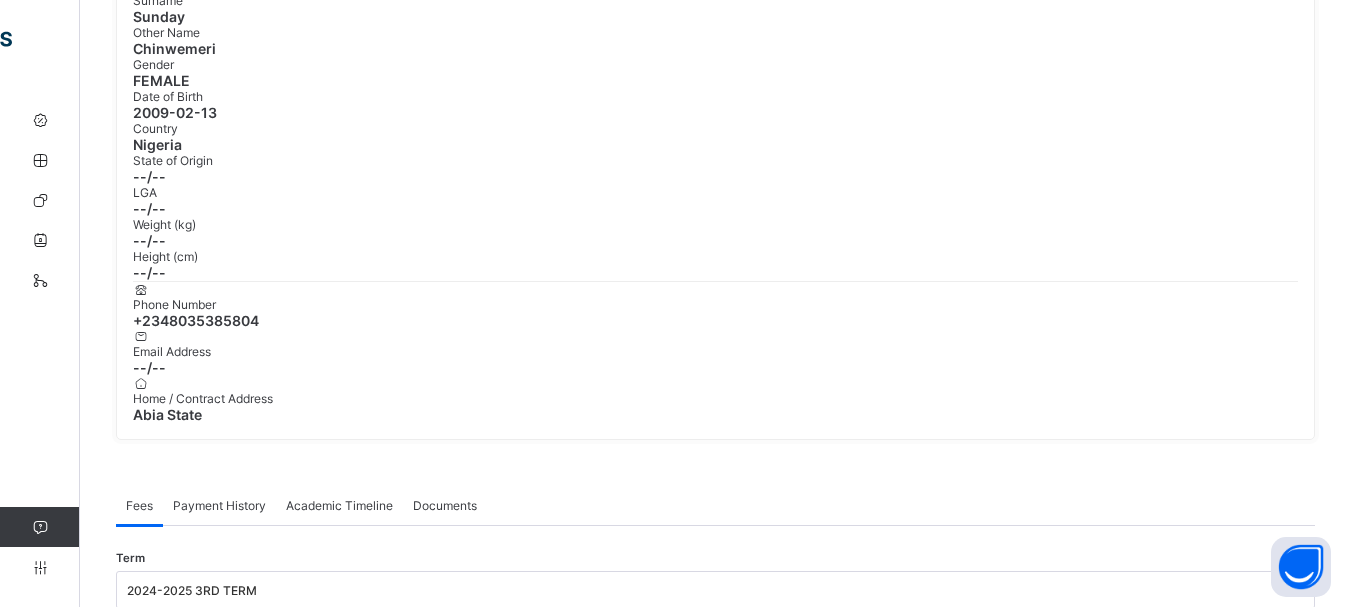 click on "Receive Payment" at bounding box center (86, 650) 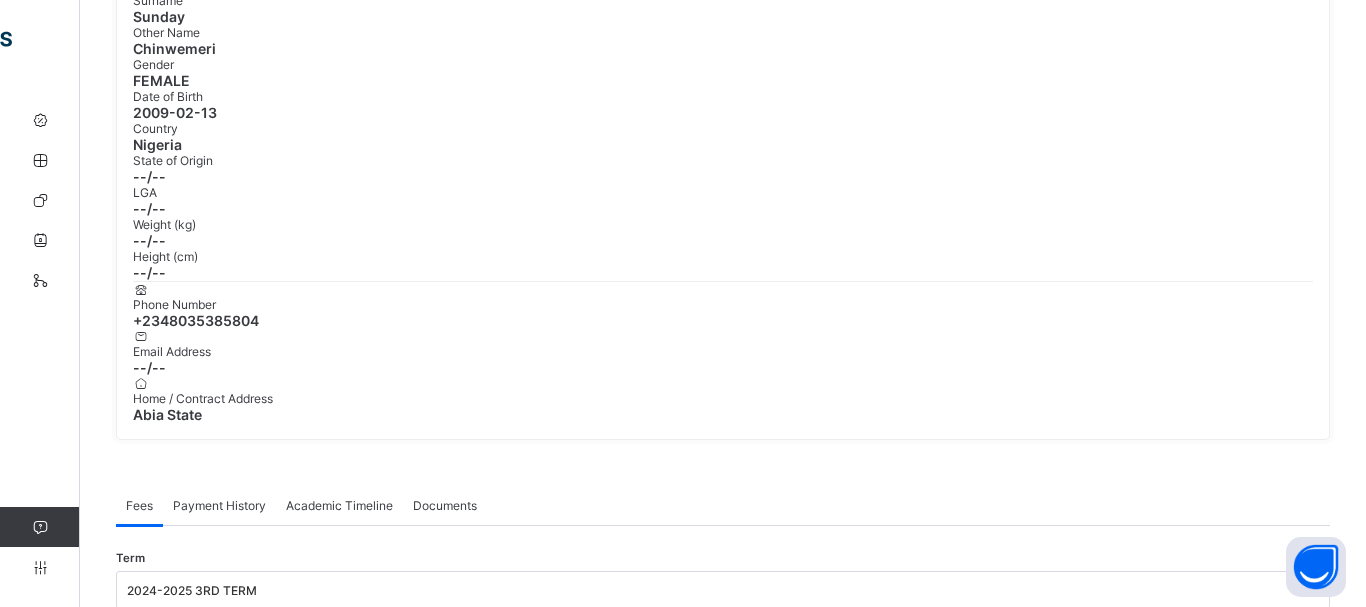 click on "Select bank" at bounding box center [704, 1650] 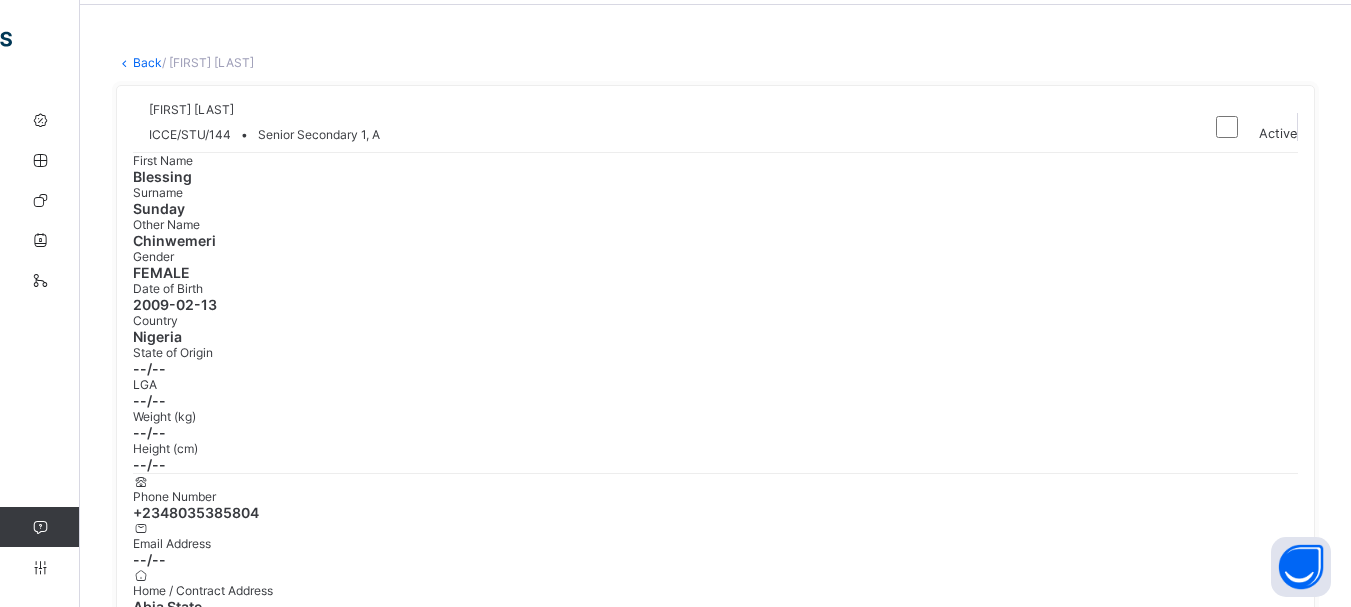 scroll, scrollTop: 0, scrollLeft: 0, axis: both 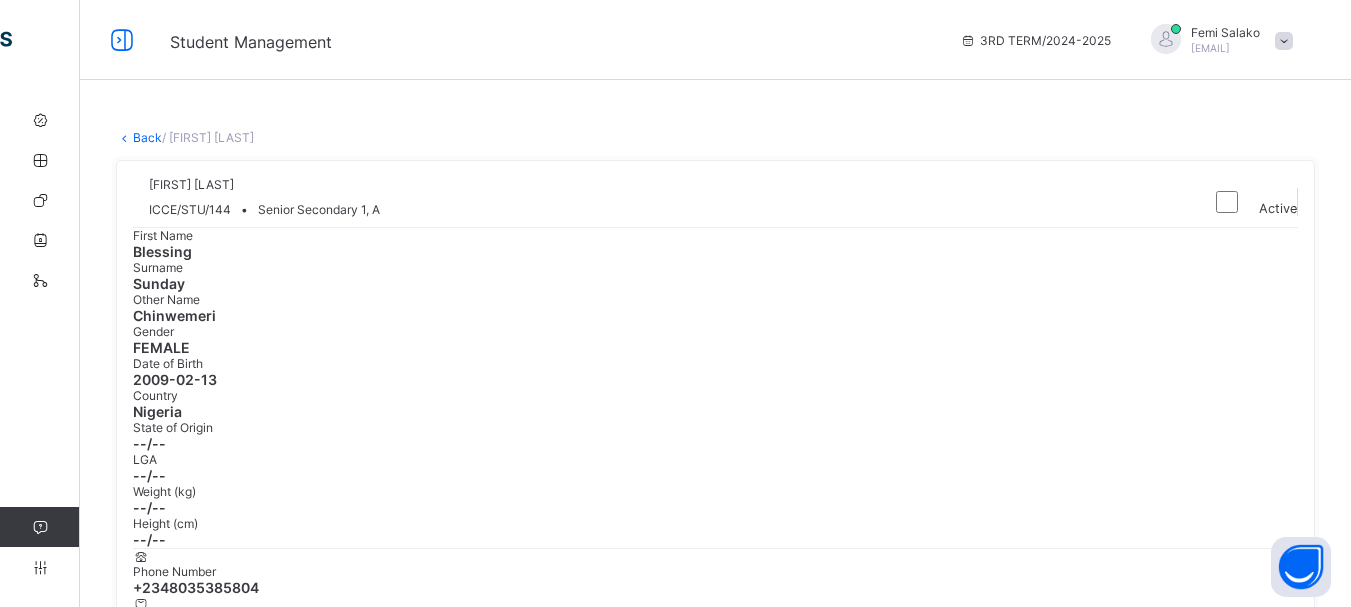 click on "Back" at bounding box center [147, 137] 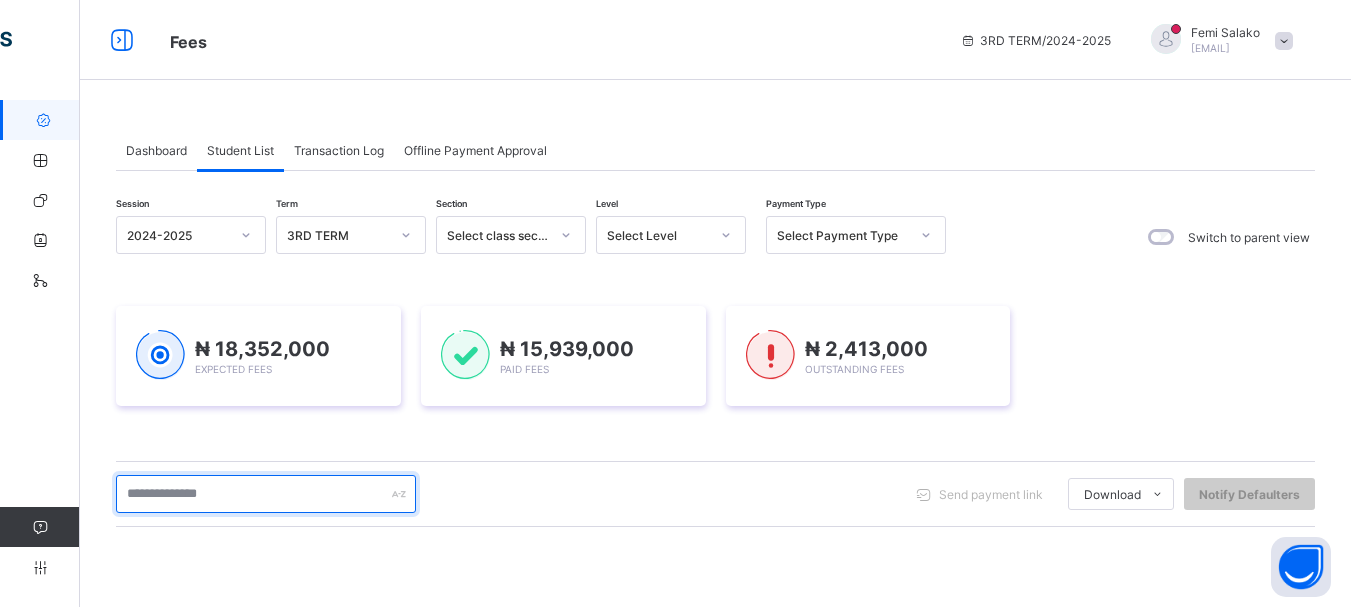 click at bounding box center [266, 494] 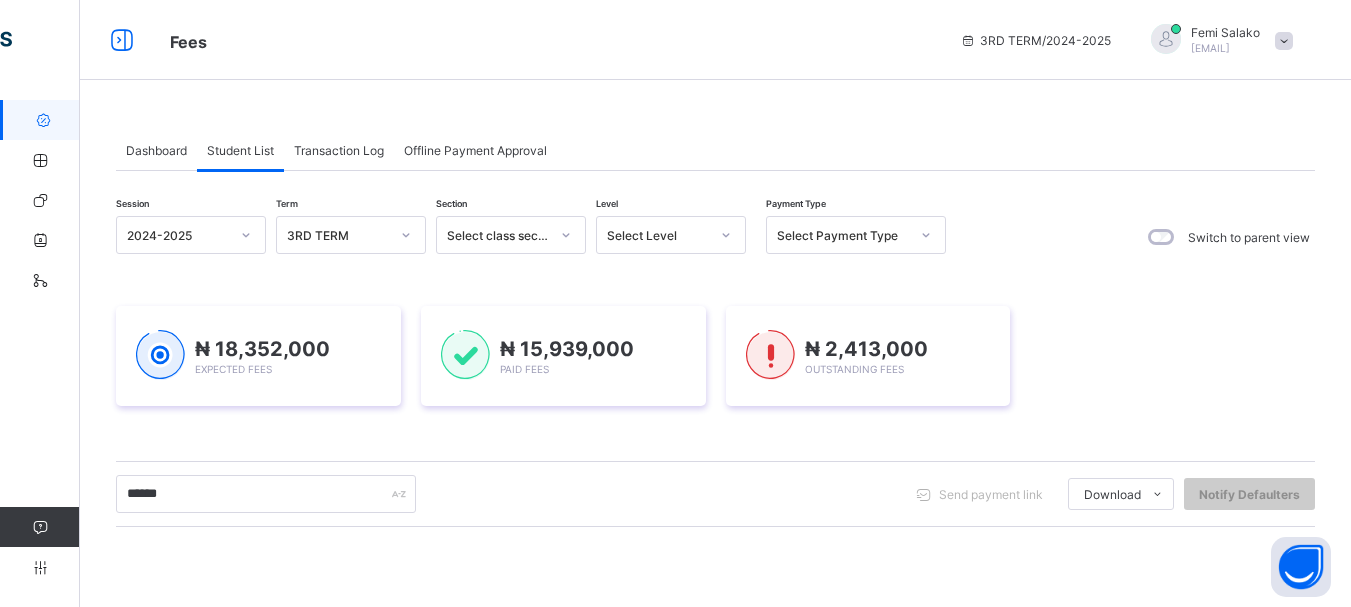 click at bounding box center [715, 735] 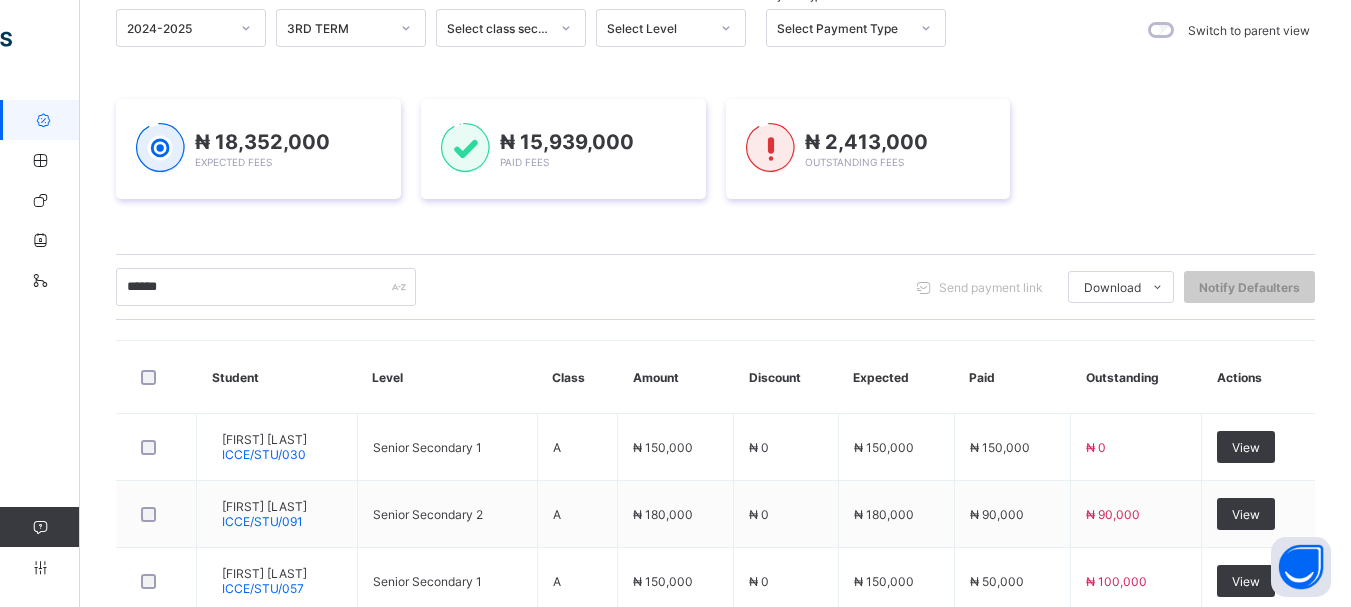 scroll, scrollTop: 402, scrollLeft: 0, axis: vertical 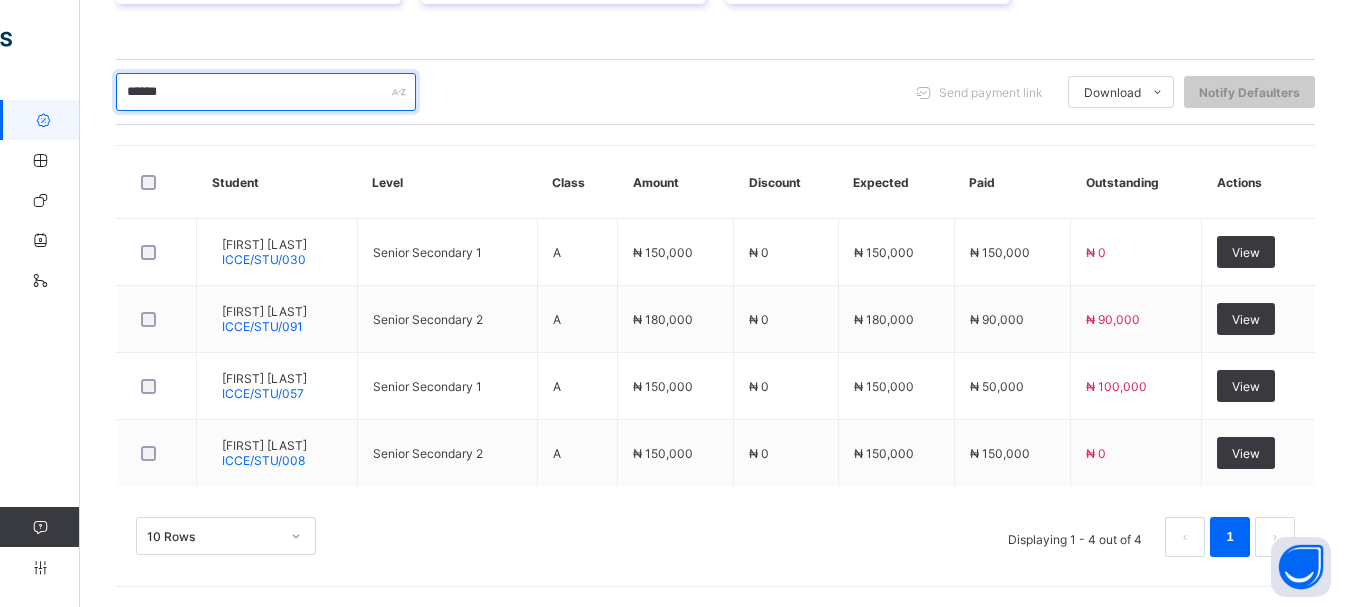 drag, startPoint x: 211, startPoint y: 94, endPoint x: 100, endPoint y: 85, distance: 111.364265 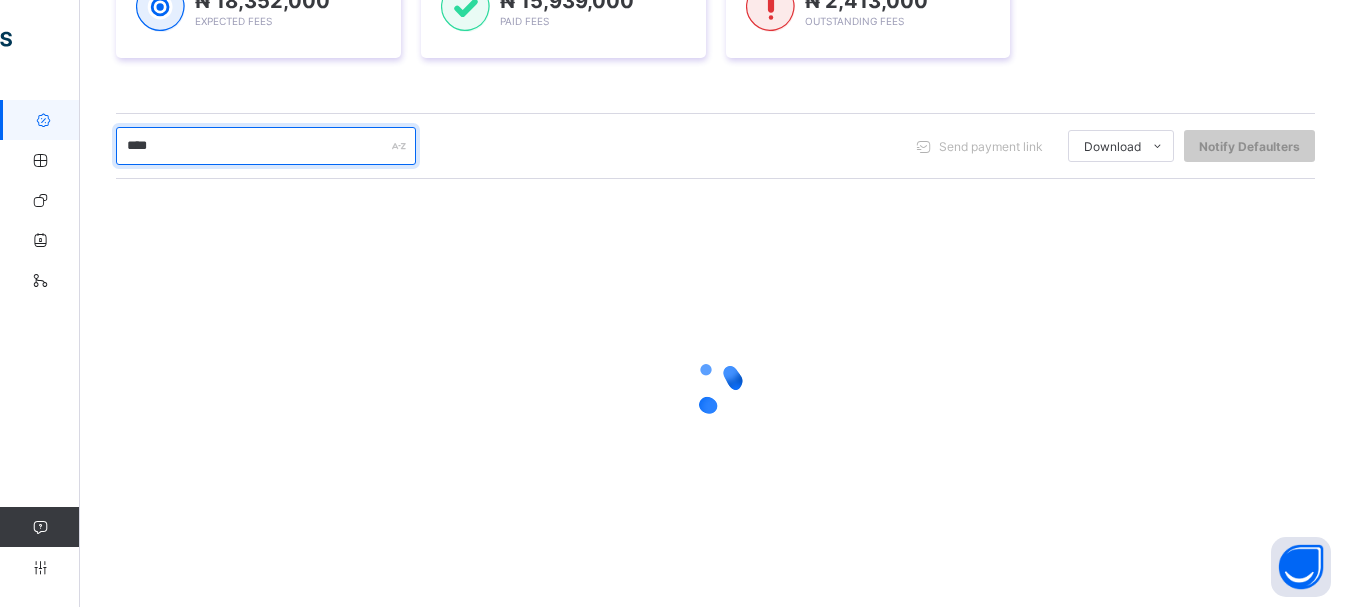 scroll, scrollTop: 335, scrollLeft: 0, axis: vertical 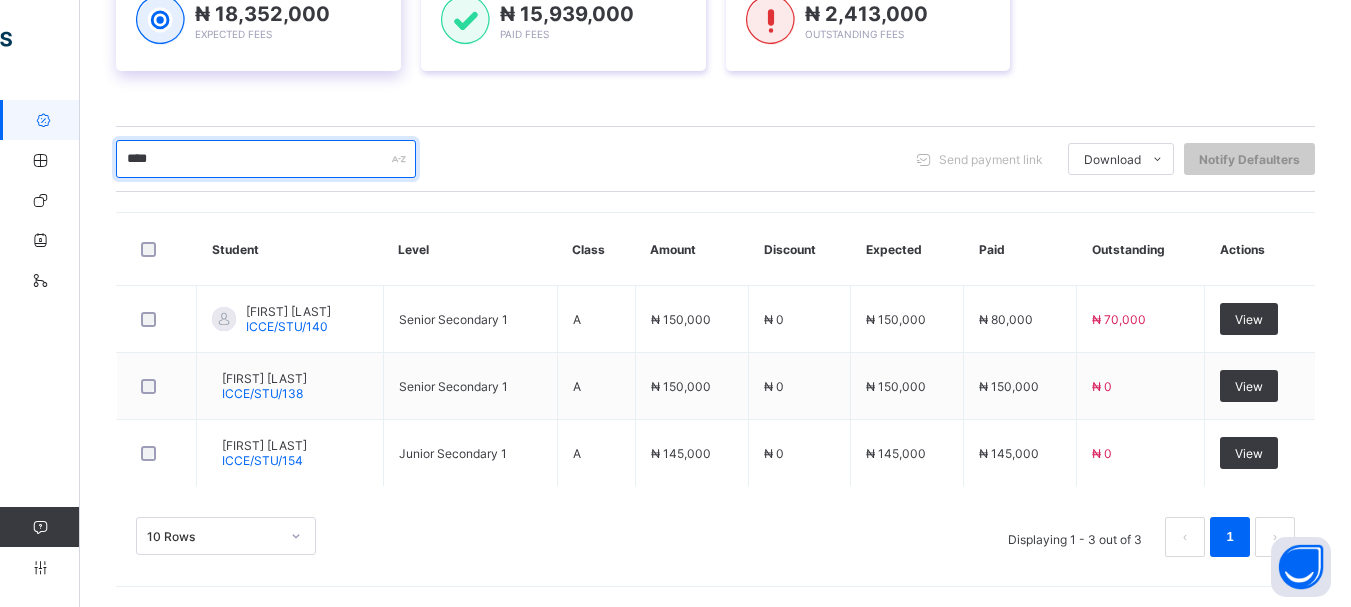 type on "****" 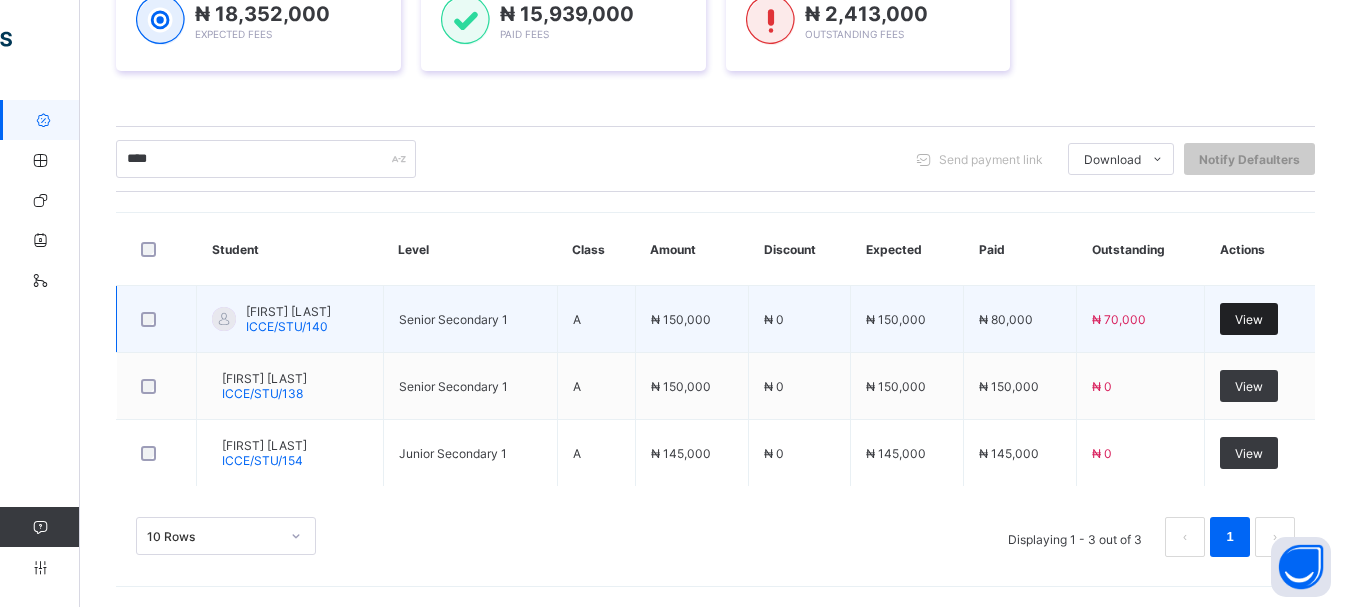 click on "View" at bounding box center [1249, 319] 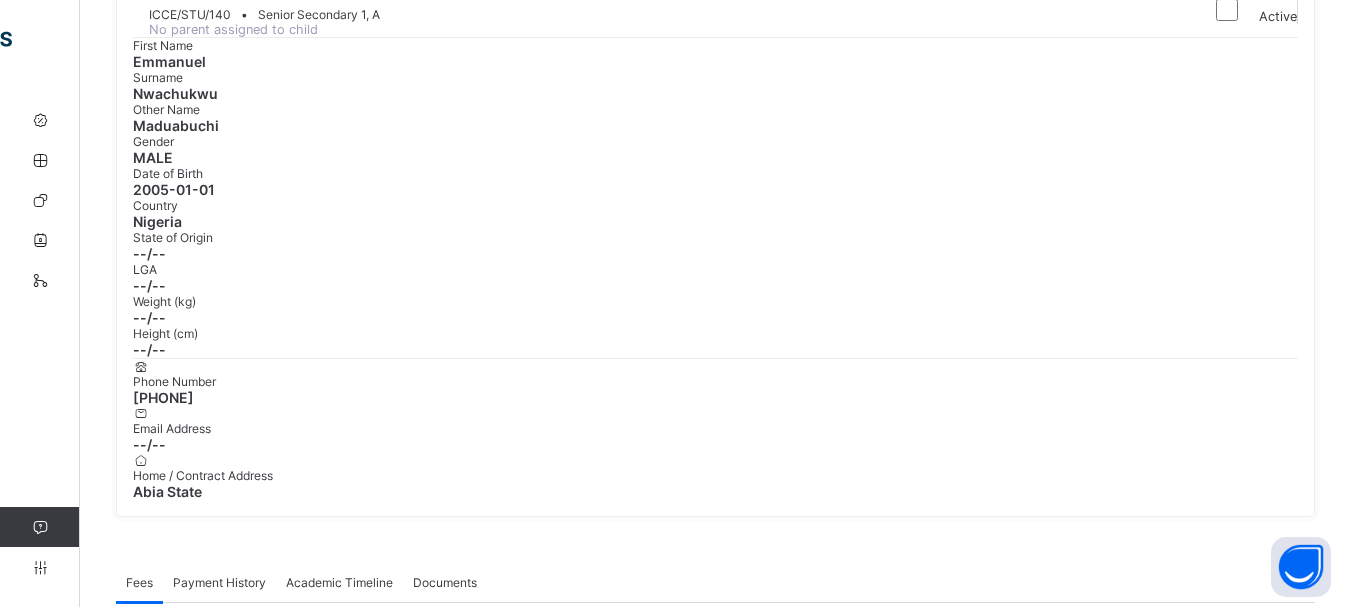 scroll, scrollTop: 267, scrollLeft: 0, axis: vertical 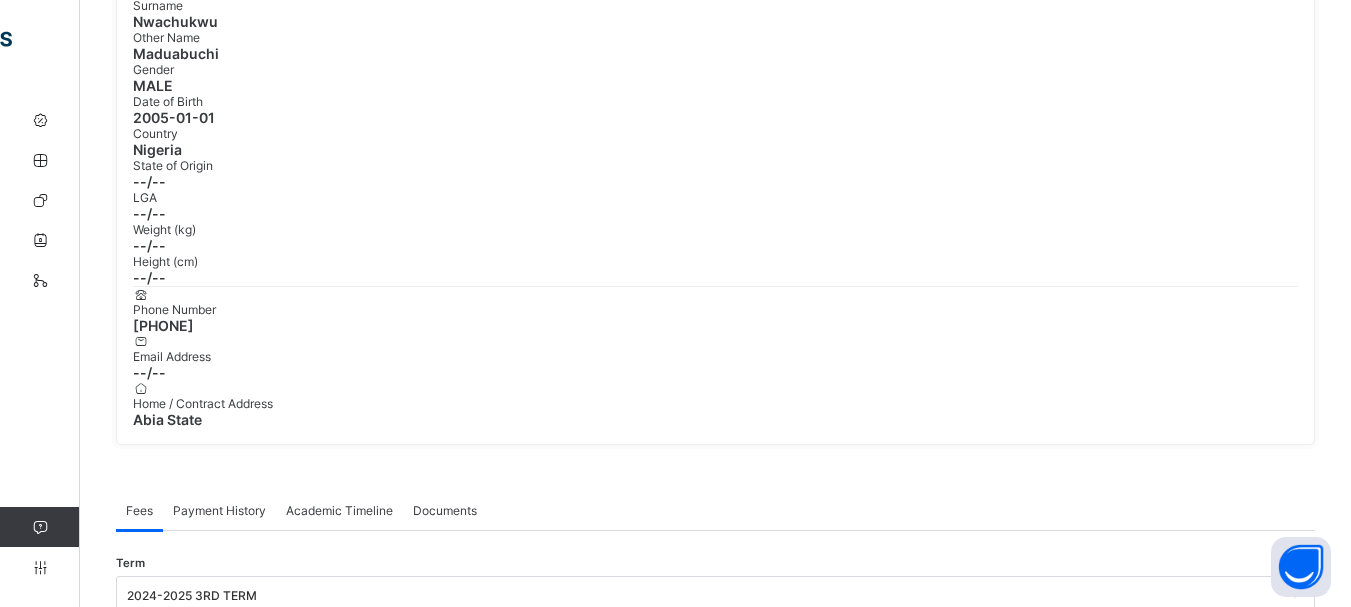 click on "Receive Payment" at bounding box center [86, 655] 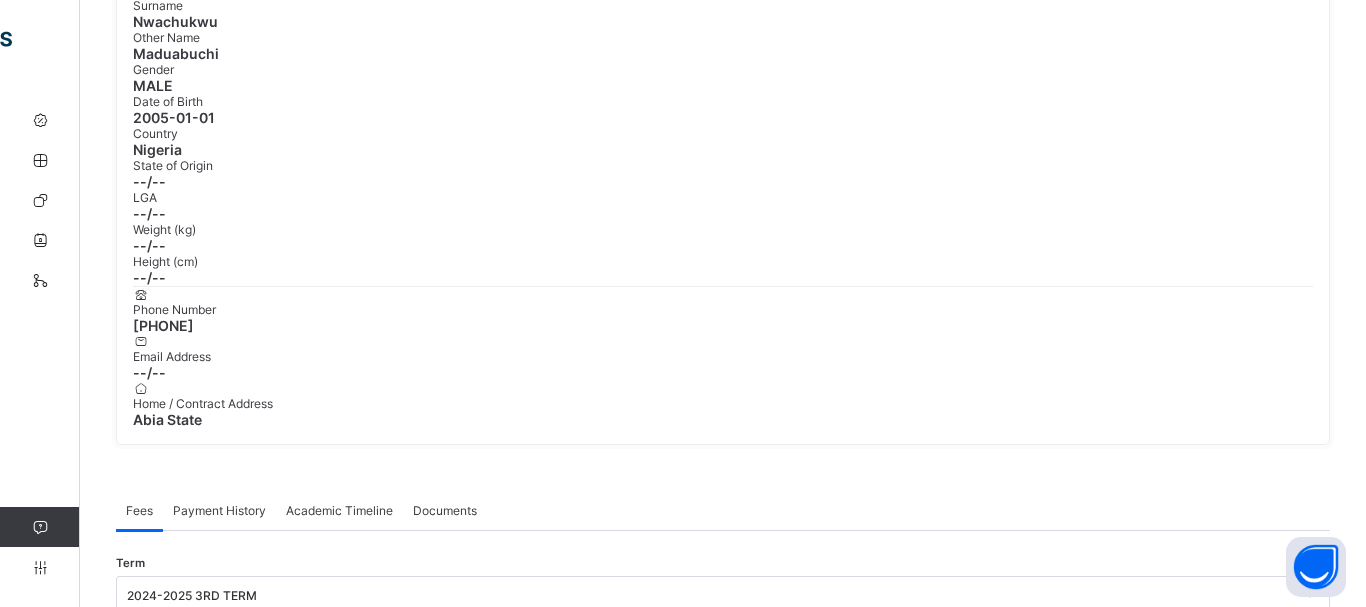 click on "Select bank" at bounding box center (704, 1655) 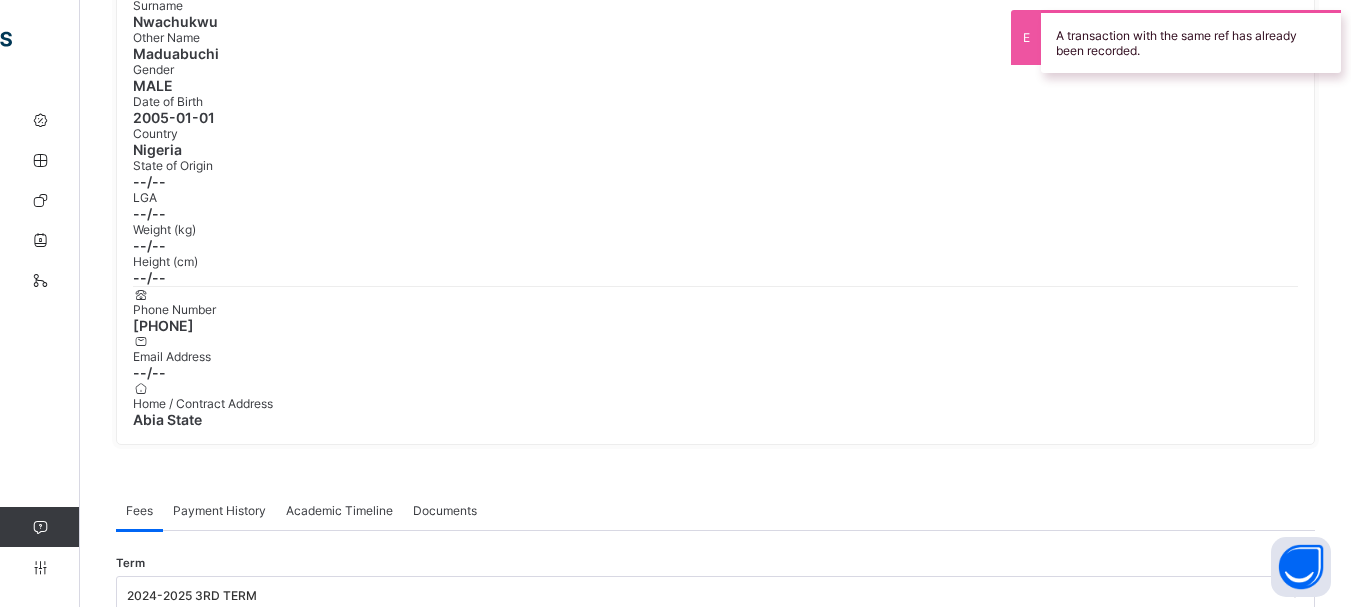 click on "*****" at bounding box center (715, 1699) 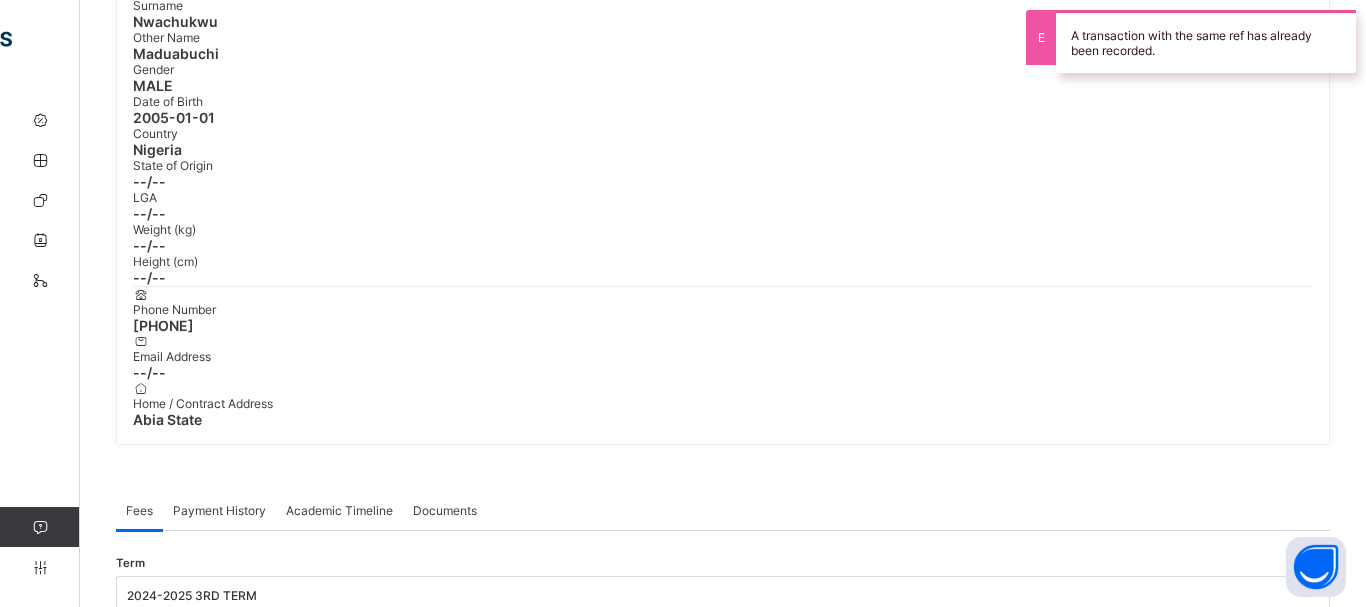 type on "******" 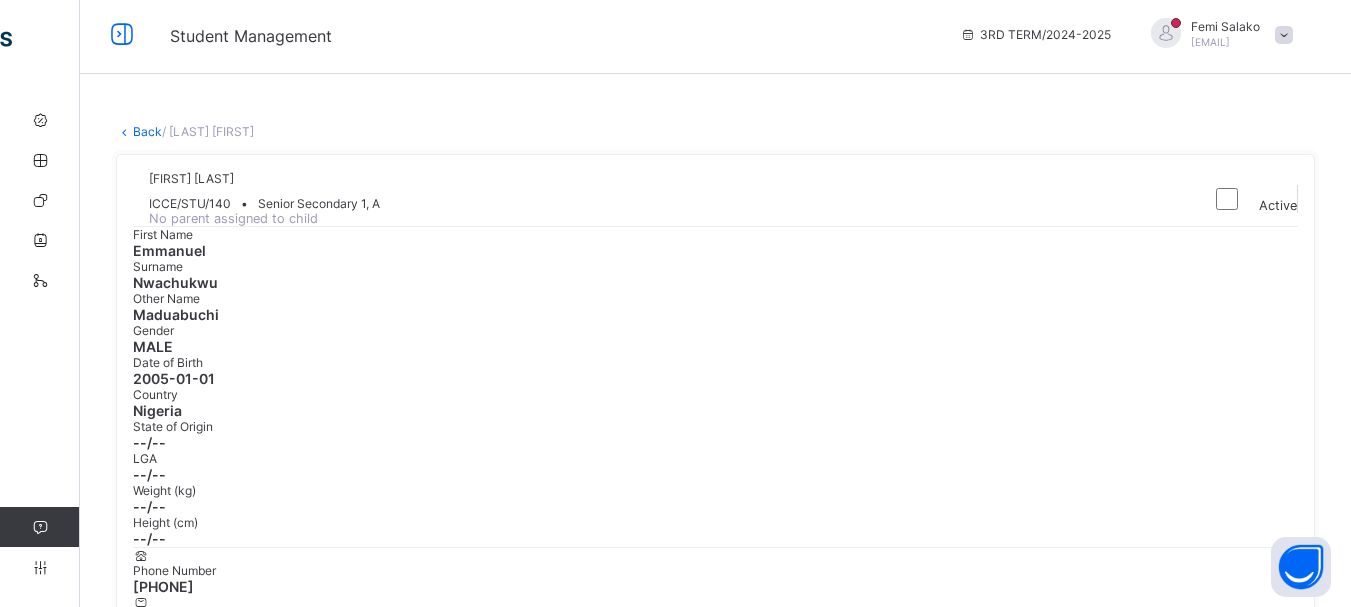 scroll, scrollTop: 0, scrollLeft: 0, axis: both 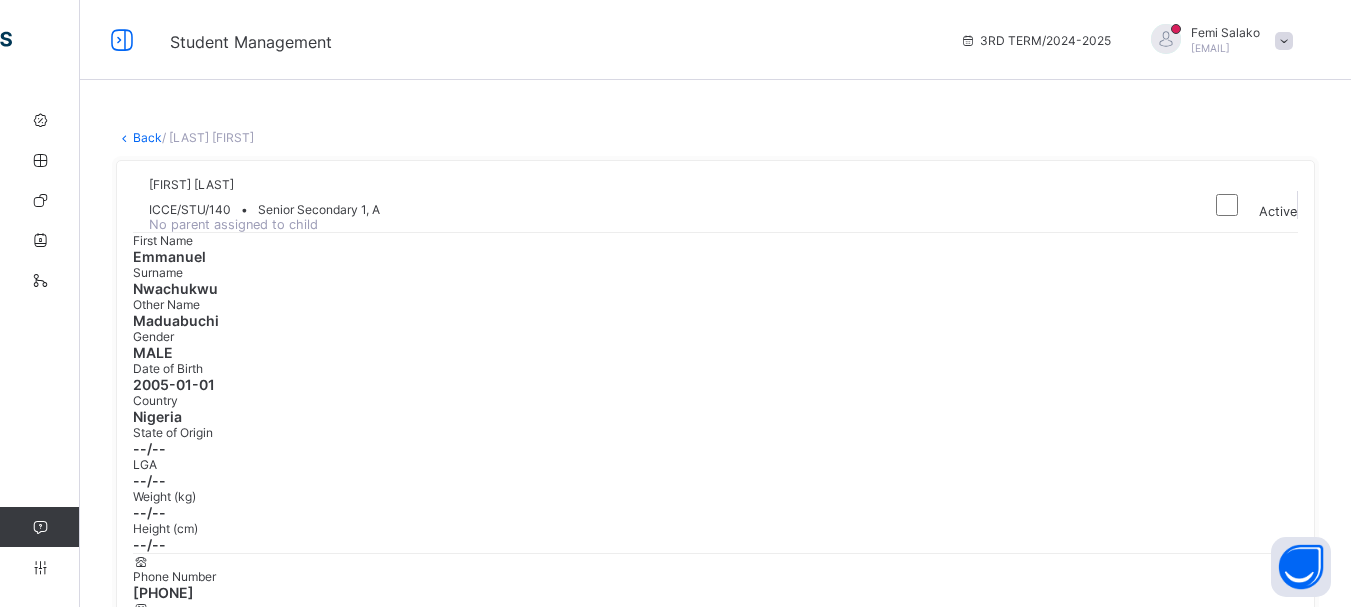click on "Back" at bounding box center [147, 137] 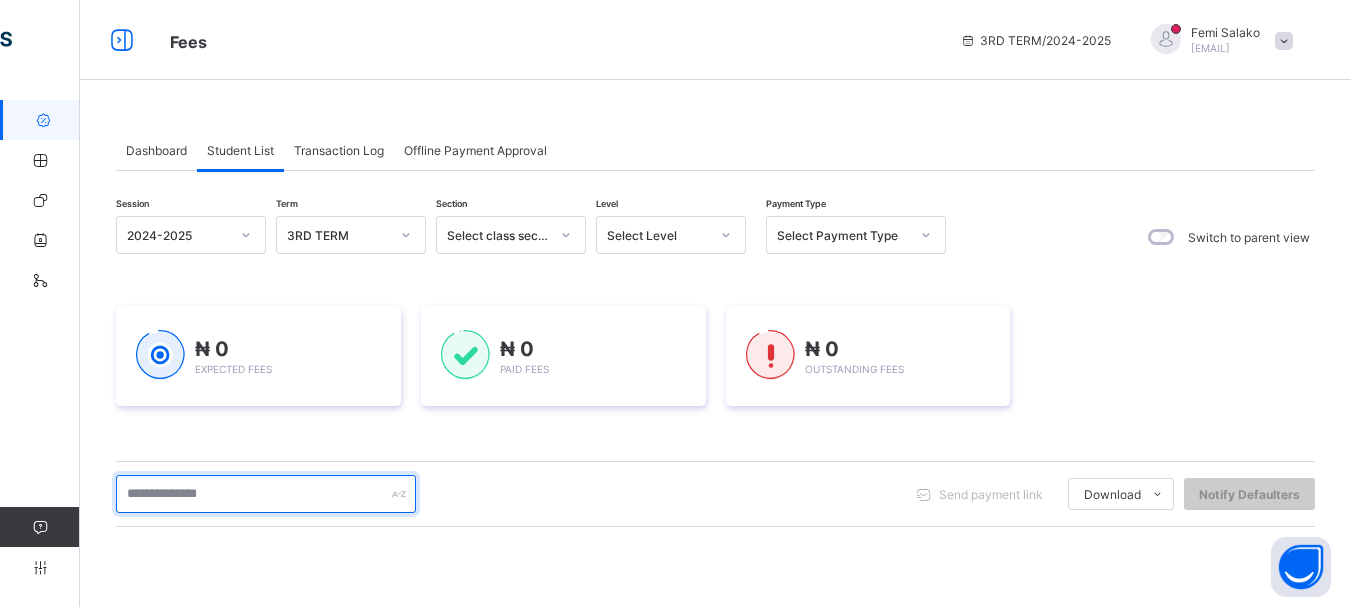 click at bounding box center [266, 494] 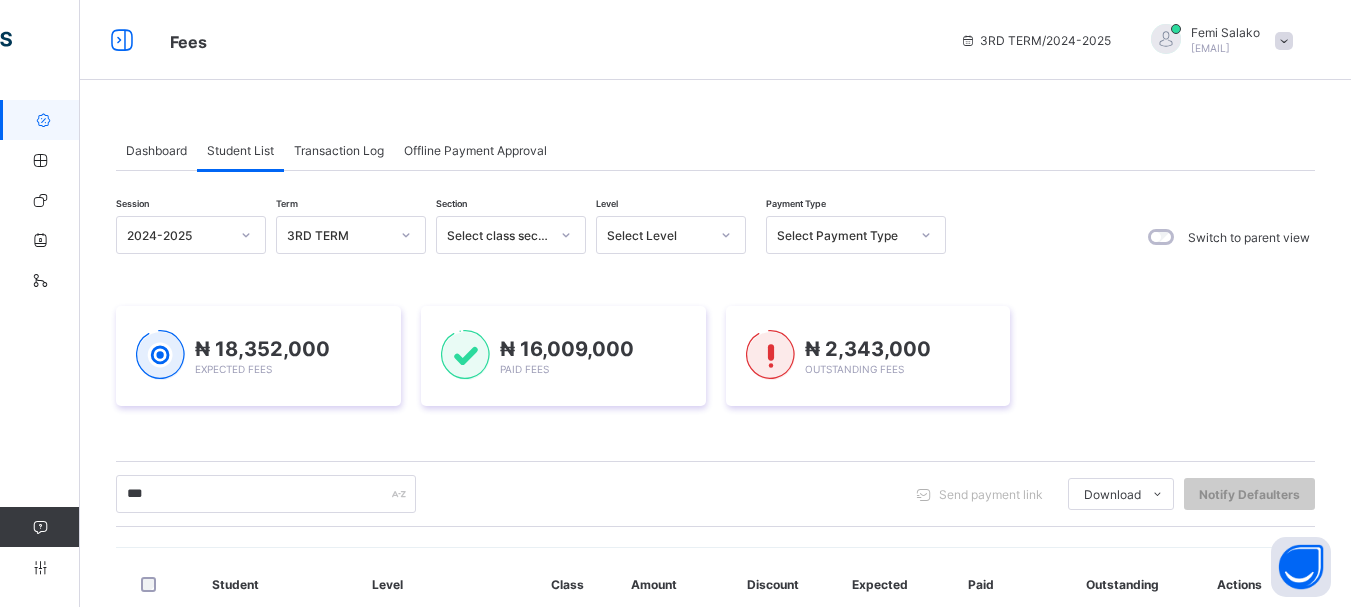 click on "***   Send payment link Download  Students Payment Students Payment Status Student Items Report Student Discount Report   Notify Defaulters" at bounding box center (715, 494) 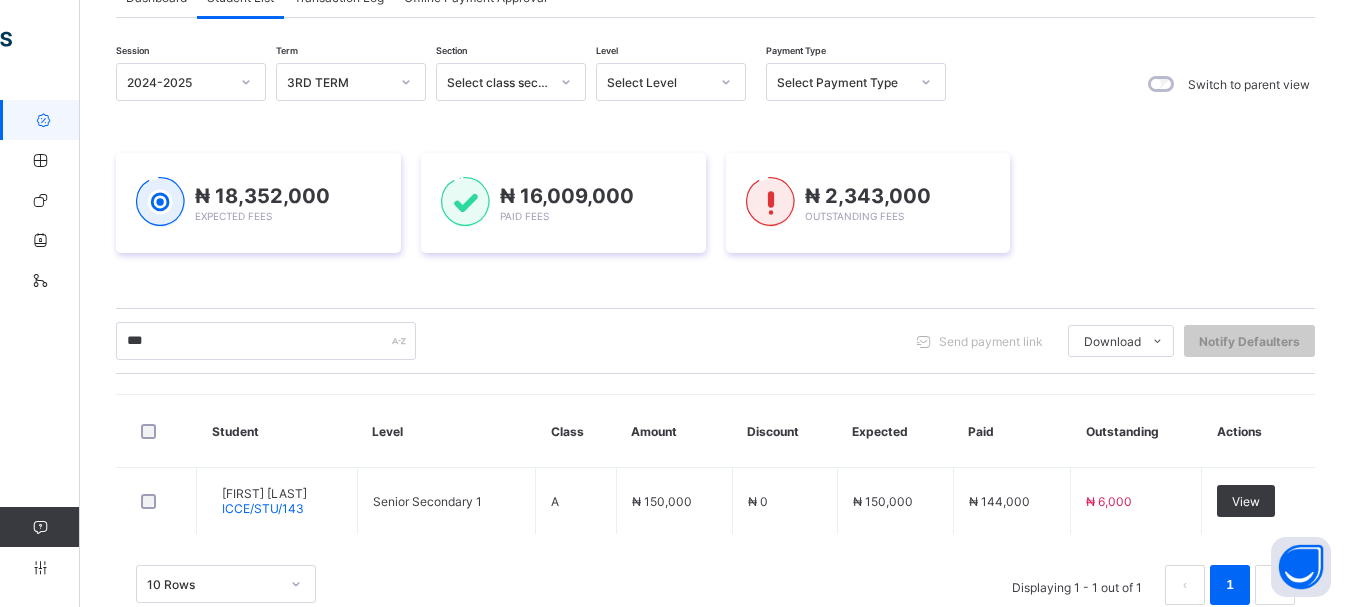 scroll, scrollTop: 201, scrollLeft: 0, axis: vertical 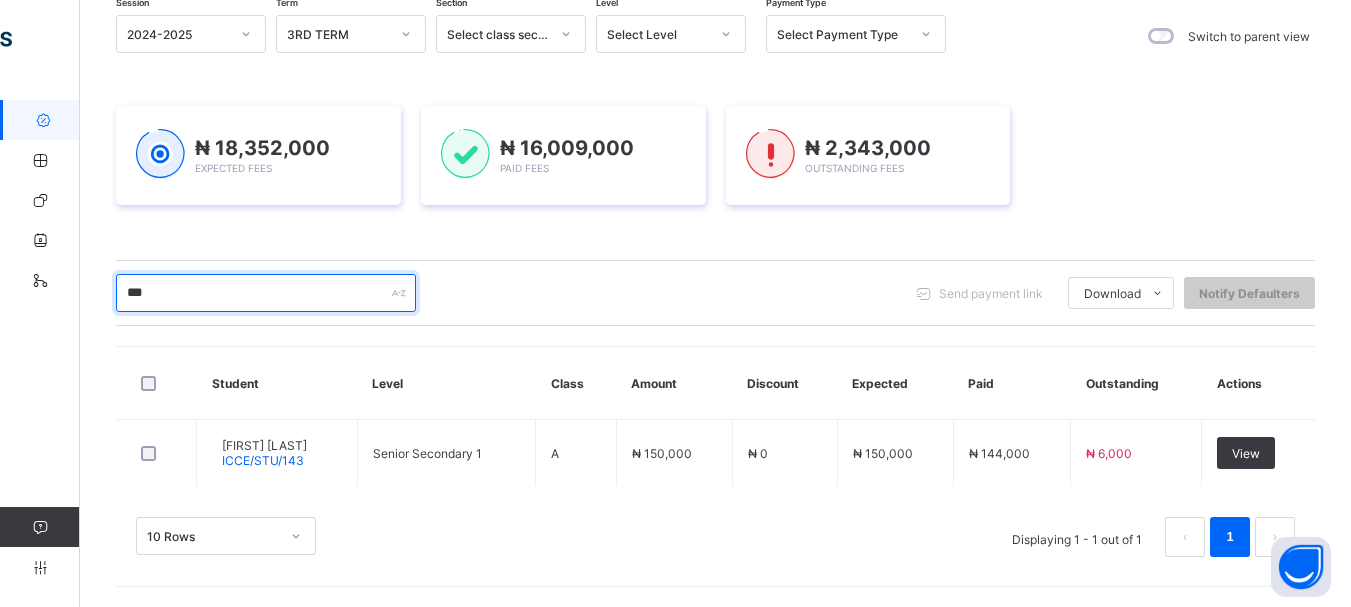 drag, startPoint x: 195, startPoint y: 296, endPoint x: 98, endPoint y: 303, distance: 97.25225 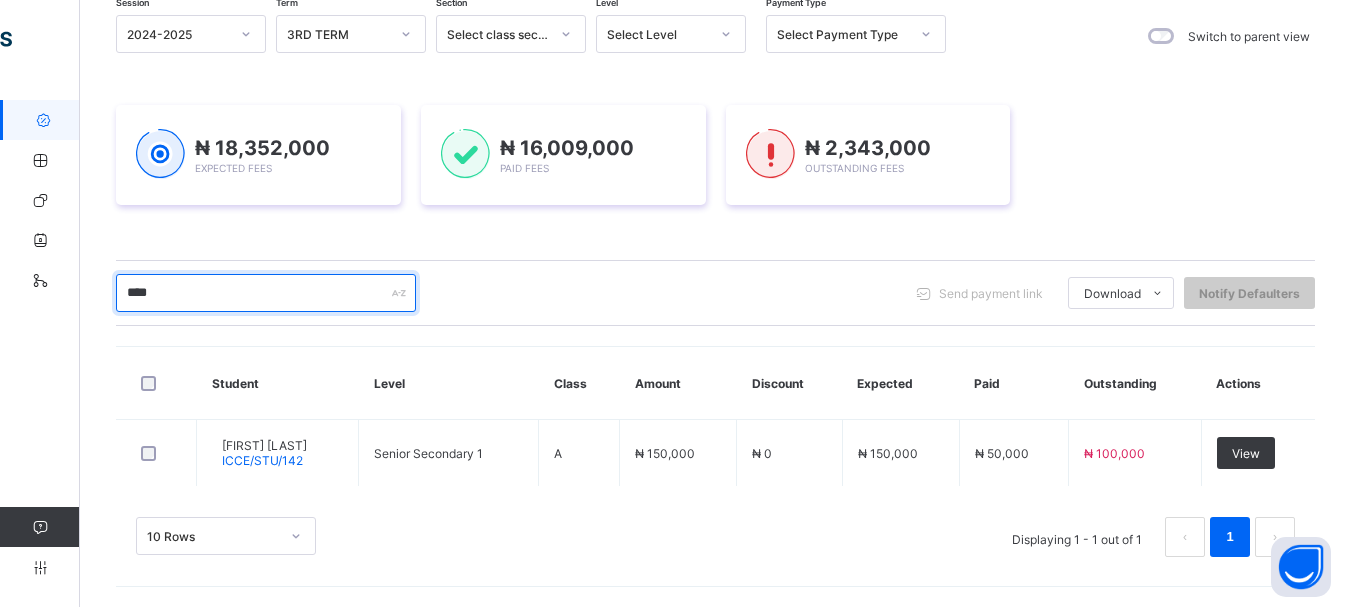 type on "****" 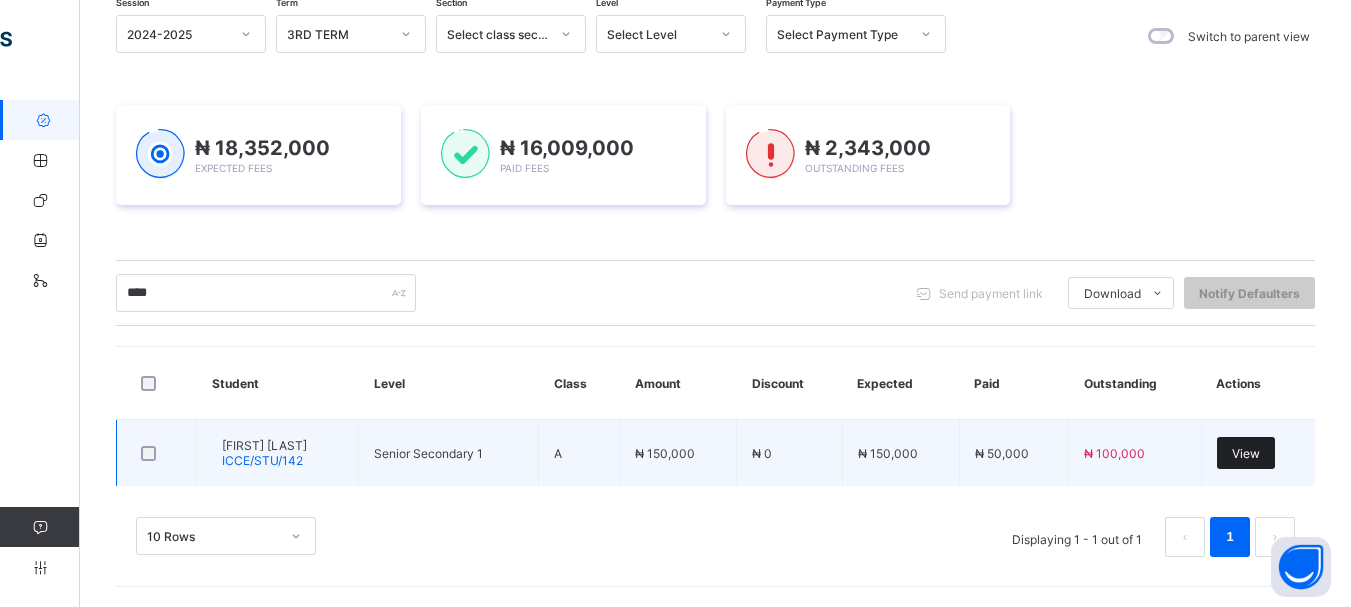 click on "View" at bounding box center [1246, 453] 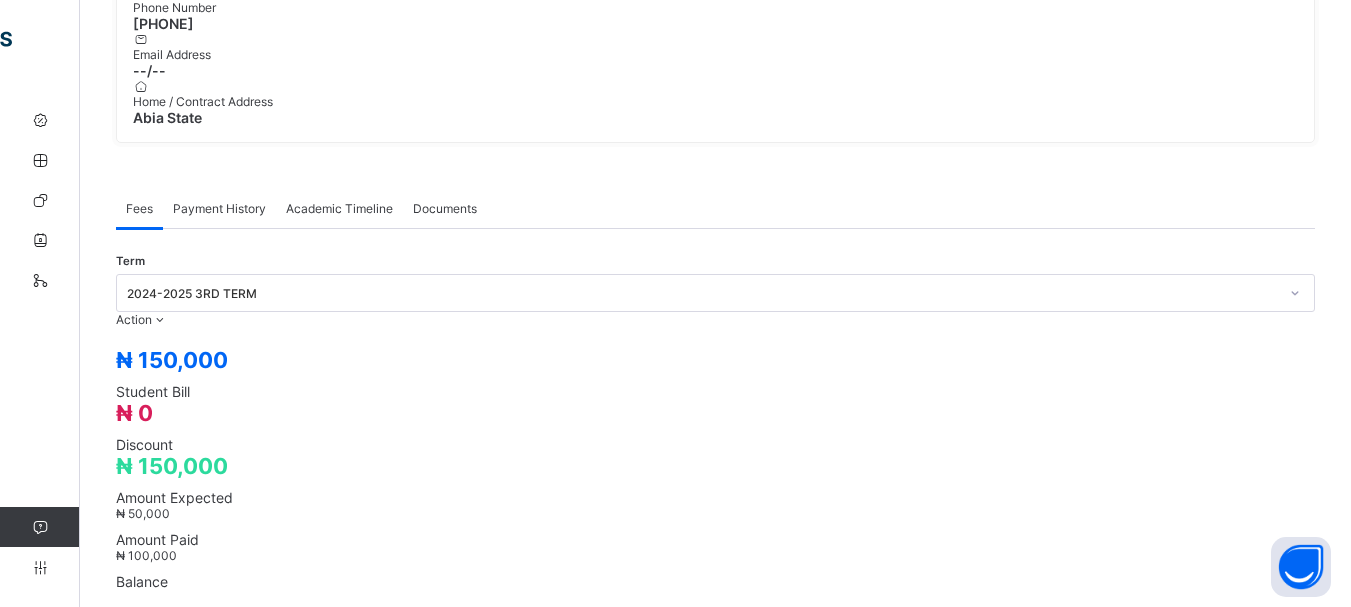 scroll, scrollTop: 533, scrollLeft: 0, axis: vertical 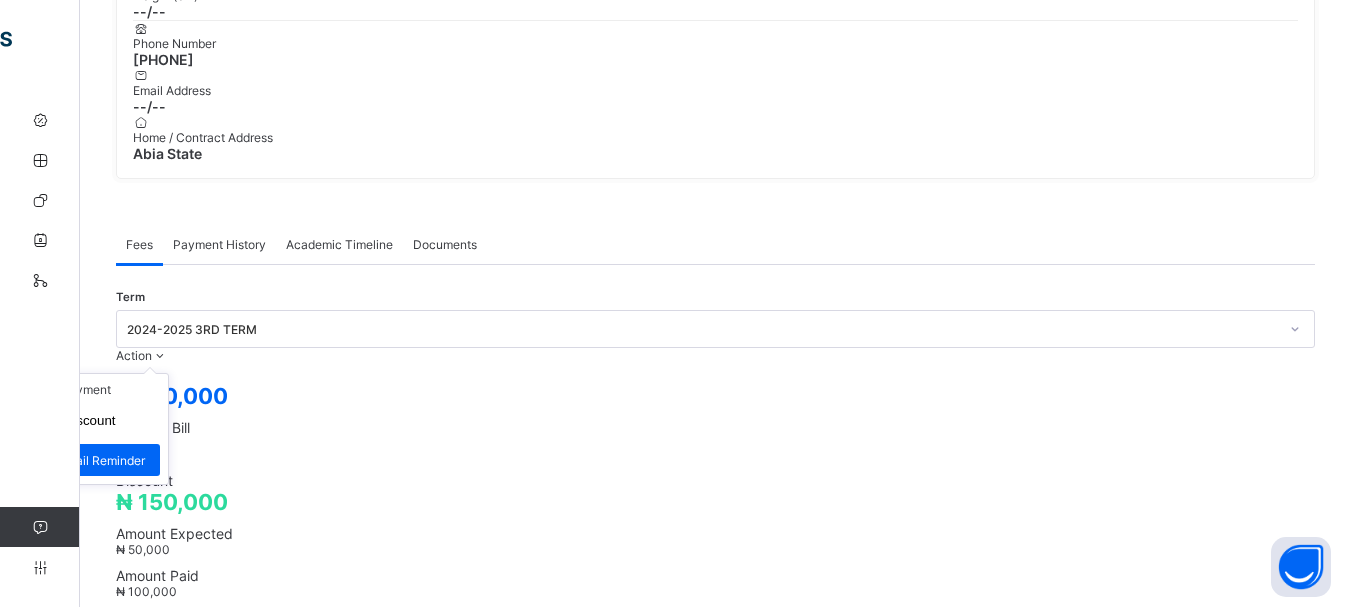 click on "Action" at bounding box center (142, 355) 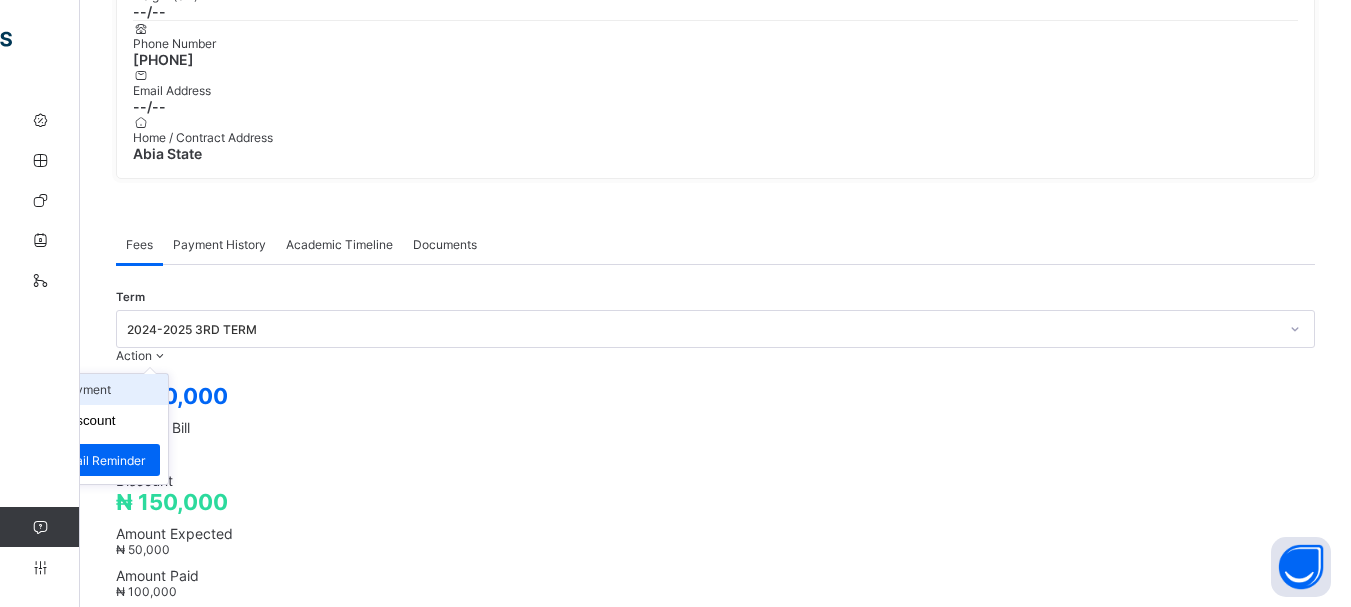 click on "Receive Payment" at bounding box center (86, 389) 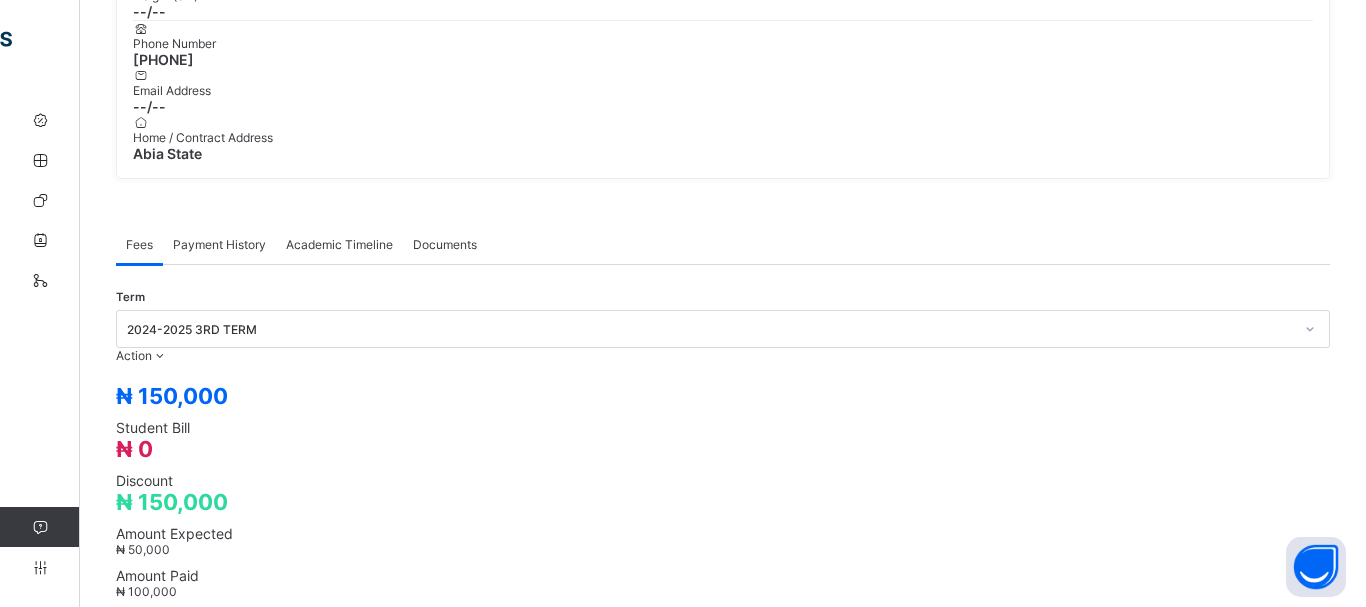 click on "Select bank" at bounding box center (704, 1389) 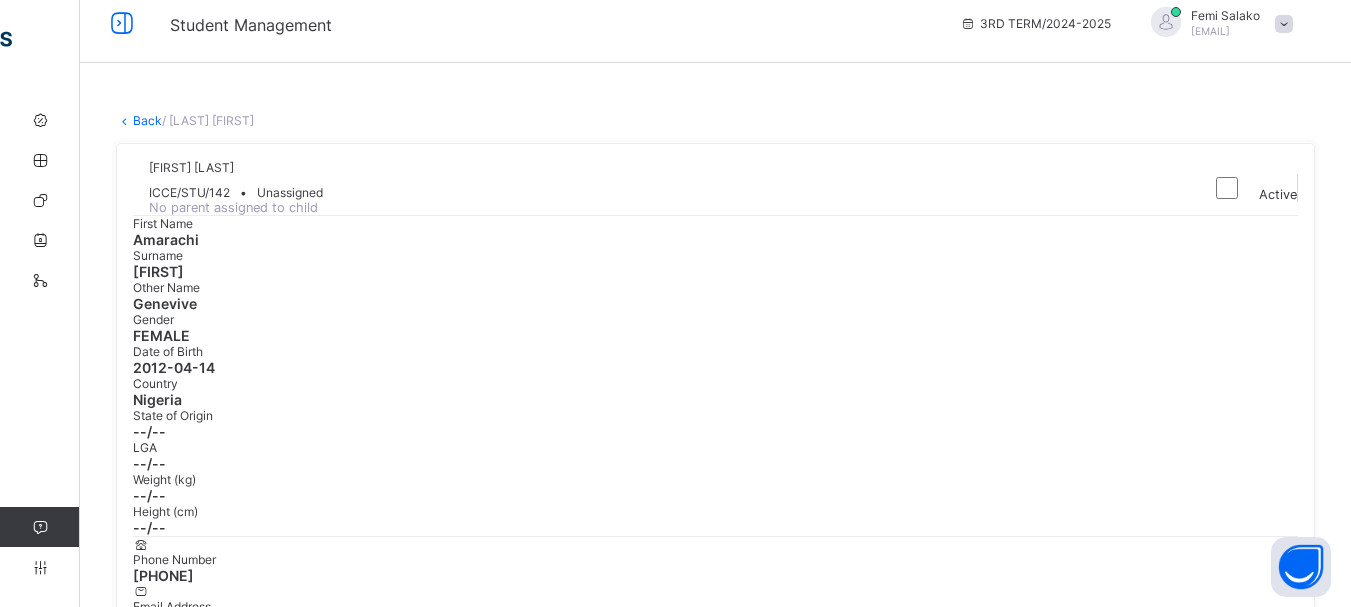 scroll, scrollTop: 0, scrollLeft: 0, axis: both 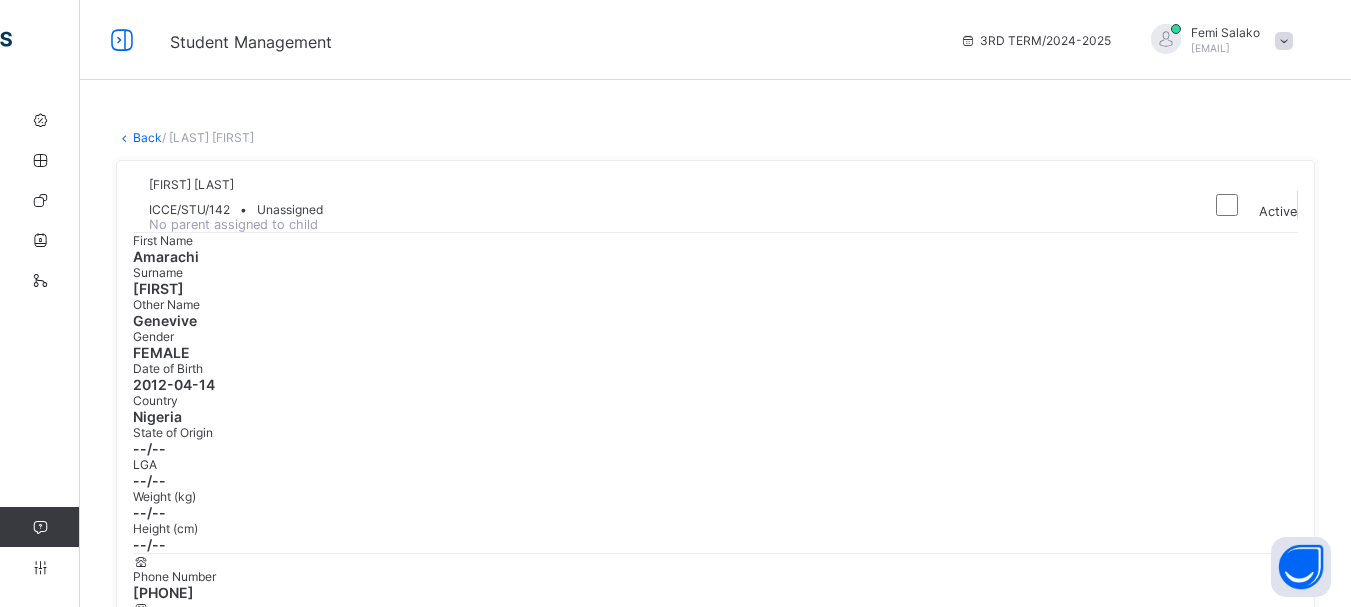 click on "Back" at bounding box center (147, 137) 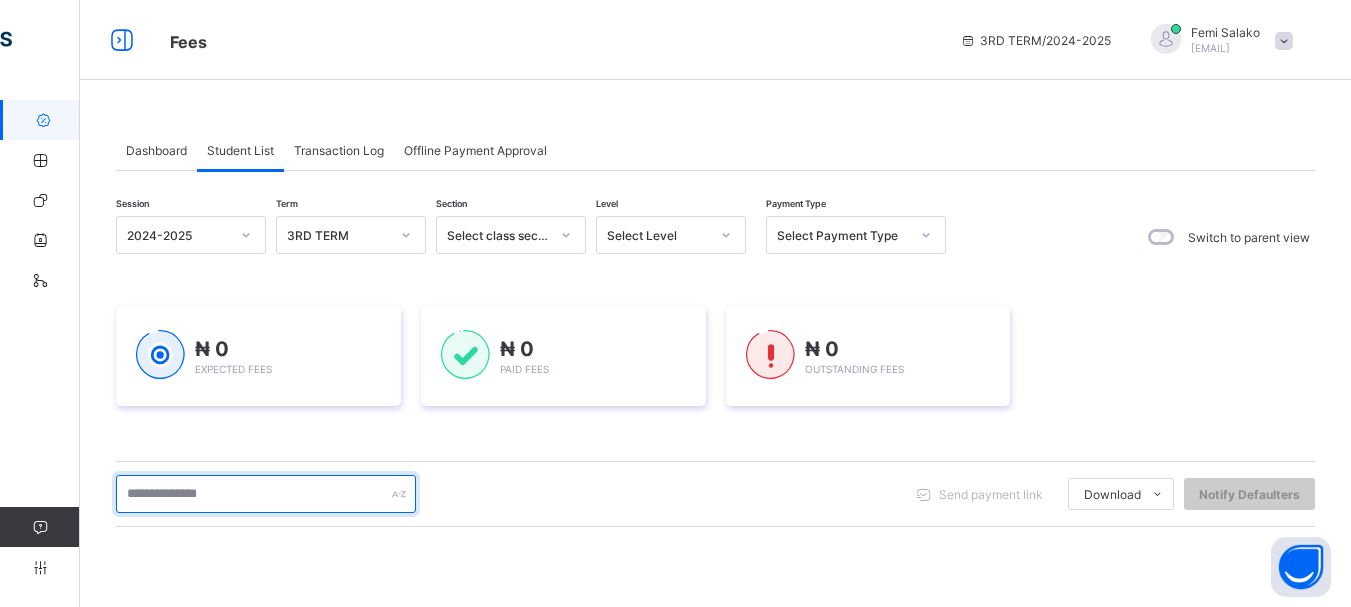 click at bounding box center (266, 494) 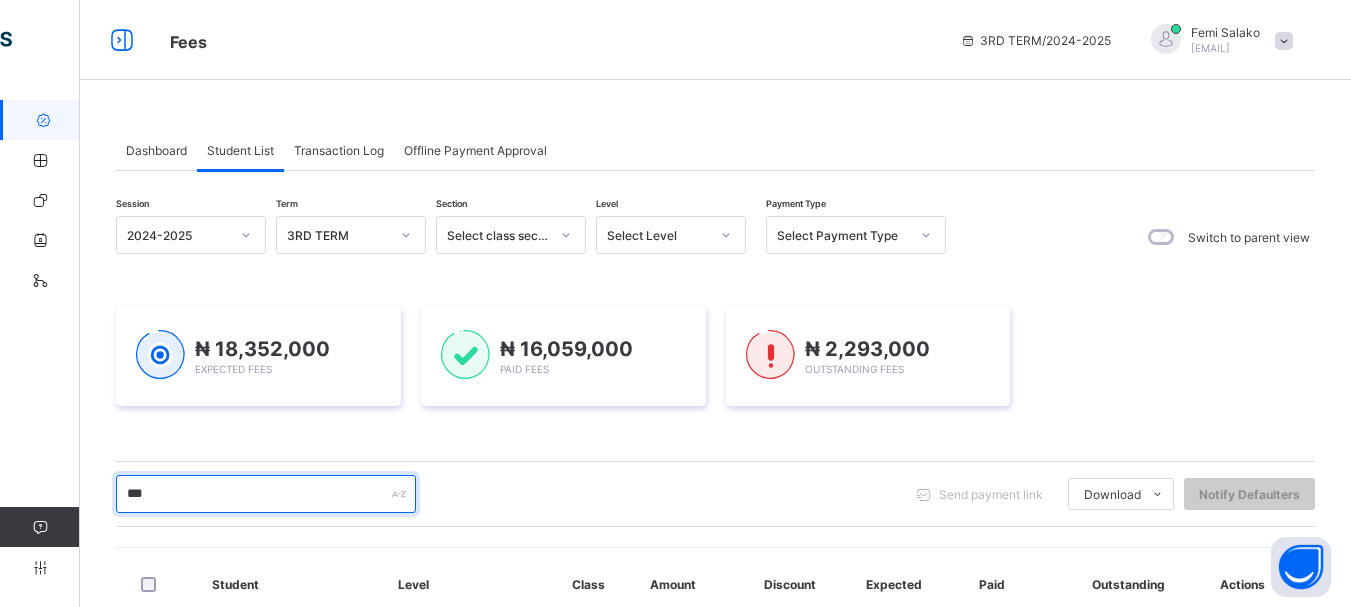 scroll, scrollTop: 267, scrollLeft: 0, axis: vertical 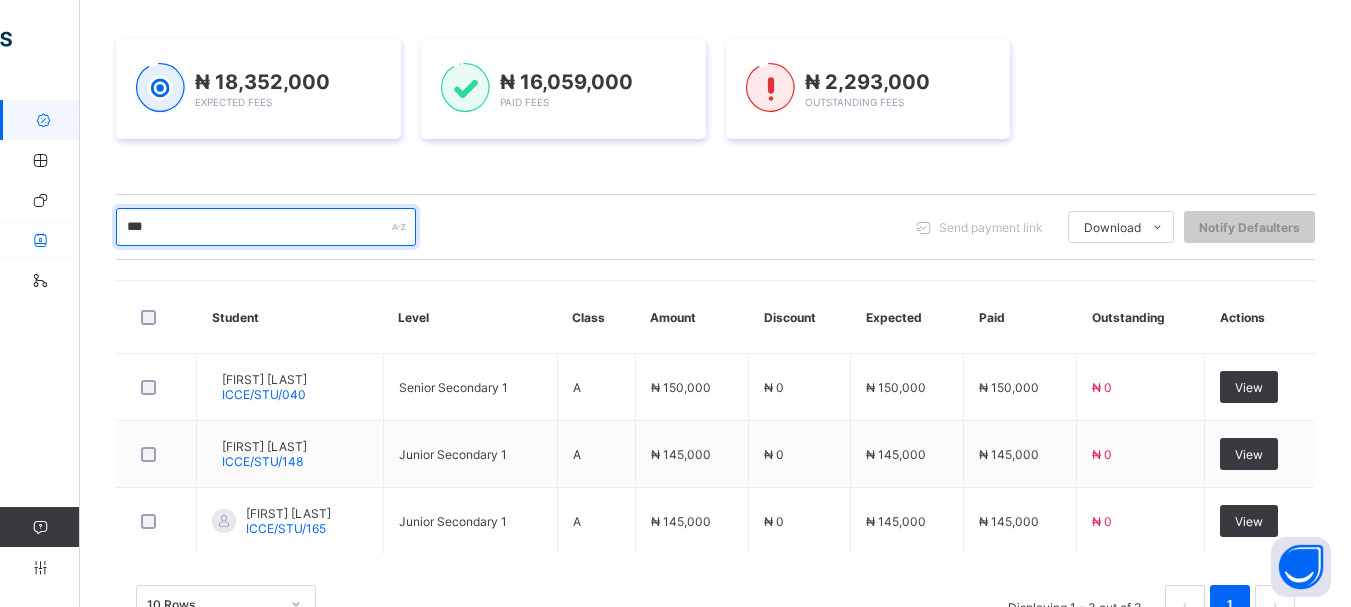 drag, startPoint x: 219, startPoint y: 230, endPoint x: 34, endPoint y: 246, distance: 185.6906 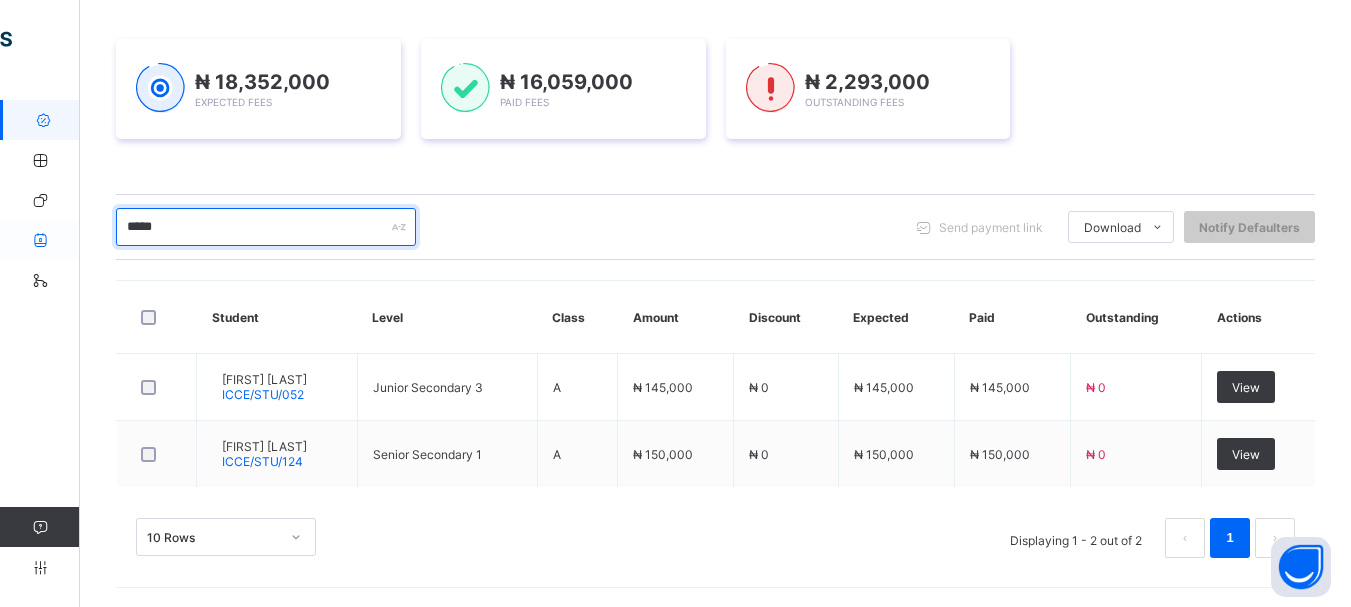 drag, startPoint x: 187, startPoint y: 223, endPoint x: 60, endPoint y: 228, distance: 127.09839 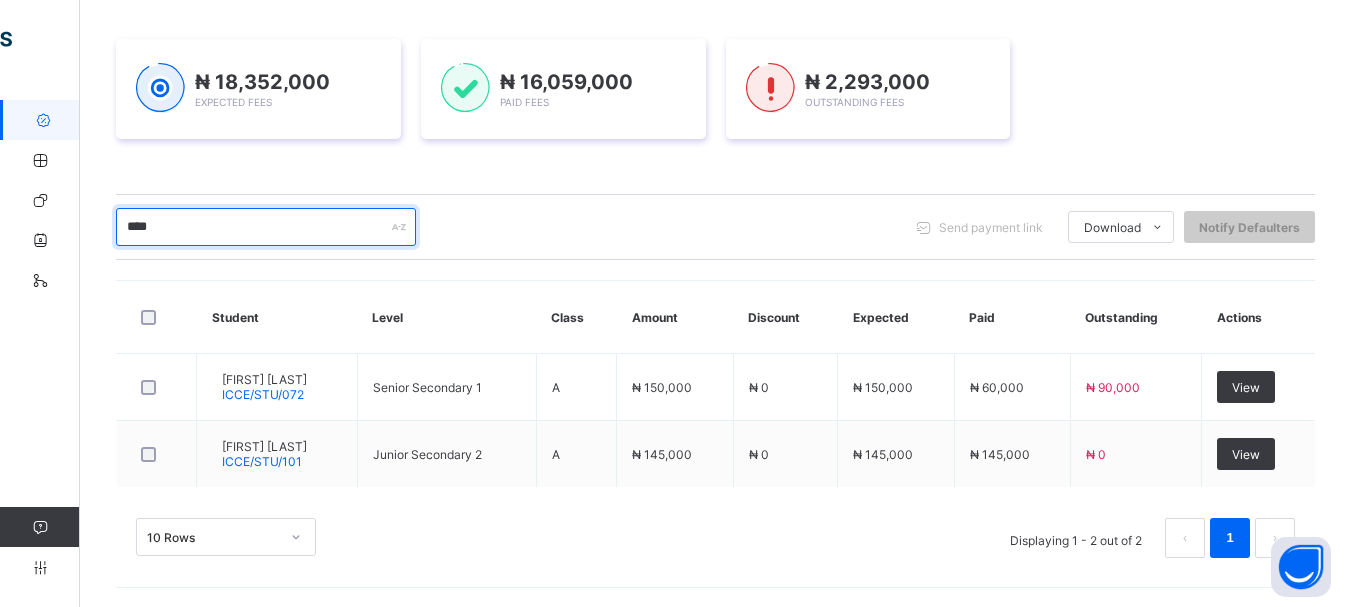 type on "****" 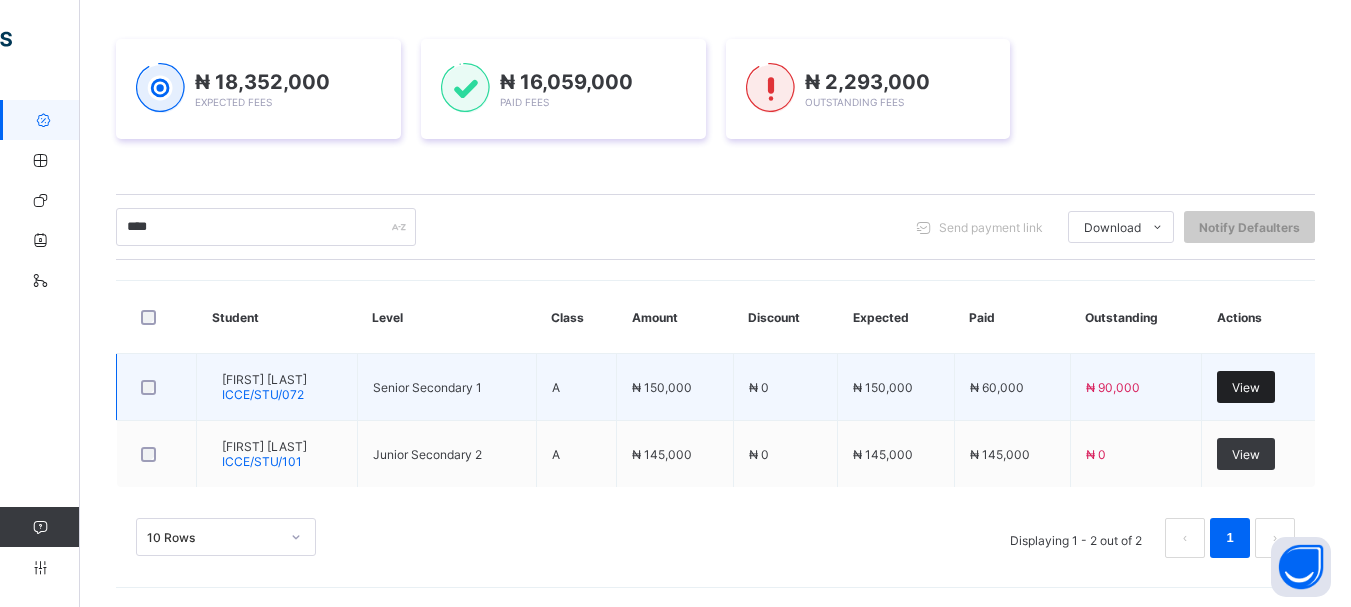 click on "View" at bounding box center [1246, 387] 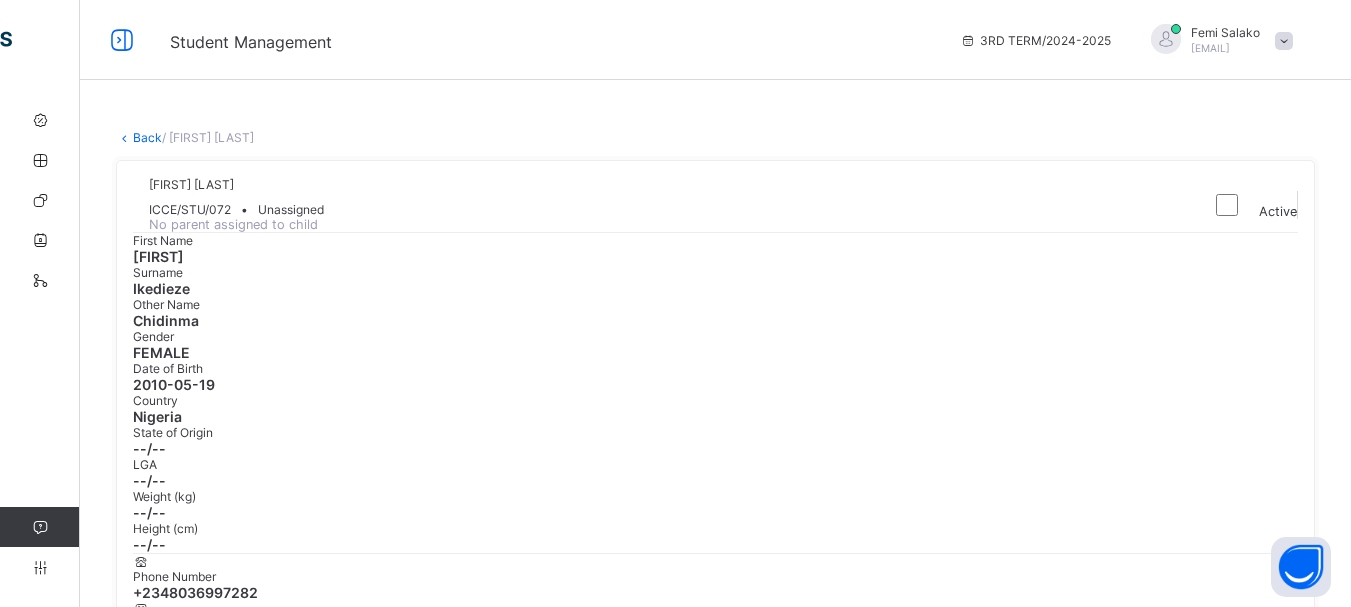 scroll, scrollTop: 533, scrollLeft: 0, axis: vertical 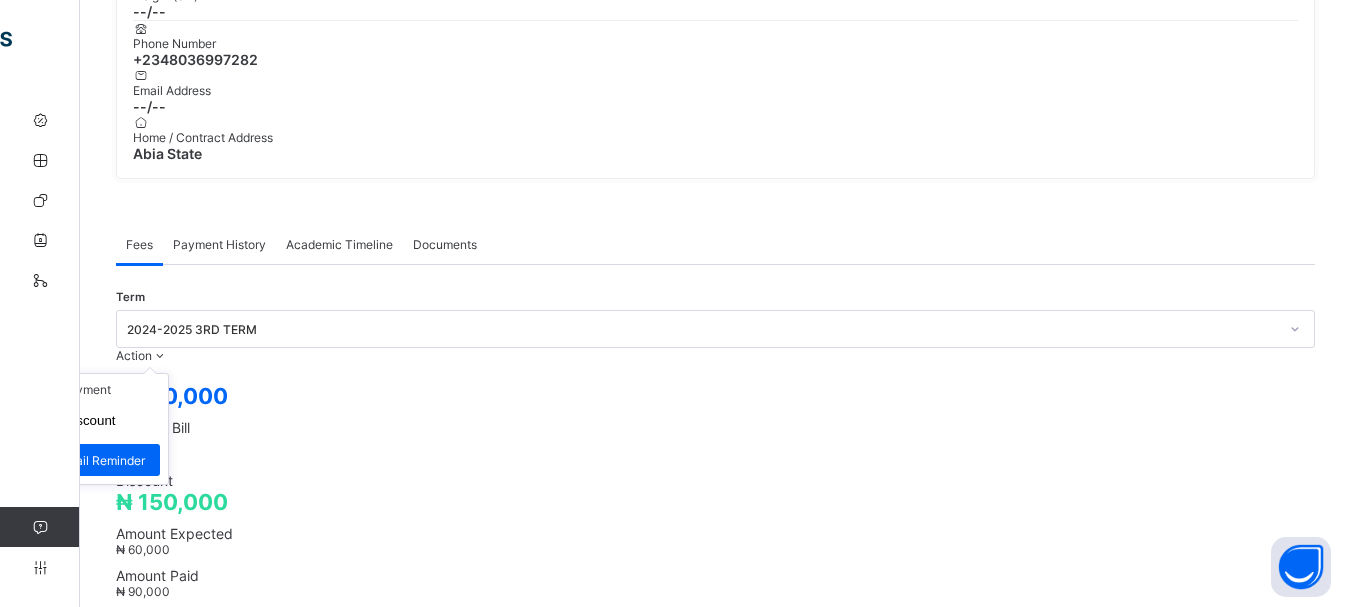 click on "Action" at bounding box center [134, 355] 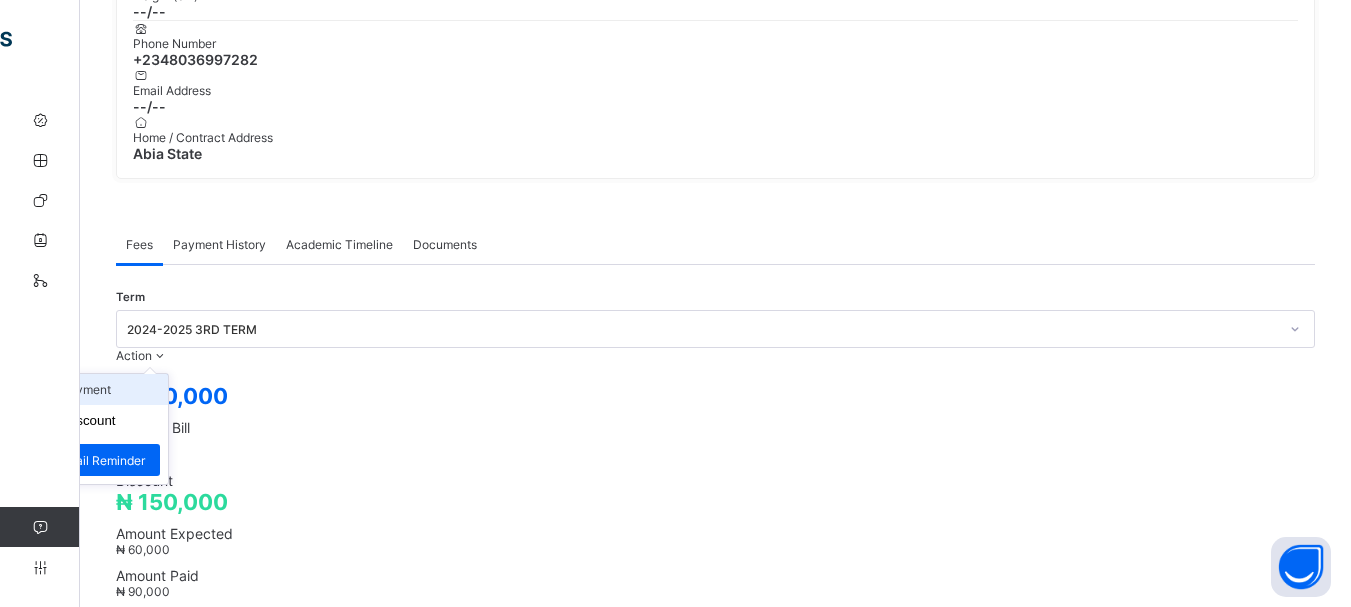 click on "Receive Payment" at bounding box center [86, 389] 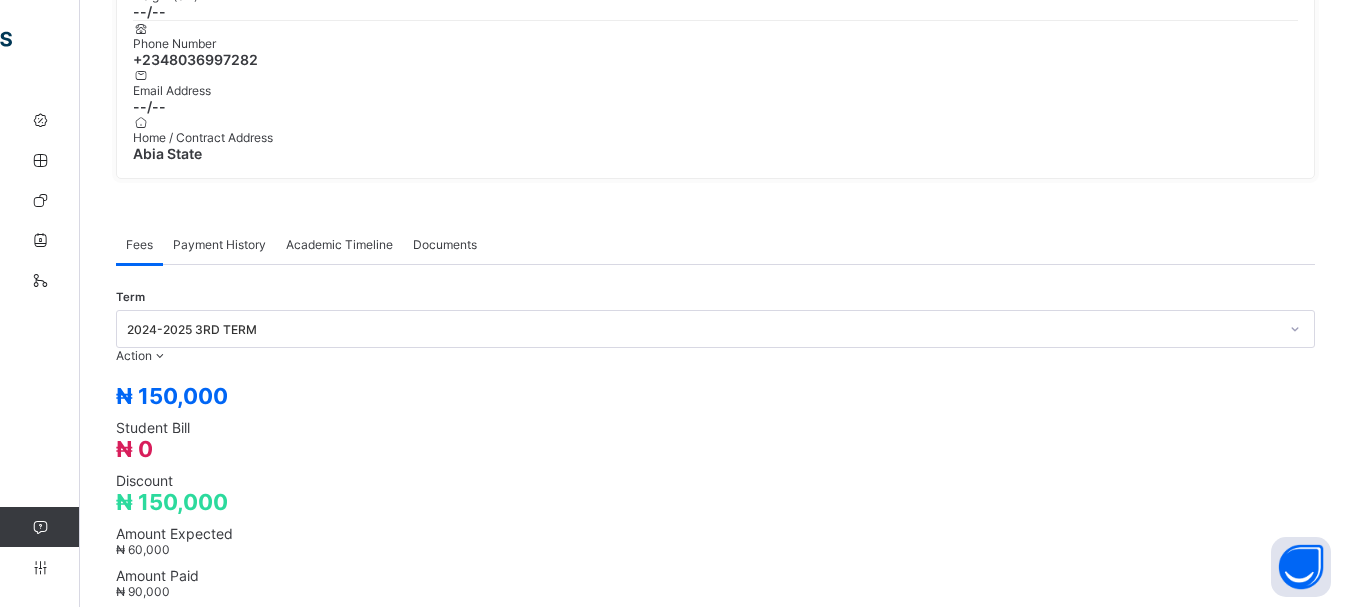 click on "Bank" at bounding box center (715, 1264) 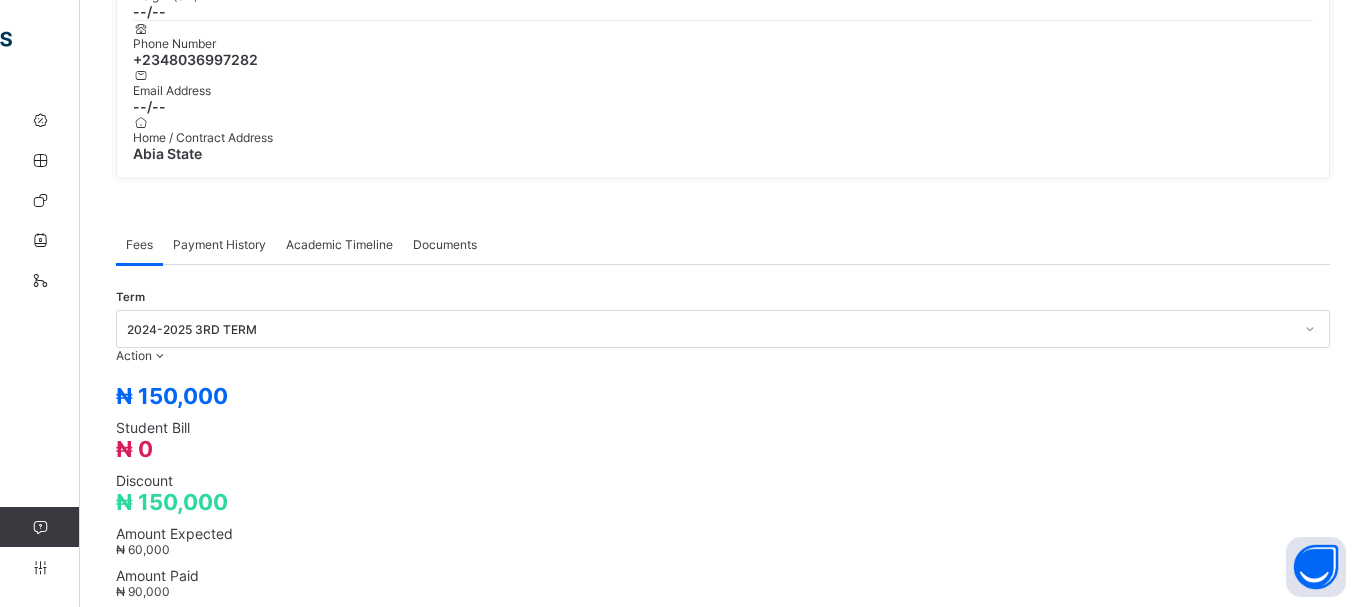 drag, startPoint x: 607, startPoint y: 293, endPoint x: 604, endPoint y: 314, distance: 21.213203 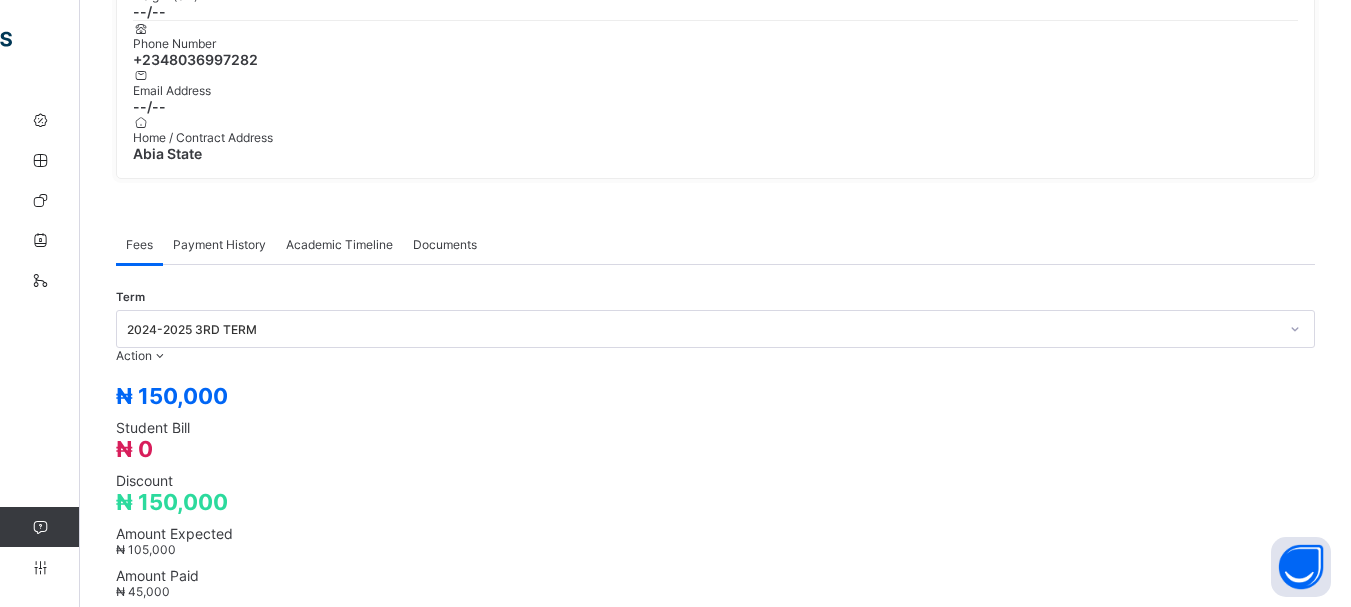 scroll, scrollTop: 0, scrollLeft: 0, axis: both 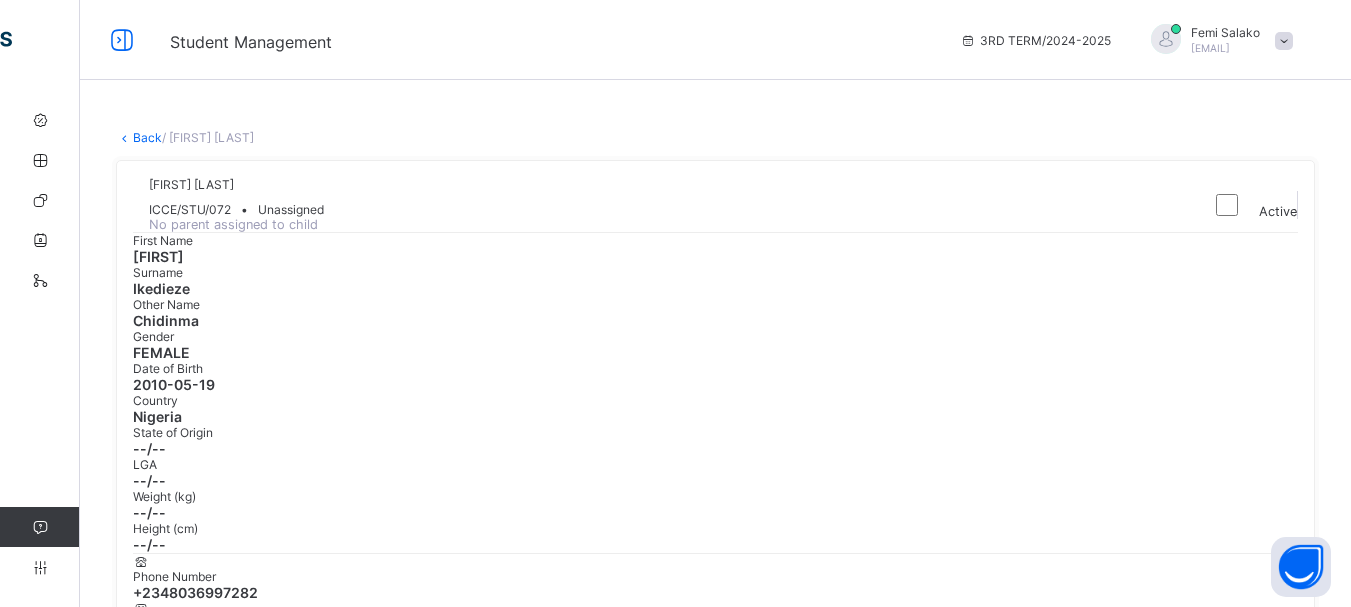click on "Back" at bounding box center (147, 137) 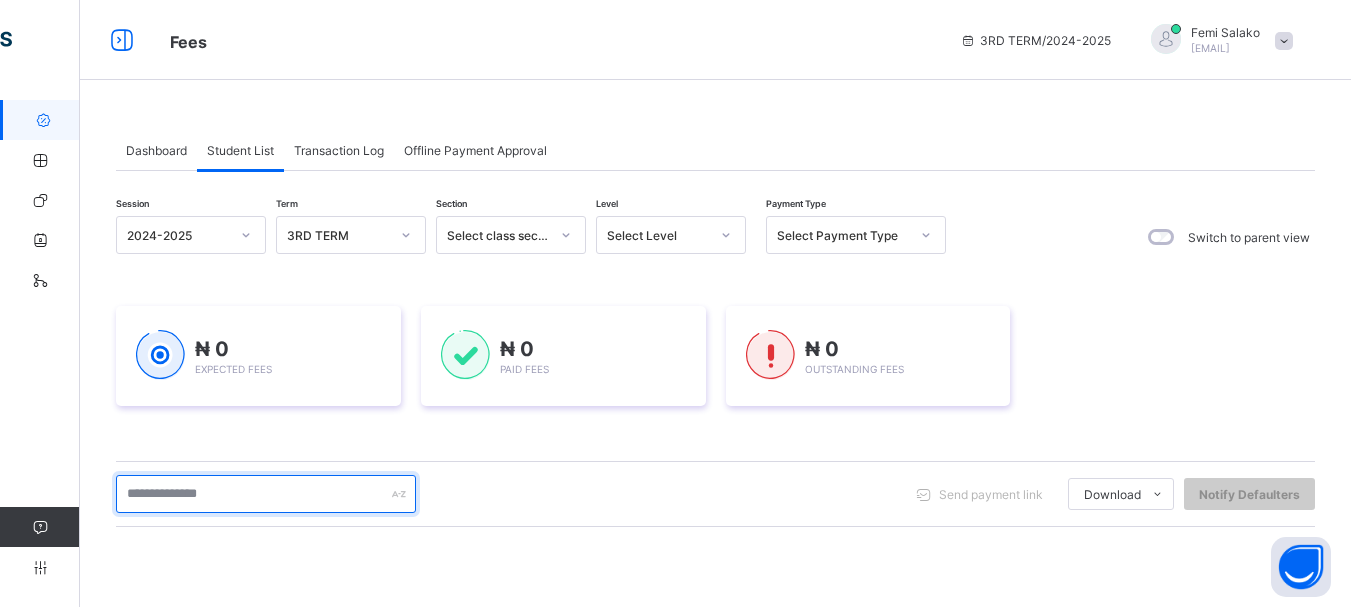 click at bounding box center (266, 494) 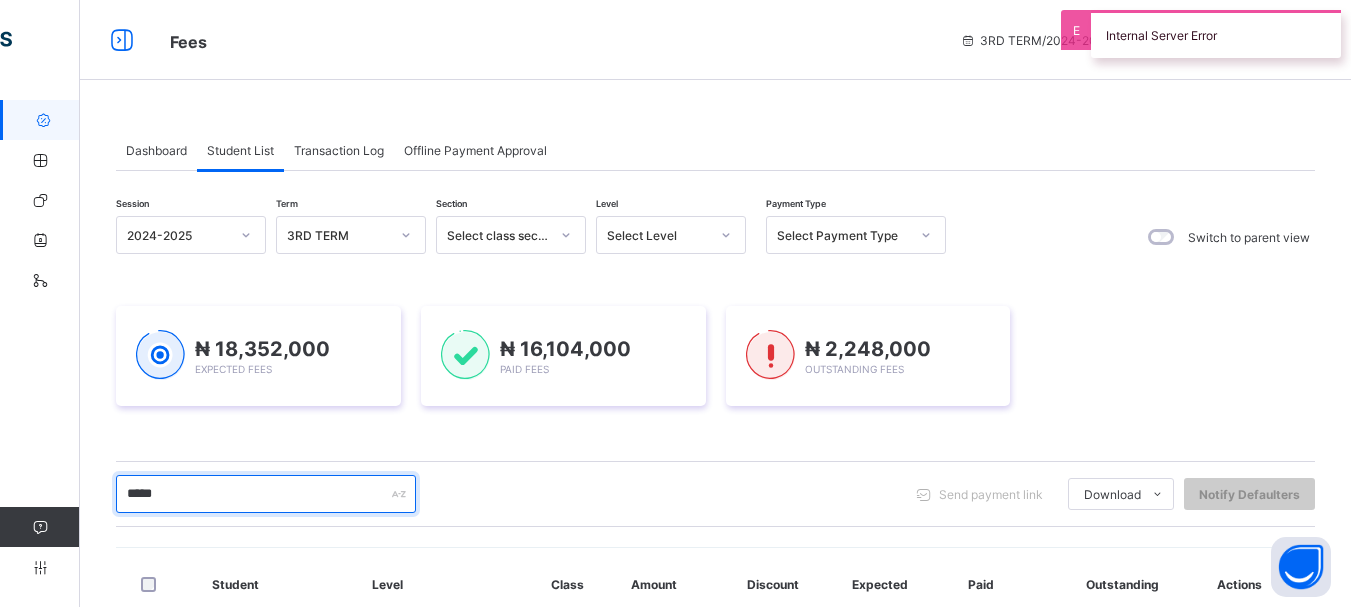 scroll, scrollTop: 201, scrollLeft: 0, axis: vertical 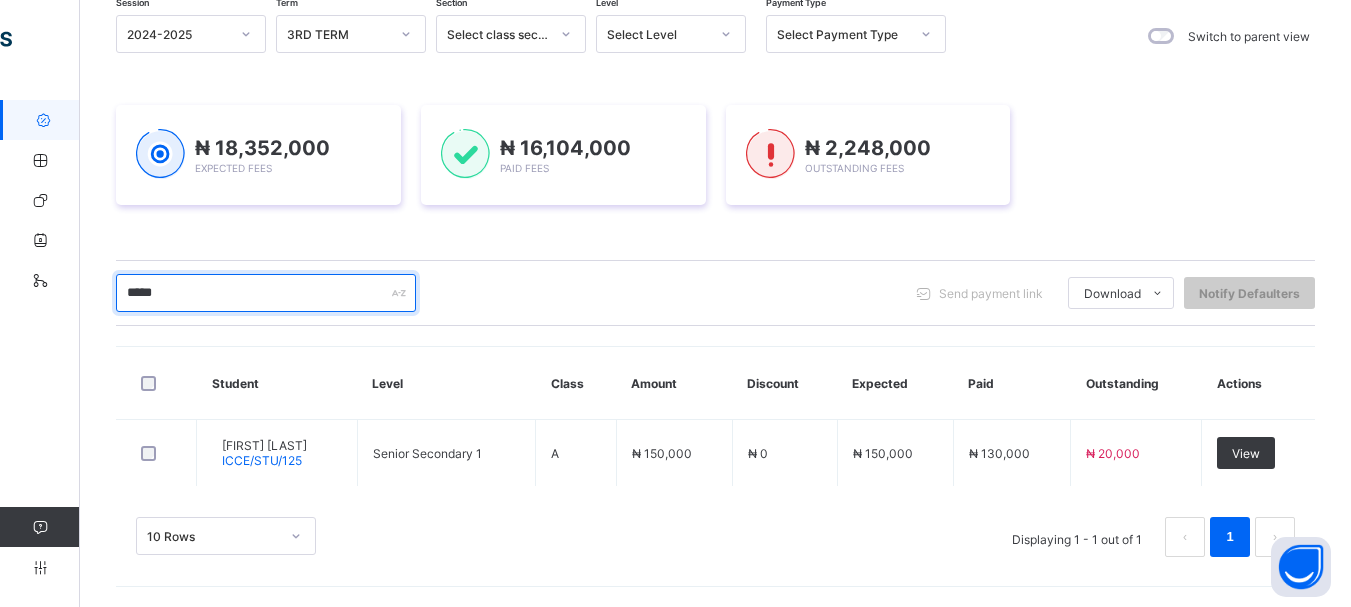drag, startPoint x: 249, startPoint y: 302, endPoint x: 75, endPoint y: 325, distance: 175.51353 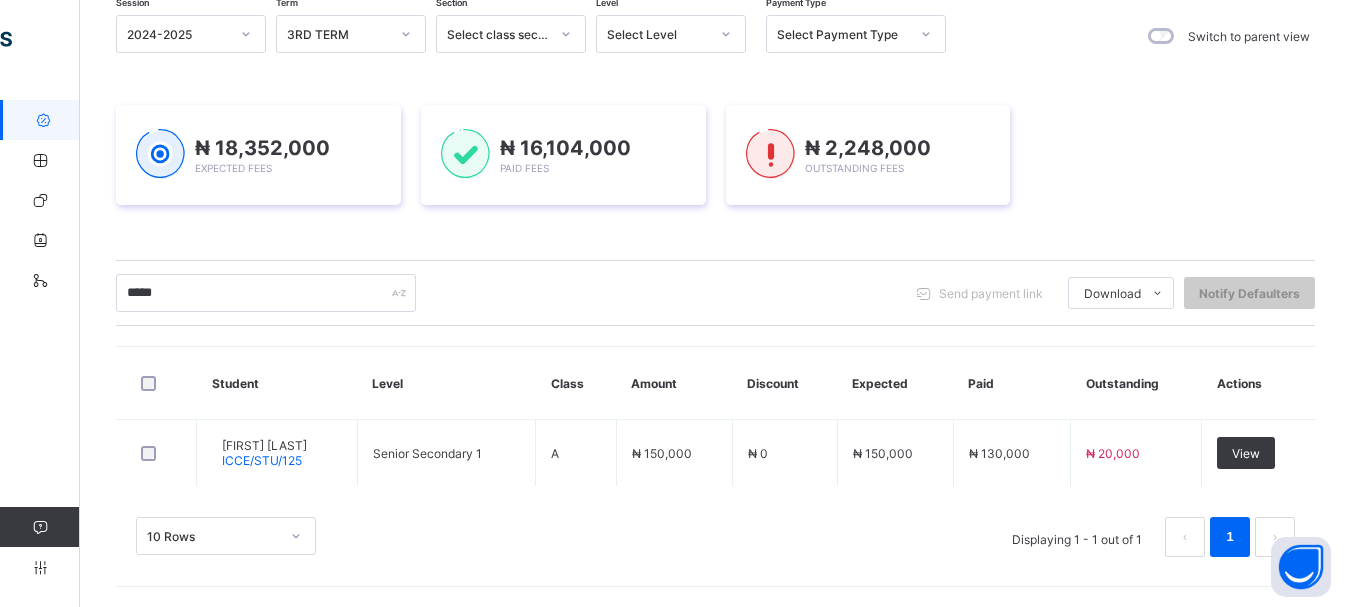click on "*****   Send payment link Download  Students Payment Students Payment Status Student Items Report Student Discount Report   Notify Defaulters" at bounding box center (715, 293) 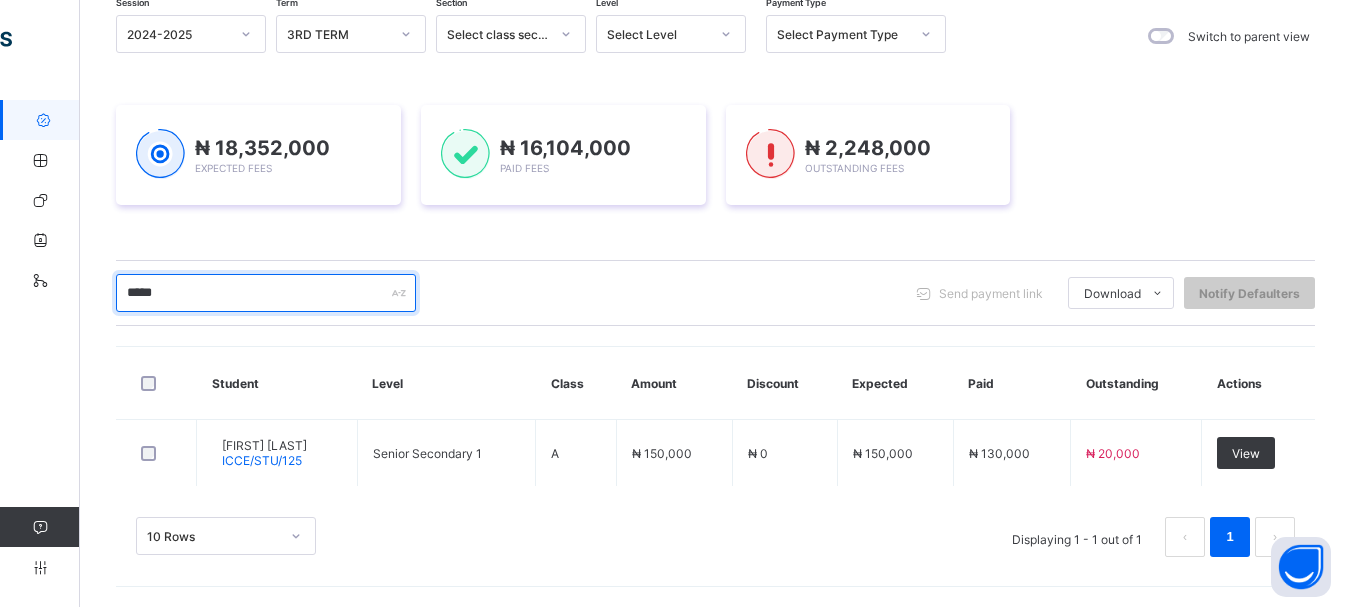 click on "*****" at bounding box center (266, 293) 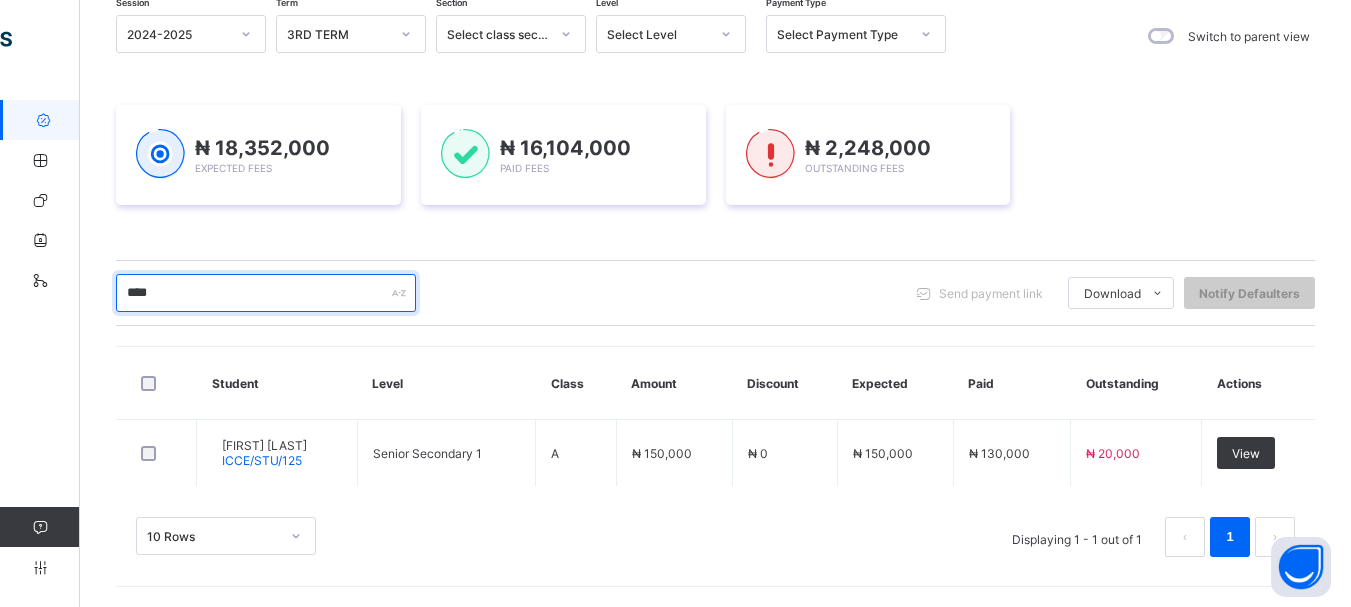 drag, startPoint x: 219, startPoint y: 288, endPoint x: 96, endPoint y: 320, distance: 127.09445 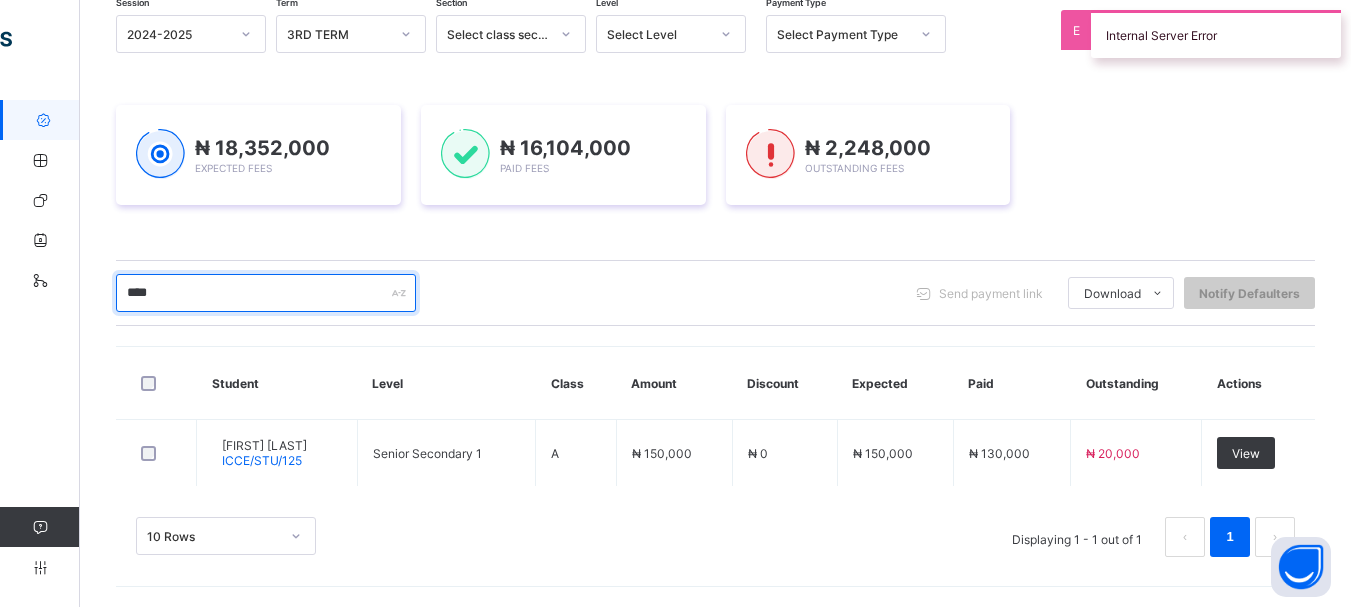 type on "****" 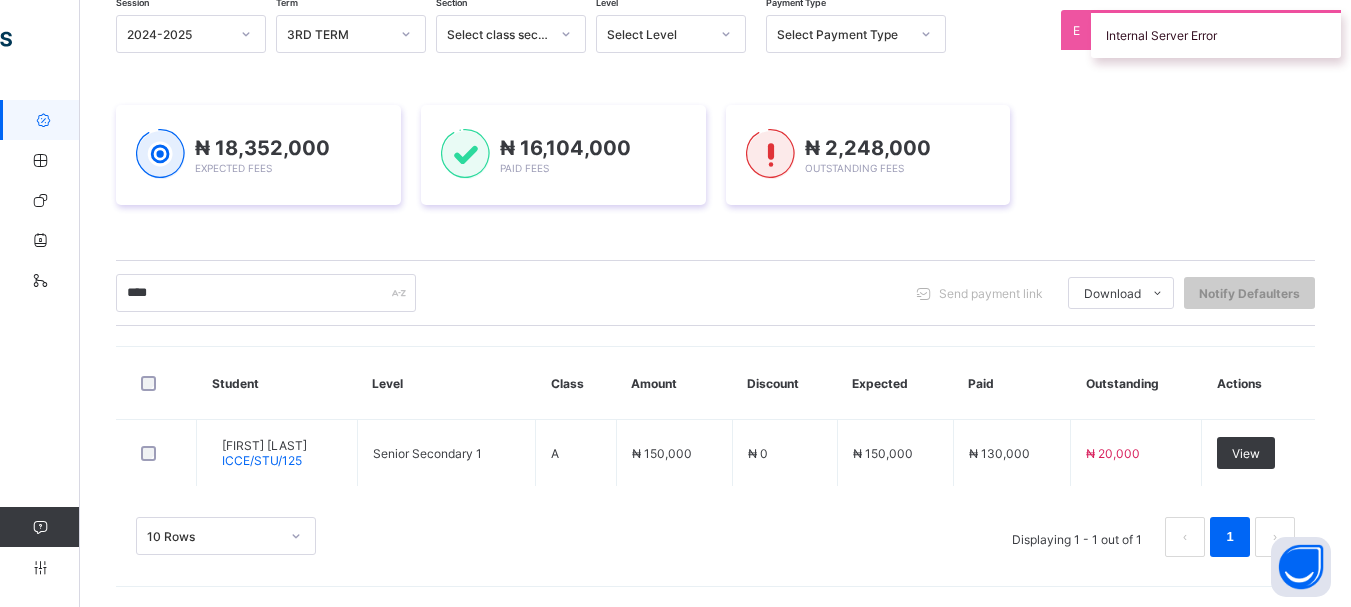 click on "10 Rows Displaying 1 - 1 out of 1 1" at bounding box center [715, 537] 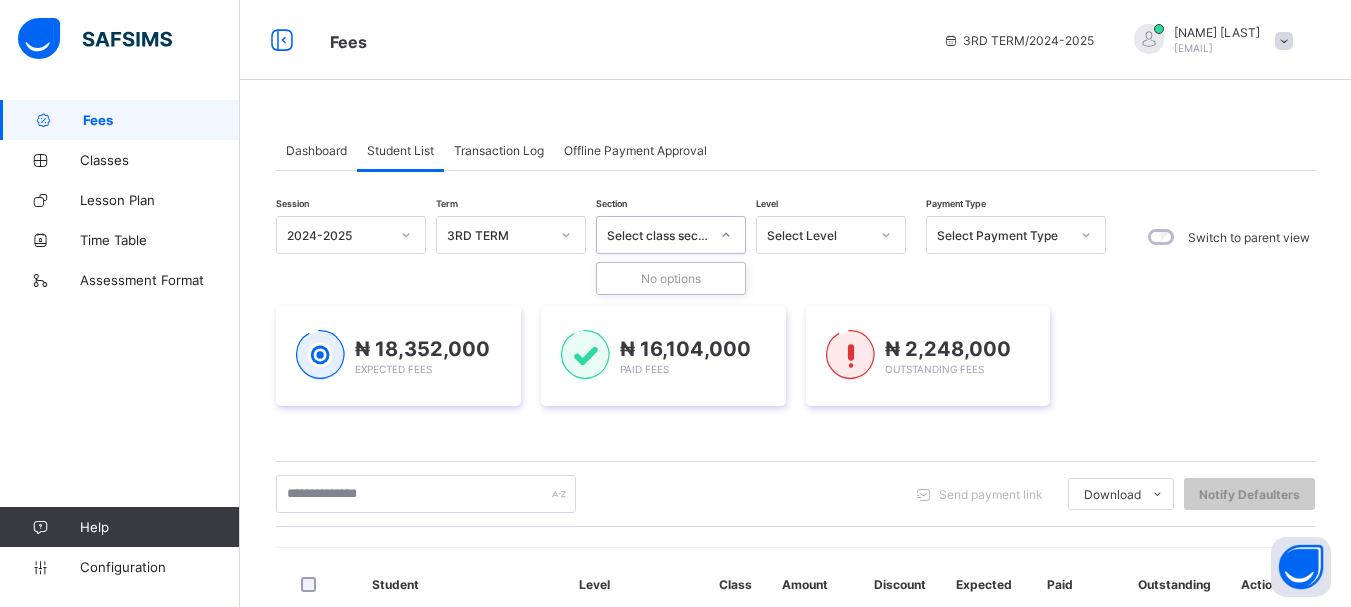 scroll, scrollTop: 0, scrollLeft: 0, axis: both 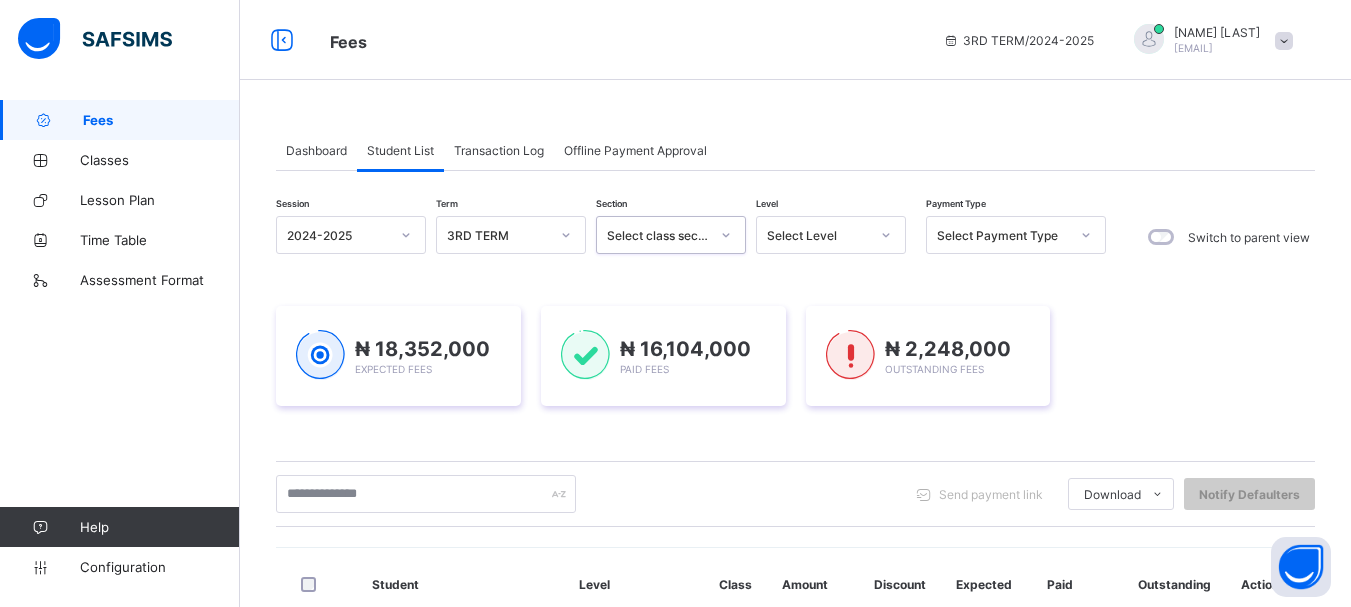 click 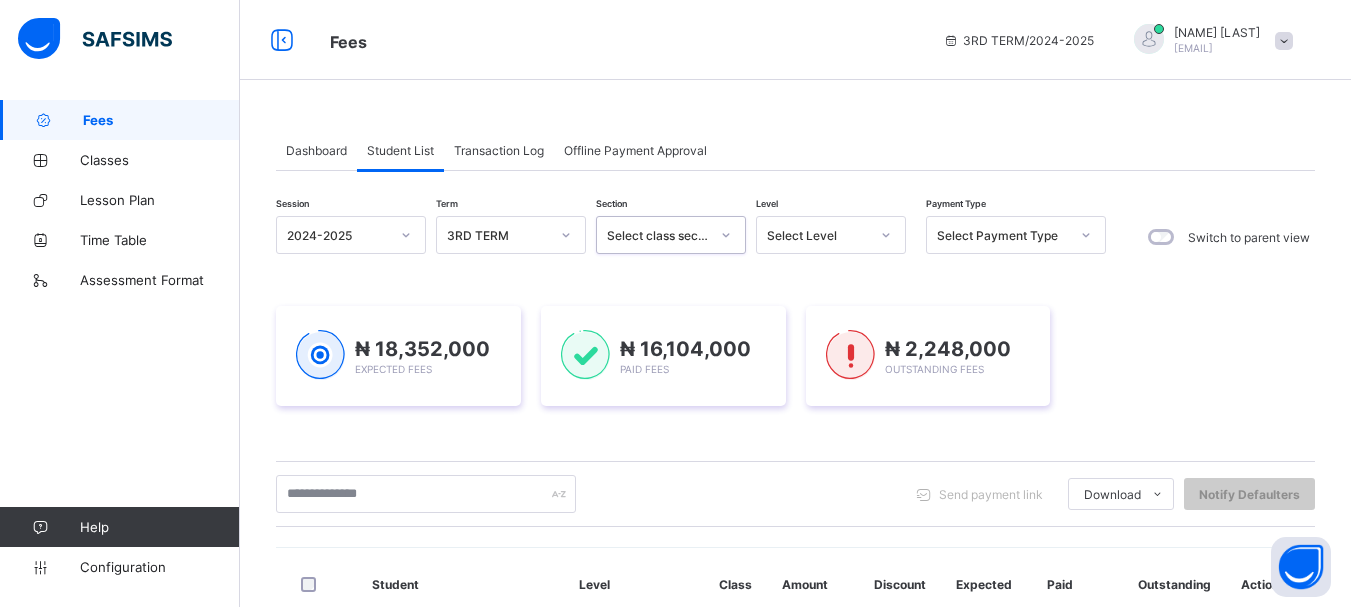 click 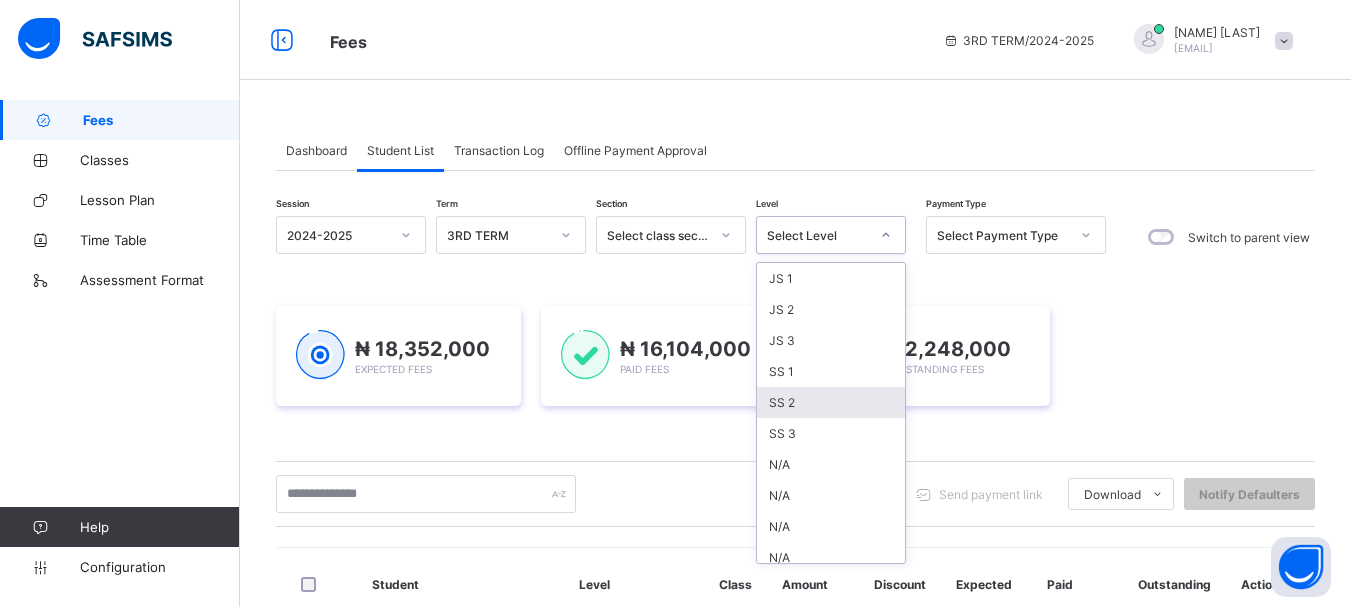 click on "SS 2" at bounding box center (831, 402) 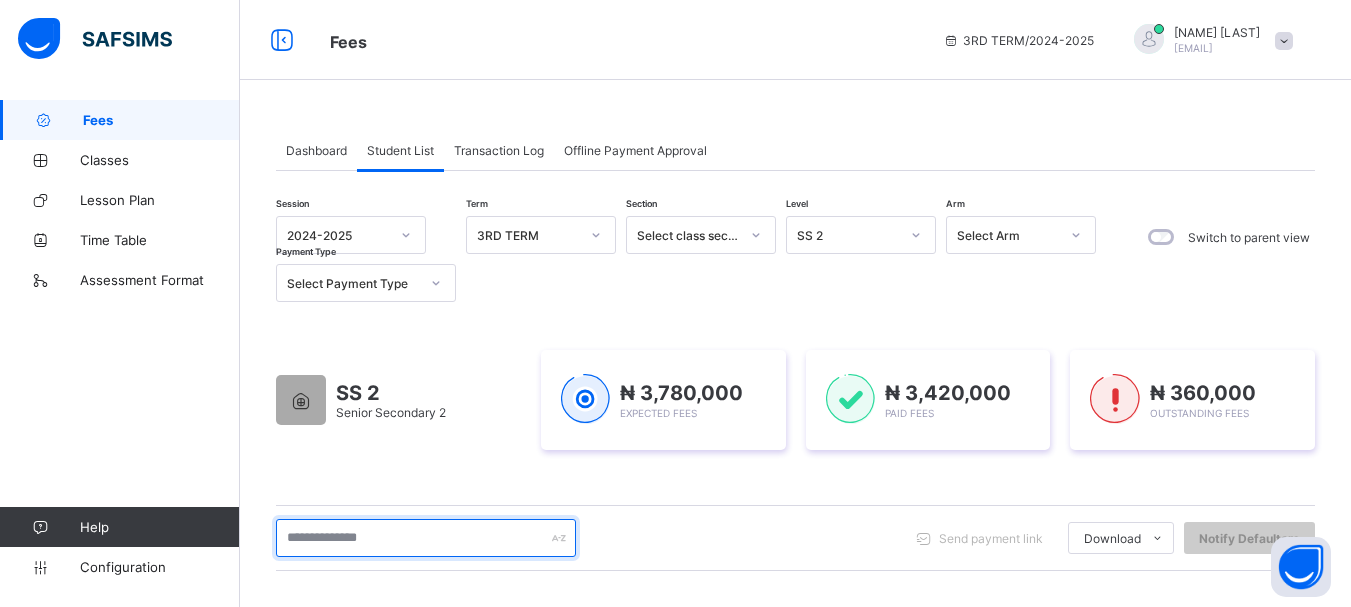 click at bounding box center [426, 538] 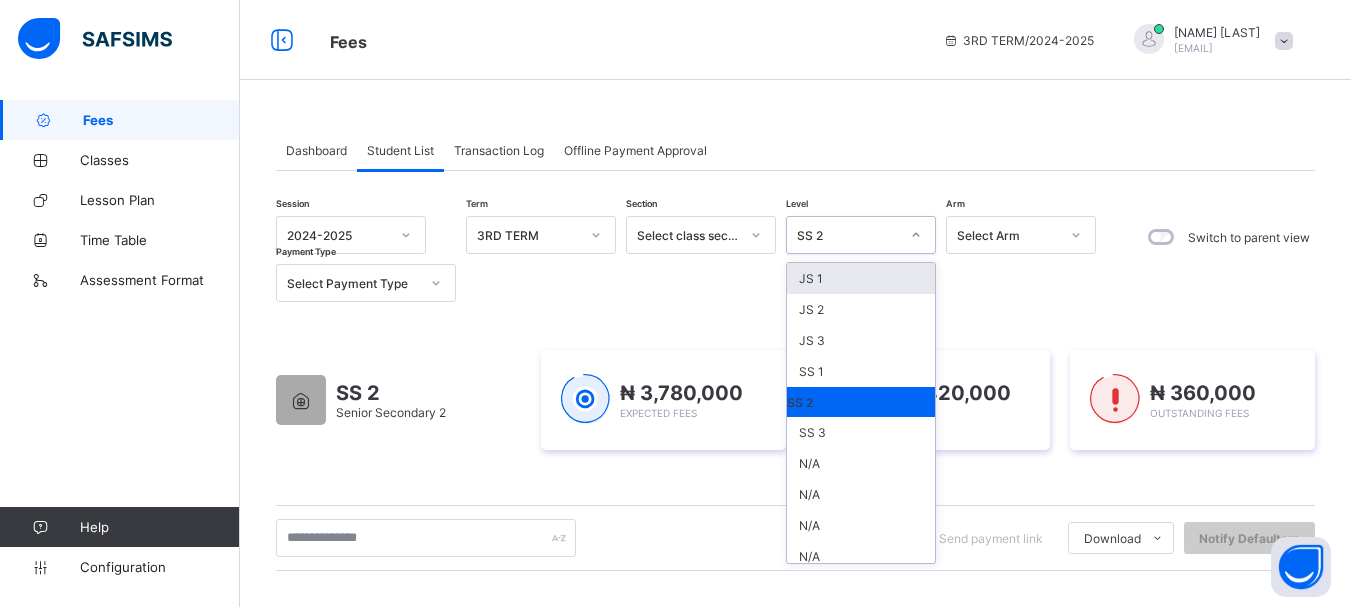 click 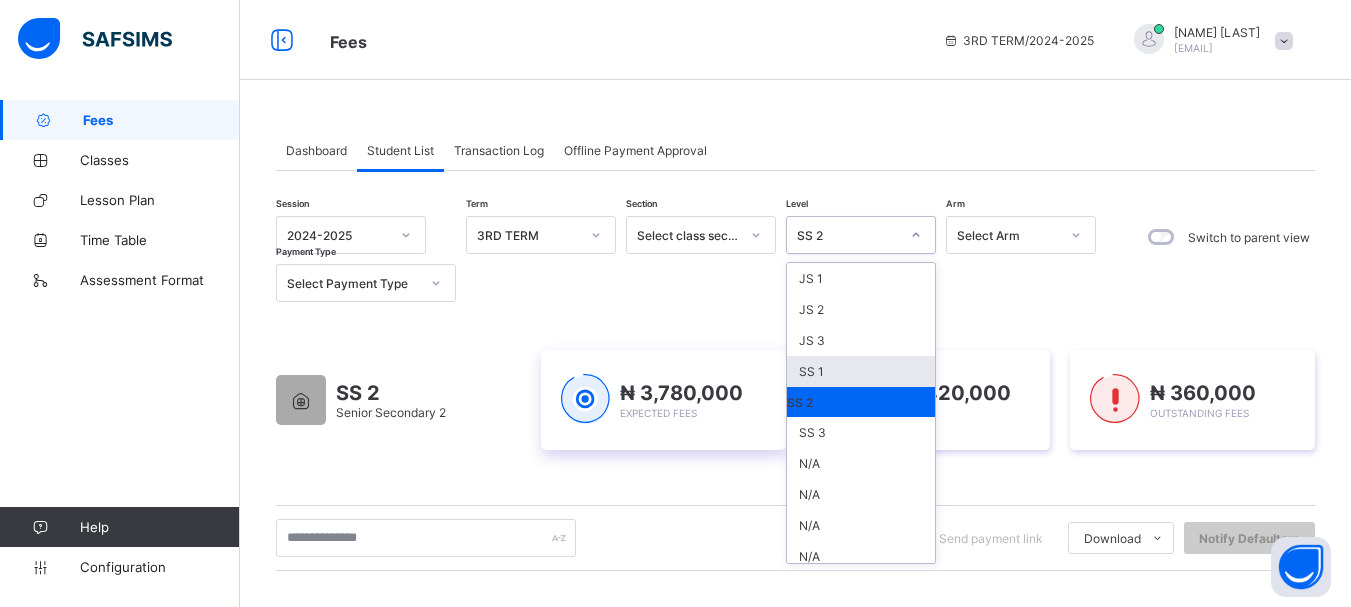 drag, startPoint x: 847, startPoint y: 369, endPoint x: 788, endPoint y: 379, distance: 59.841457 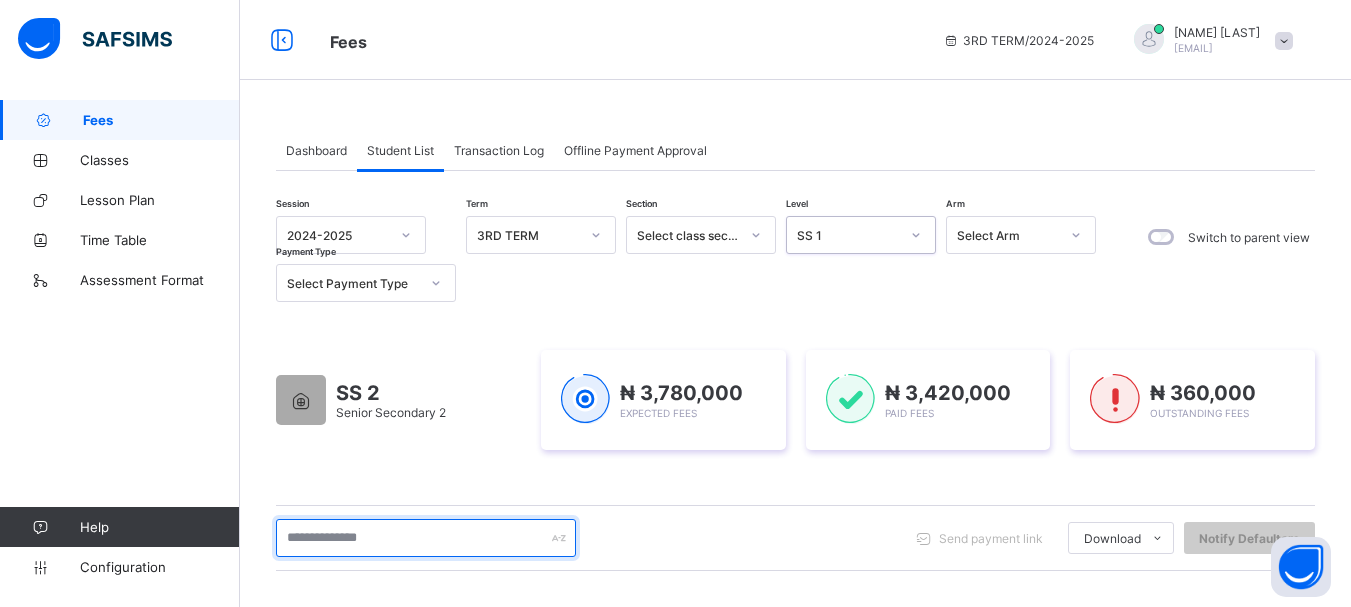 click at bounding box center [426, 538] 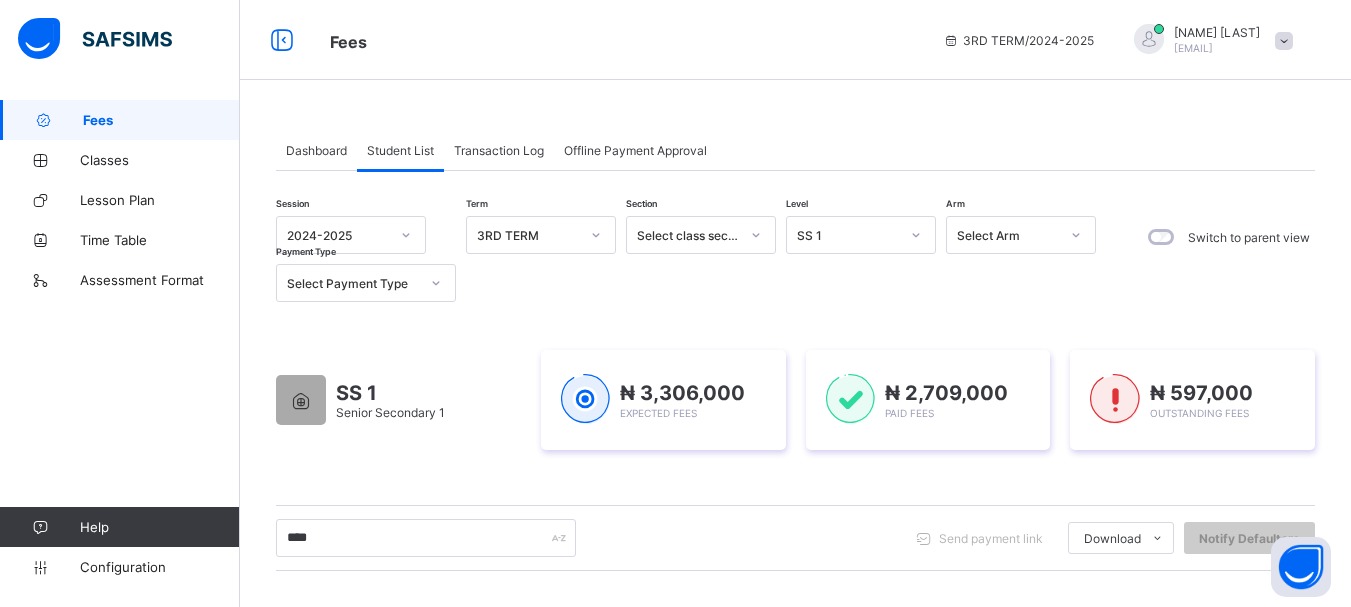 click on "****   Send payment link Download  Students Payment Students Payment Status Student Items Report Student Discount Report   Notify Defaulters" at bounding box center [795, 538] 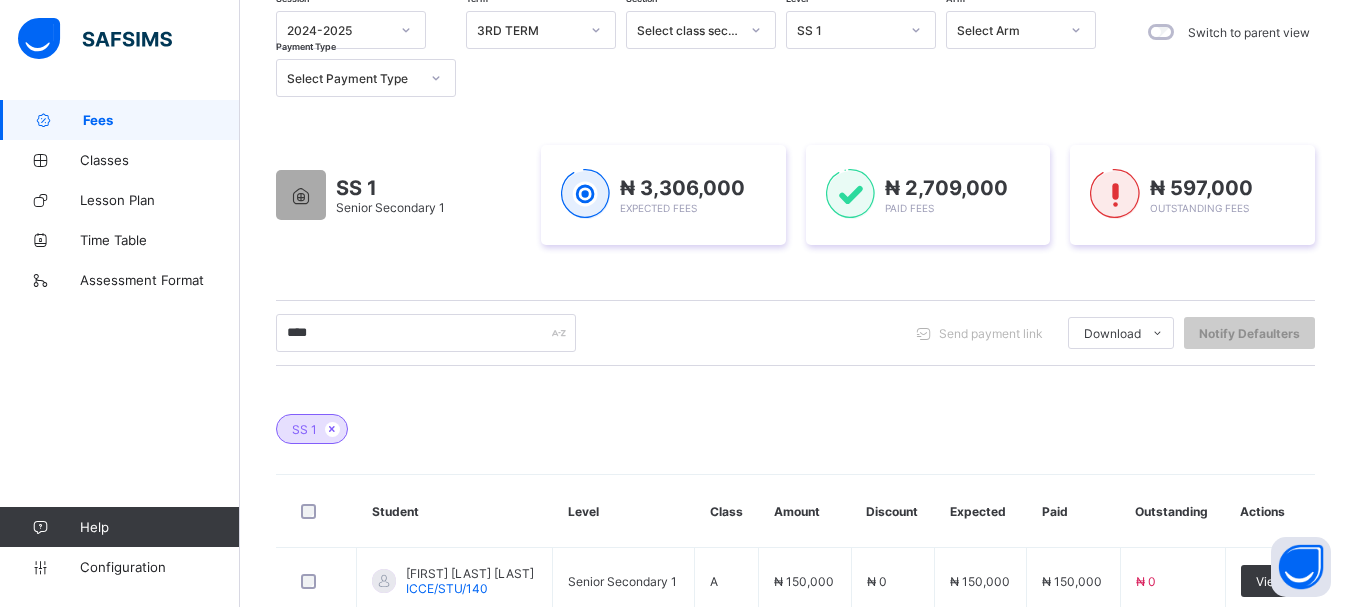 scroll, scrollTop: 0, scrollLeft: 0, axis: both 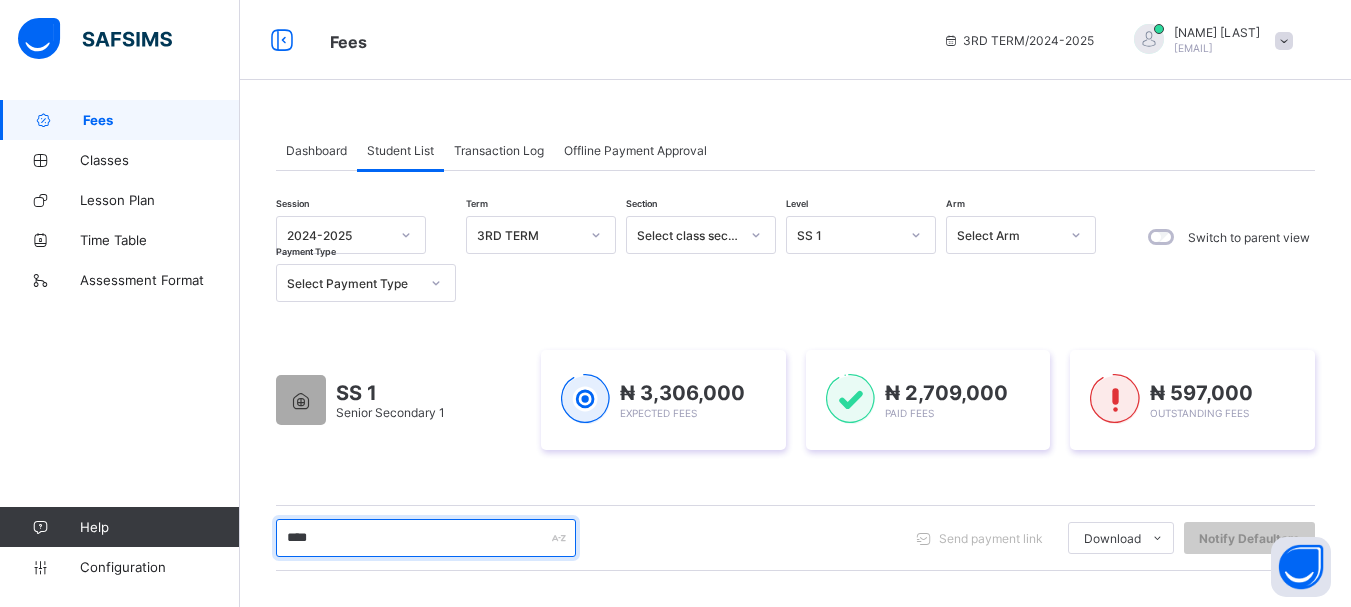 click on "****" at bounding box center [426, 538] 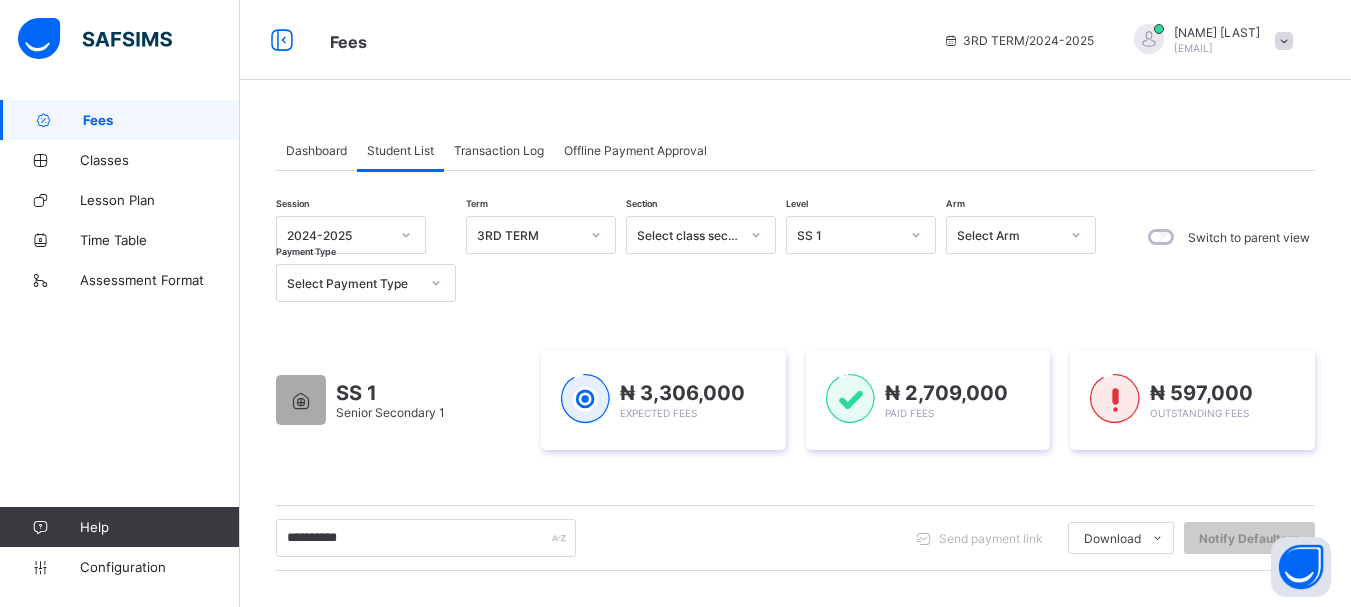 click on "*********   Send payment link Download  Students Payment Students Payment Status Student Items Report Student Discount Report   Notify Defaulters" at bounding box center [795, 538] 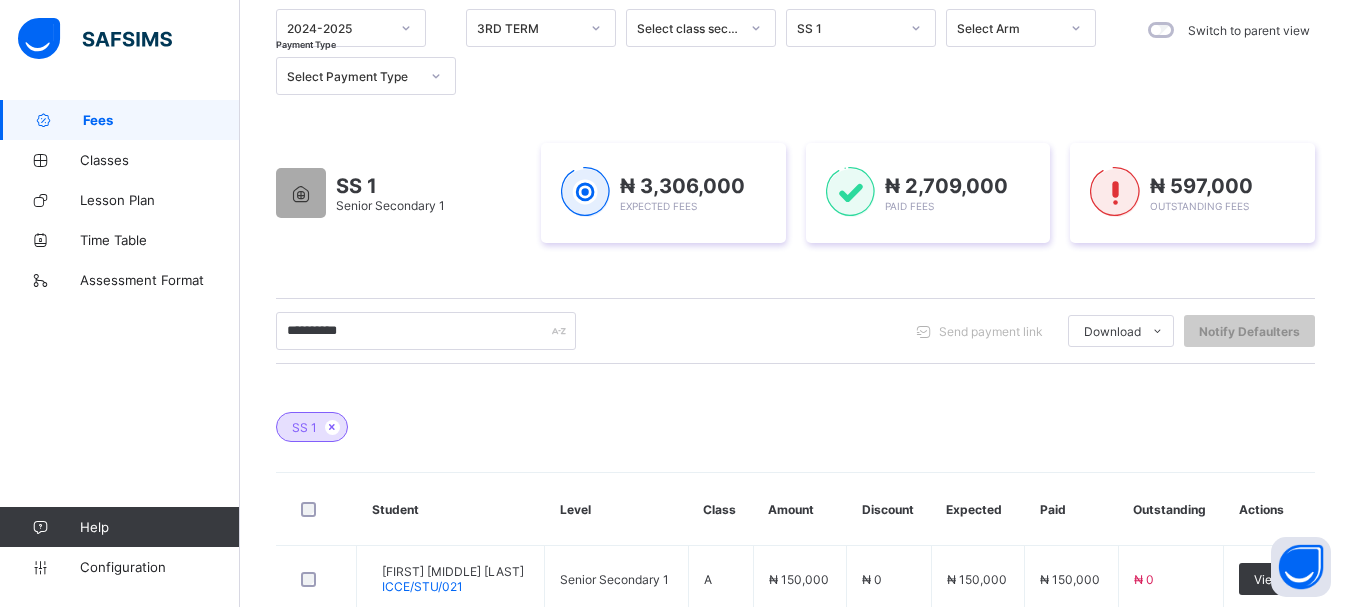 scroll, scrollTop: 267, scrollLeft: 0, axis: vertical 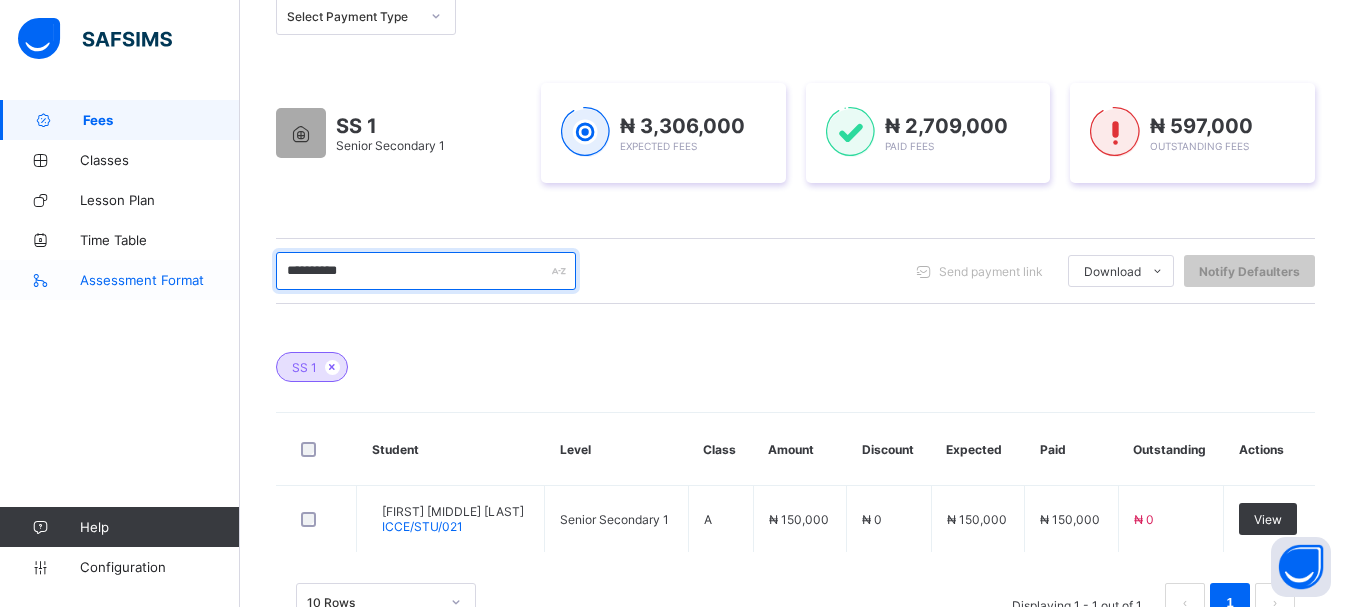 drag, startPoint x: 415, startPoint y: 280, endPoint x: 177, endPoint y: 276, distance: 238.03362 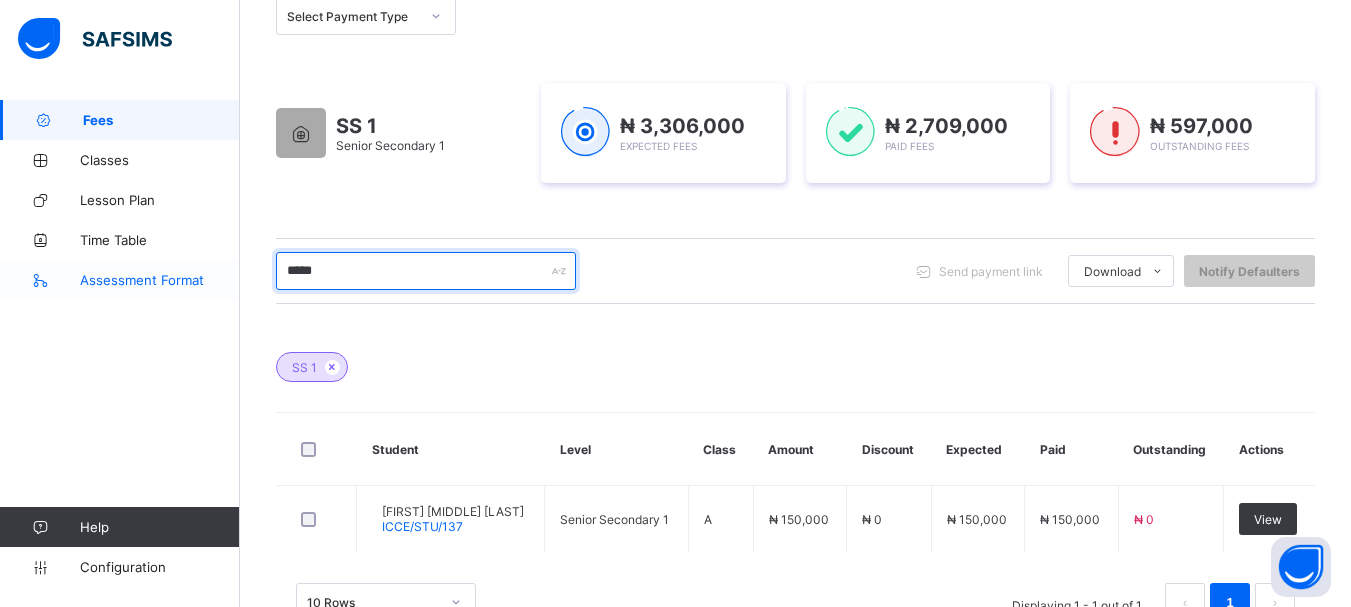 drag, startPoint x: 324, startPoint y: 272, endPoint x: 211, endPoint y: 270, distance: 113.0177 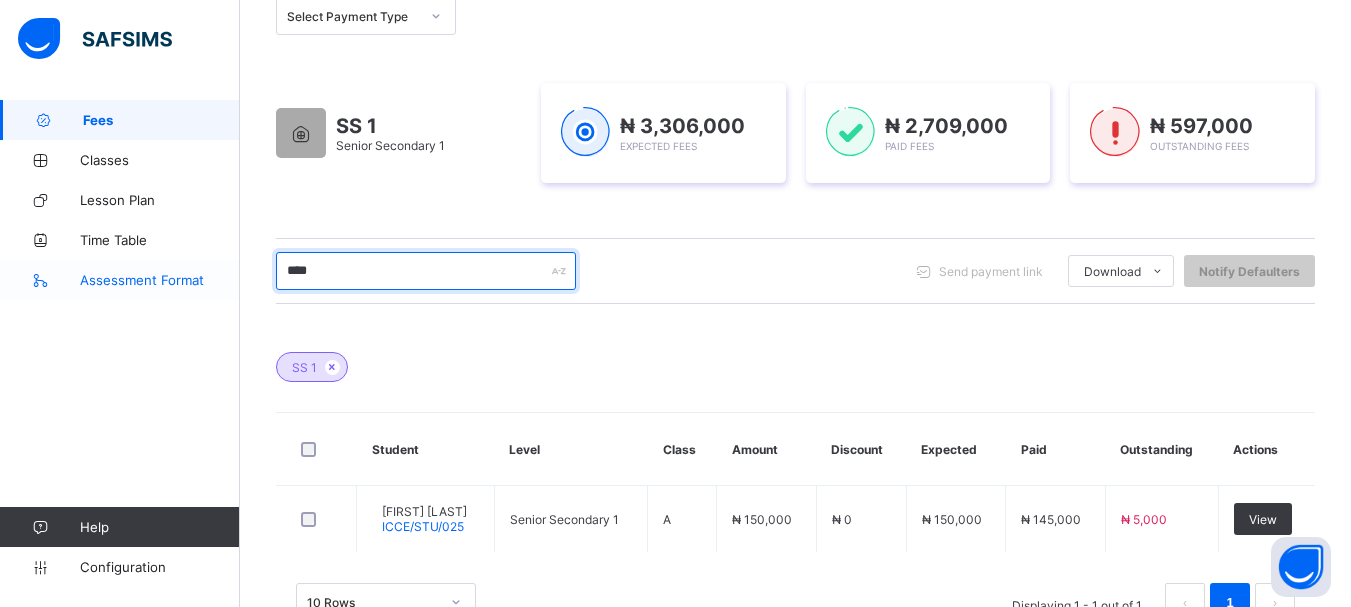 drag, startPoint x: 343, startPoint y: 271, endPoint x: 212, endPoint y: 275, distance: 131.06105 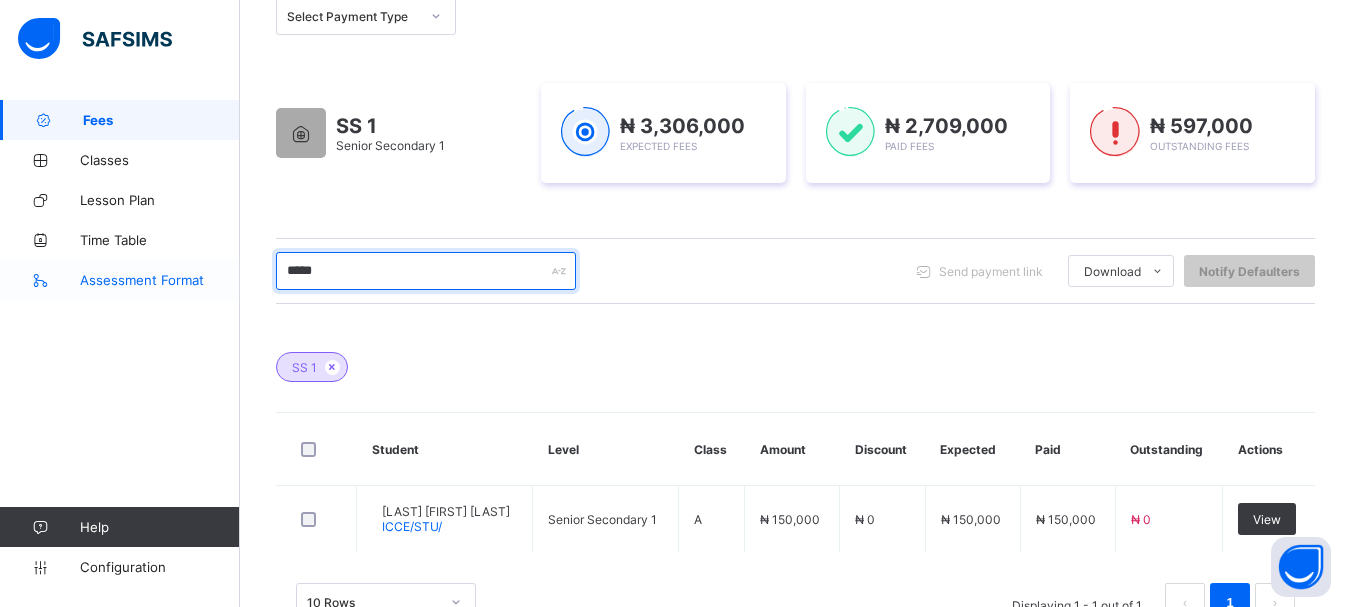 drag, startPoint x: 356, startPoint y: 281, endPoint x: 165, endPoint y: 278, distance: 191.02356 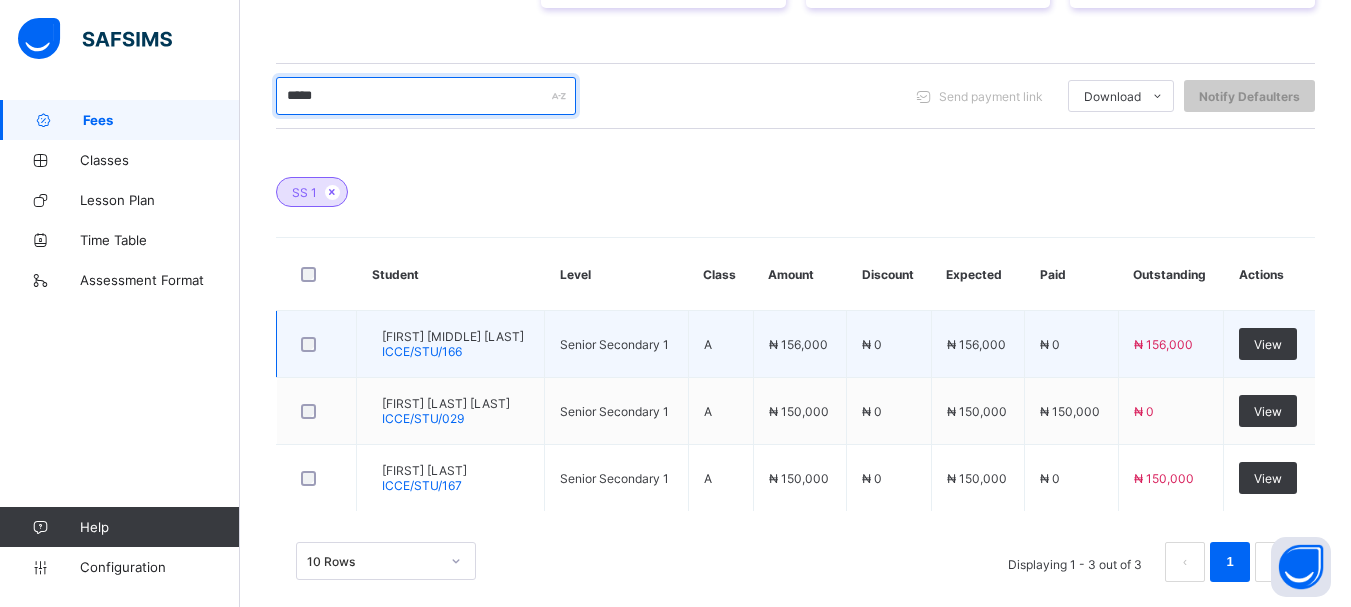 scroll, scrollTop: 467, scrollLeft: 0, axis: vertical 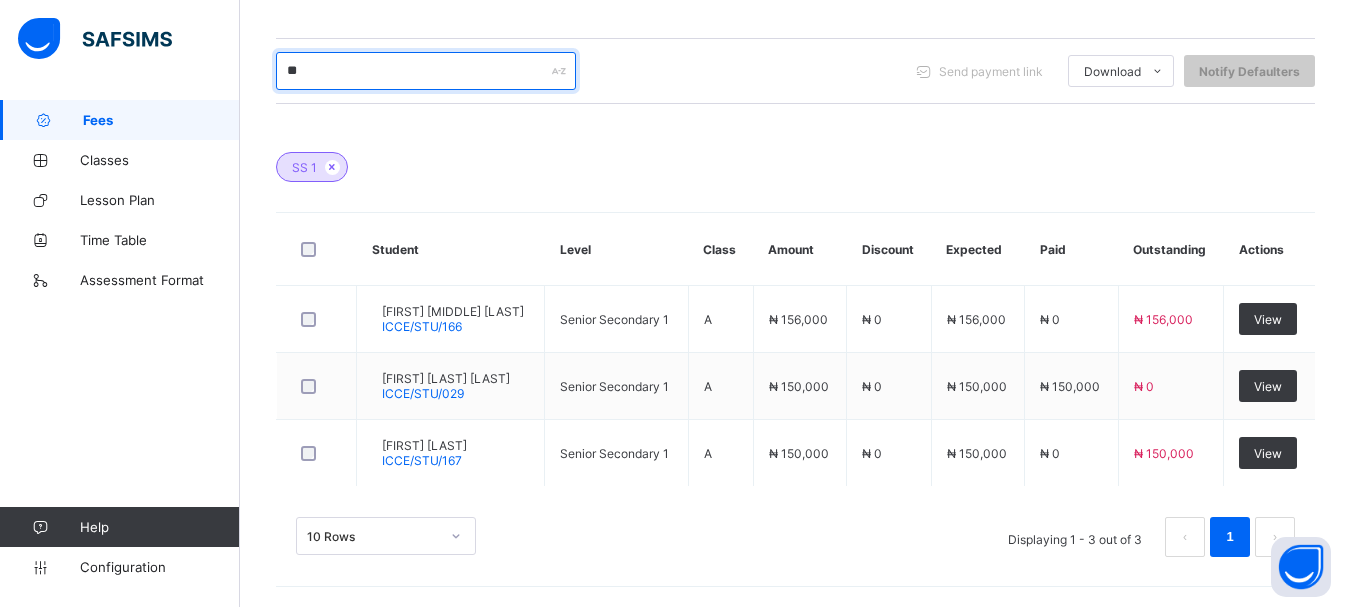 type on "*" 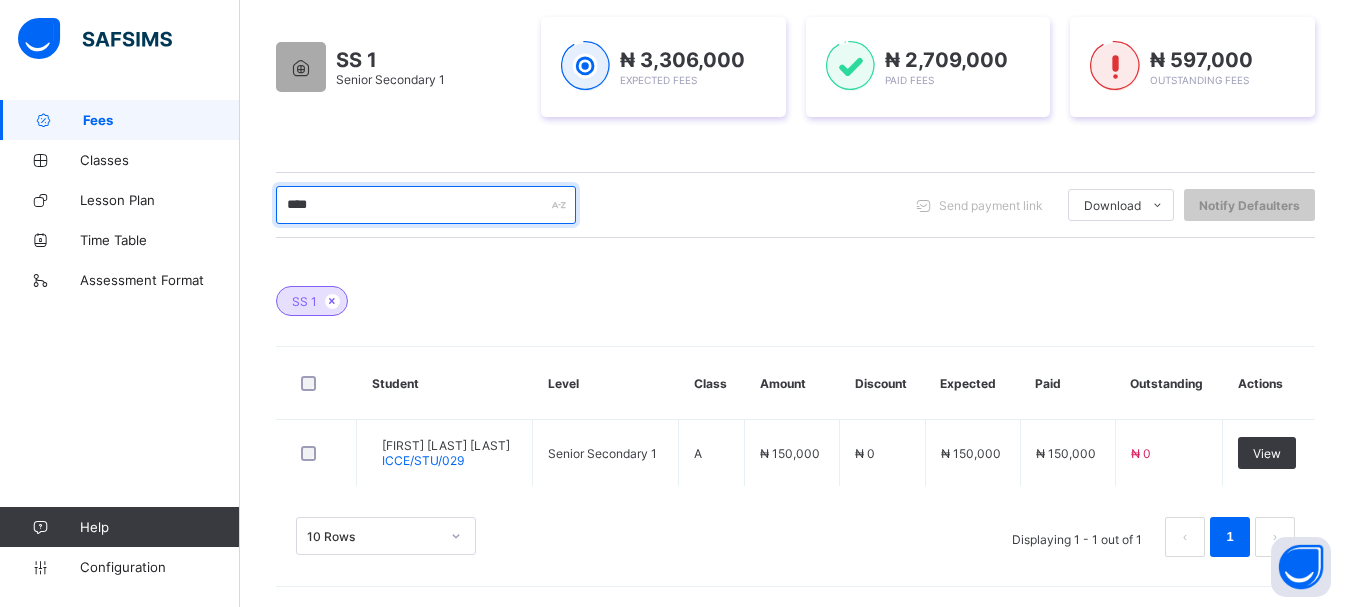 scroll, scrollTop: 333, scrollLeft: 0, axis: vertical 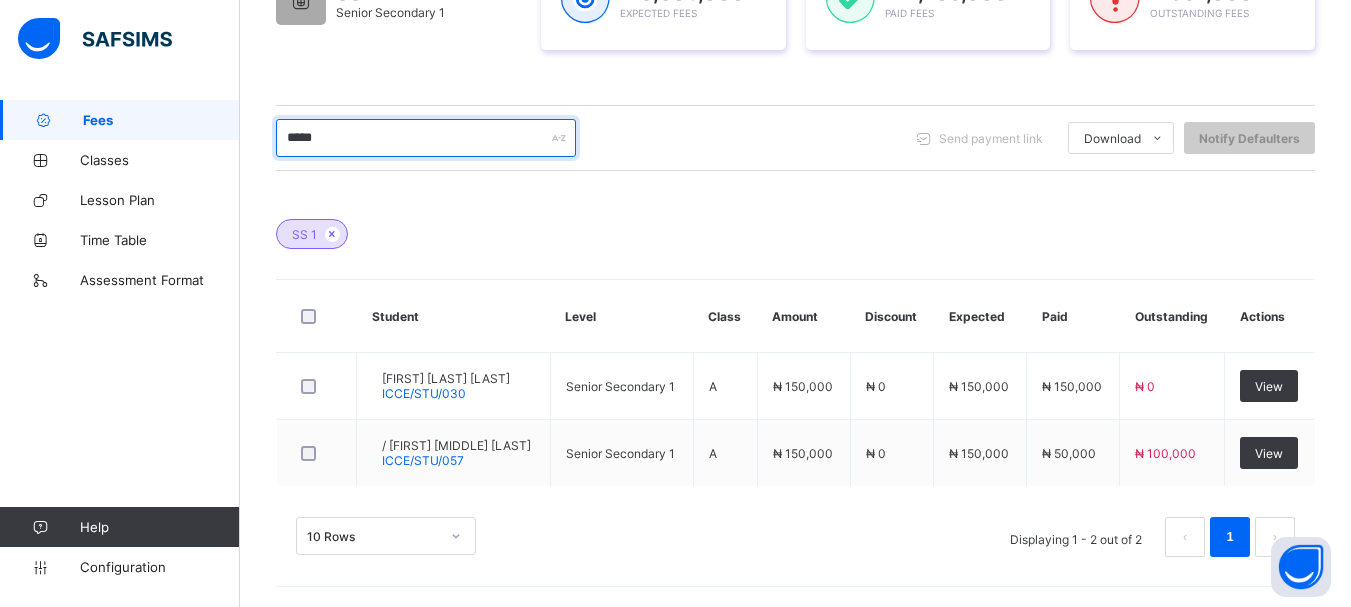 type on "*****" 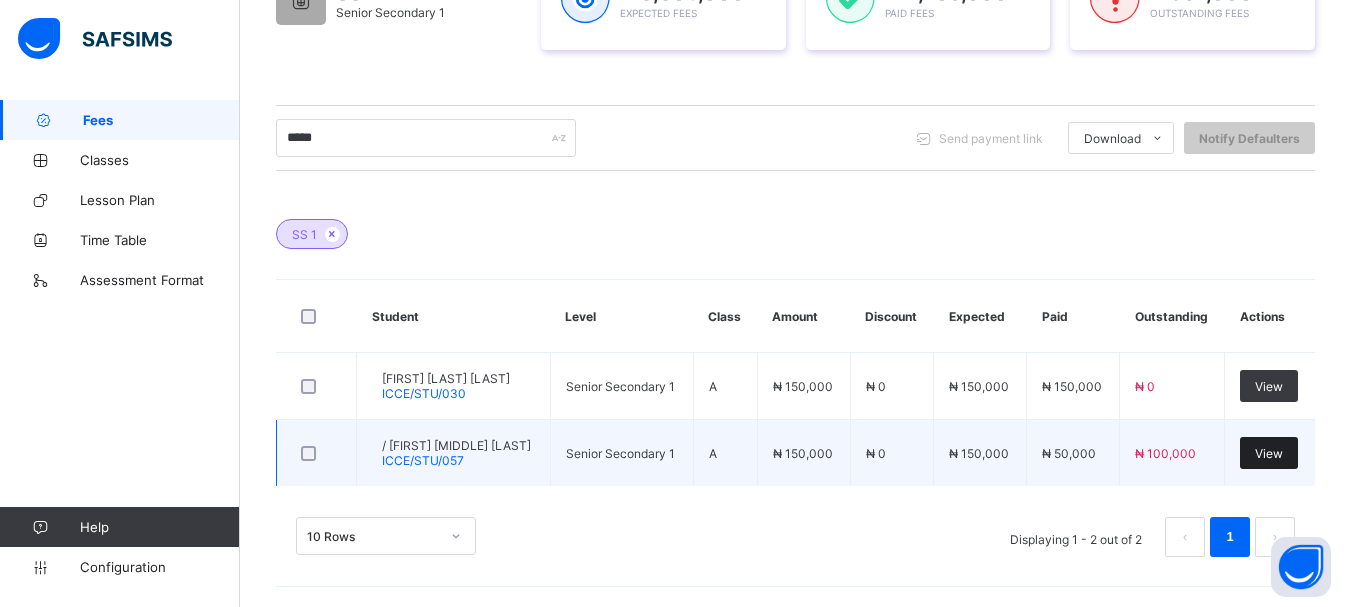 click on "View" at bounding box center (1269, 453) 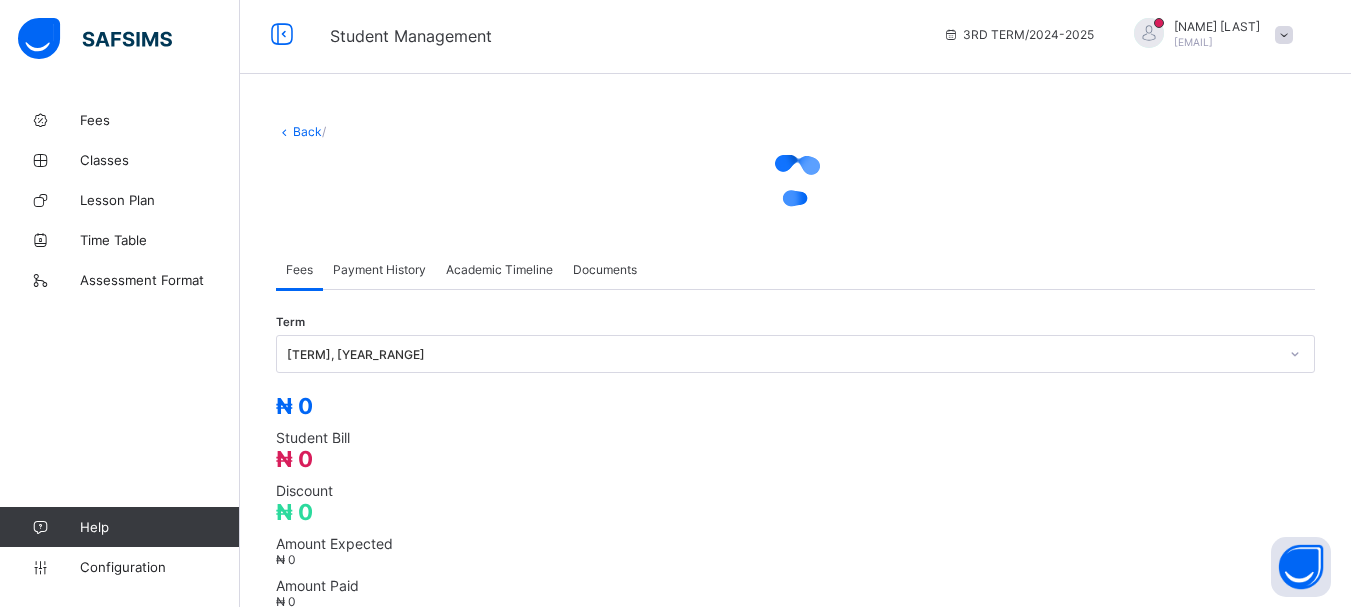 scroll, scrollTop: 0, scrollLeft: 0, axis: both 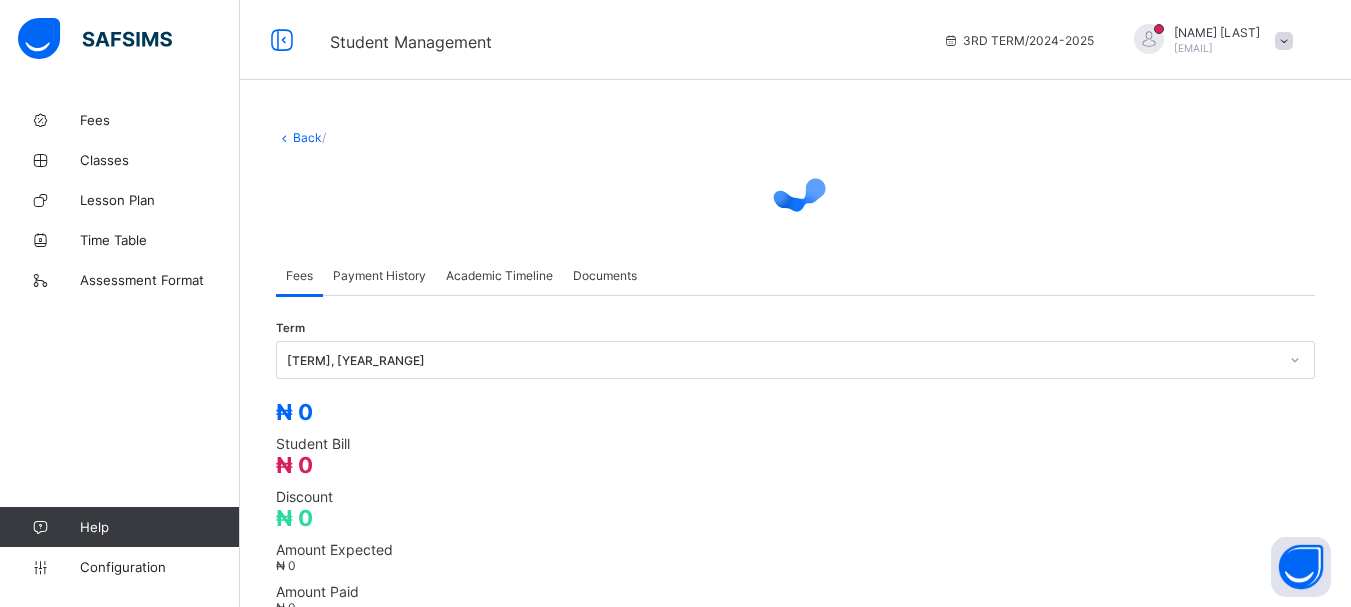 click on "Back" at bounding box center [307, 137] 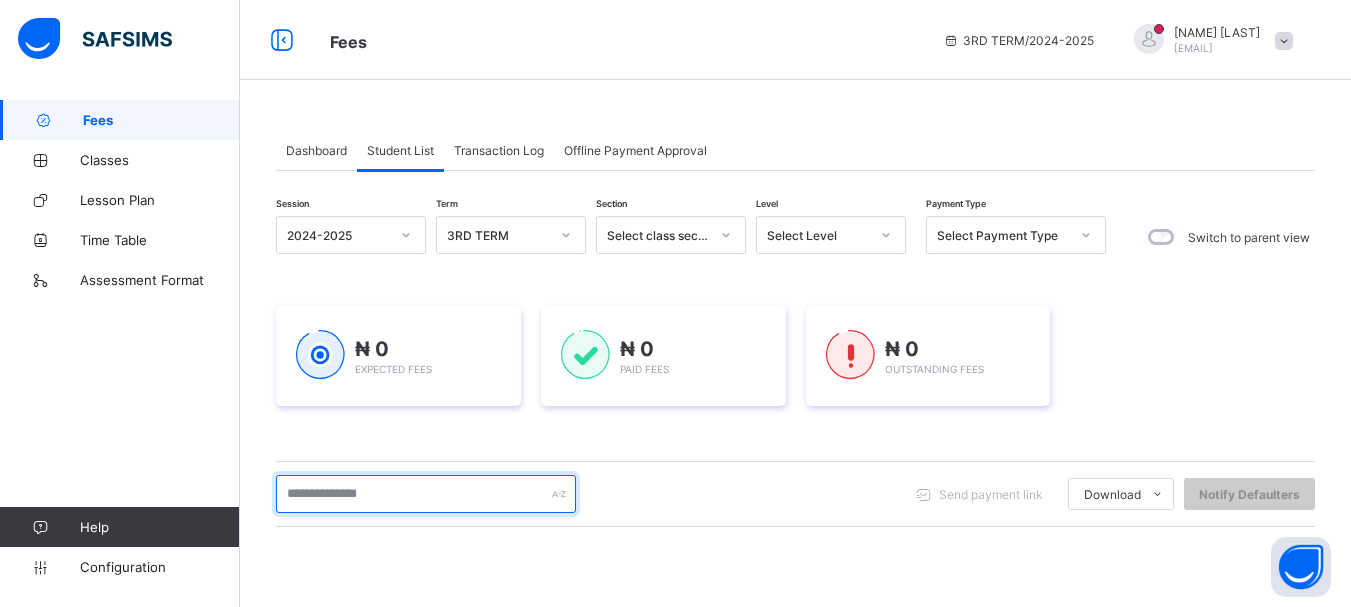click at bounding box center [426, 494] 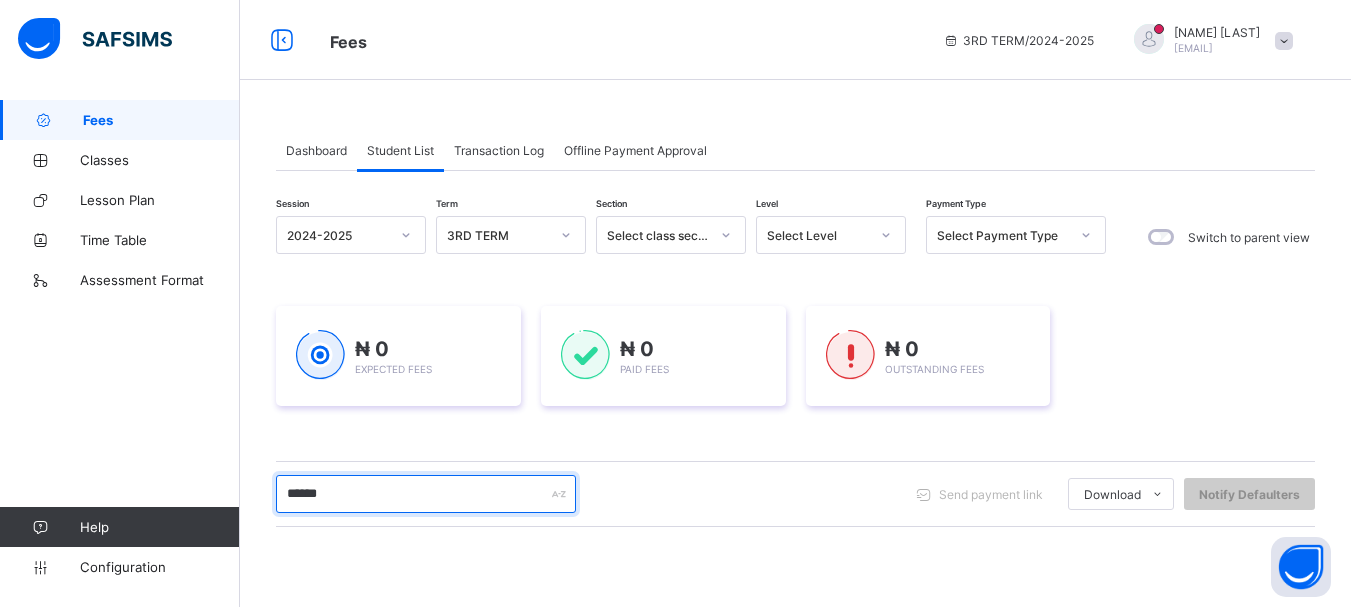 type on "******" 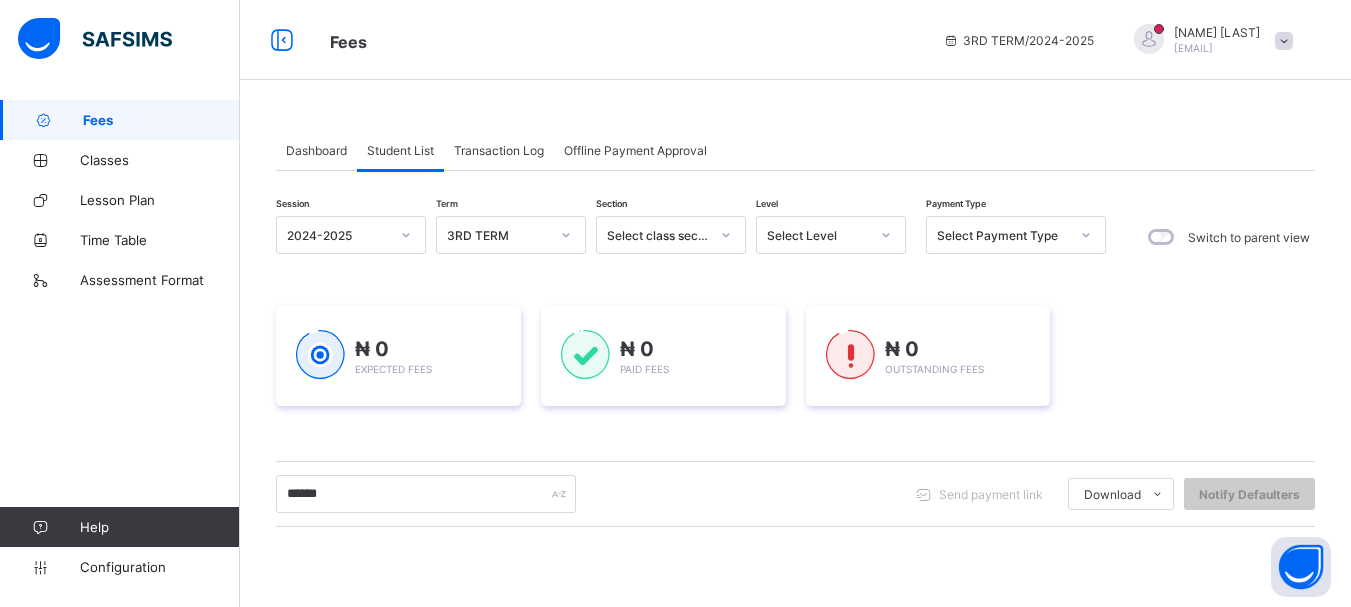 click at bounding box center (795, 735) 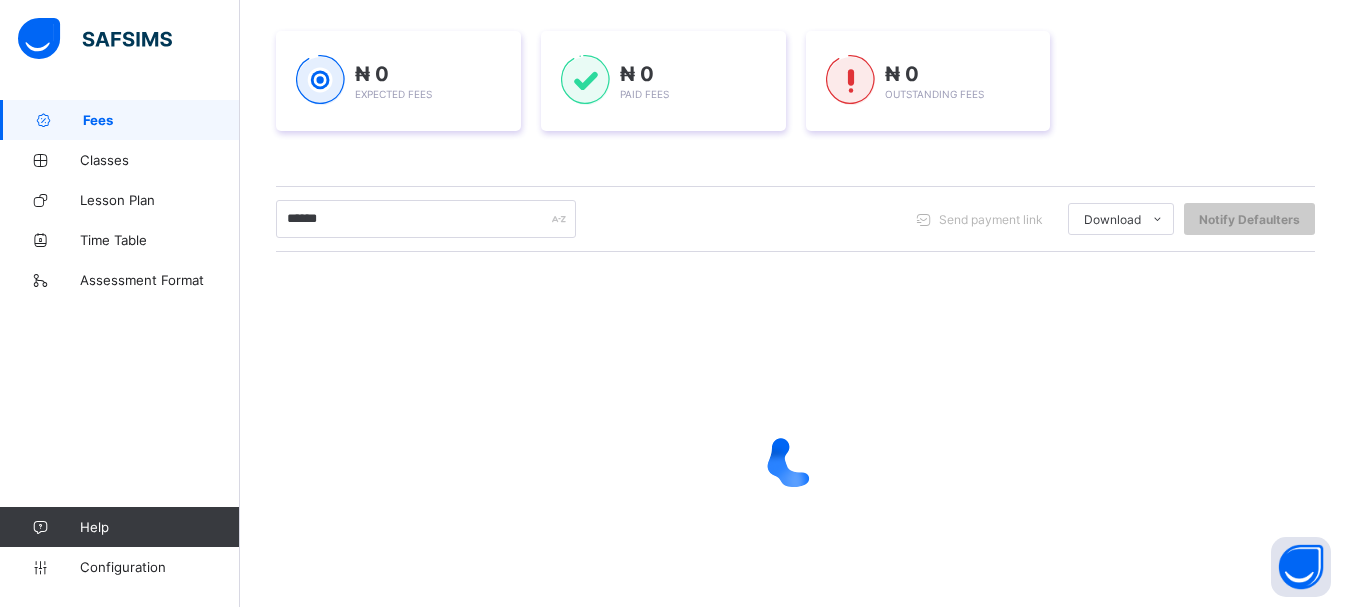 scroll, scrollTop: 348, scrollLeft: 0, axis: vertical 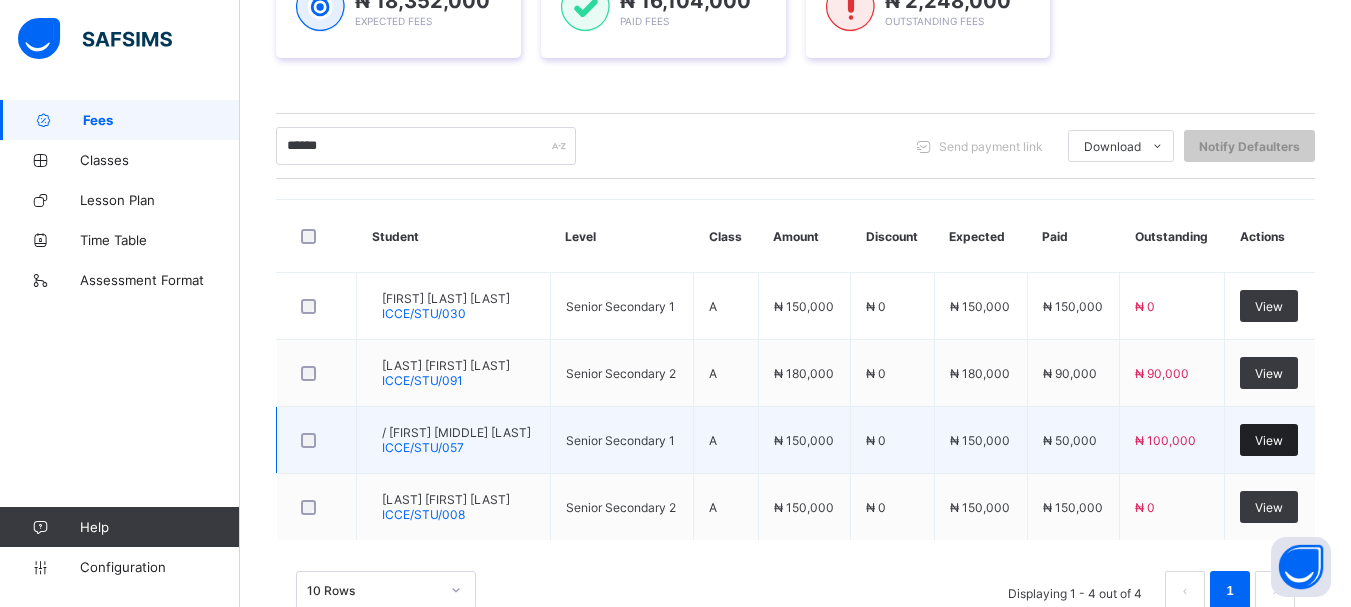 click on "View" at bounding box center (1269, 440) 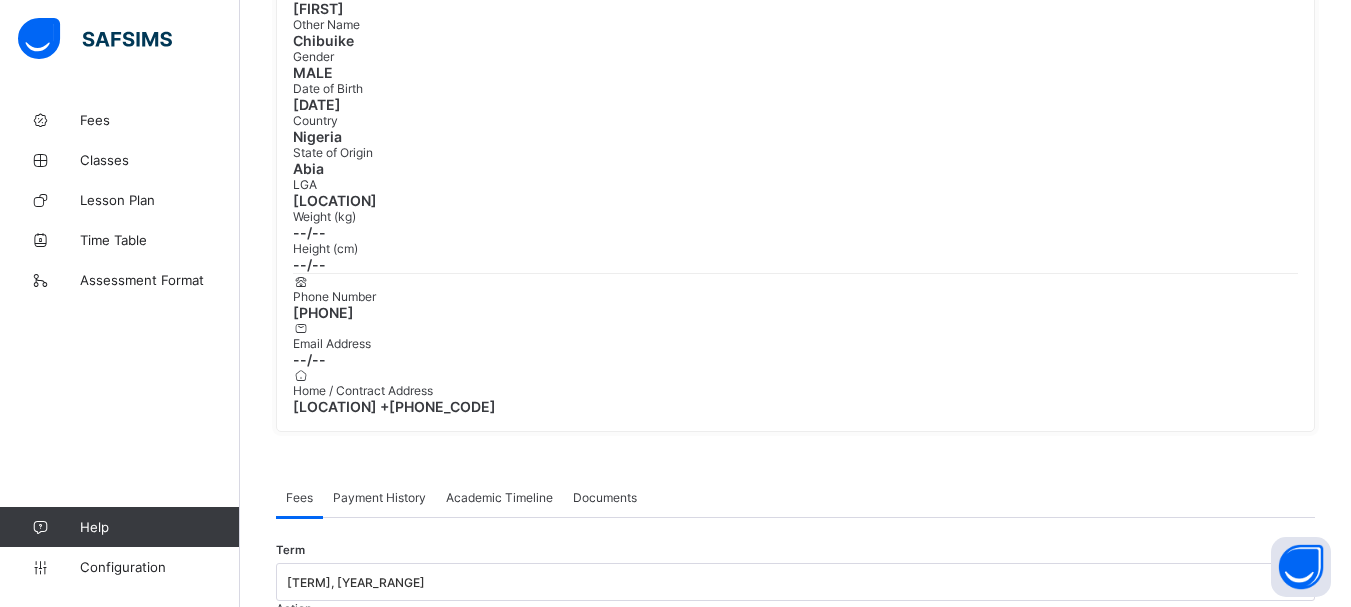 scroll, scrollTop: 533, scrollLeft: 0, axis: vertical 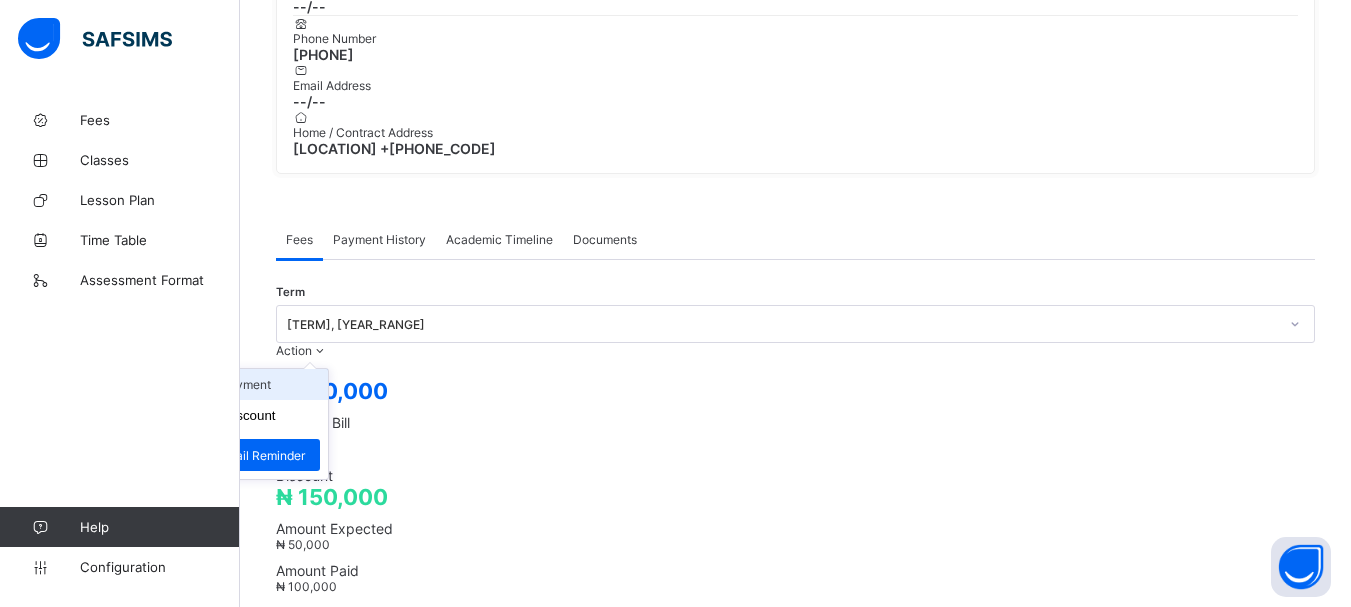 click on "Receive Payment" at bounding box center (246, 384) 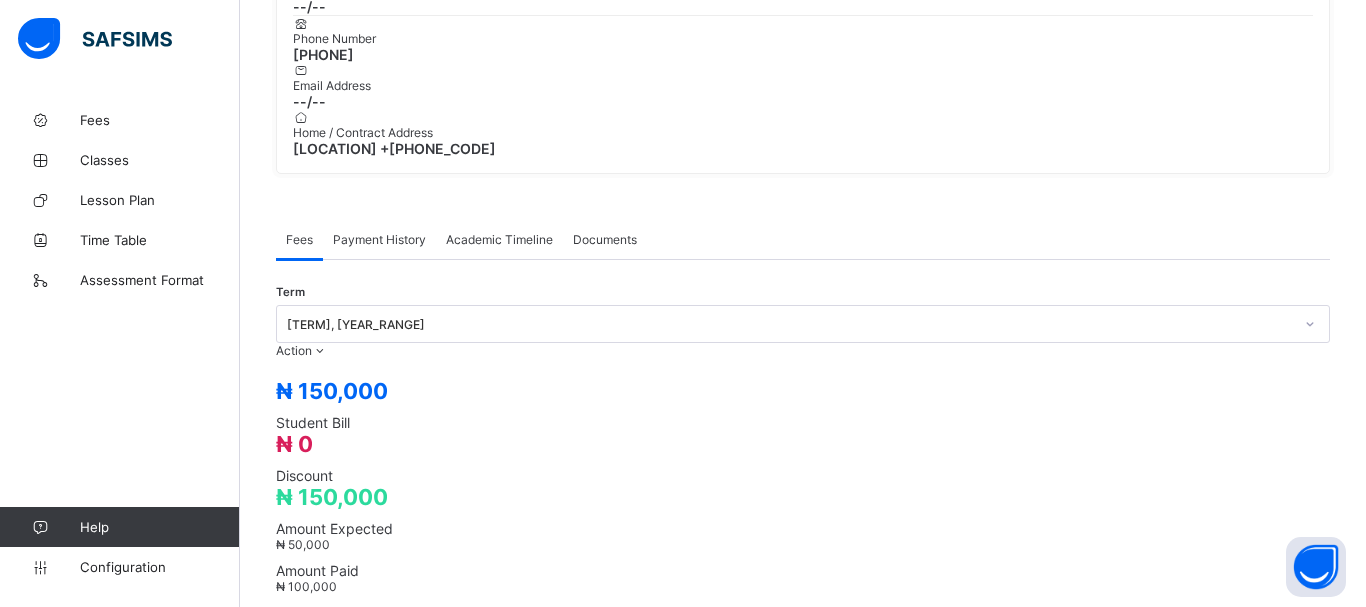 drag, startPoint x: 581, startPoint y: 296, endPoint x: 582, endPoint y: 314, distance: 18.027756 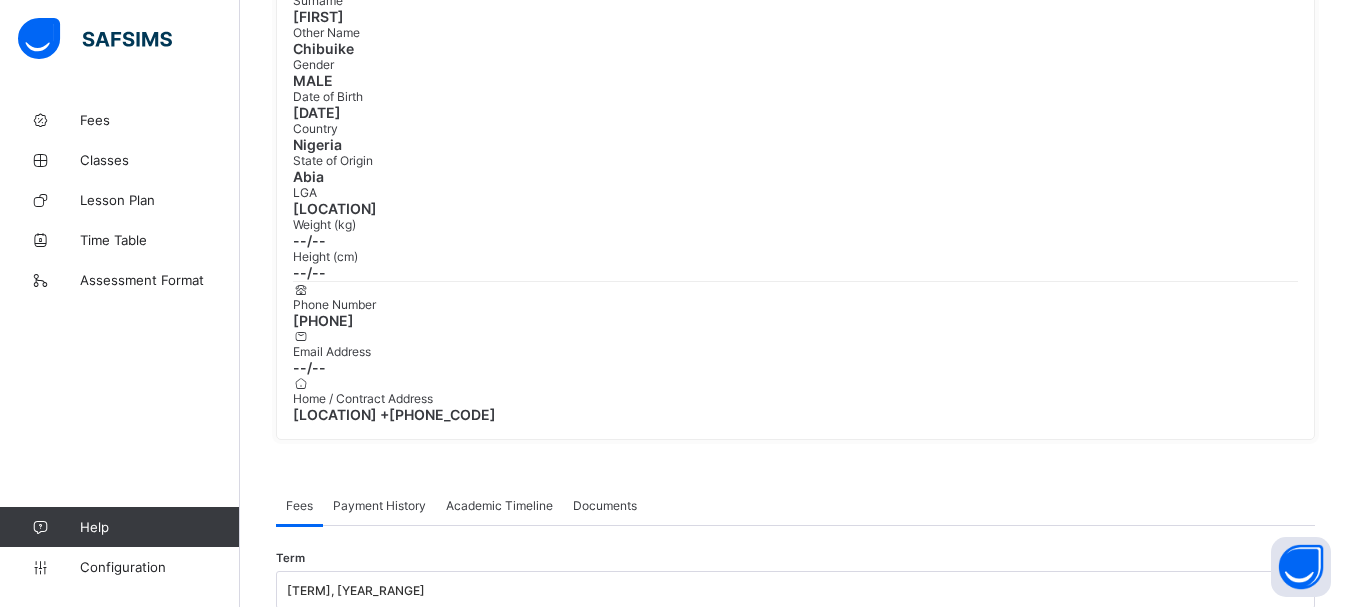scroll, scrollTop: 0, scrollLeft: 0, axis: both 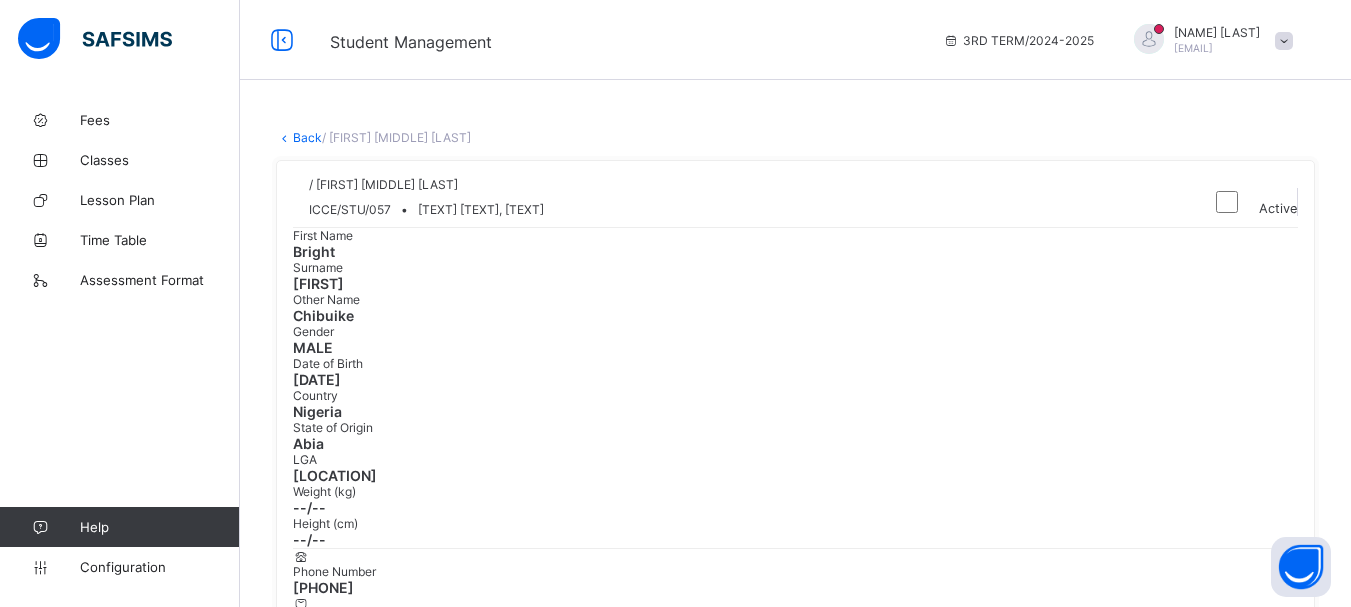 click on "Back" at bounding box center [307, 137] 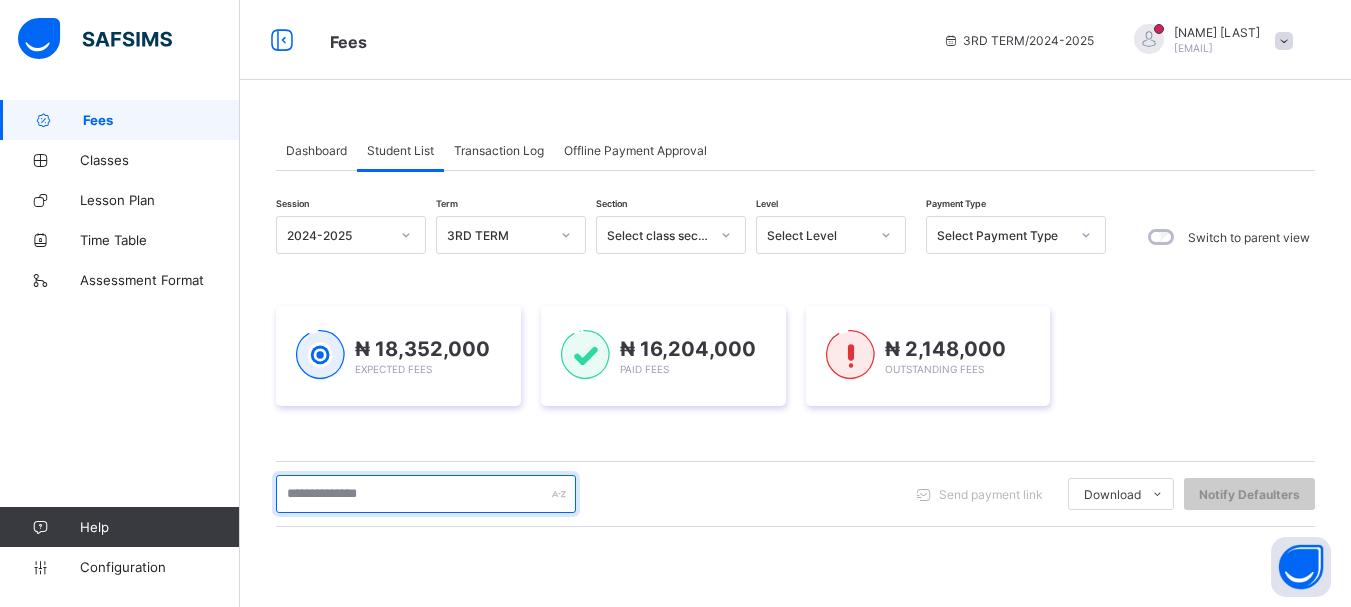 click at bounding box center (426, 494) 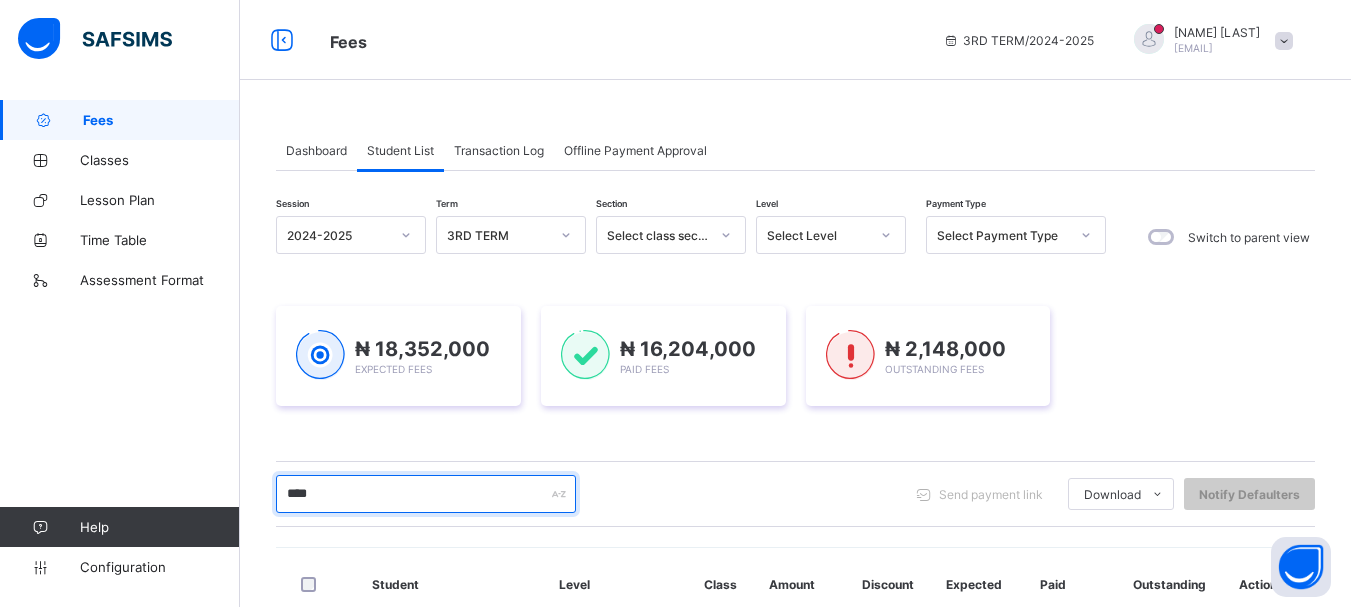 scroll, scrollTop: 267, scrollLeft: 0, axis: vertical 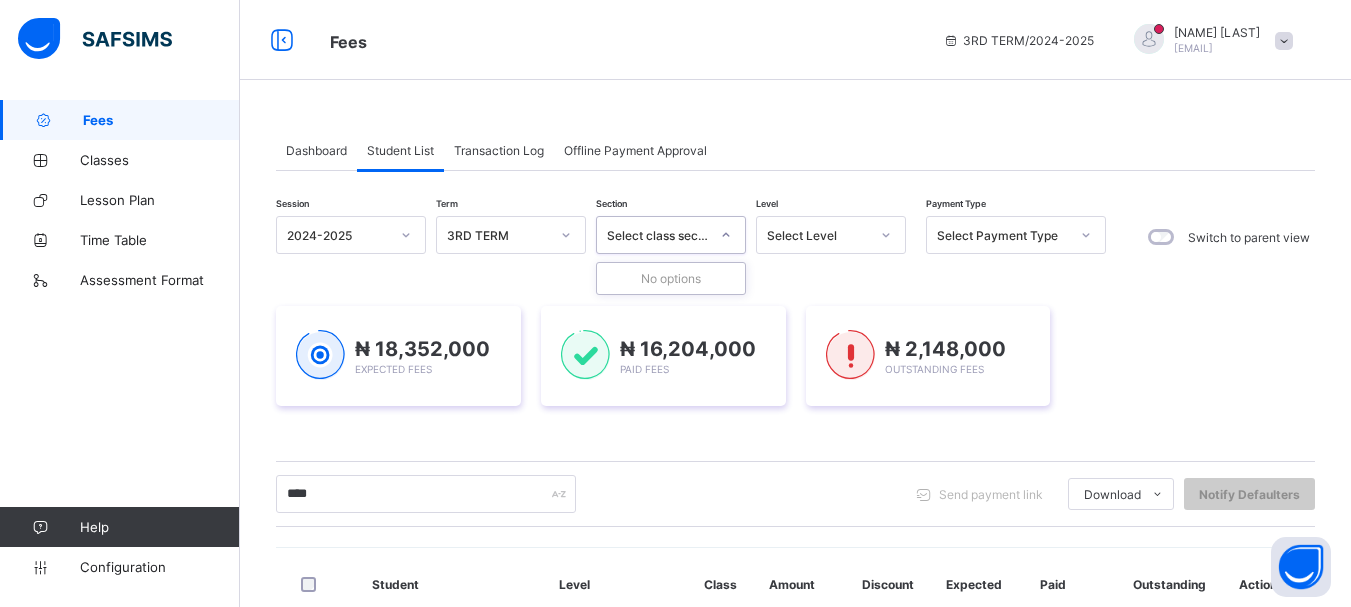 click 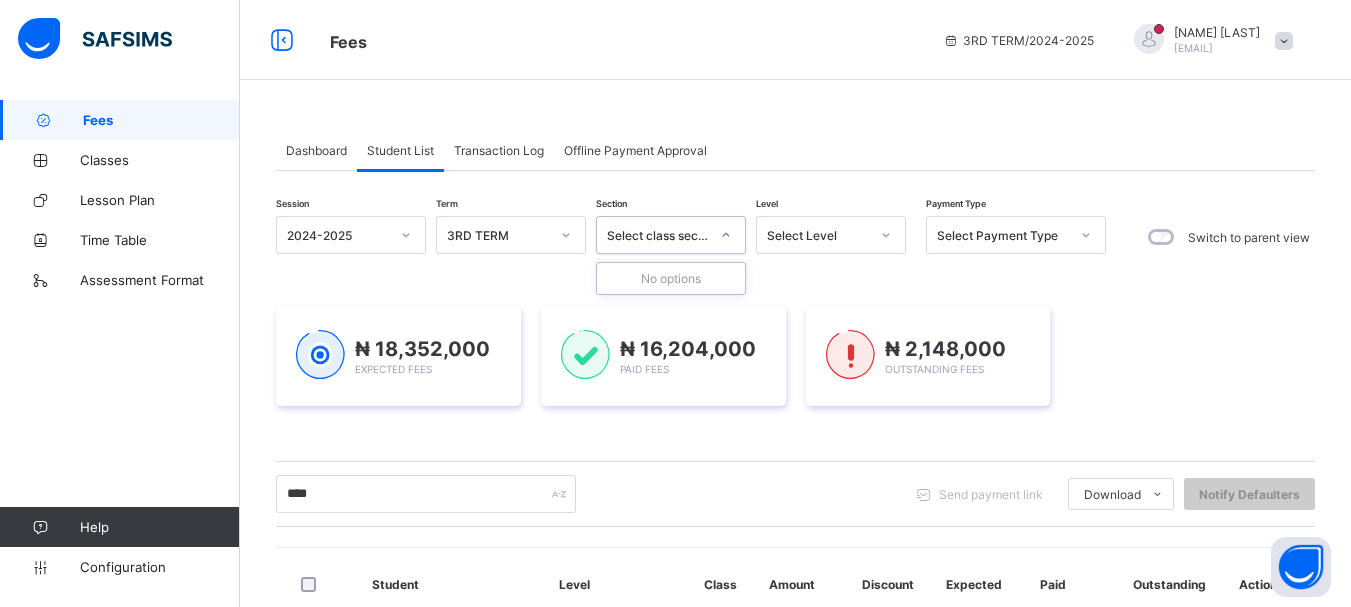 click 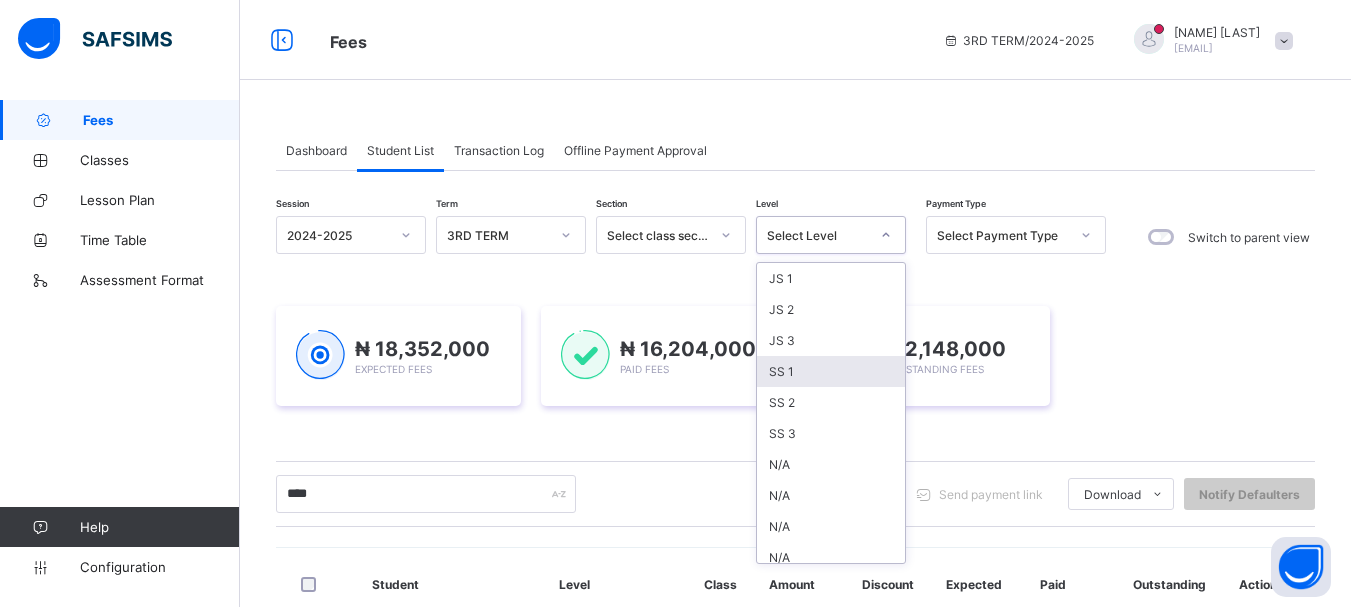 click on "SS 1" at bounding box center (831, 371) 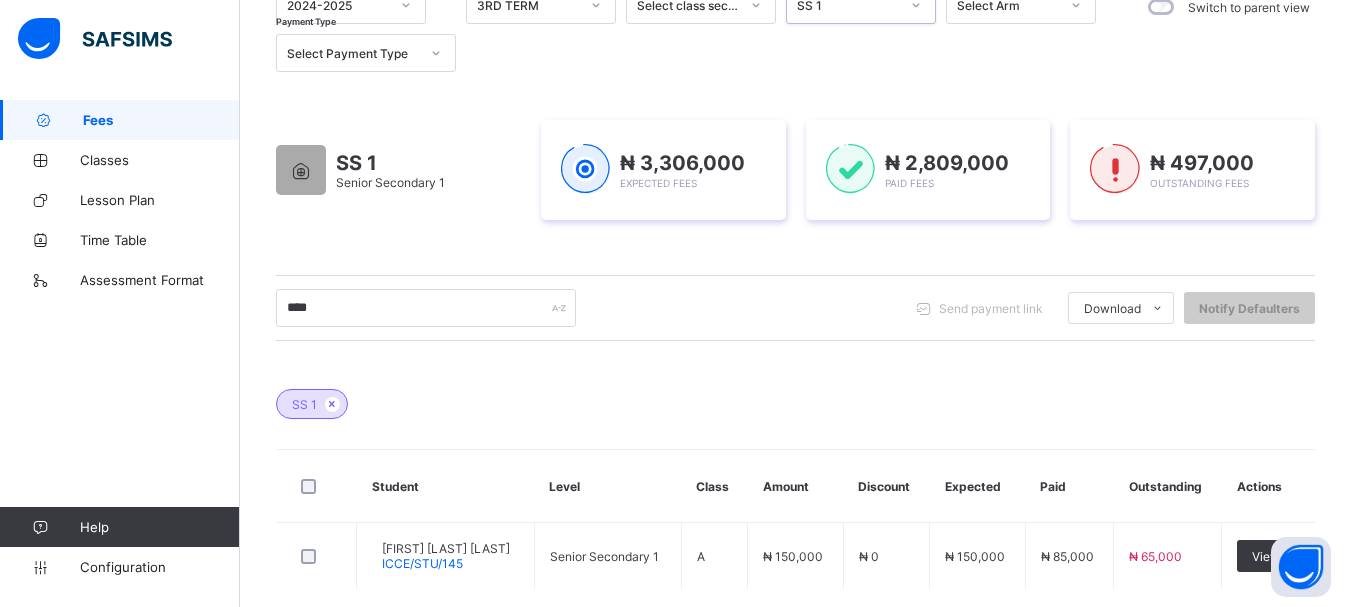 scroll, scrollTop: 267, scrollLeft: 0, axis: vertical 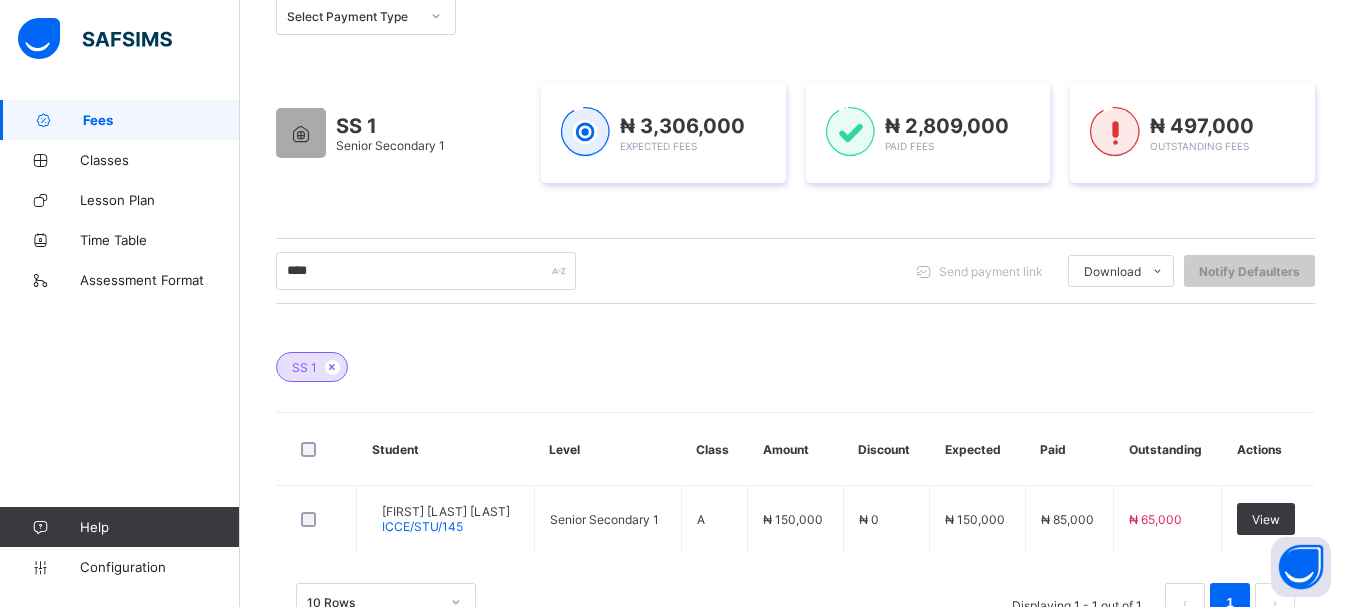click on "SS 1   Senior Secondary 1" at bounding box center (398, 133) 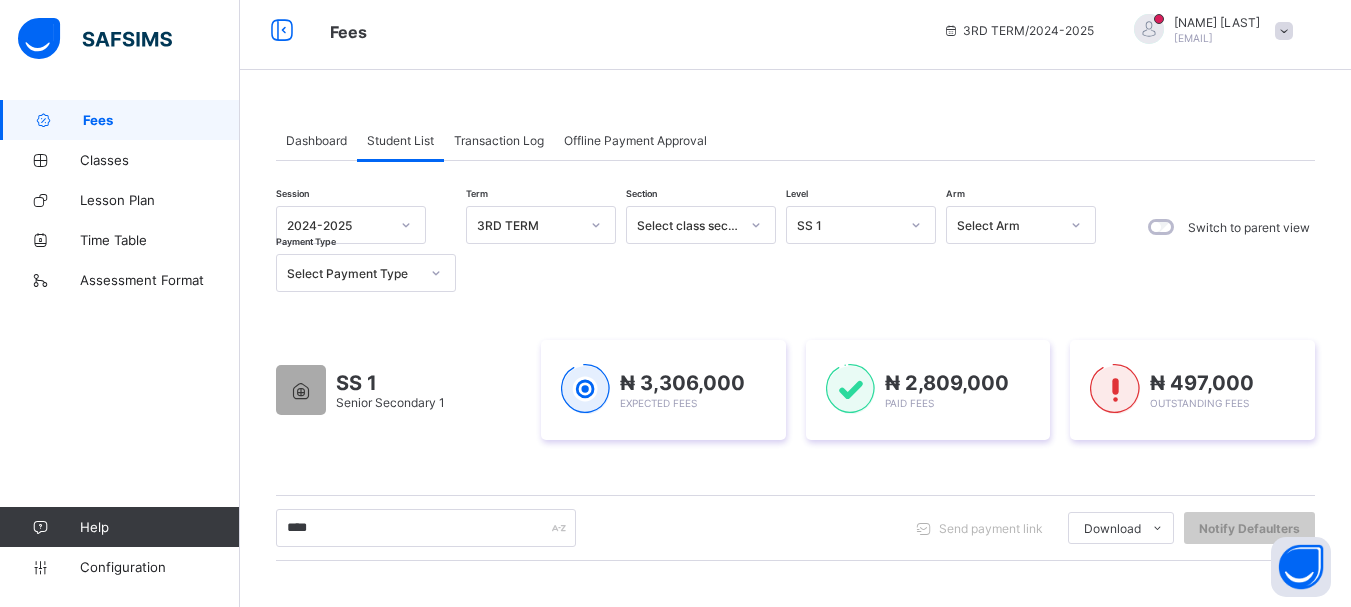 scroll, scrollTop: 0, scrollLeft: 0, axis: both 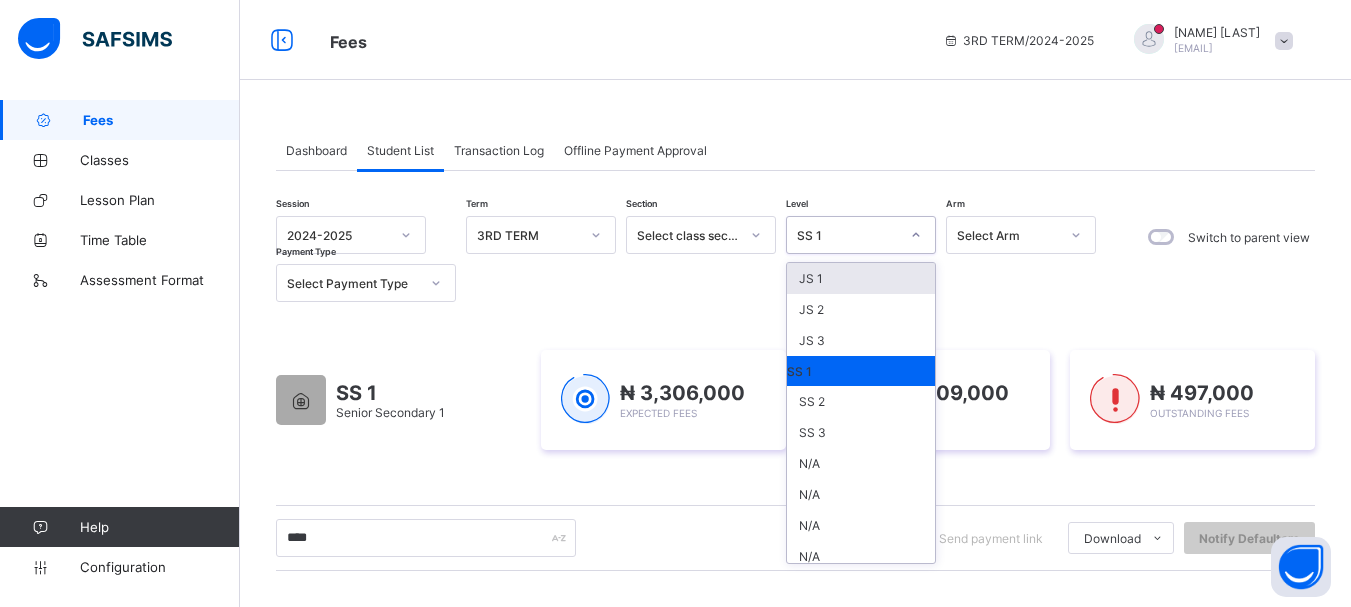 click at bounding box center (916, 235) 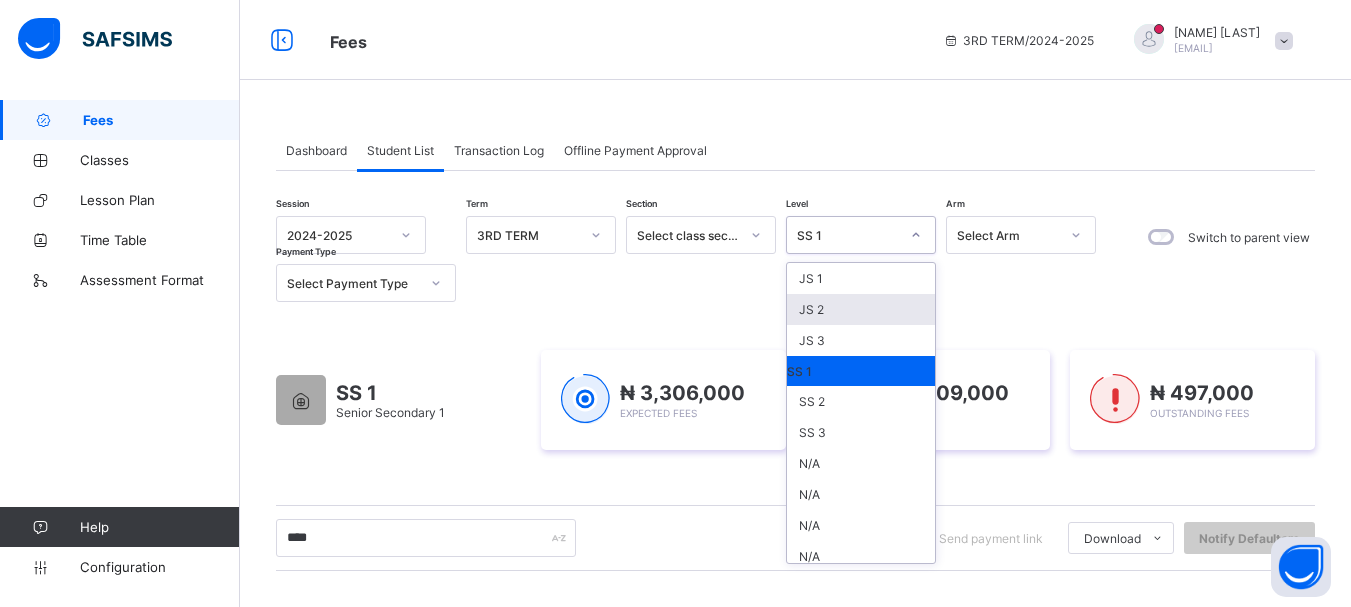 click on "JS 2" at bounding box center (861, 309) 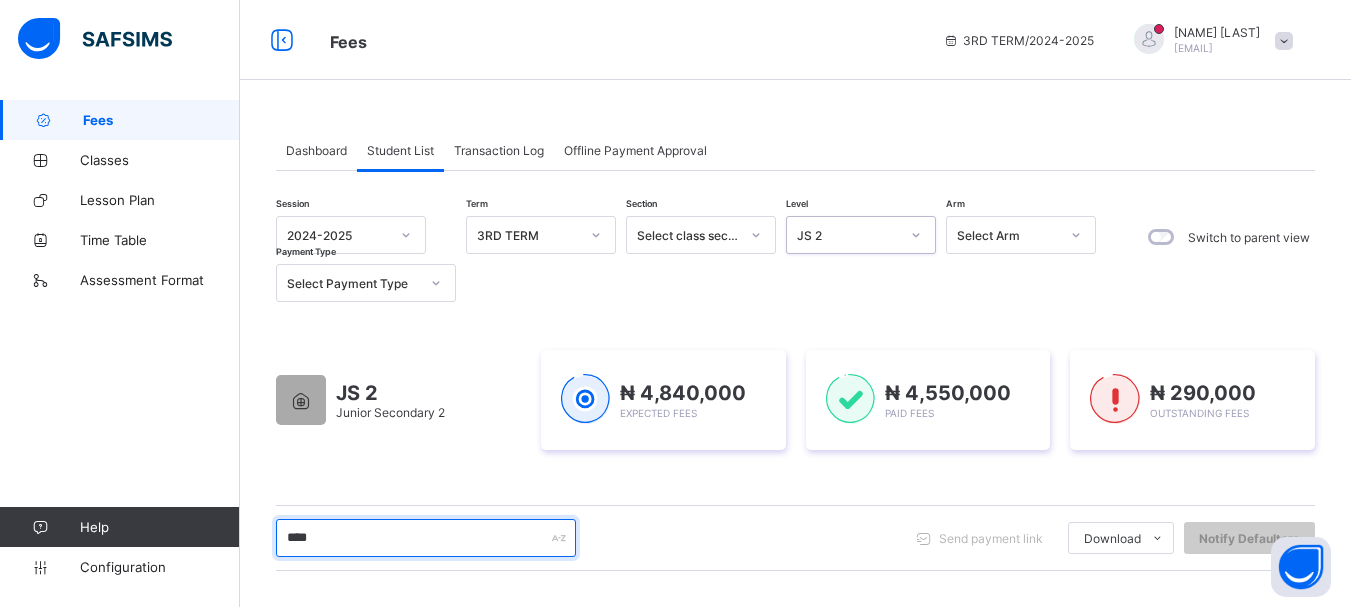 click on "****" at bounding box center [426, 538] 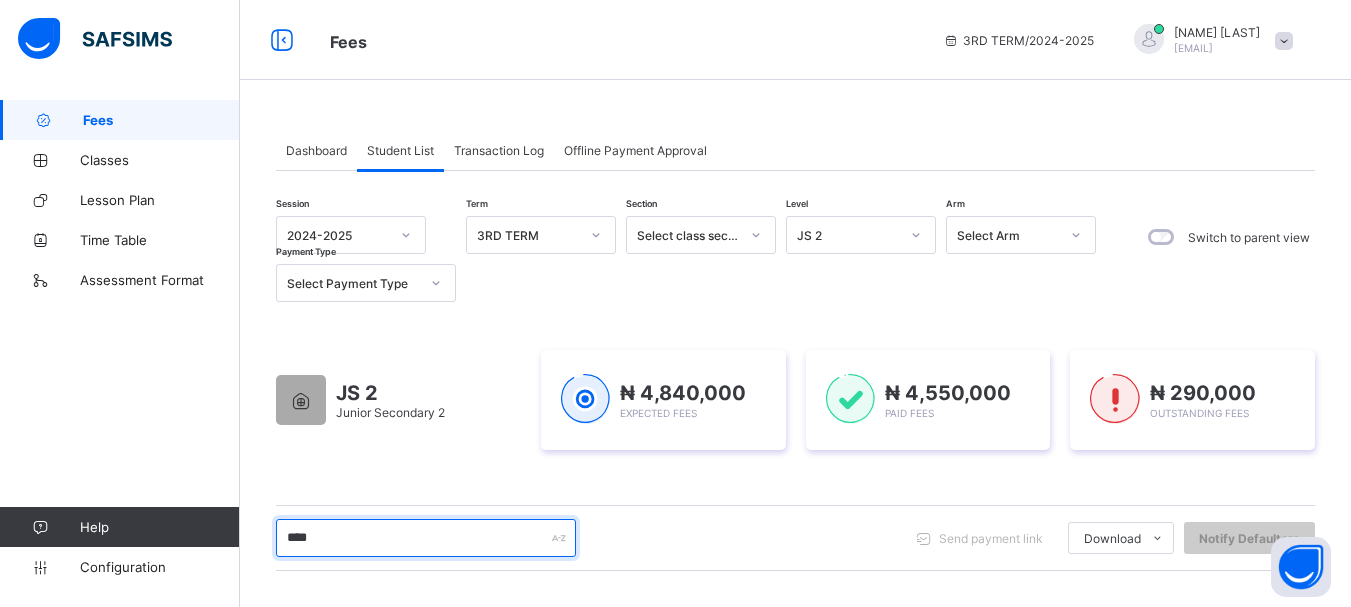 click on "****" at bounding box center (426, 538) 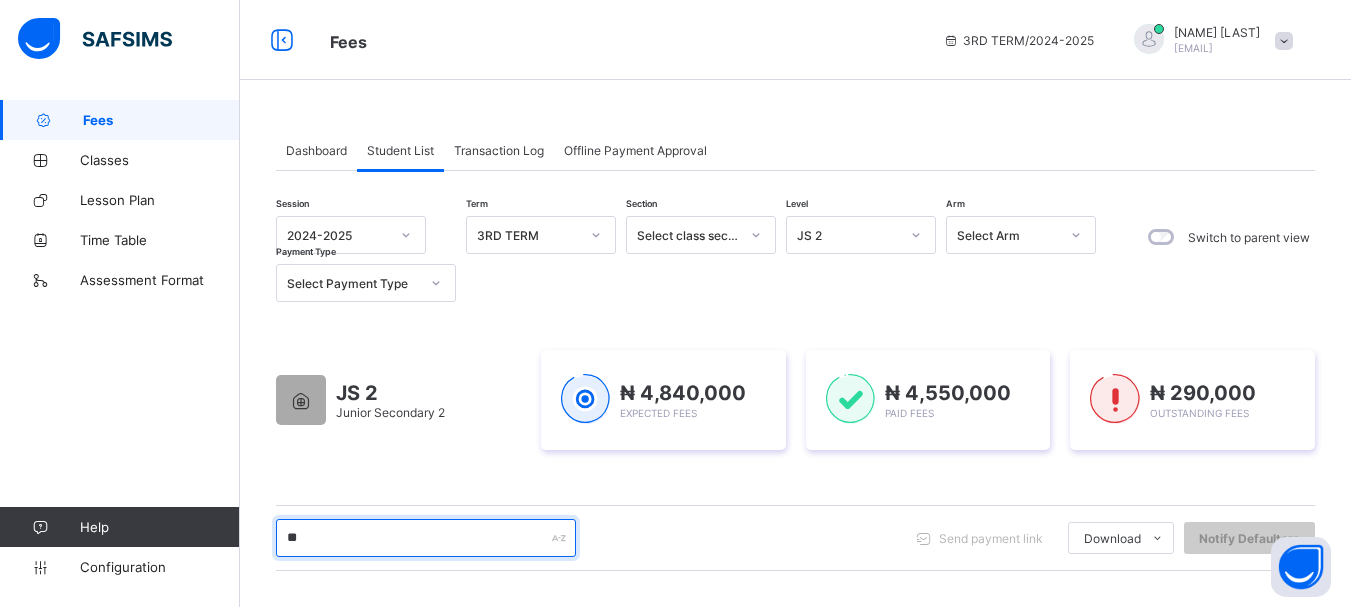 type on "*" 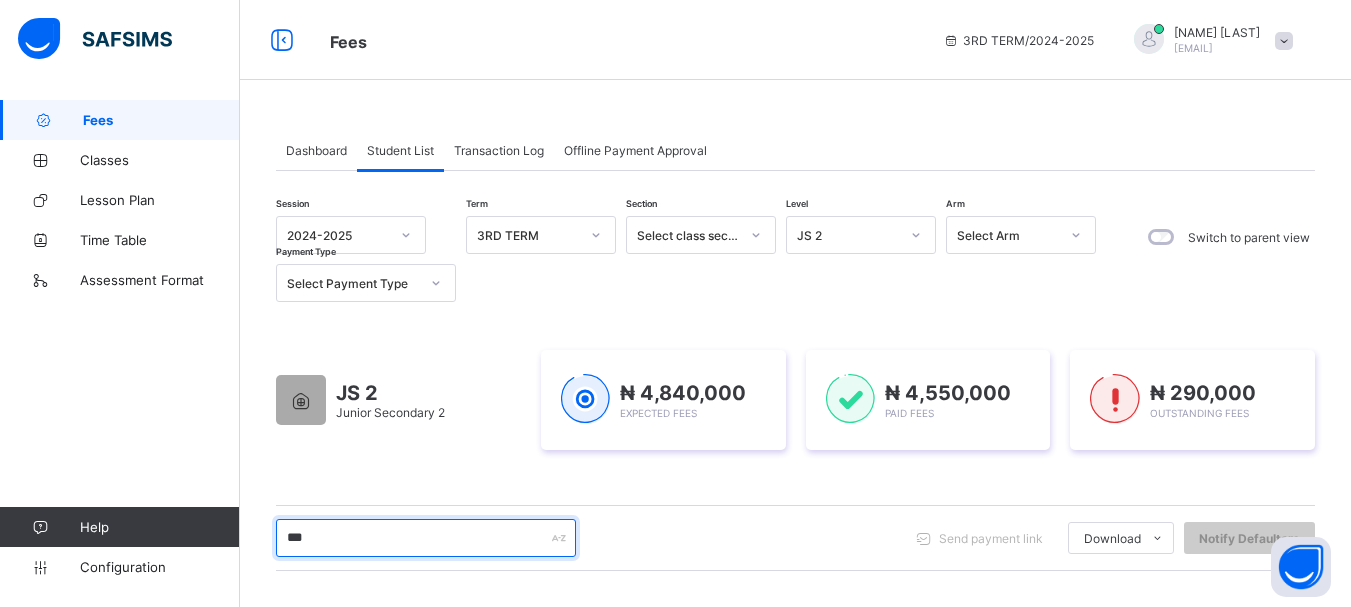 type on "***" 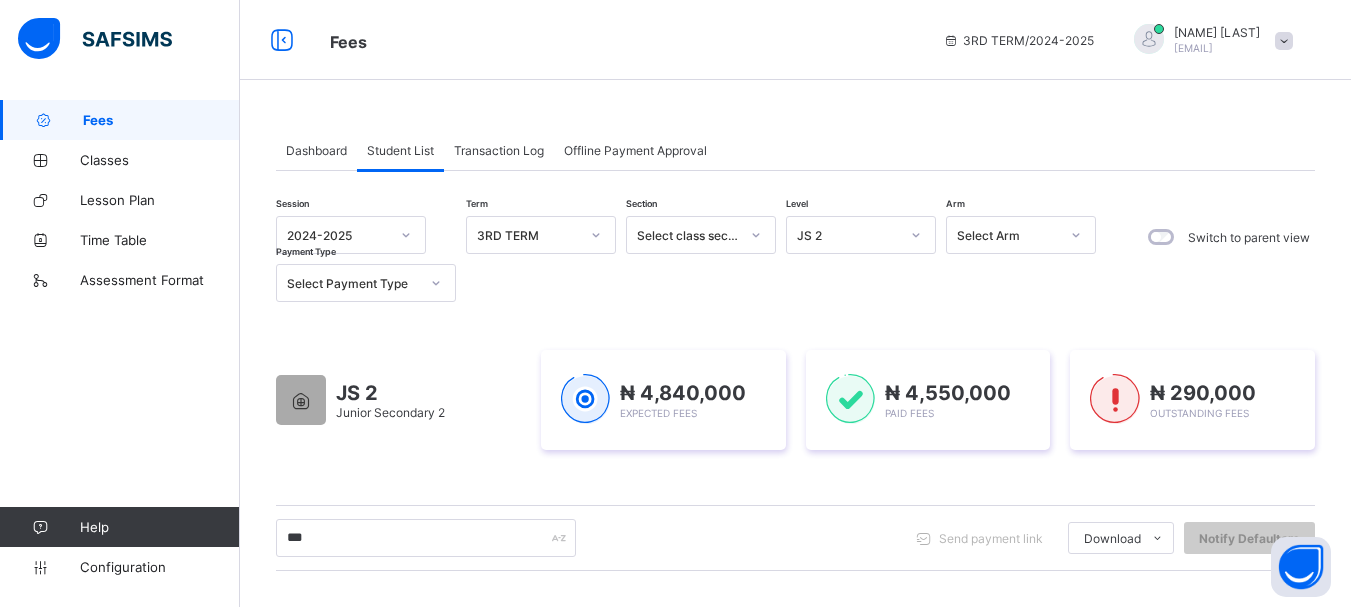 click on "***   Send payment link Download  Students Payment Students Payment Status Student Items Report Student Discount Report   Notify Defaulters" at bounding box center (795, 538) 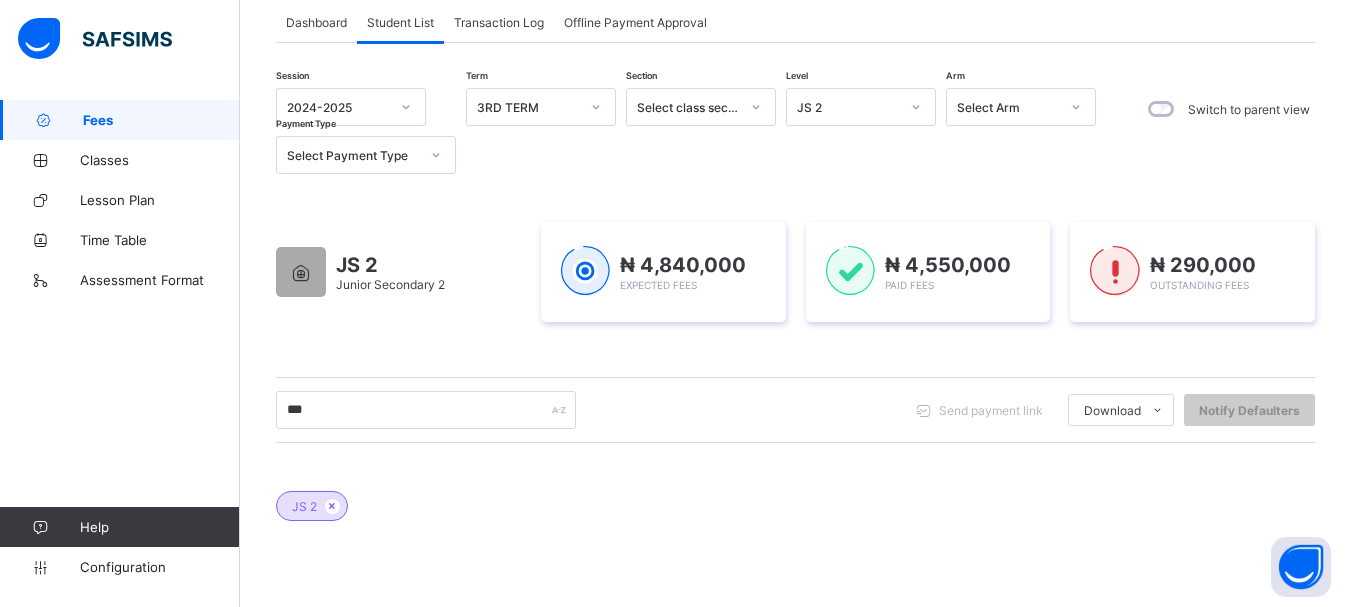 scroll, scrollTop: 160, scrollLeft: 0, axis: vertical 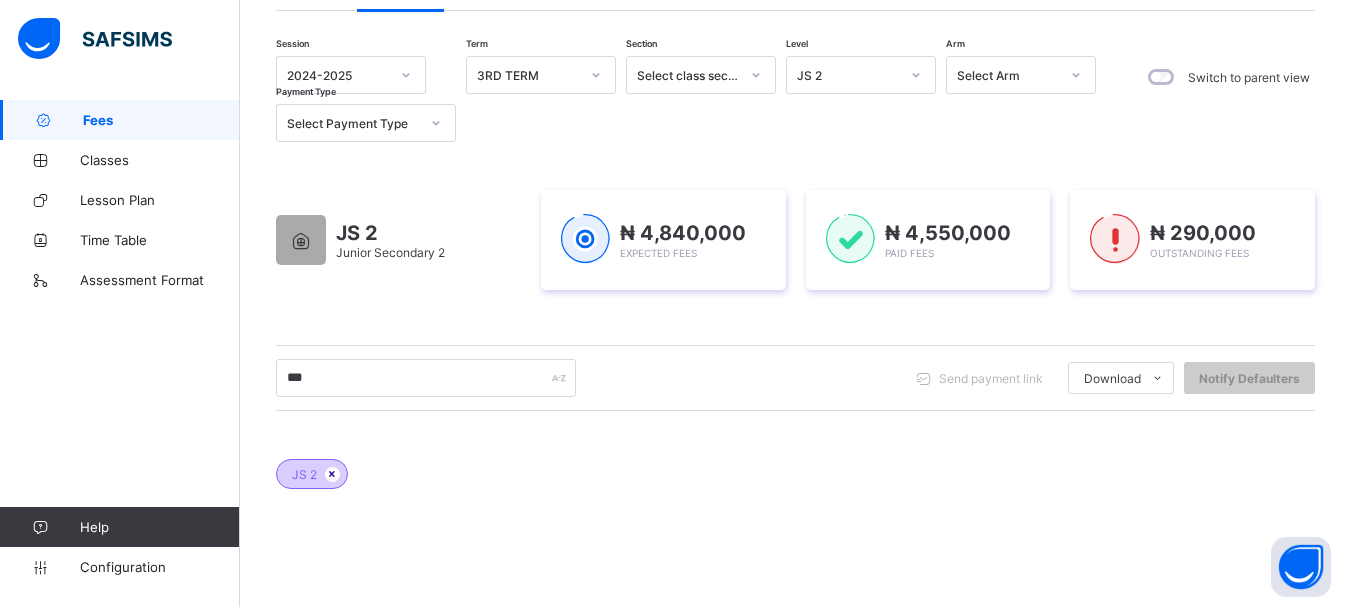 click at bounding box center (332, 474) 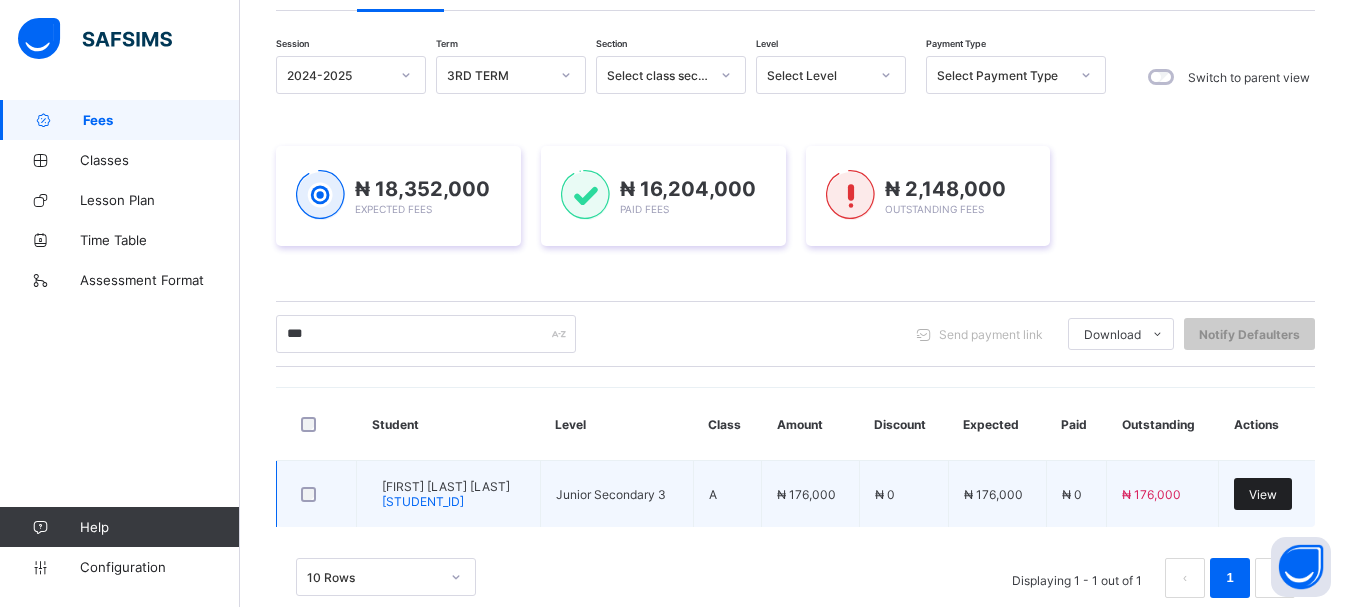 click on "View" at bounding box center (1263, 494) 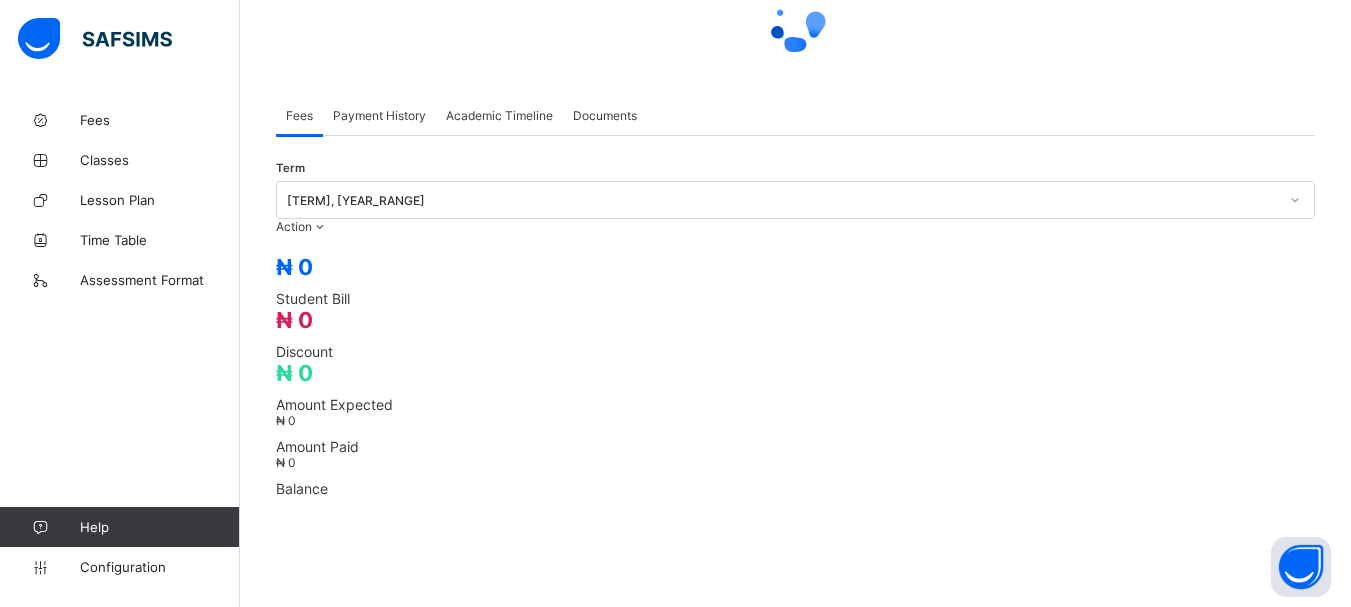 scroll, scrollTop: 0, scrollLeft: 0, axis: both 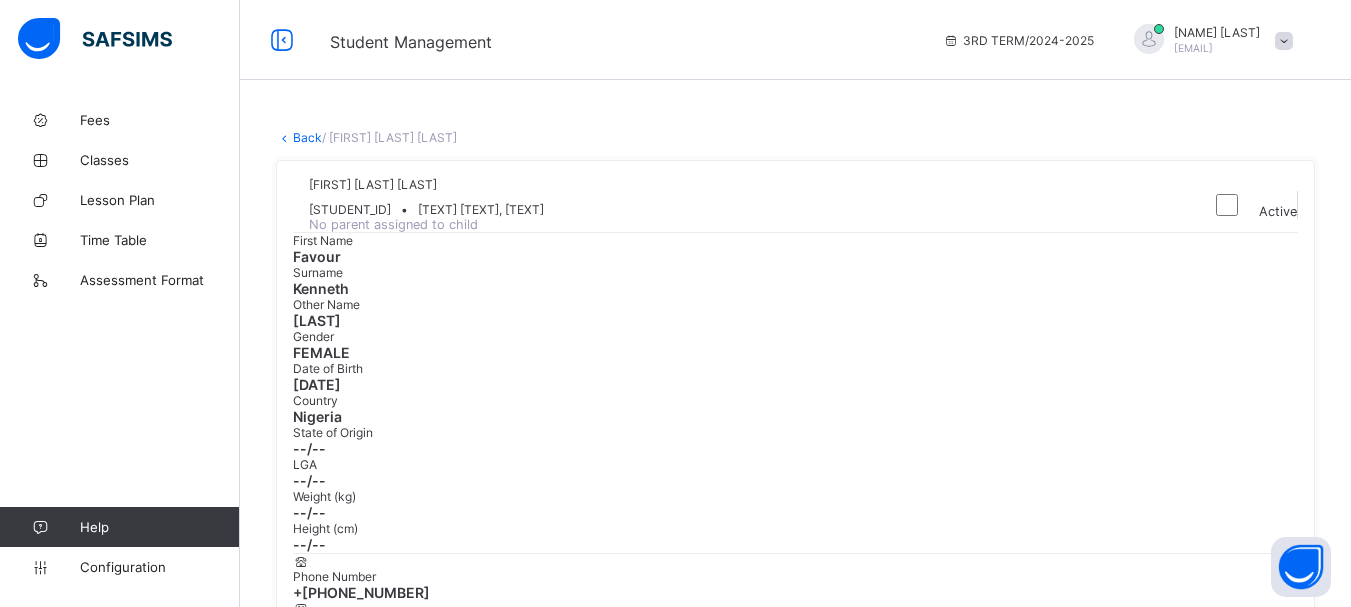 click on "Date of Birth 2012-04-07" at bounding box center [795, 377] 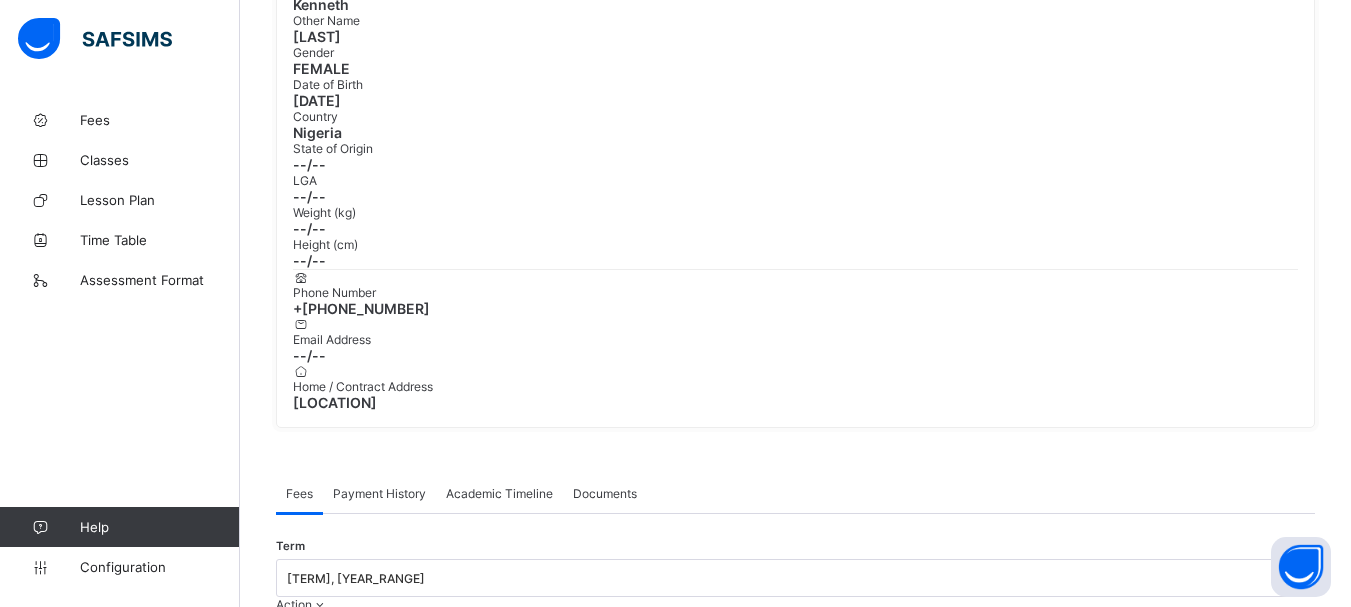 scroll, scrollTop: 320, scrollLeft: 0, axis: vertical 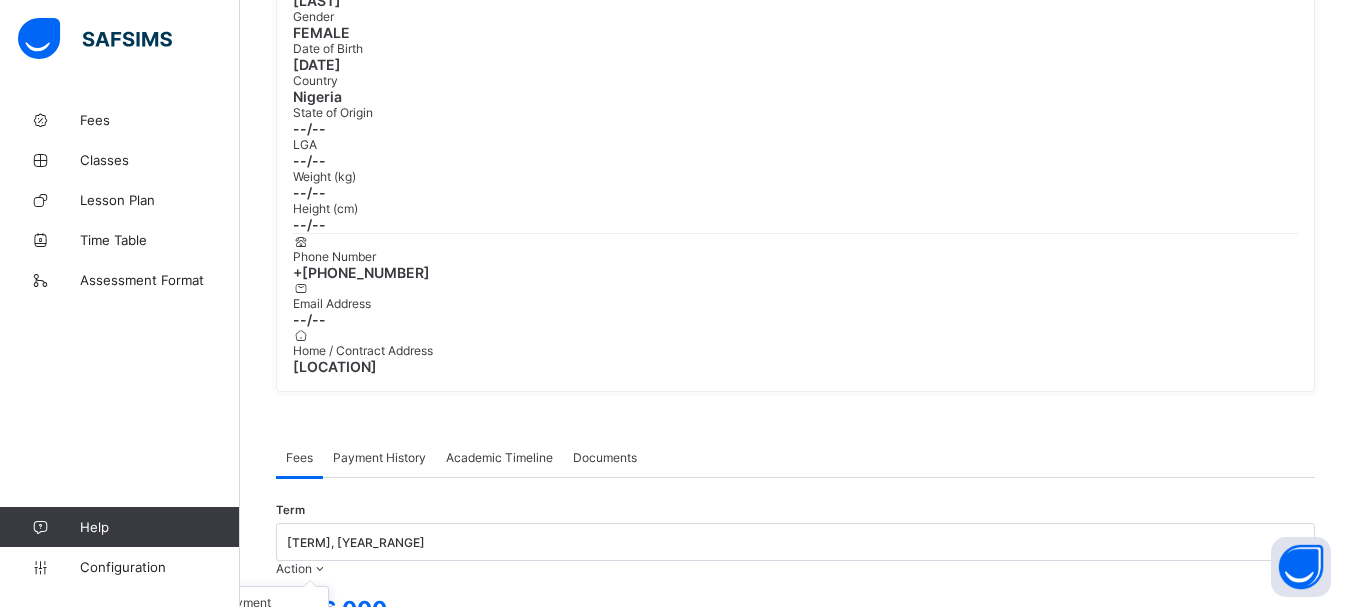 click on "Action" at bounding box center (294, 568) 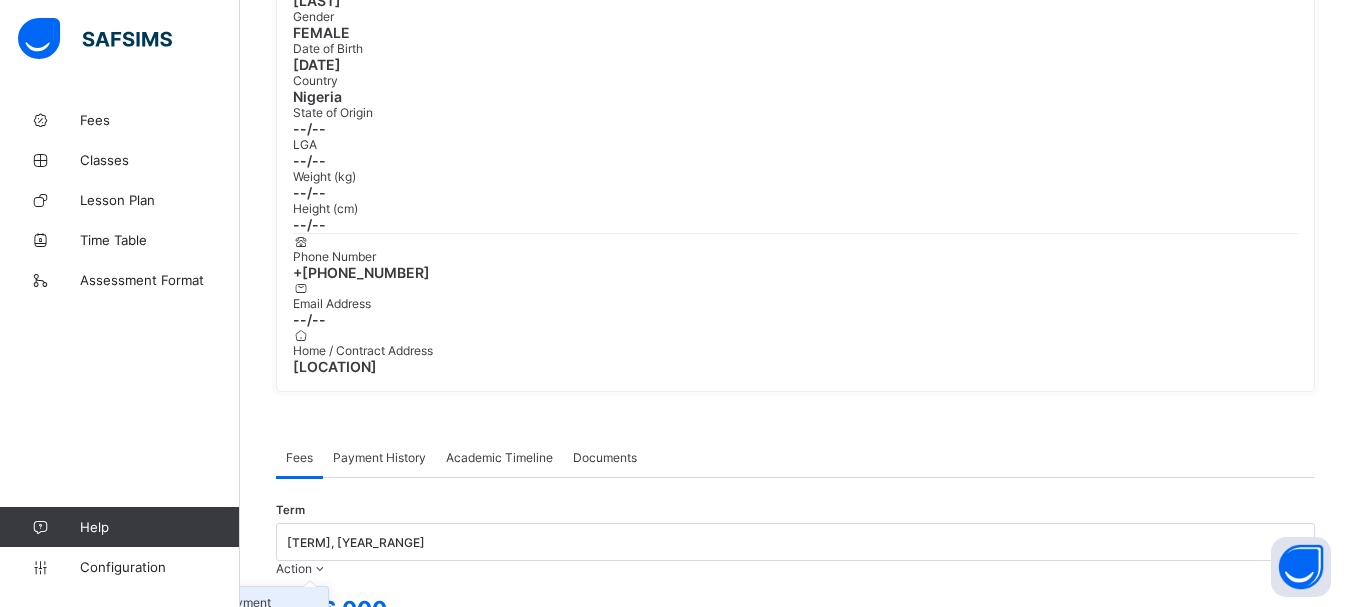 click on "Receive Payment" at bounding box center (246, 602) 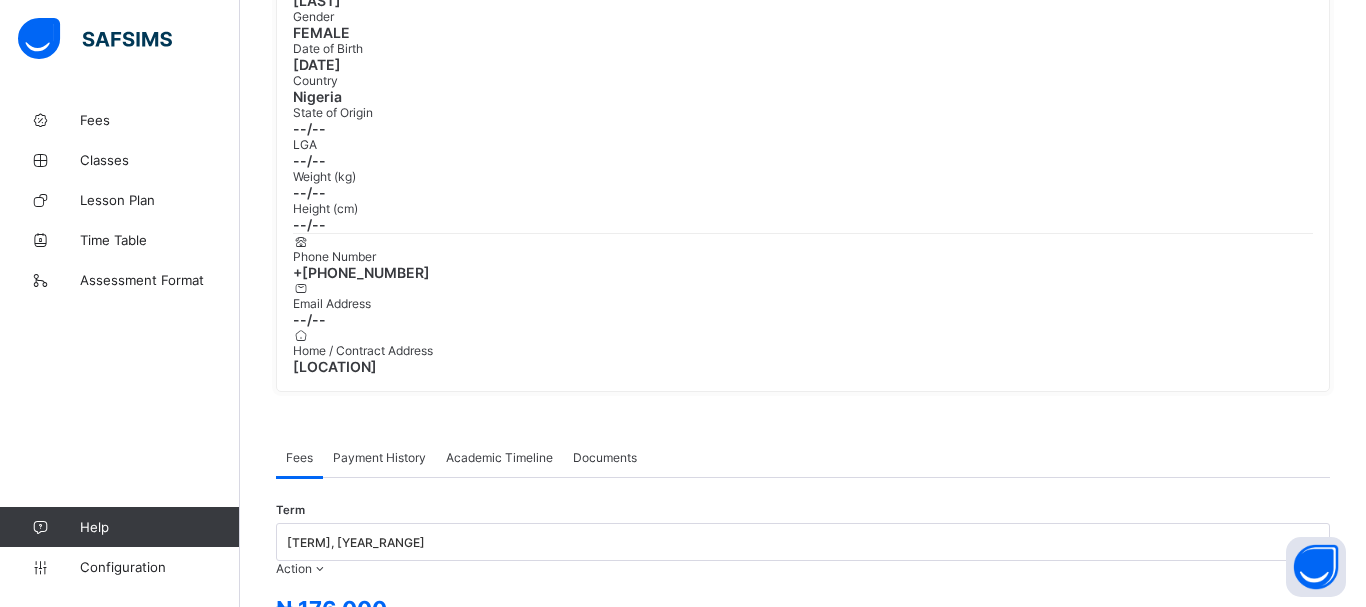 click on "Select bank" at bounding box center [803, 1602] 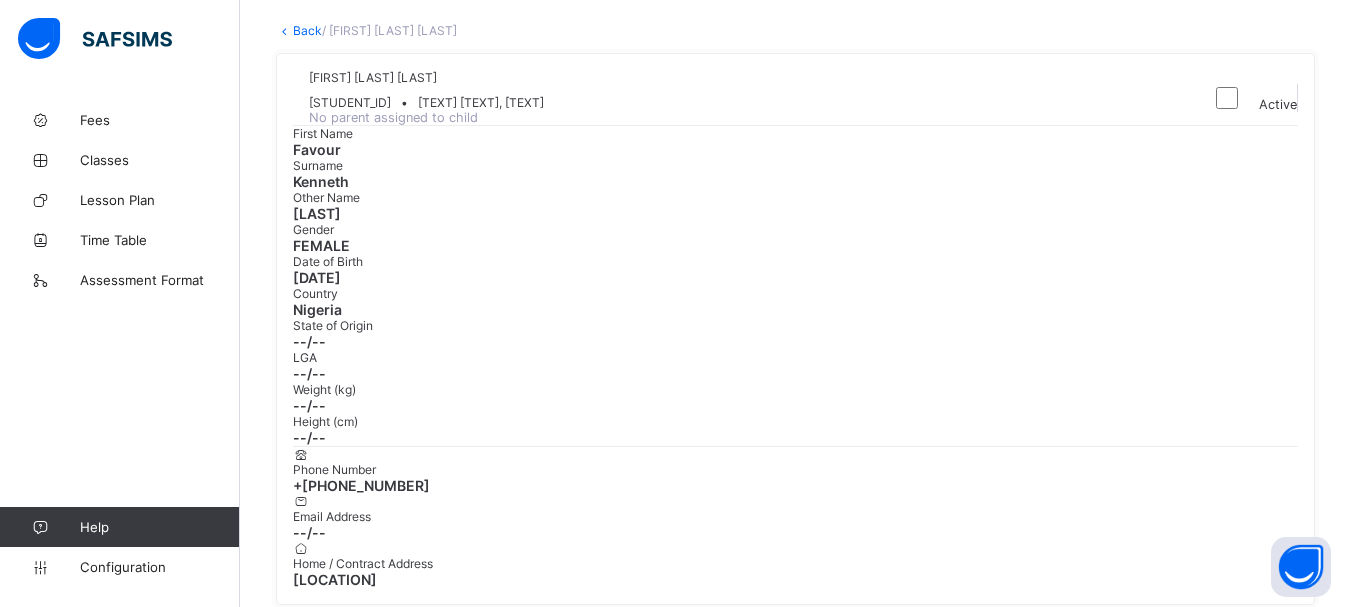 scroll, scrollTop: 0, scrollLeft: 0, axis: both 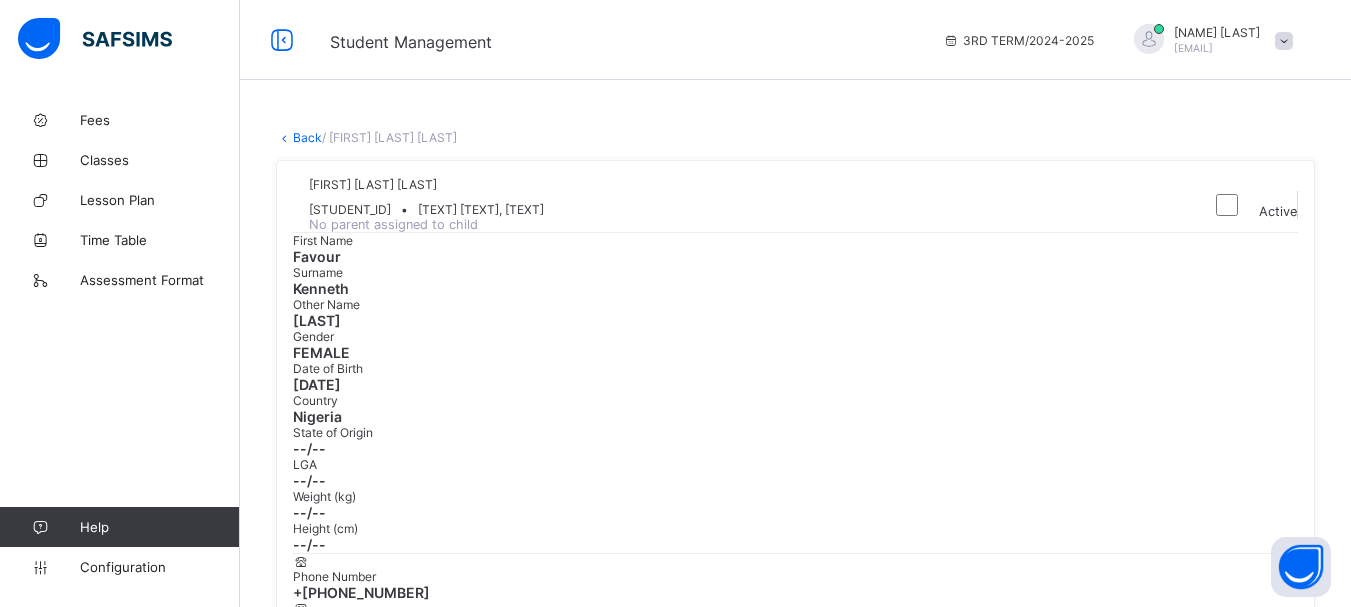 click on "Back" at bounding box center [307, 137] 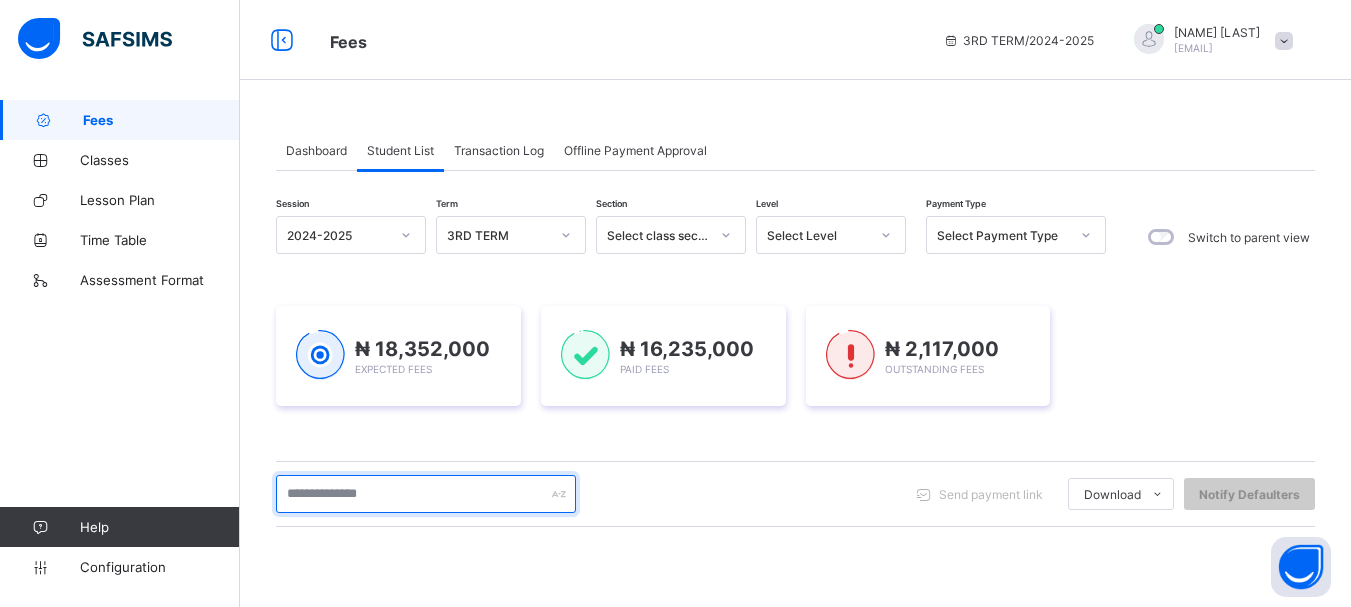 click at bounding box center [426, 494] 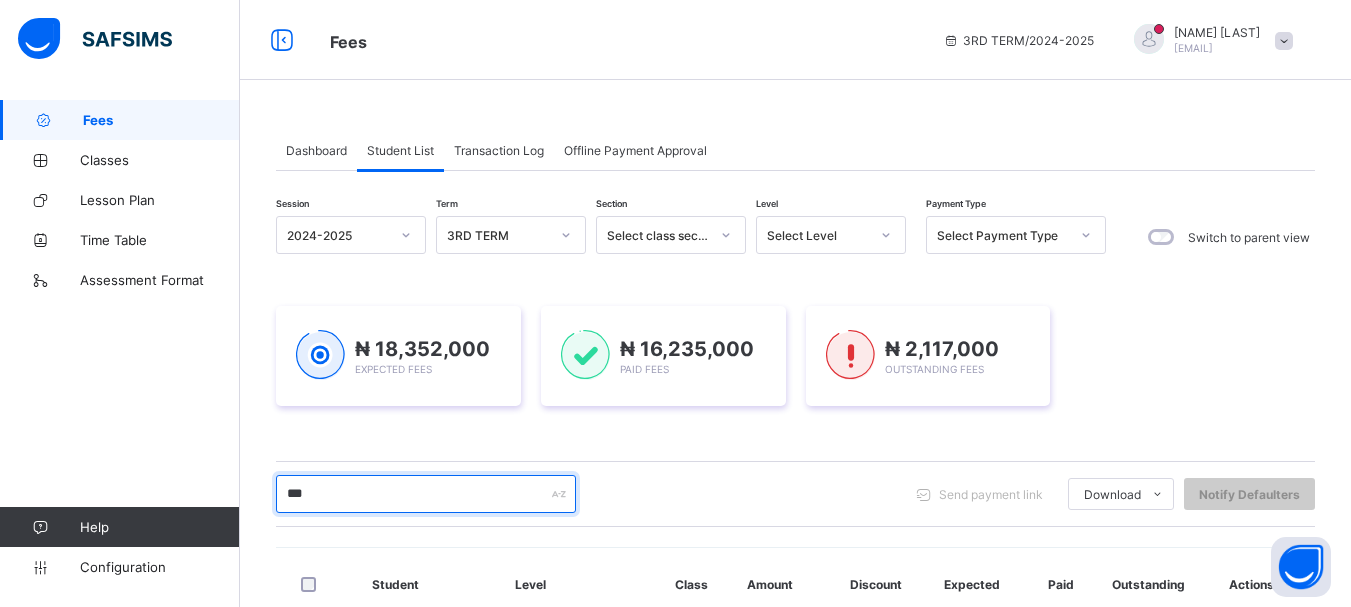 type on "***" 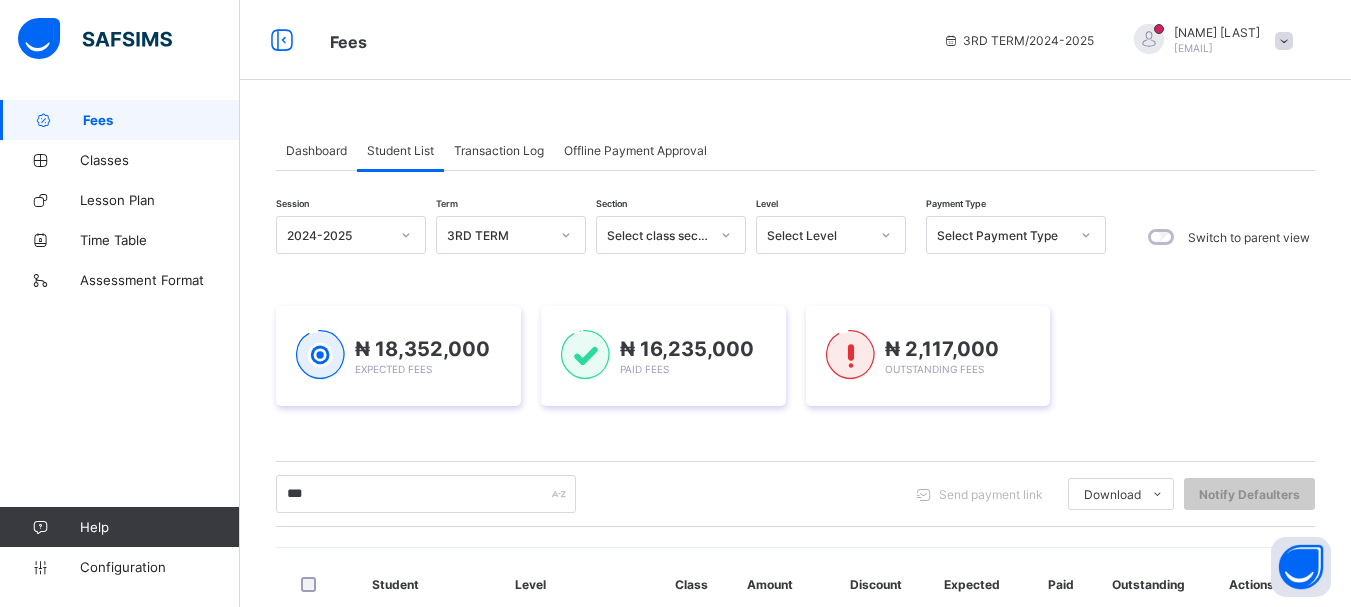 click on "***   Send payment link Download  Students Payment Students Payment Status Student Items Report Student Discount Report   Notify Defaulters" at bounding box center [795, 494] 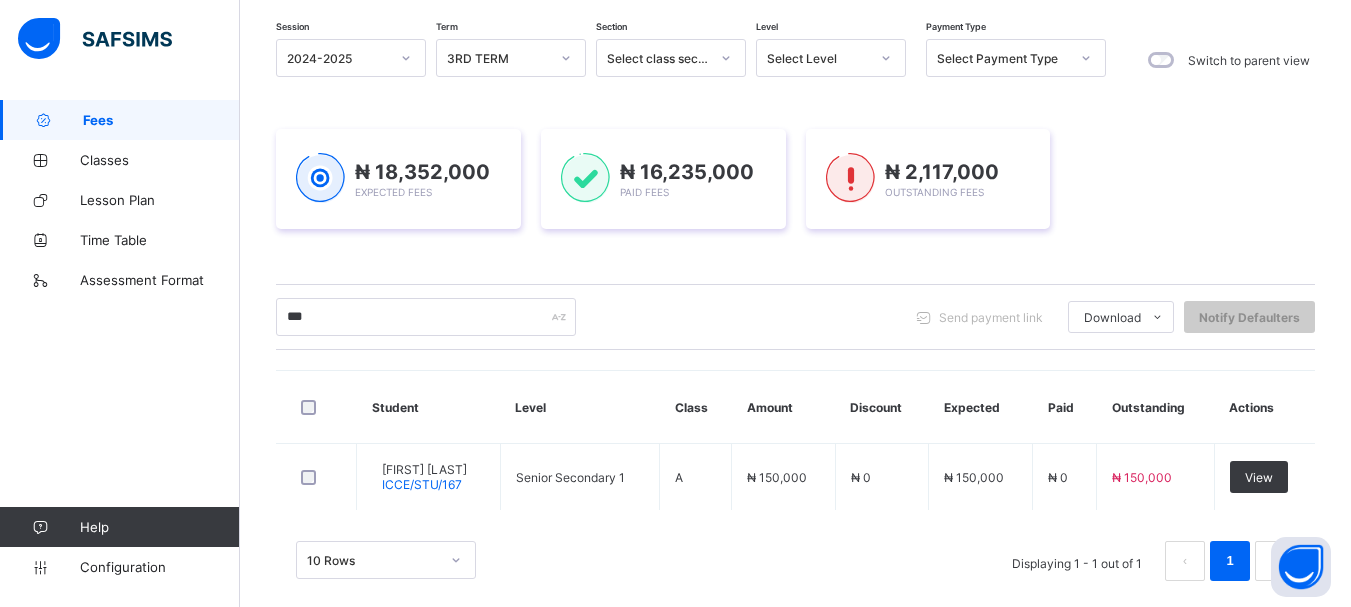 scroll, scrollTop: 200, scrollLeft: 0, axis: vertical 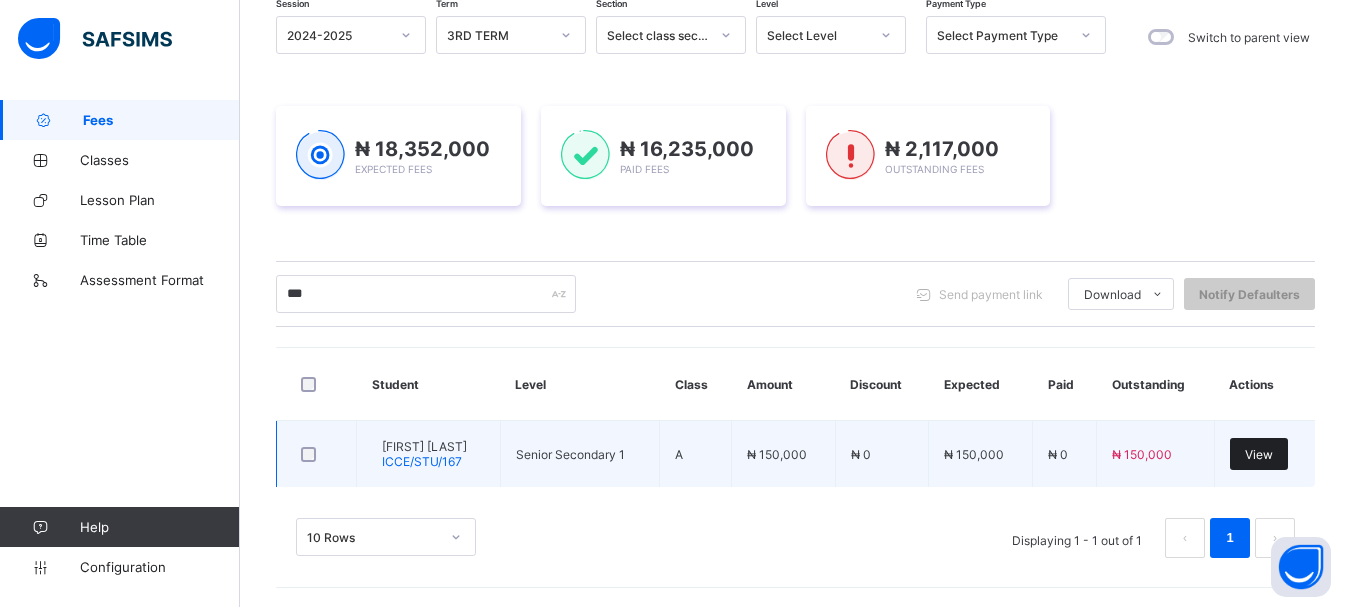 click on "View" at bounding box center [1259, 454] 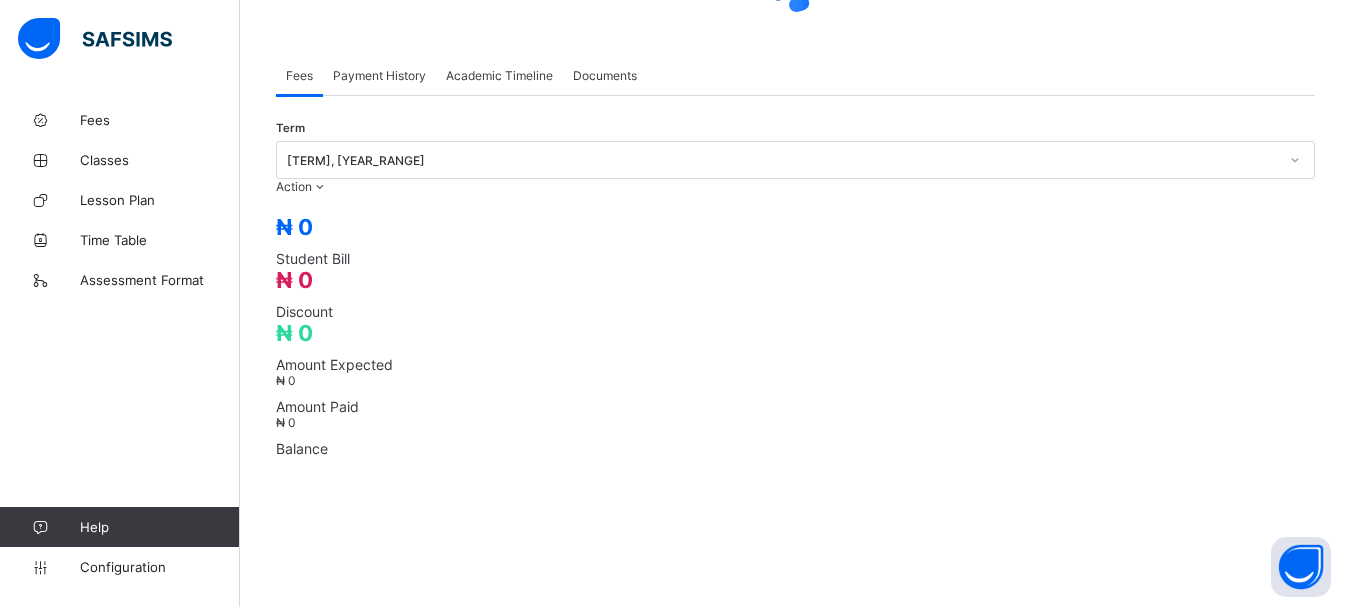 scroll, scrollTop: 0, scrollLeft: 0, axis: both 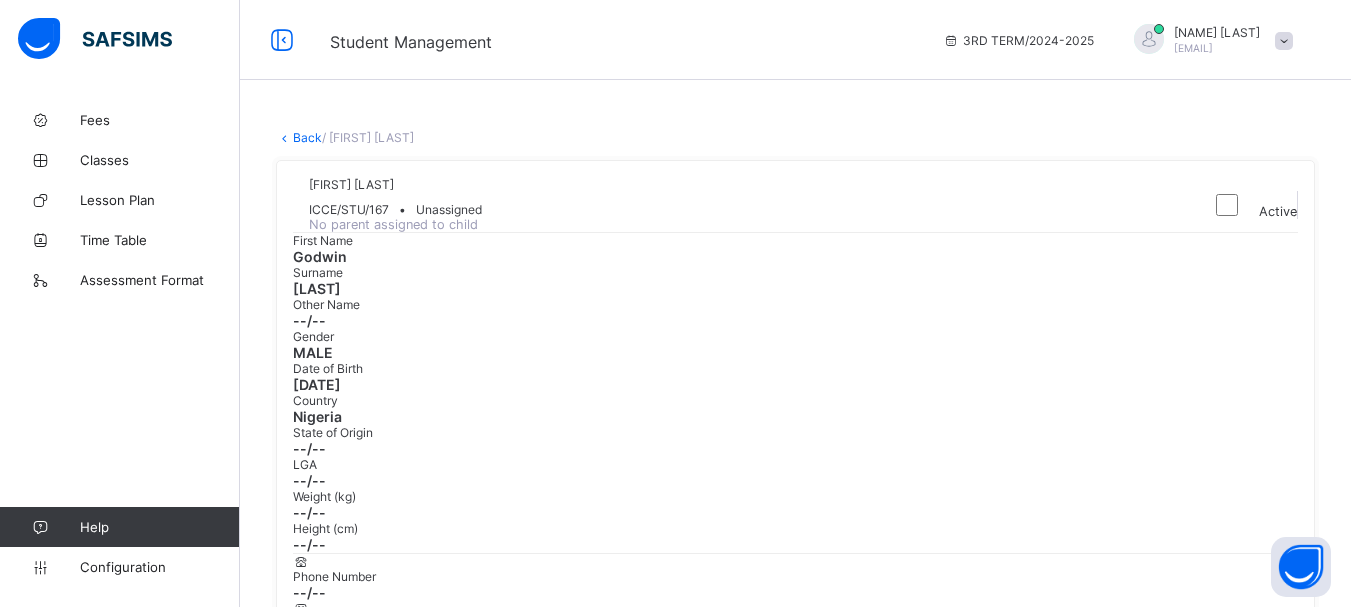 click on "Ejikeme Godwin  ICCE/STU/167 •  Unassigned   No parent assigned to child" at bounding box center (743, 204) 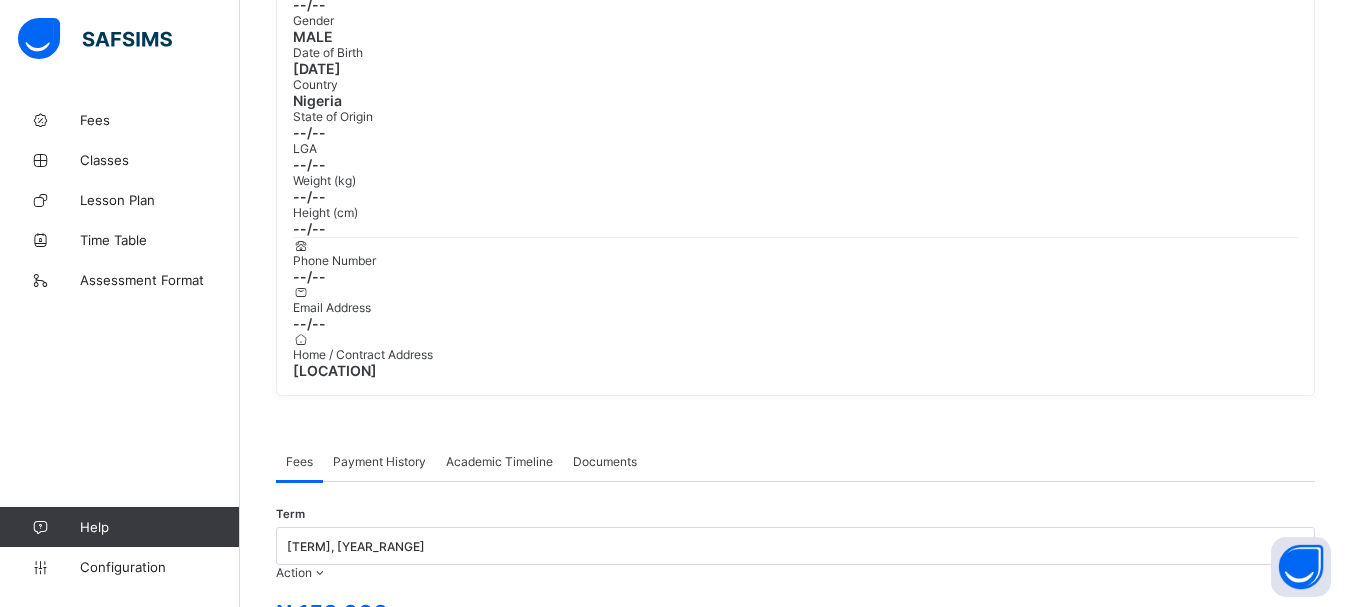 scroll, scrollTop: 320, scrollLeft: 0, axis: vertical 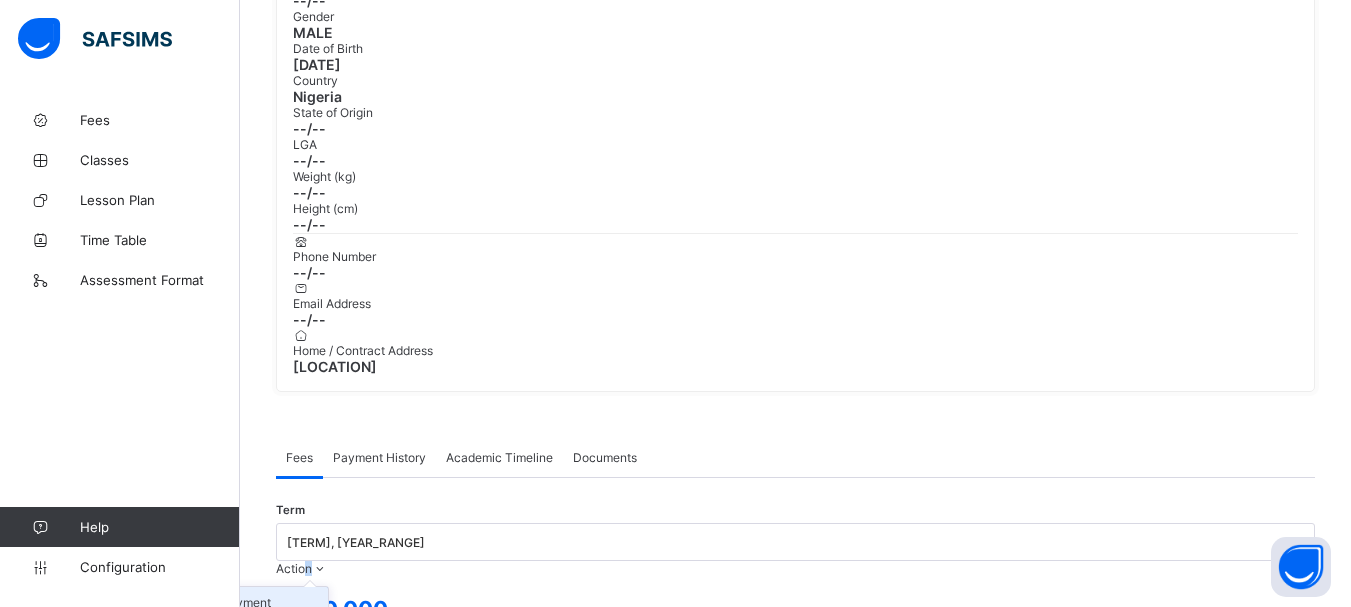 drag, startPoint x: 1290, startPoint y: 416, endPoint x: 1229, endPoint y: 468, distance: 80.1561 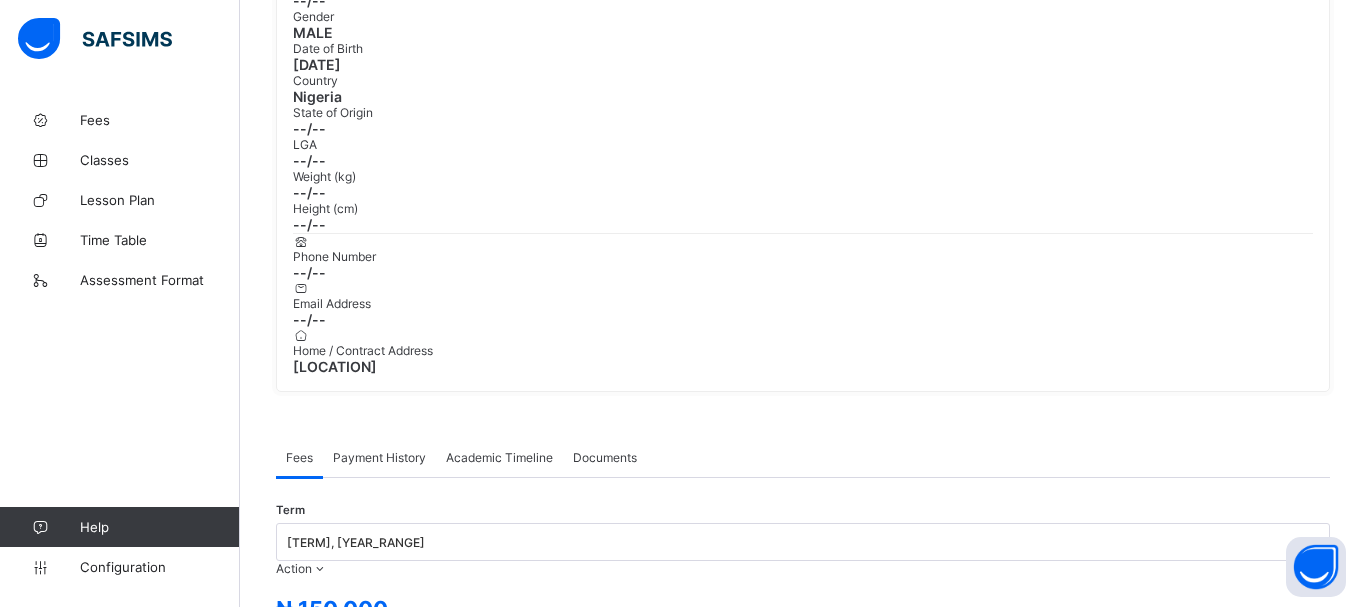 click on "Select bank" at bounding box center (784, 1602) 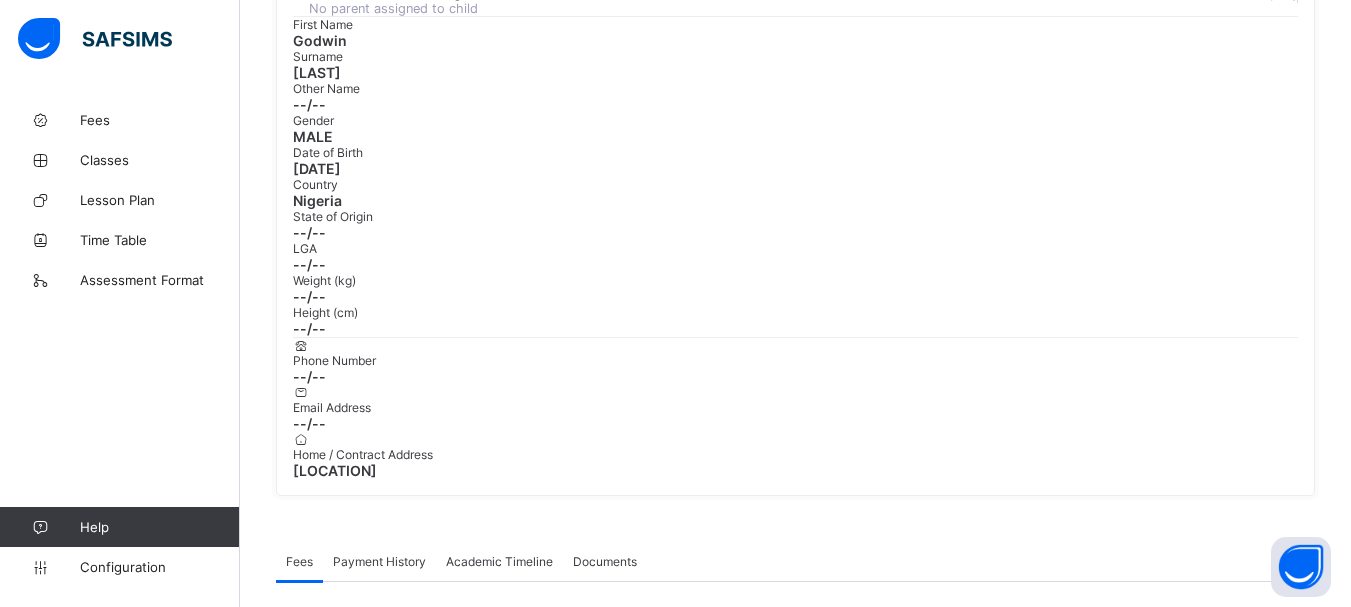 scroll, scrollTop: 0, scrollLeft: 0, axis: both 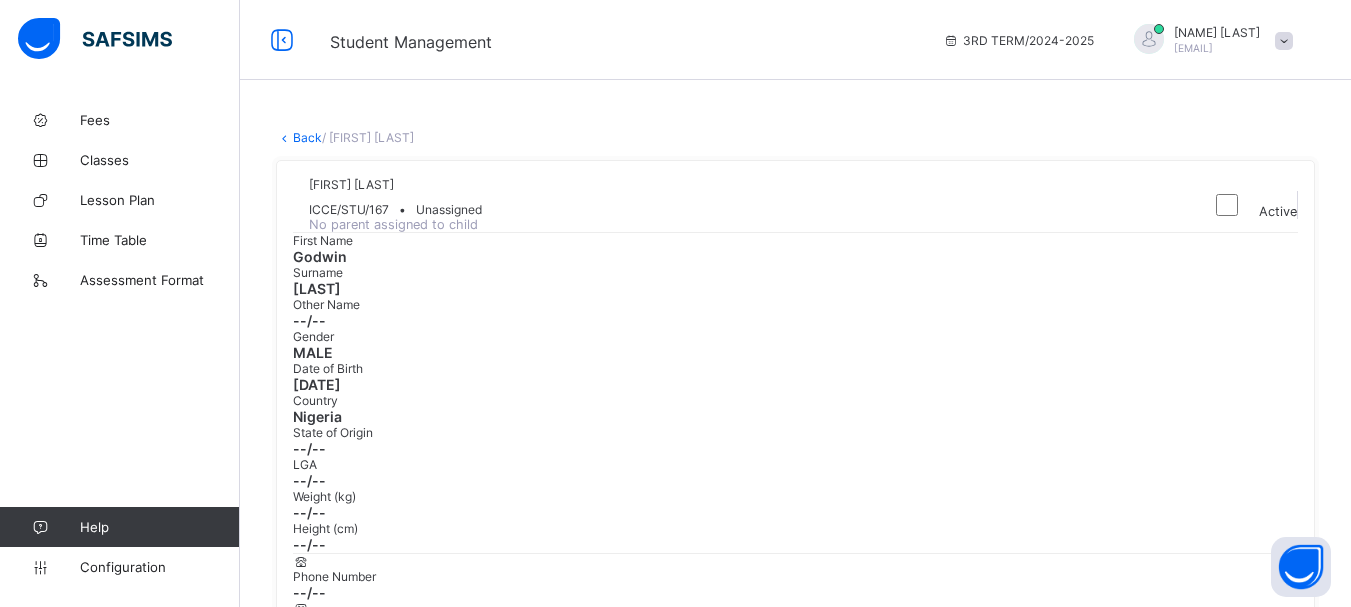 click on "Back" at bounding box center [307, 137] 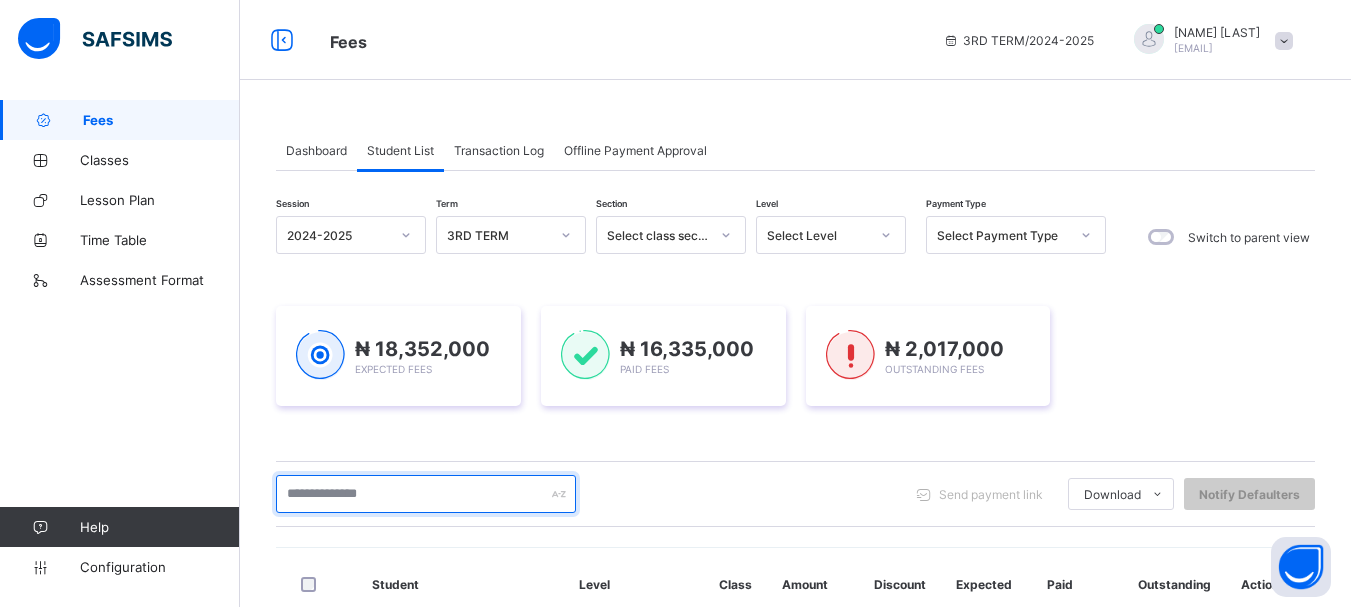 click at bounding box center [426, 494] 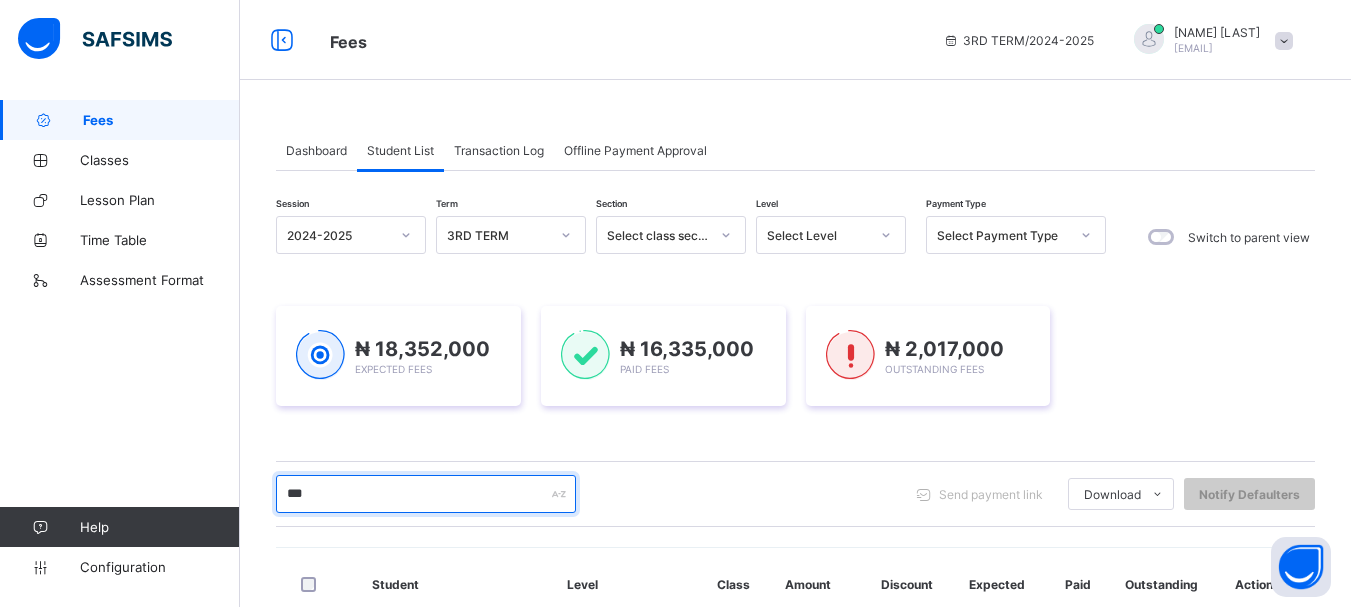 type on "***" 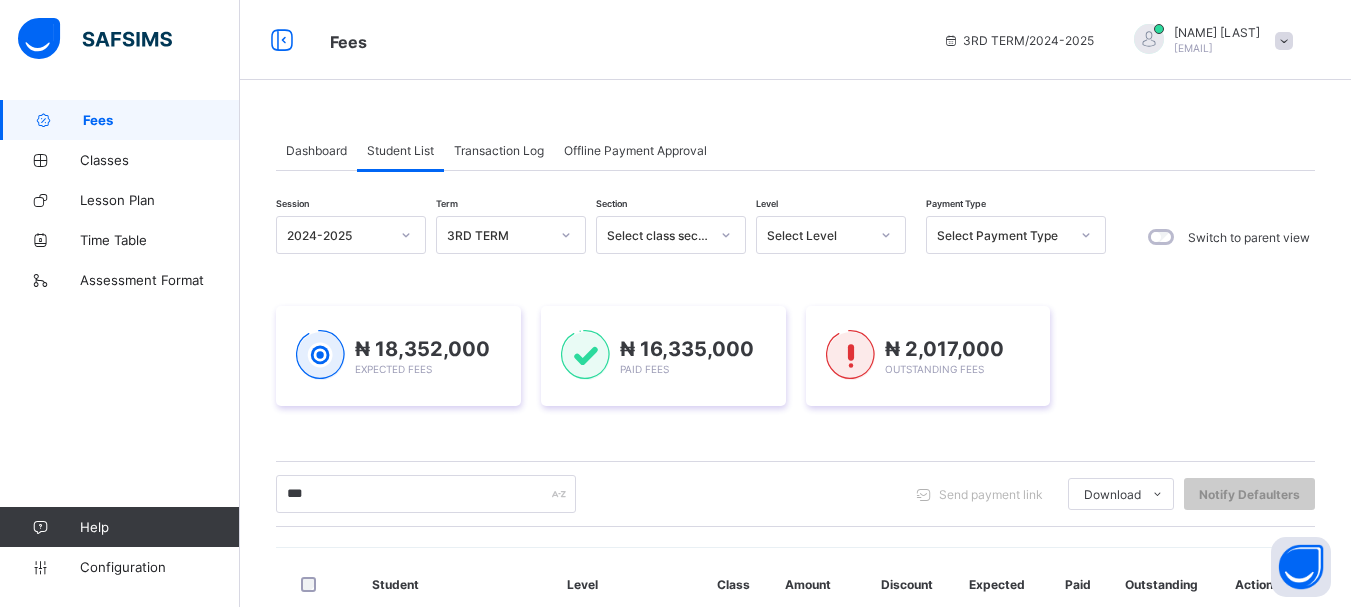 click on "***   Send payment link Download  Students Payment Students Payment Status Student Items Report Student Discount Report   Notify Defaulters" at bounding box center [795, 494] 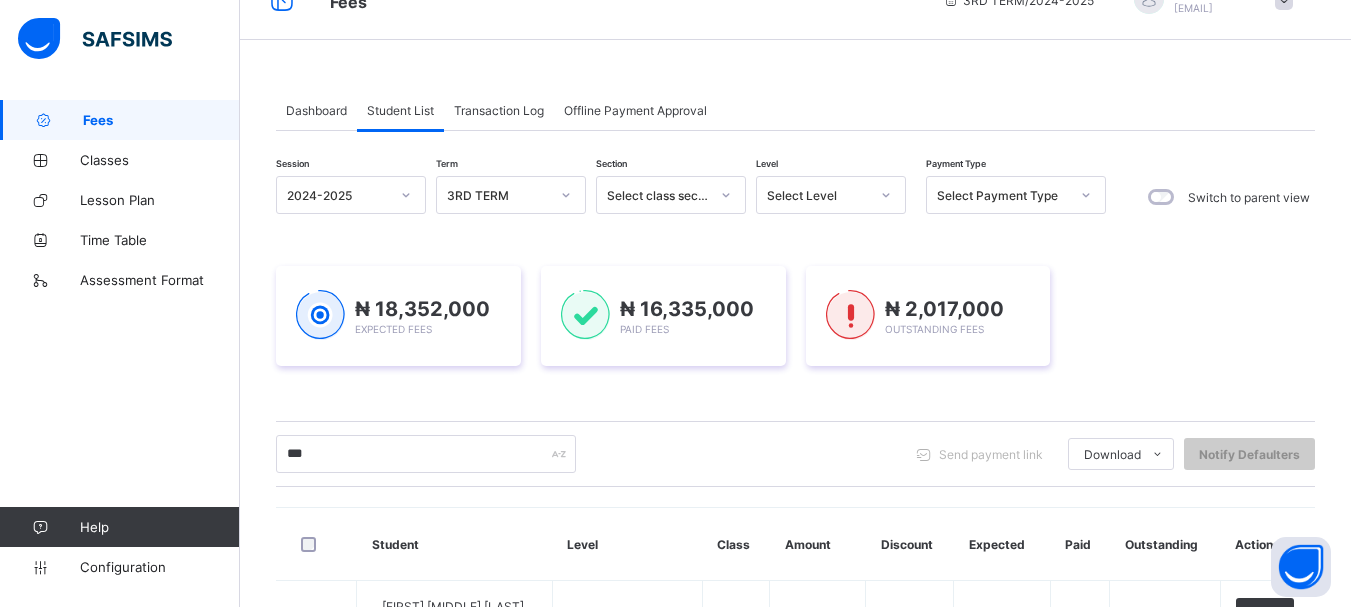scroll, scrollTop: 120, scrollLeft: 0, axis: vertical 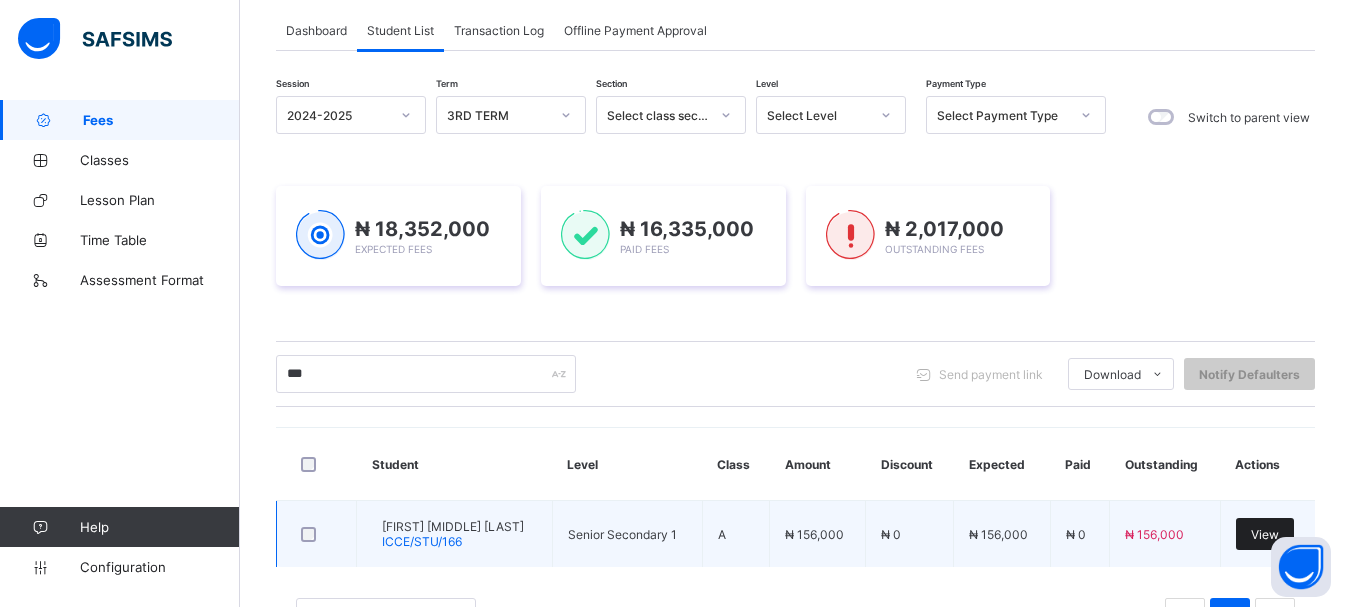 click on "View" at bounding box center [1265, 534] 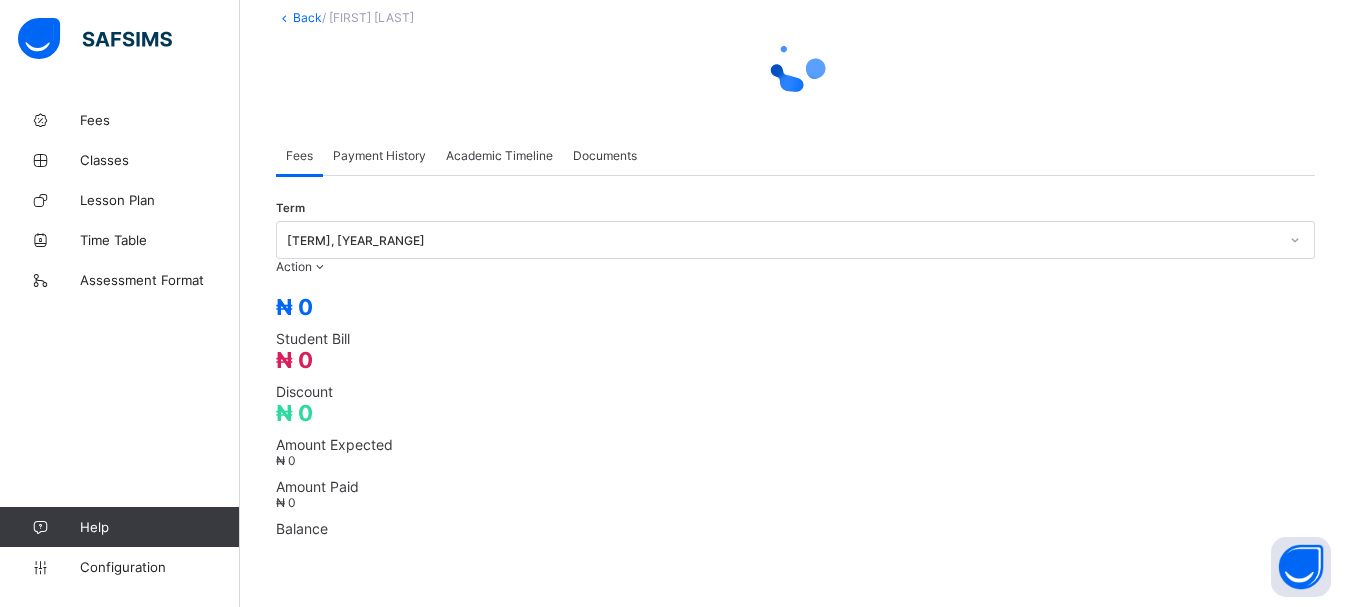 scroll, scrollTop: 0, scrollLeft: 0, axis: both 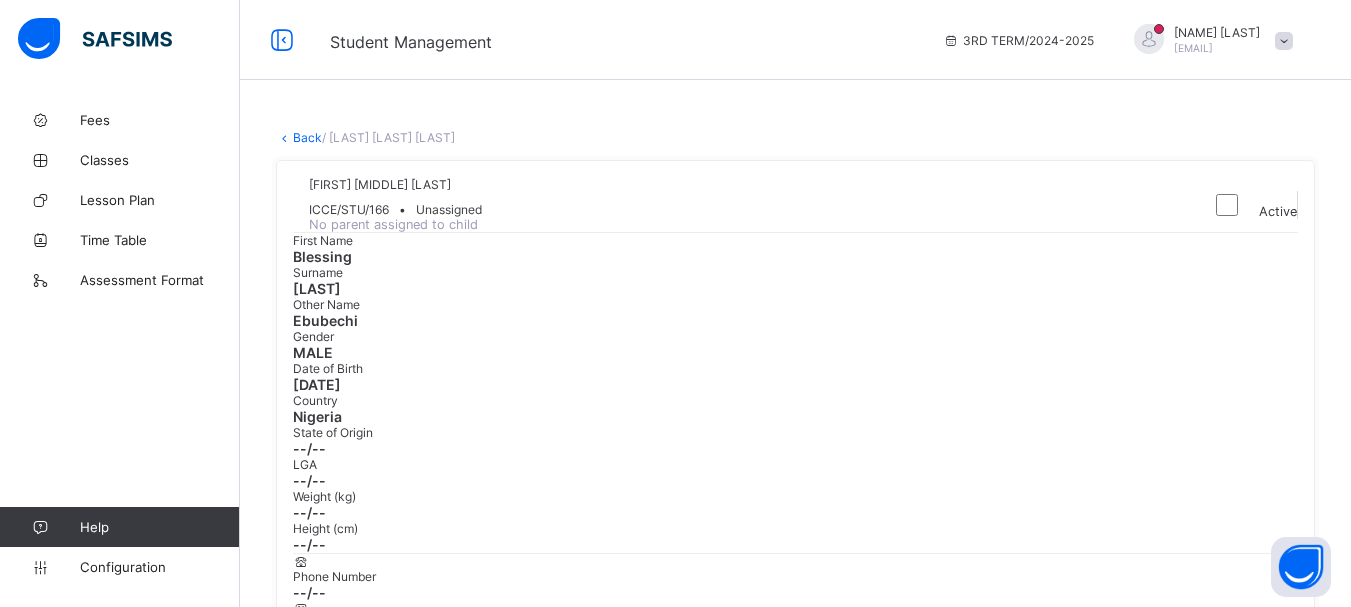 click on "Ejikeme Blessing Ebubechi ICCE/STU/166 •  Unassigned   No parent assigned to child" at bounding box center [743, 204] 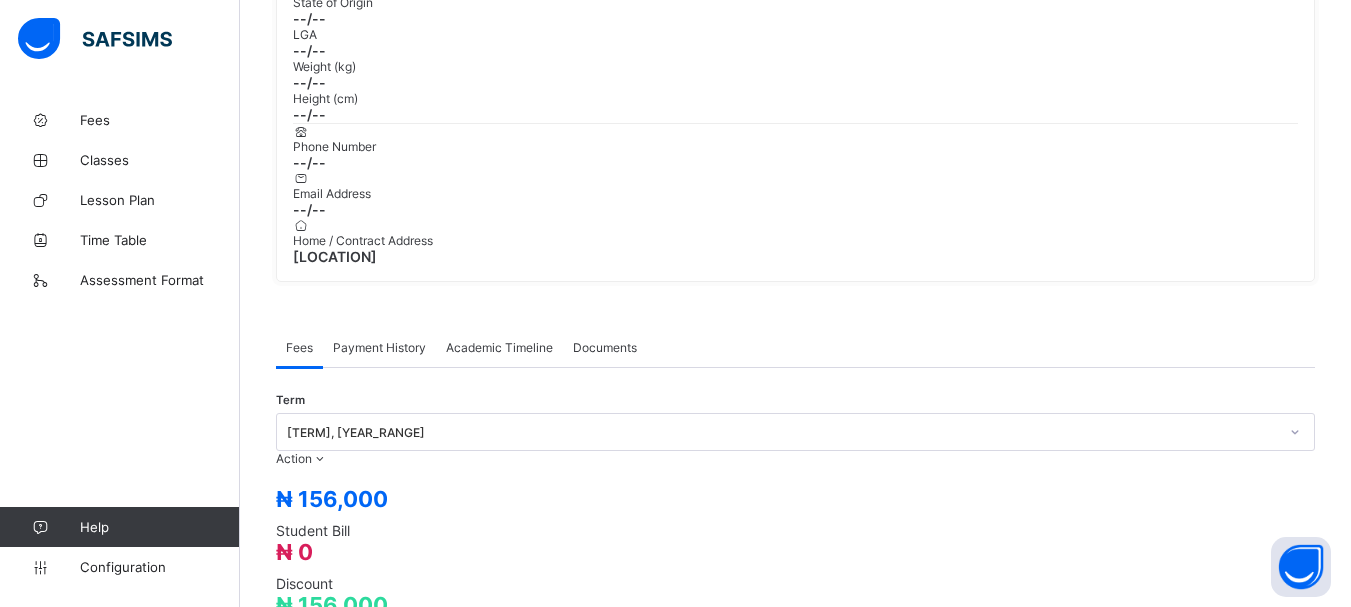 scroll, scrollTop: 440, scrollLeft: 0, axis: vertical 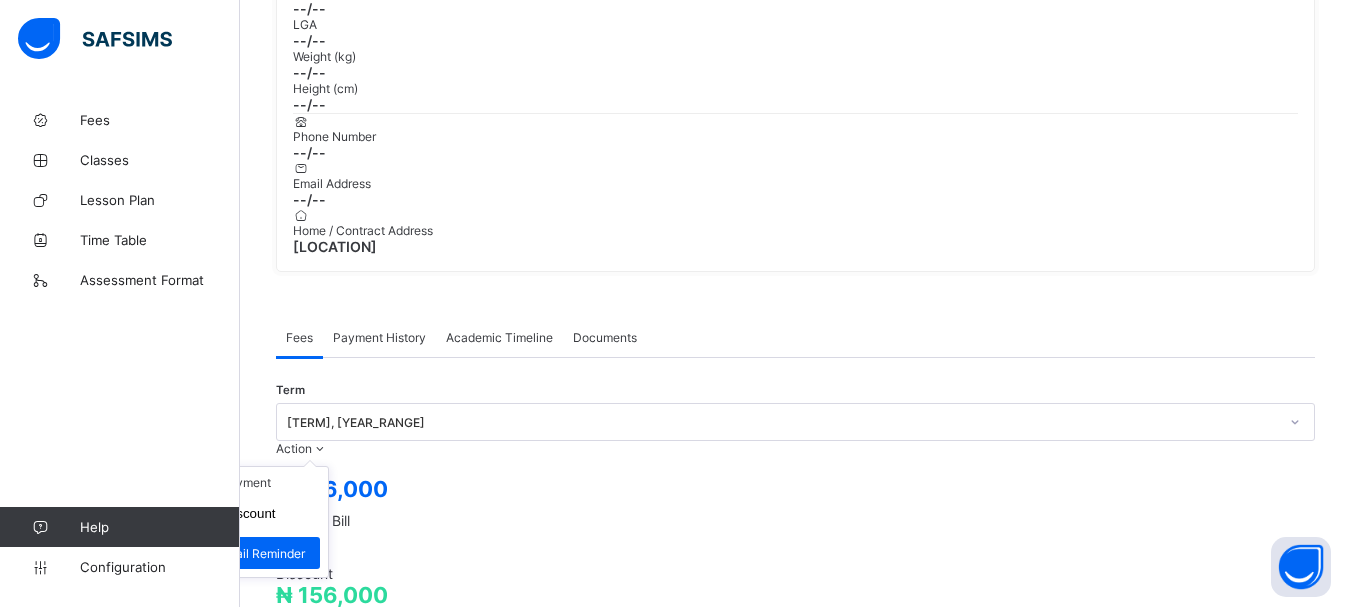 click on "Action" at bounding box center (294, 448) 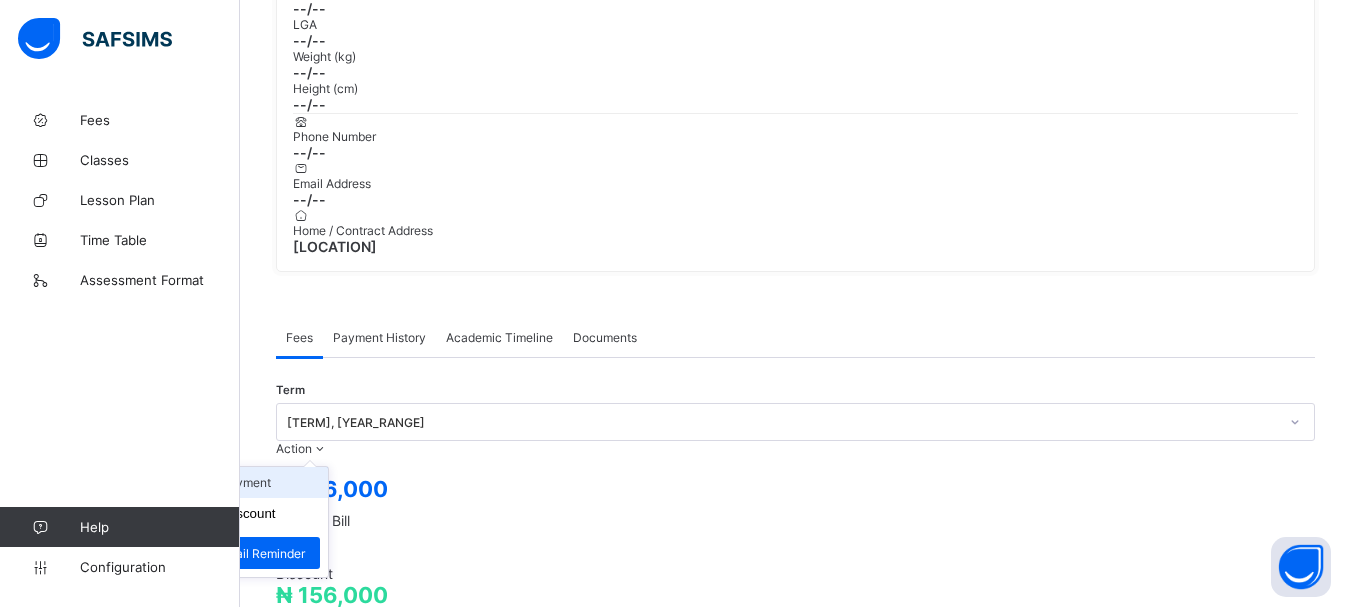 click on "Receive Payment" at bounding box center (246, 482) 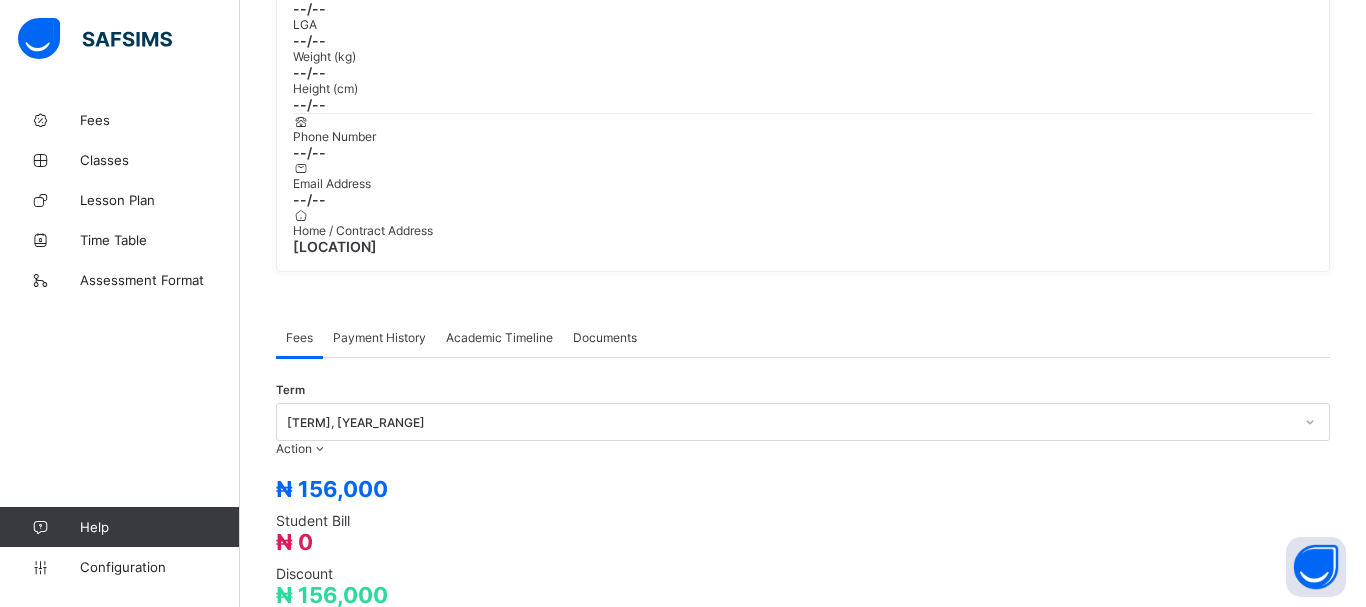 click on "Bank Select bank" at bounding box center (803, 1522) 